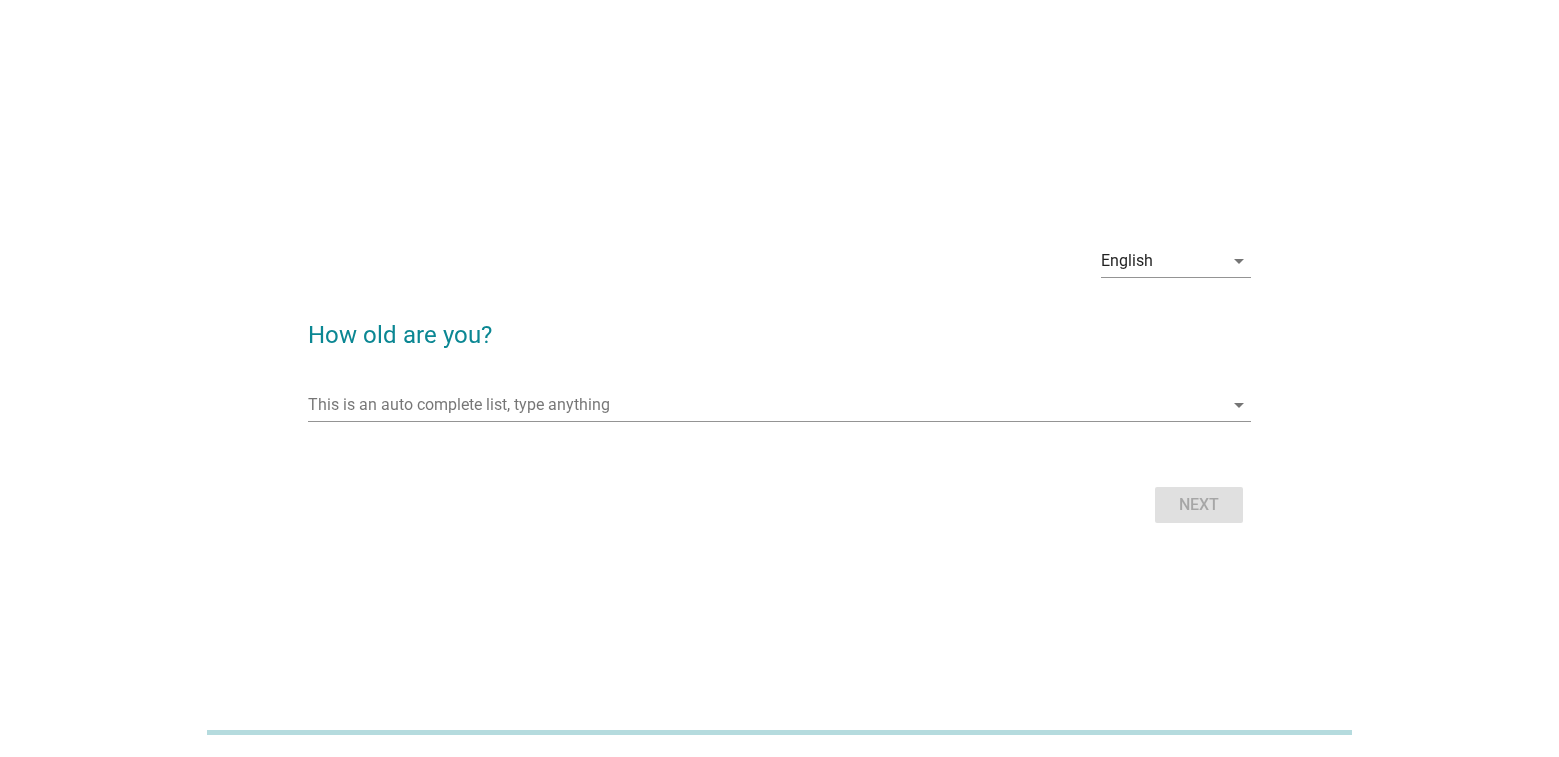 scroll, scrollTop: 0, scrollLeft: 0, axis: both 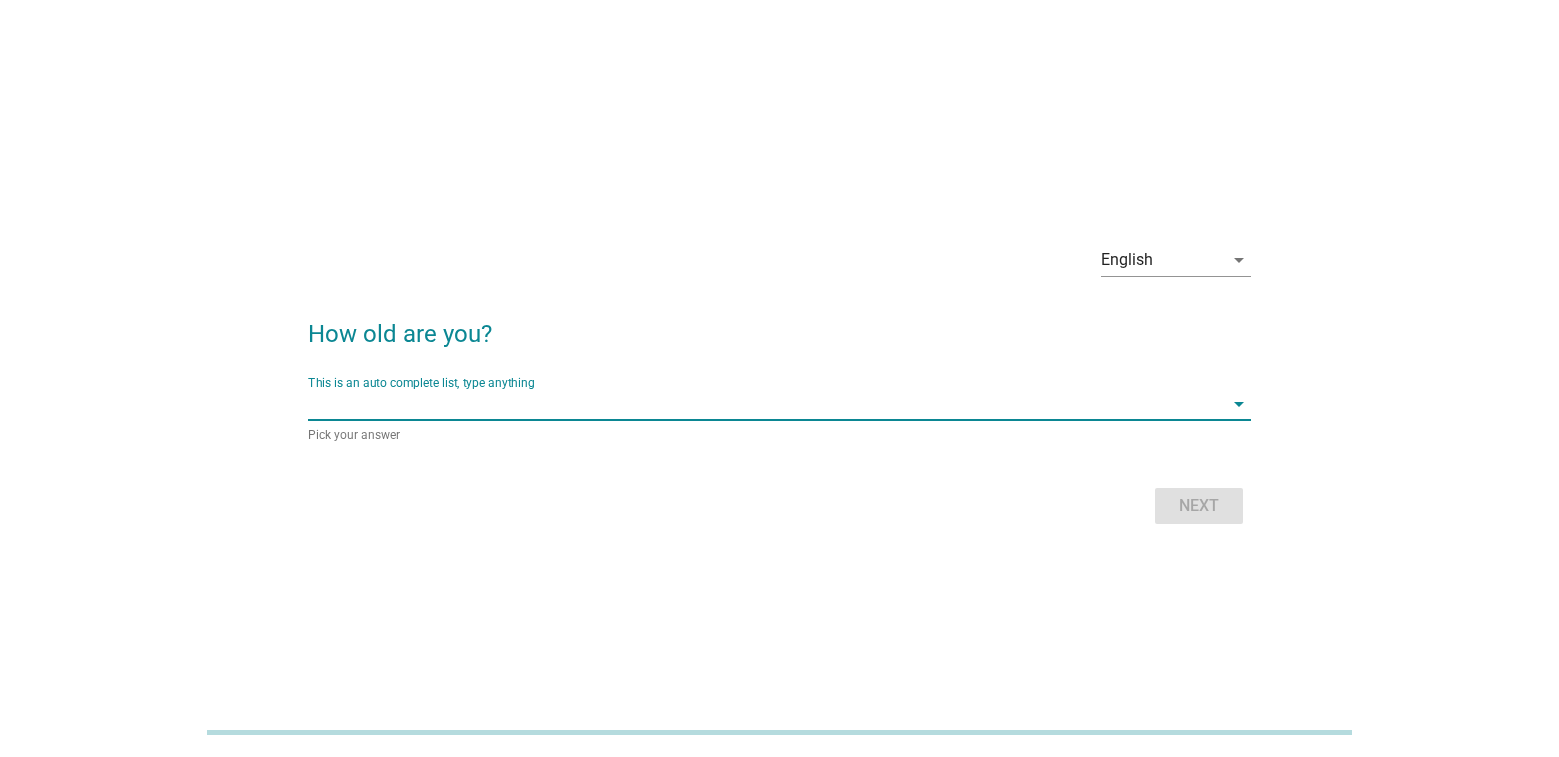 click at bounding box center (765, 404) 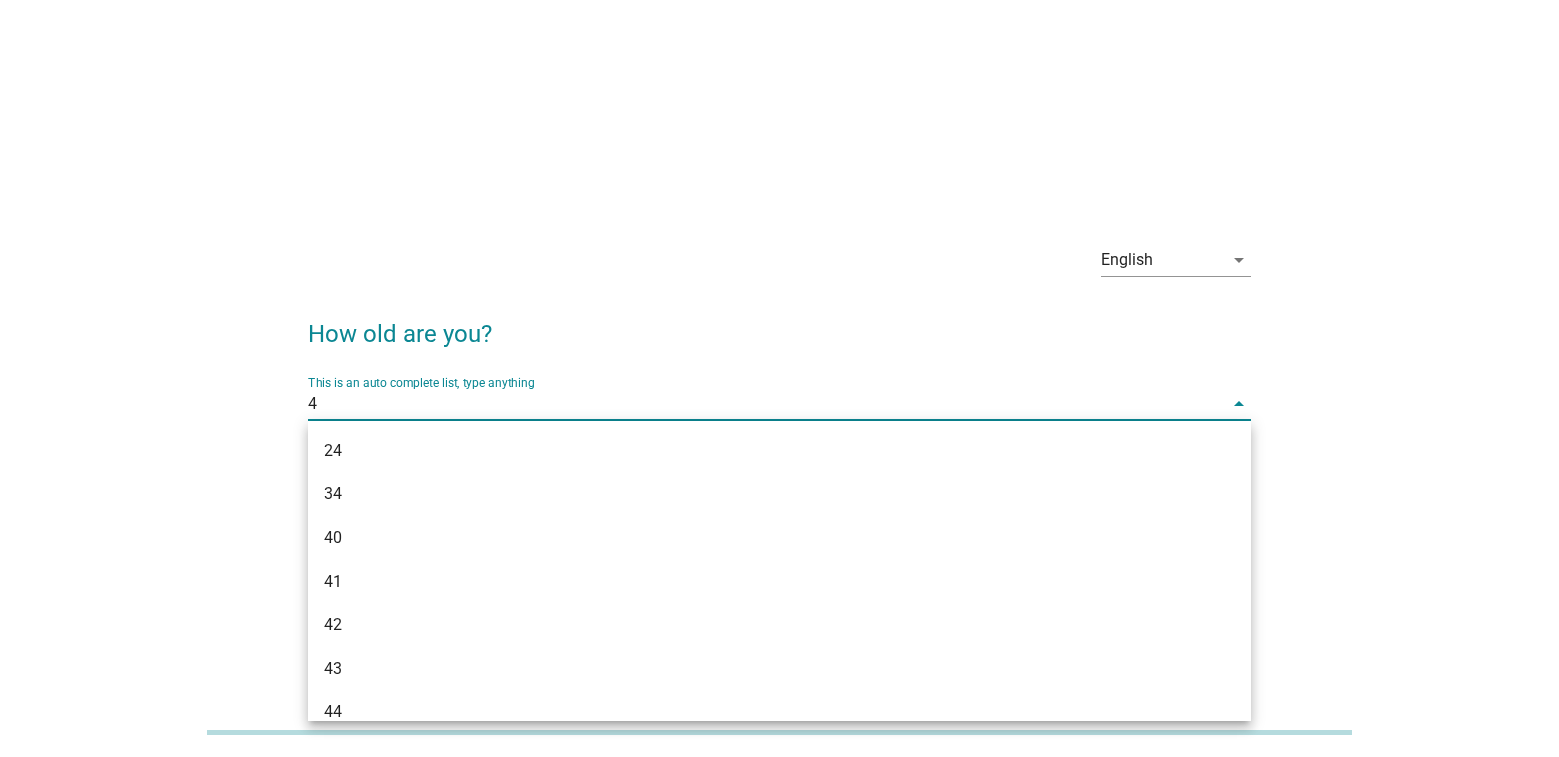 type on "42" 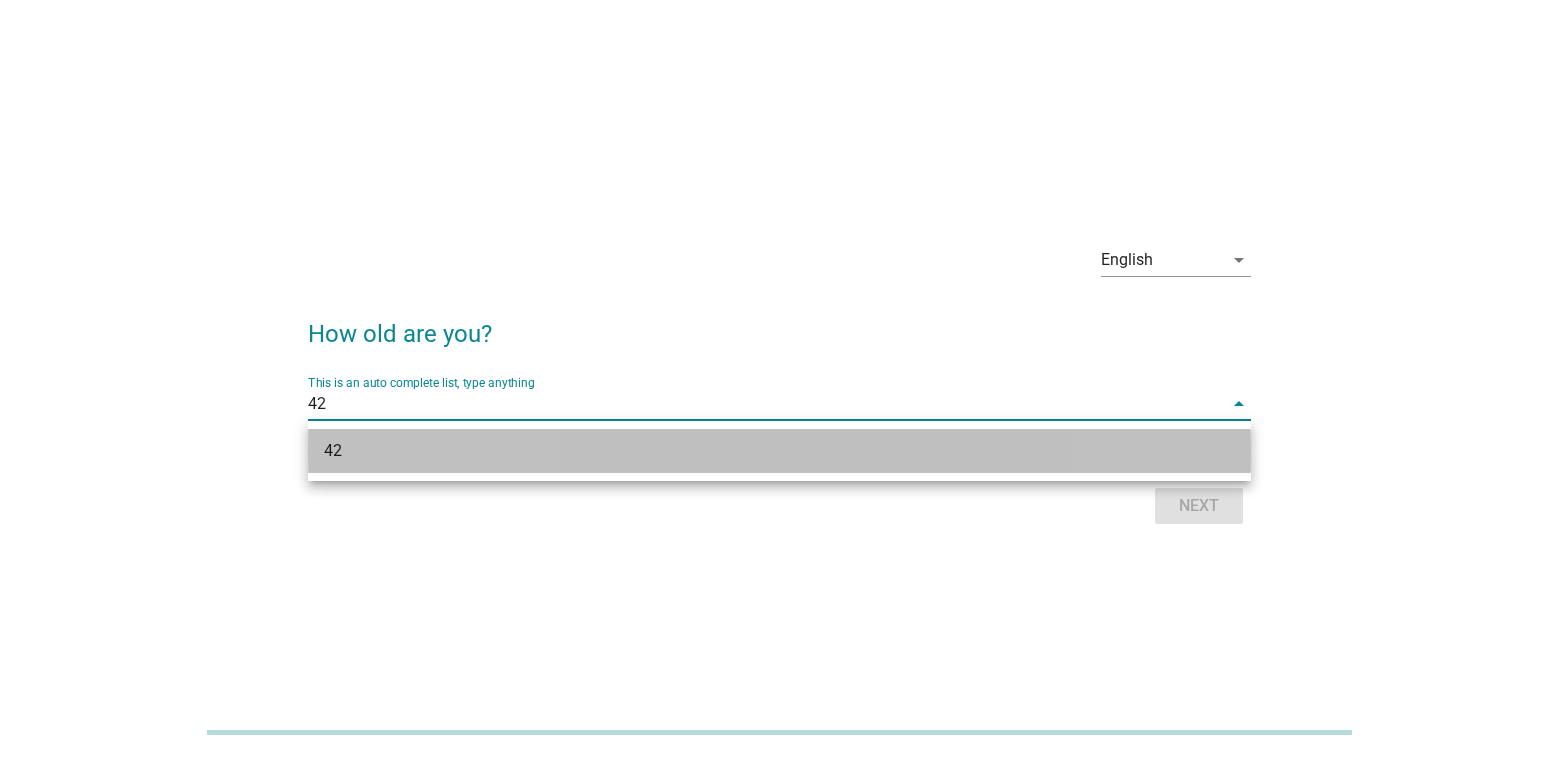 click on "42" at bounding box center [741, 451] 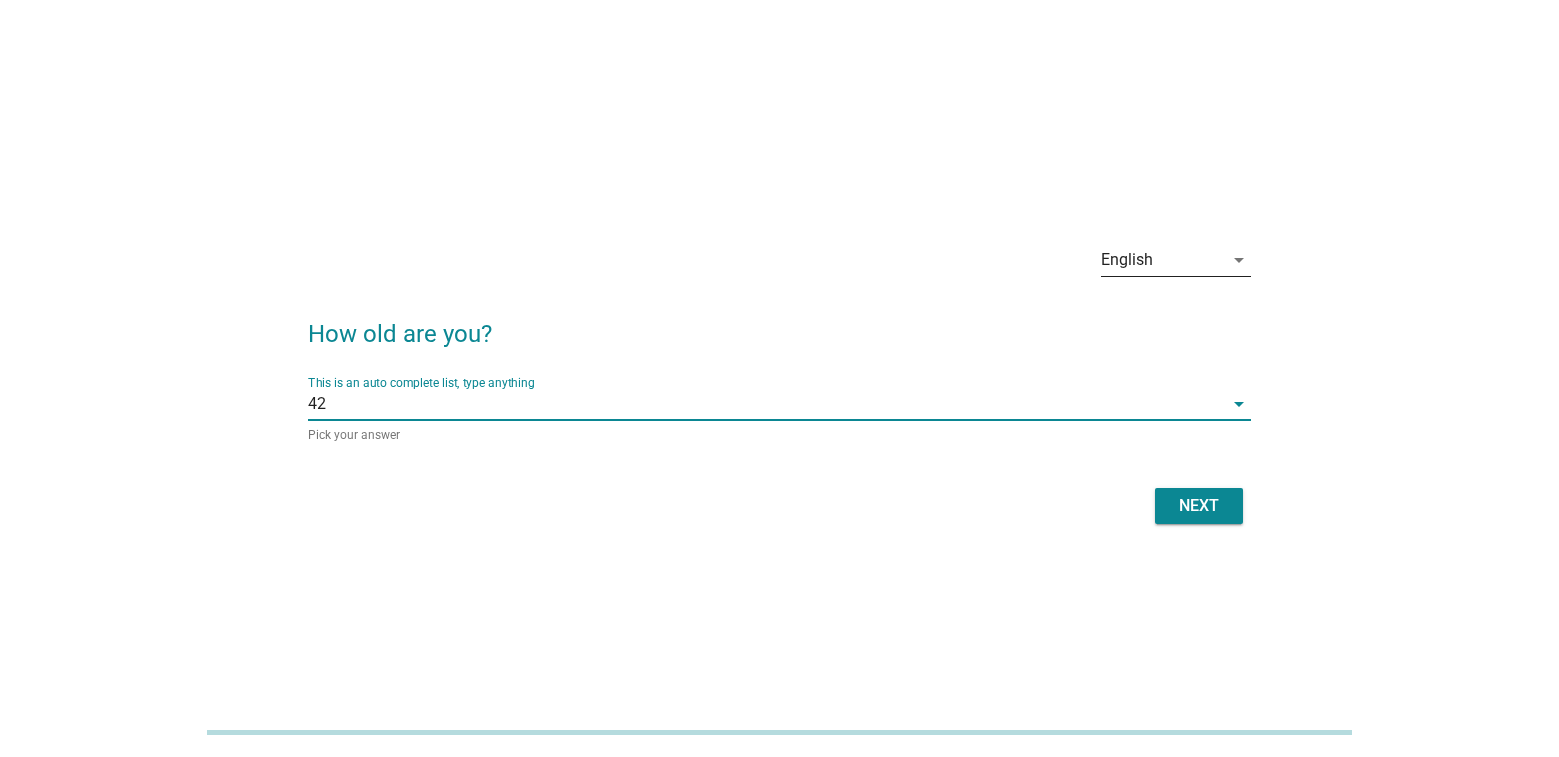 click on "English" at bounding box center [1162, 260] 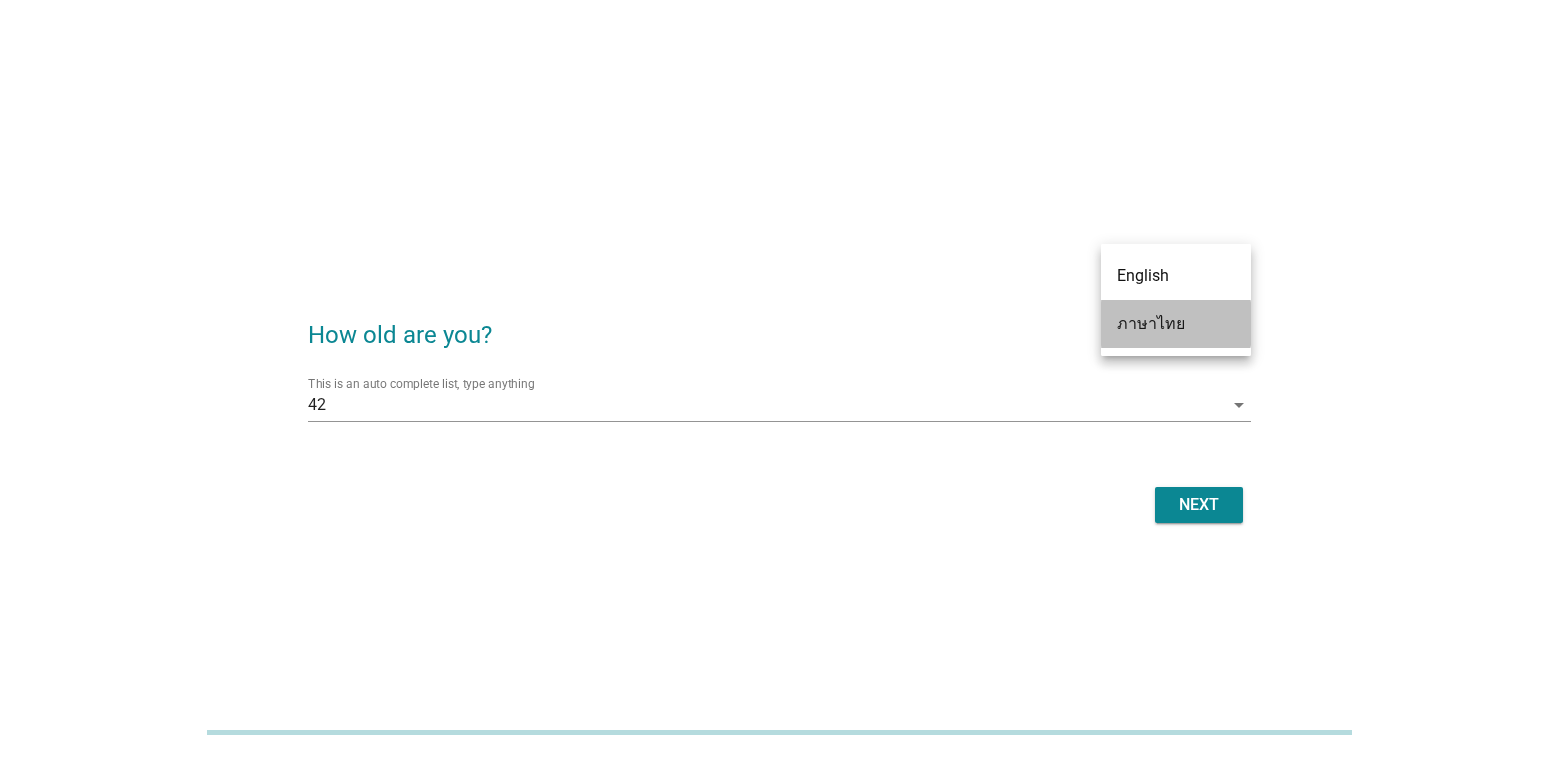 click on "ภาษาไทย" at bounding box center [1176, 324] 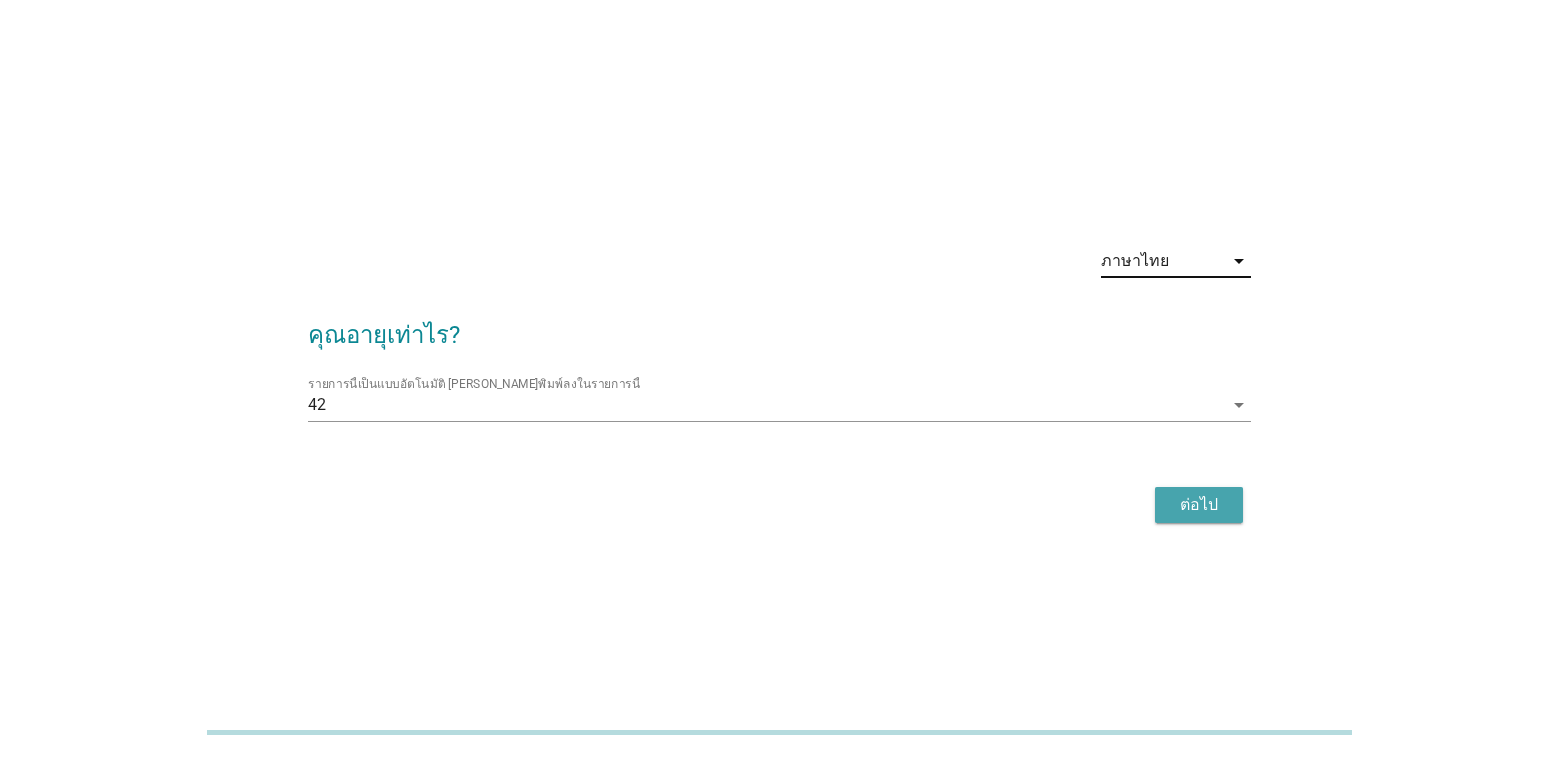 click on "ต่อไป" at bounding box center [1199, 505] 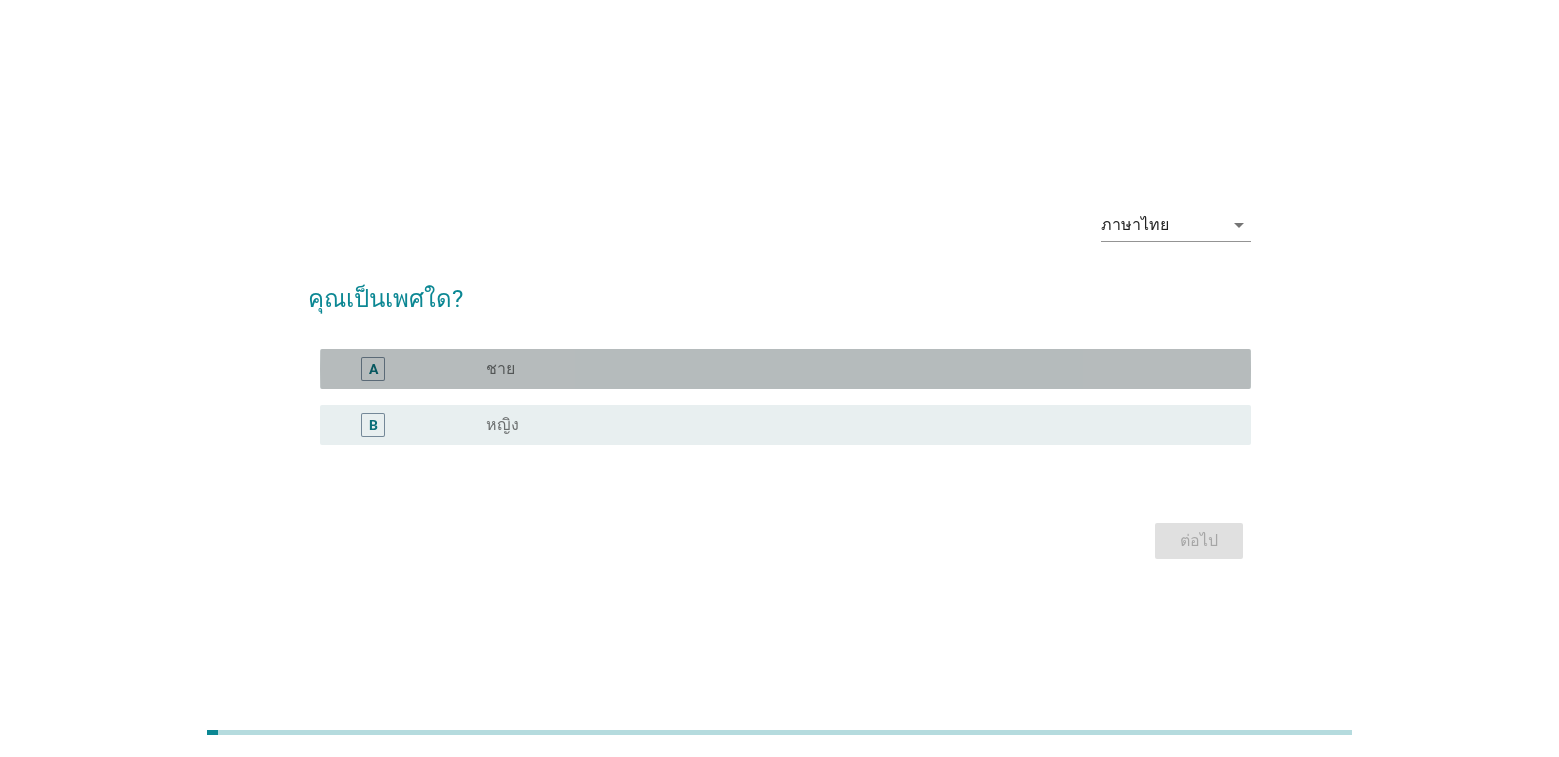click on "radio_button_unchecked ชาย" at bounding box center [852, 369] 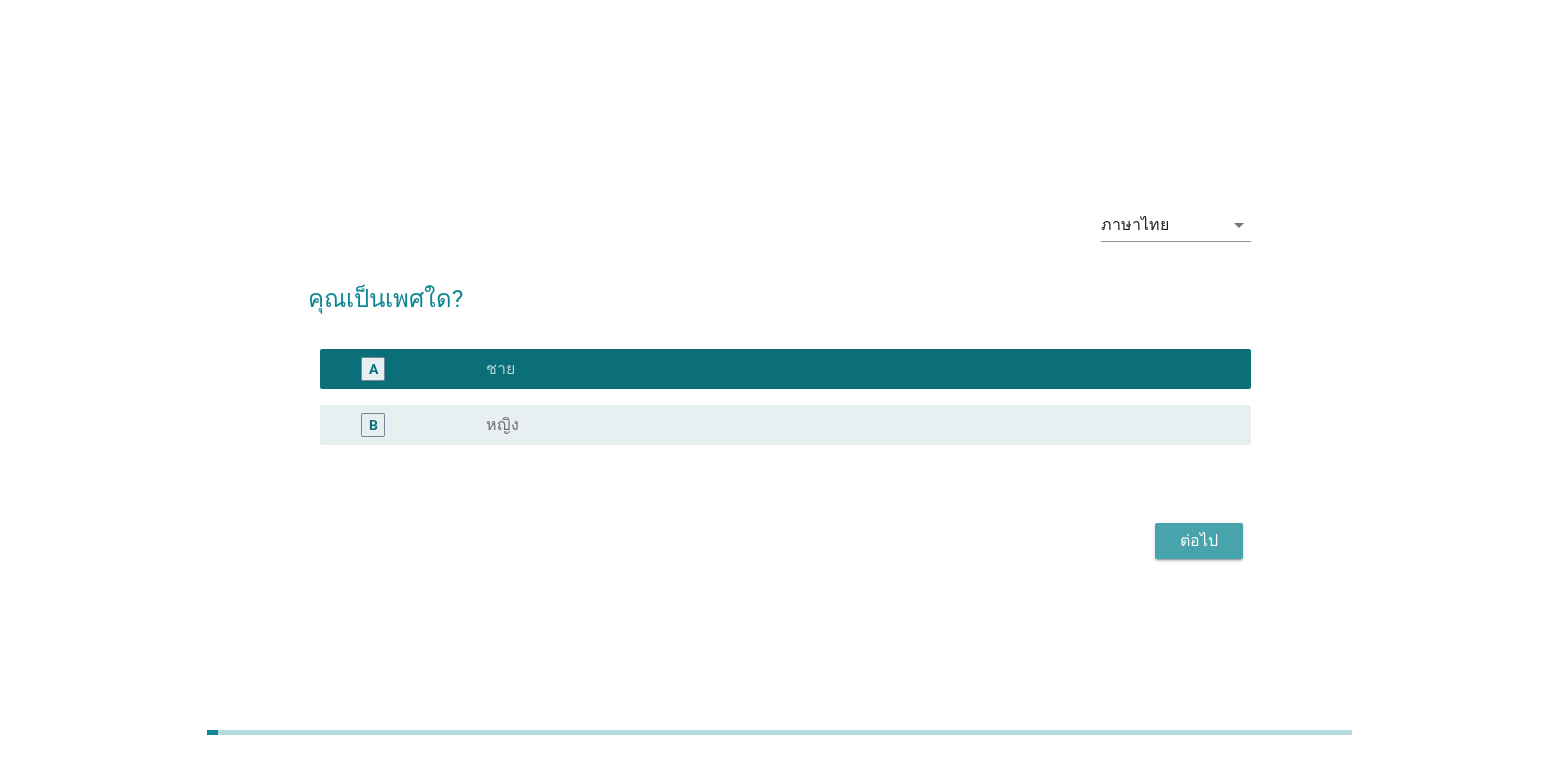 click on "ต่อไป" at bounding box center (1199, 541) 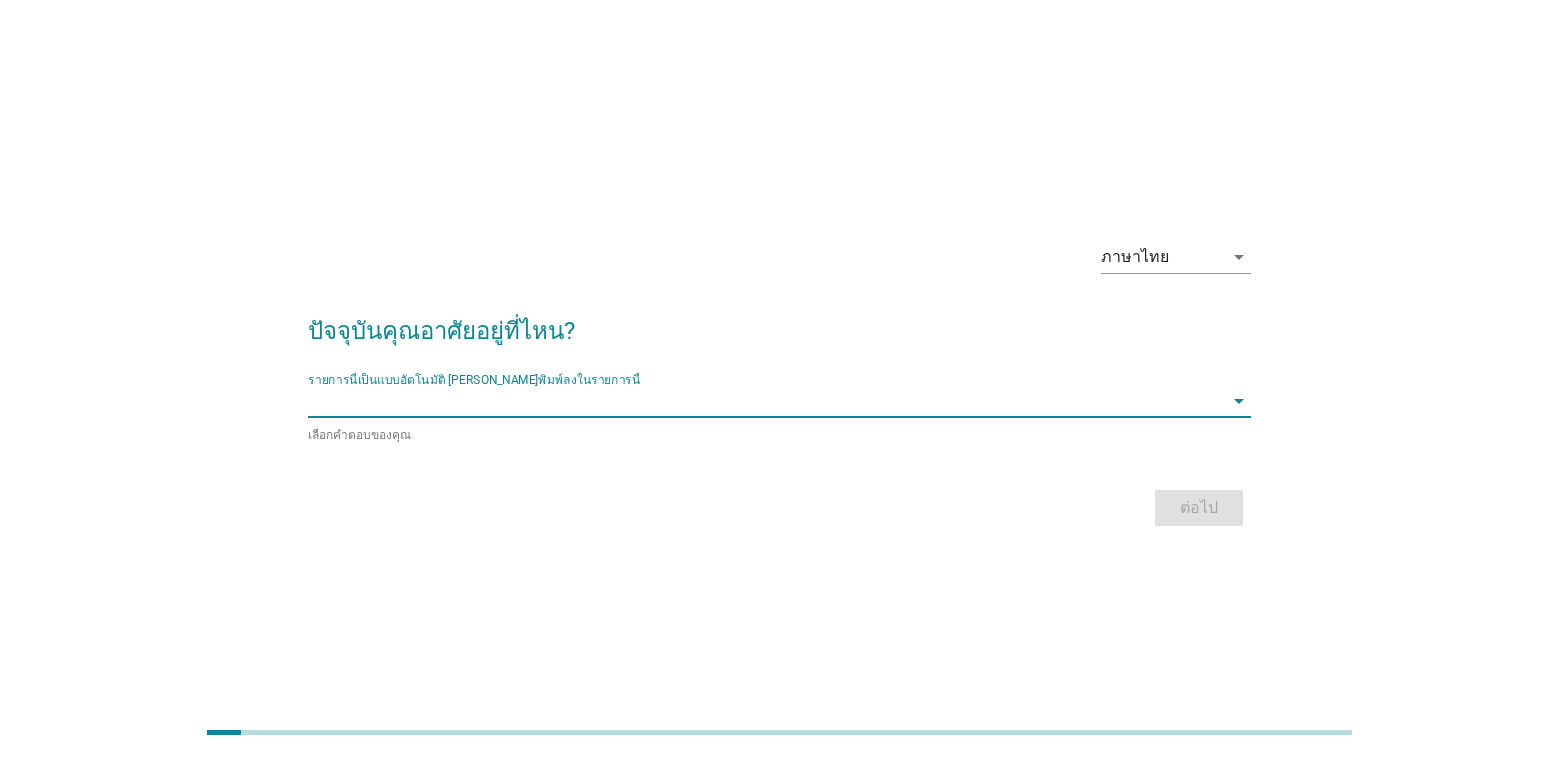 click at bounding box center (765, 401) 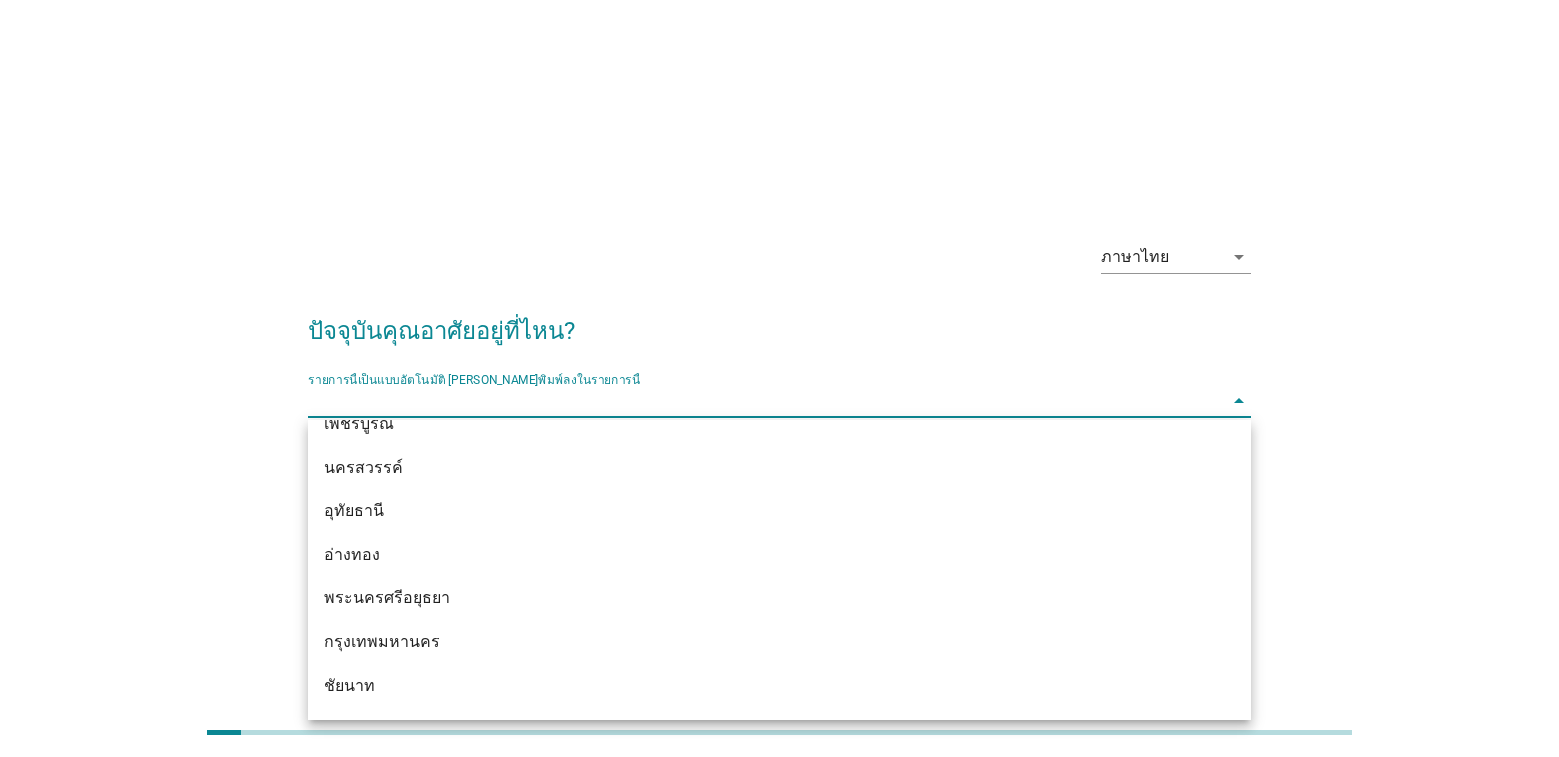 scroll, scrollTop: 1509, scrollLeft: 0, axis: vertical 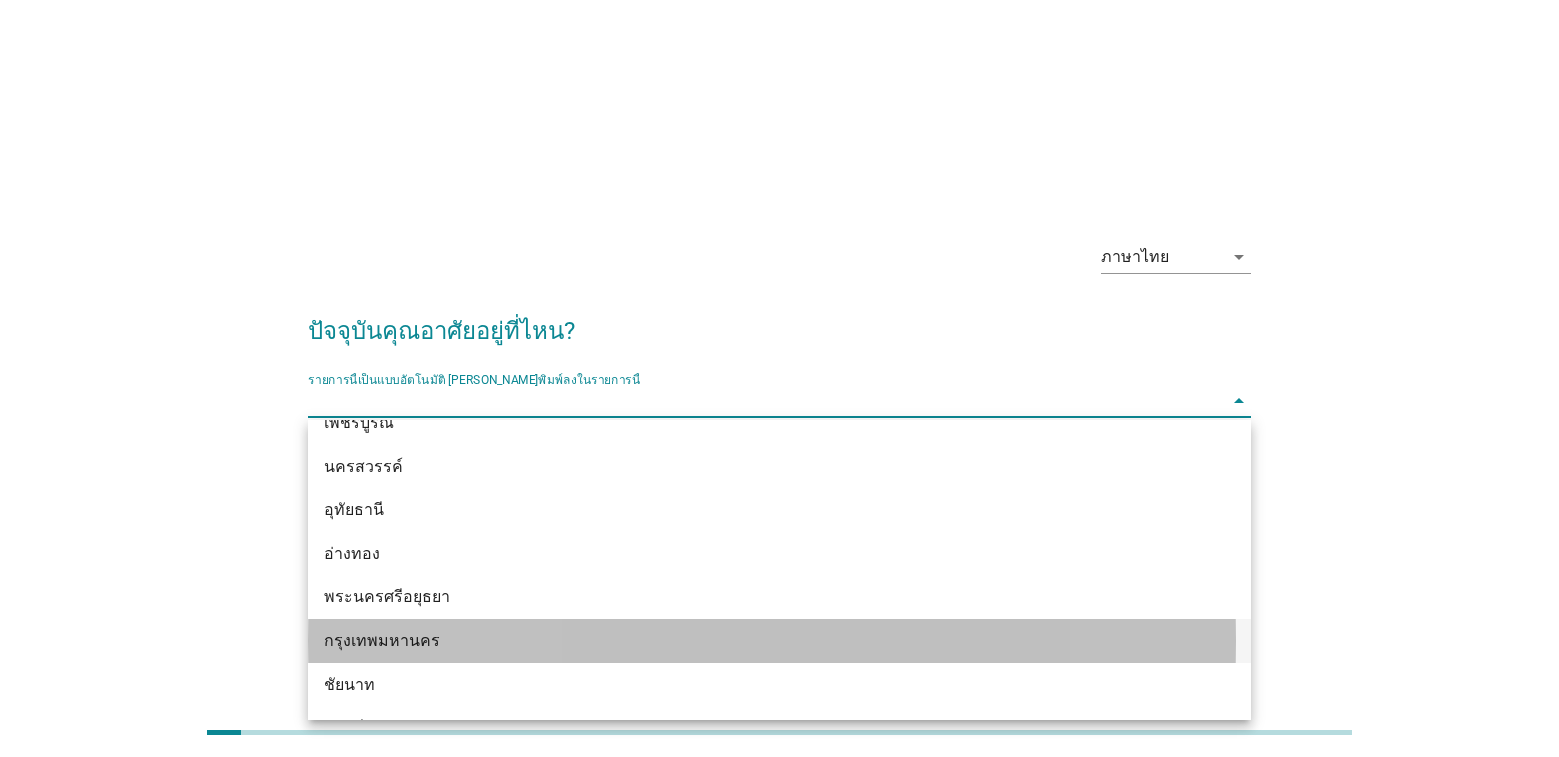 click on "กรุงเทพมหานคร" at bounding box center (741, 641) 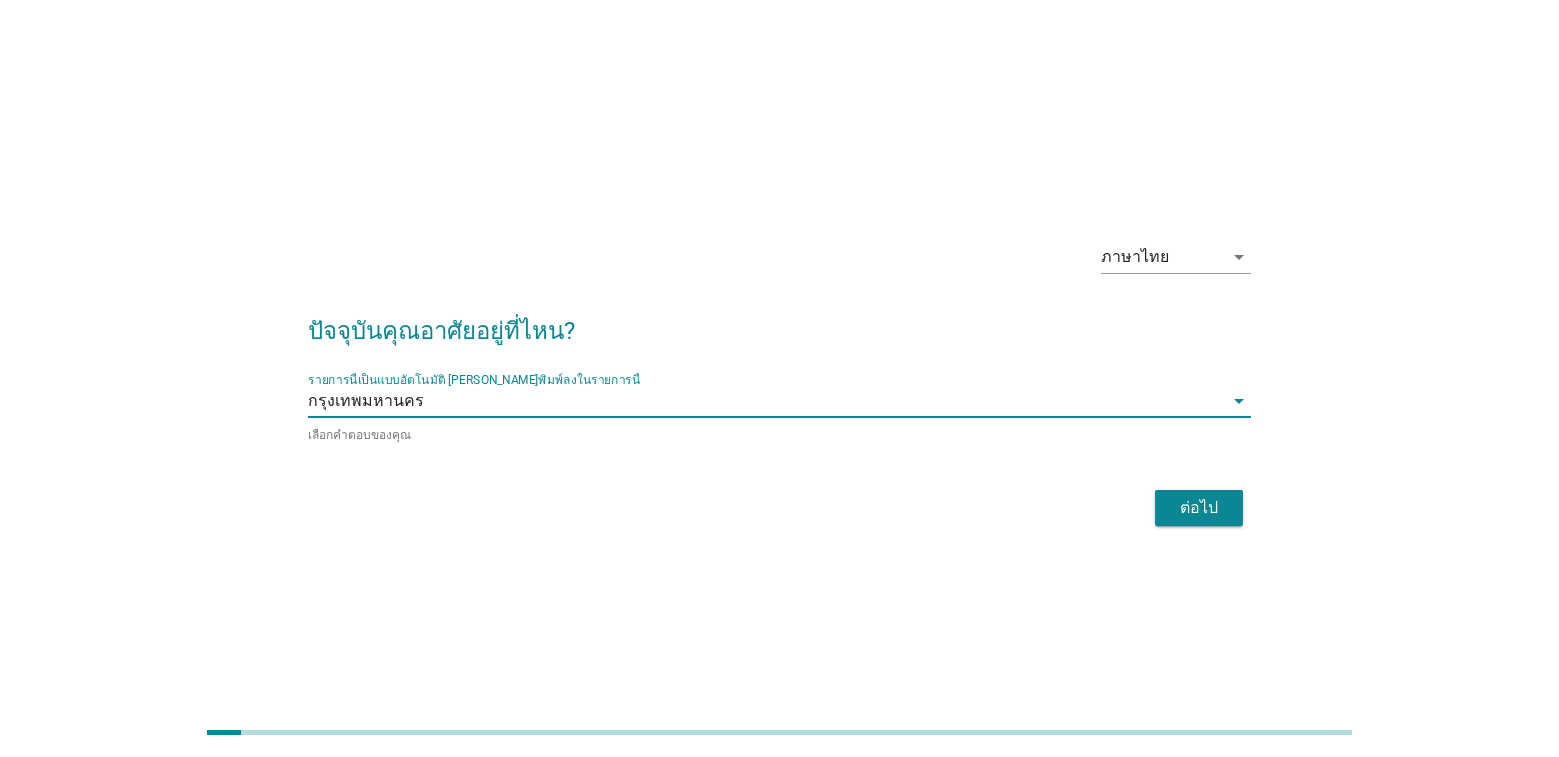 click on "ต่อไป" at bounding box center (1199, 508) 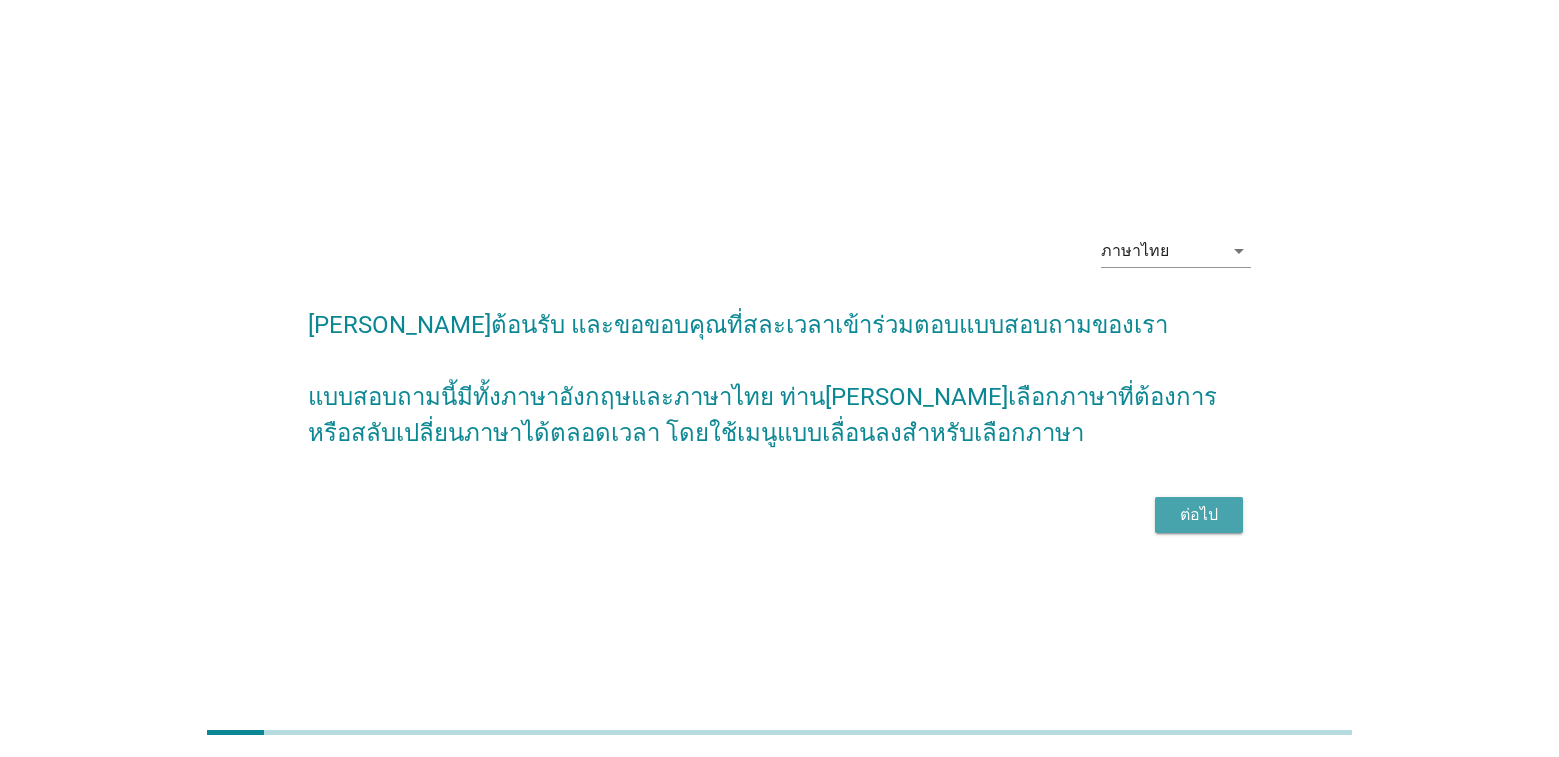 click on "ต่อไป" at bounding box center (1199, 515) 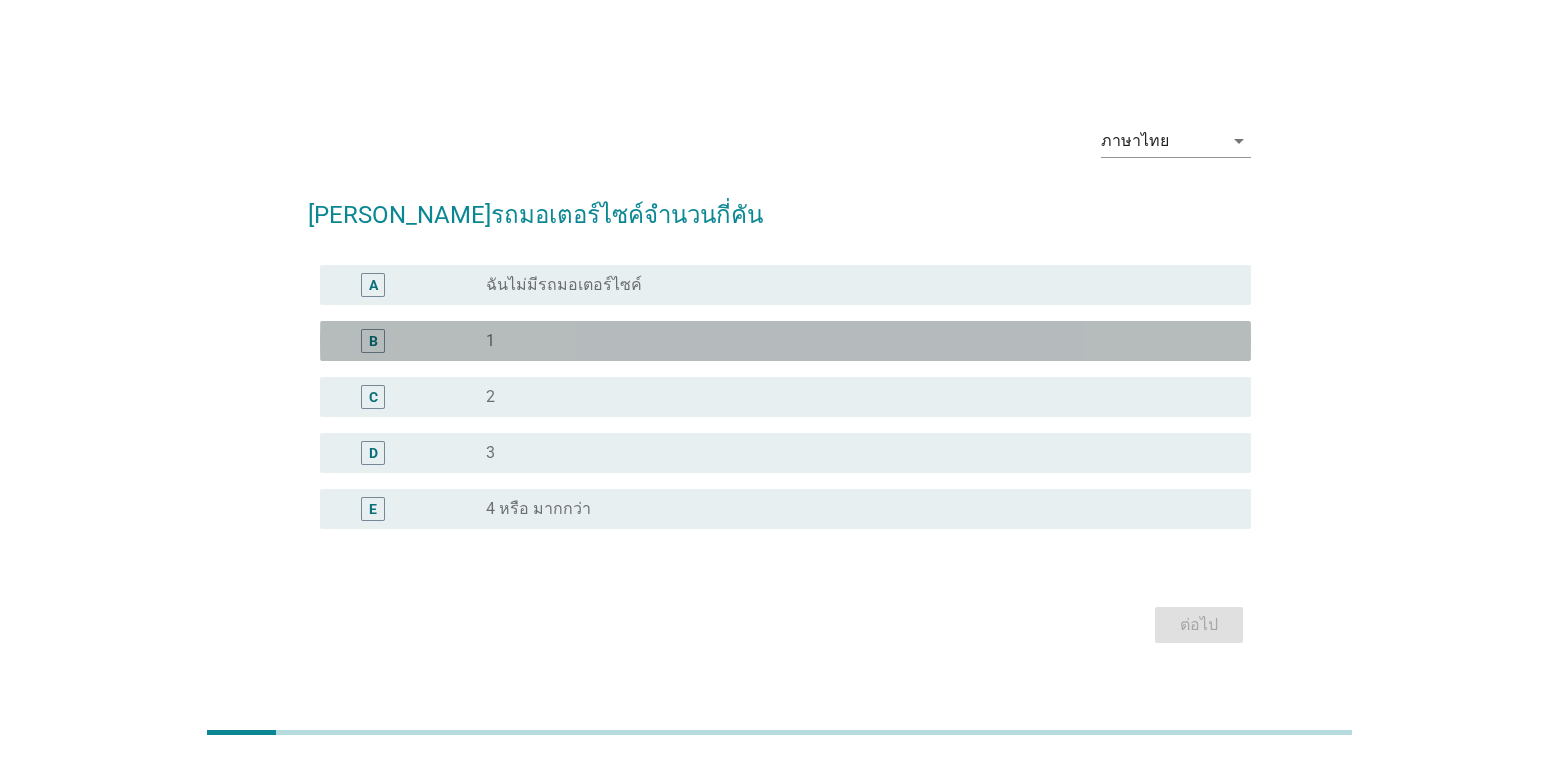 click on "radio_button_unchecked 1" at bounding box center [852, 341] 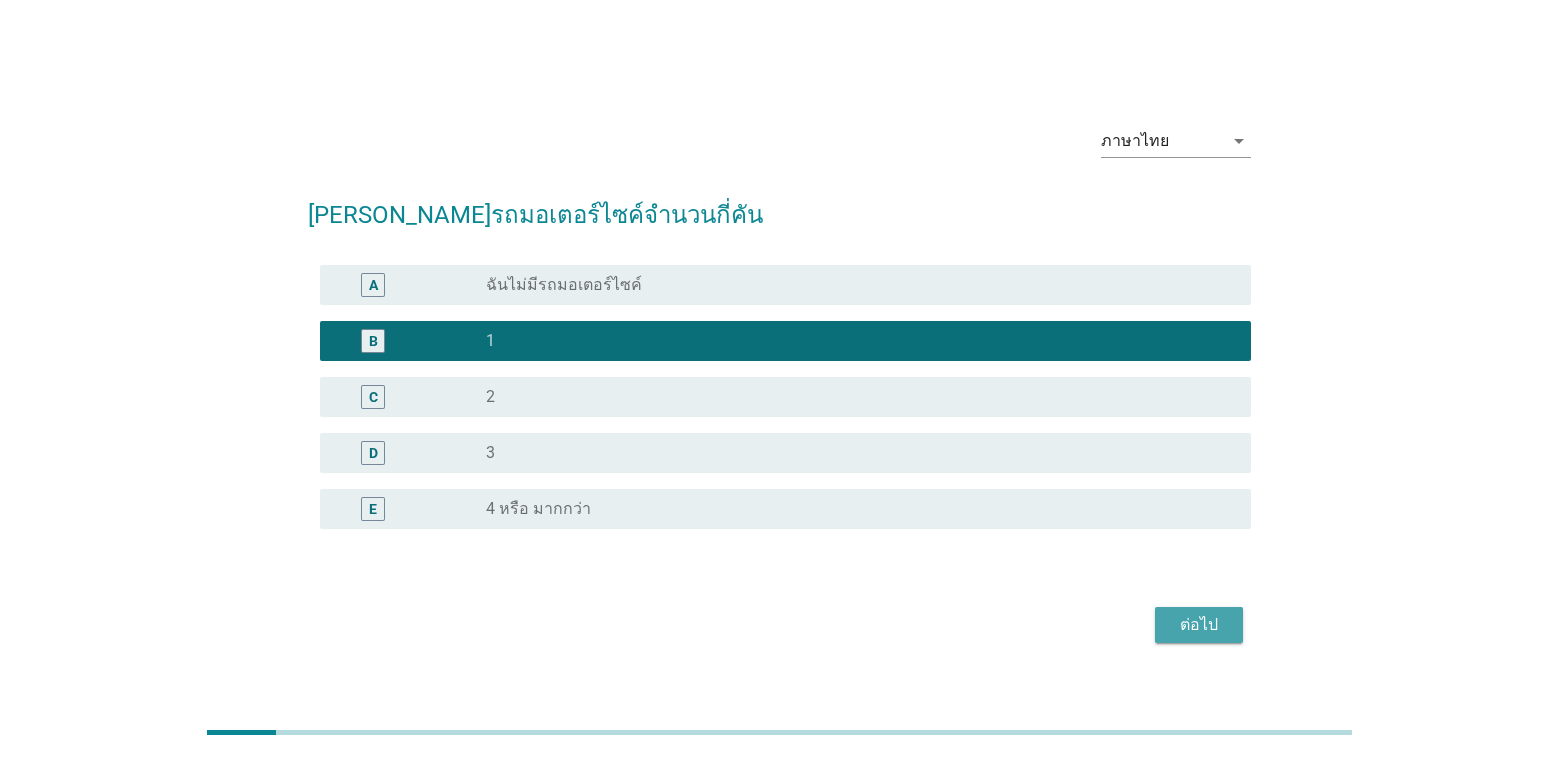 click on "ต่อไป" at bounding box center [1199, 625] 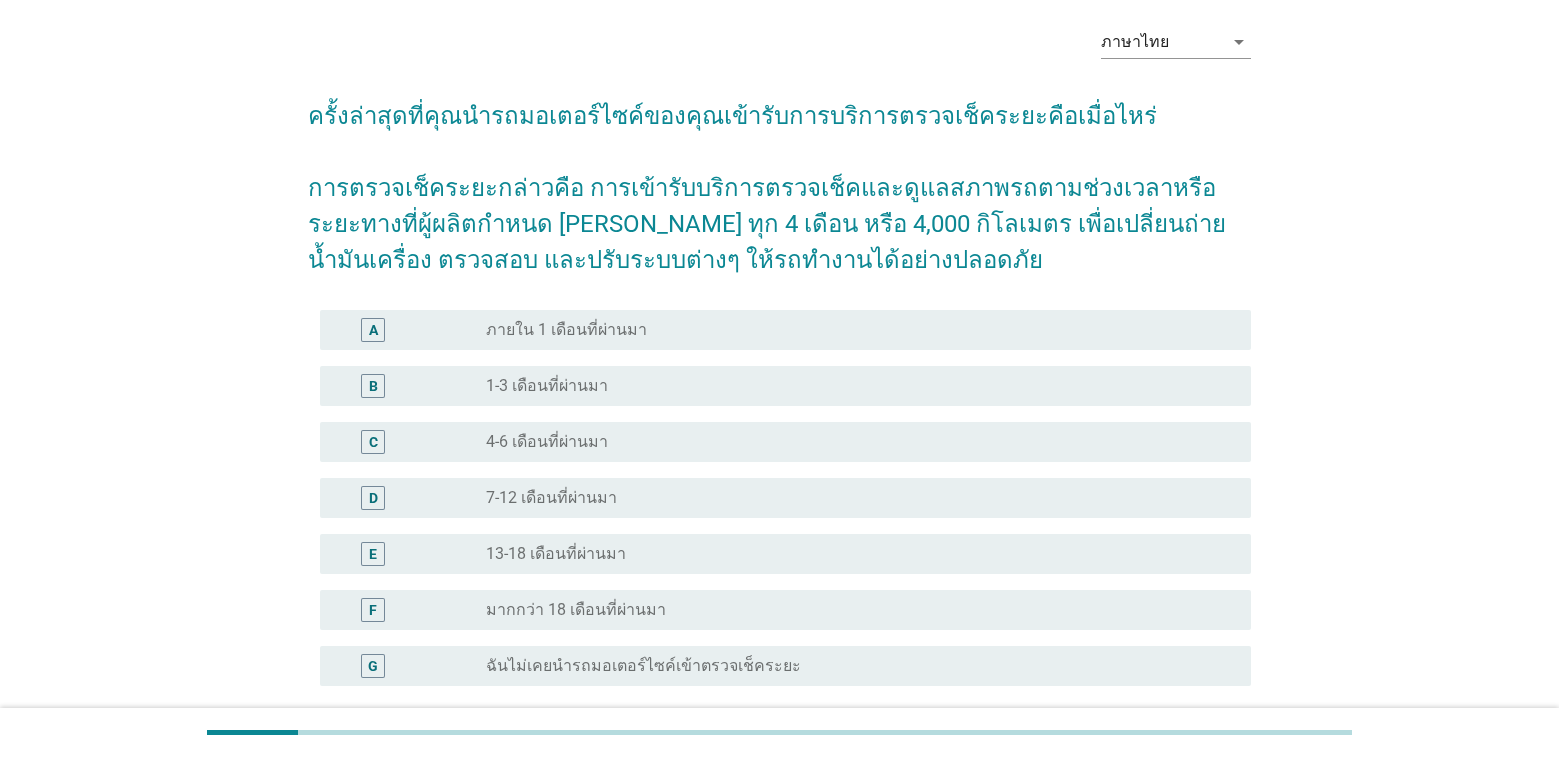 scroll, scrollTop: 83, scrollLeft: 0, axis: vertical 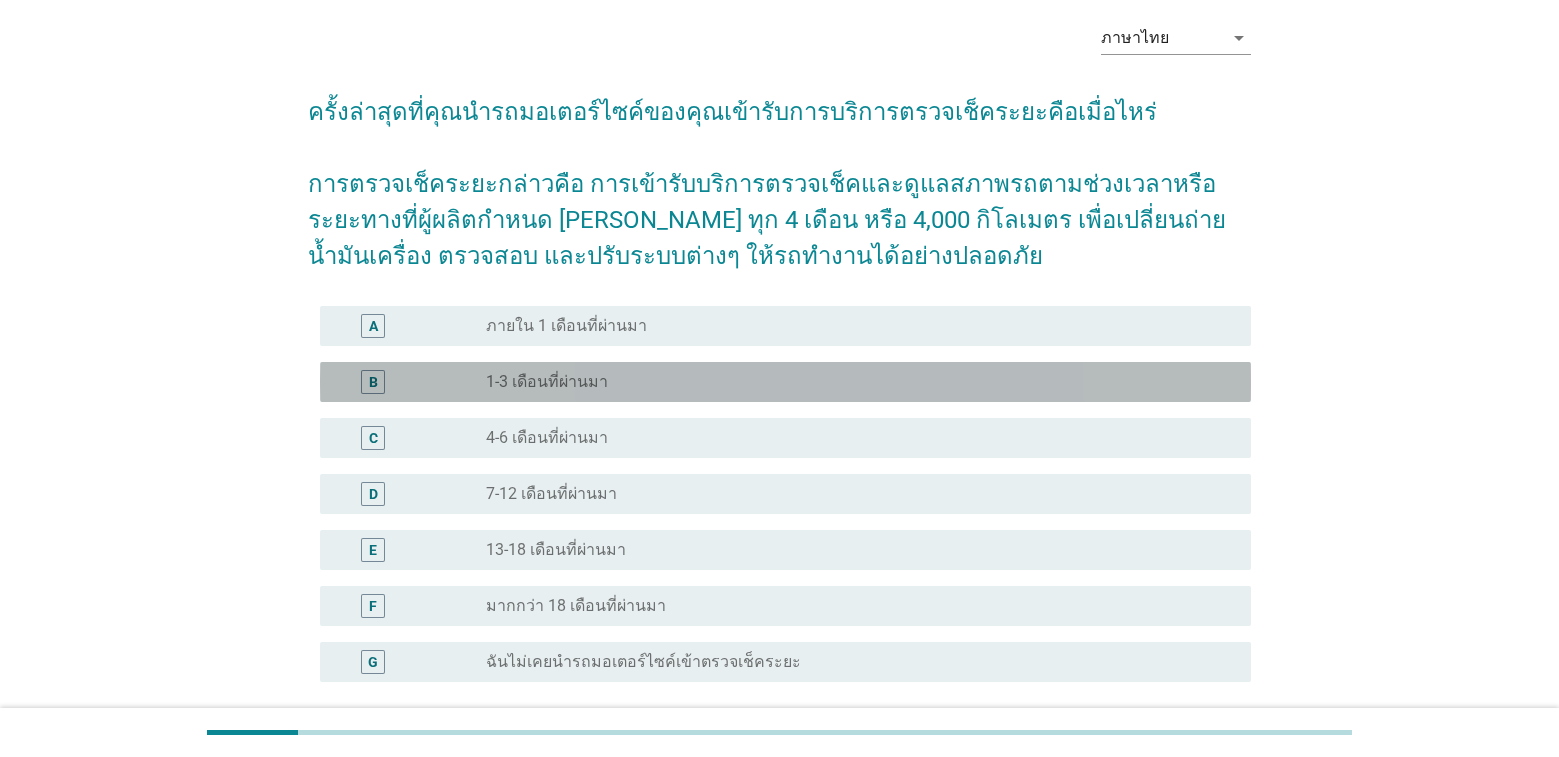 click on "radio_button_unchecked 1-3 เดือนที่ผ่านมา" at bounding box center (852, 382) 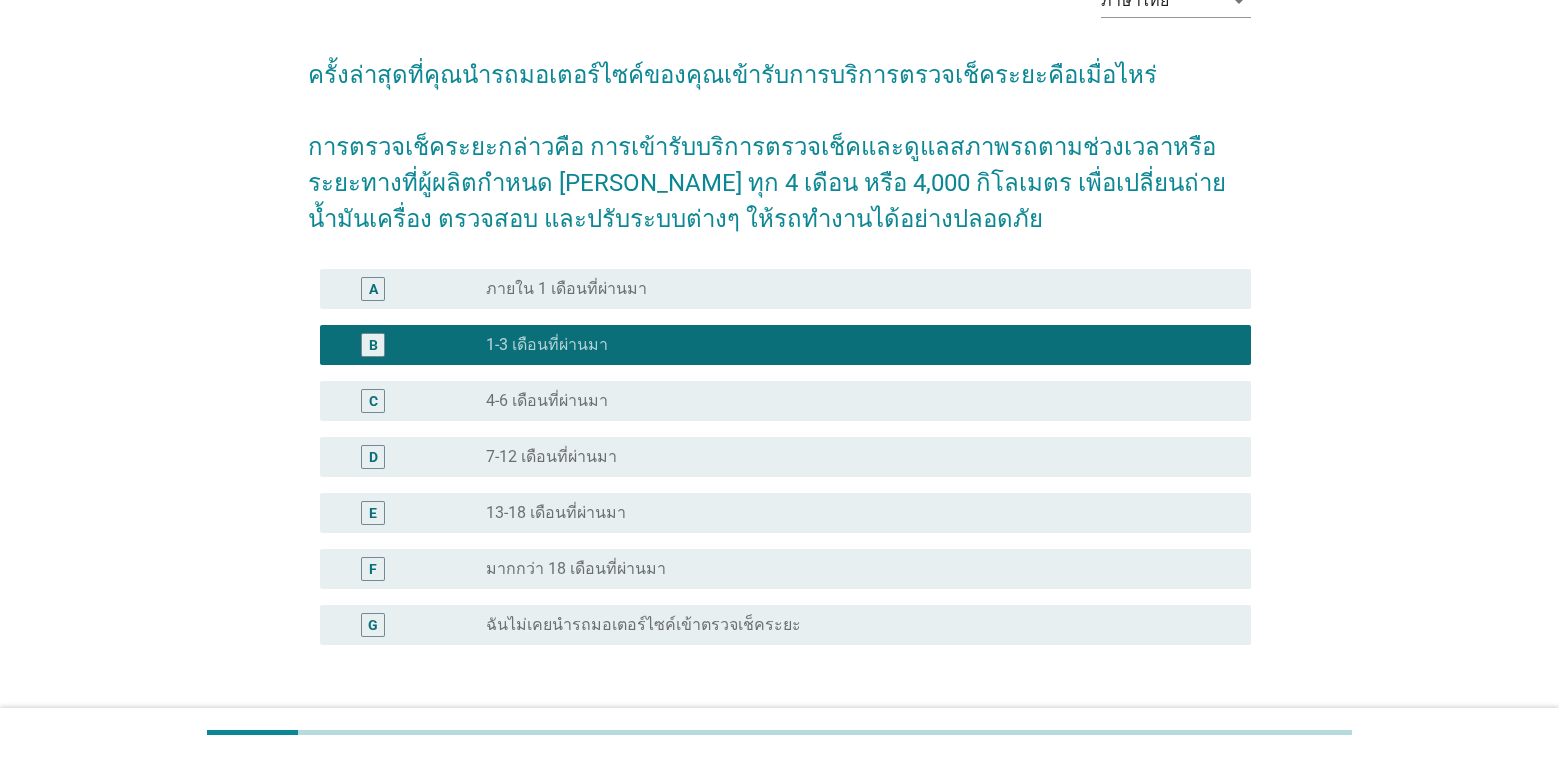 scroll, scrollTop: 265, scrollLeft: 0, axis: vertical 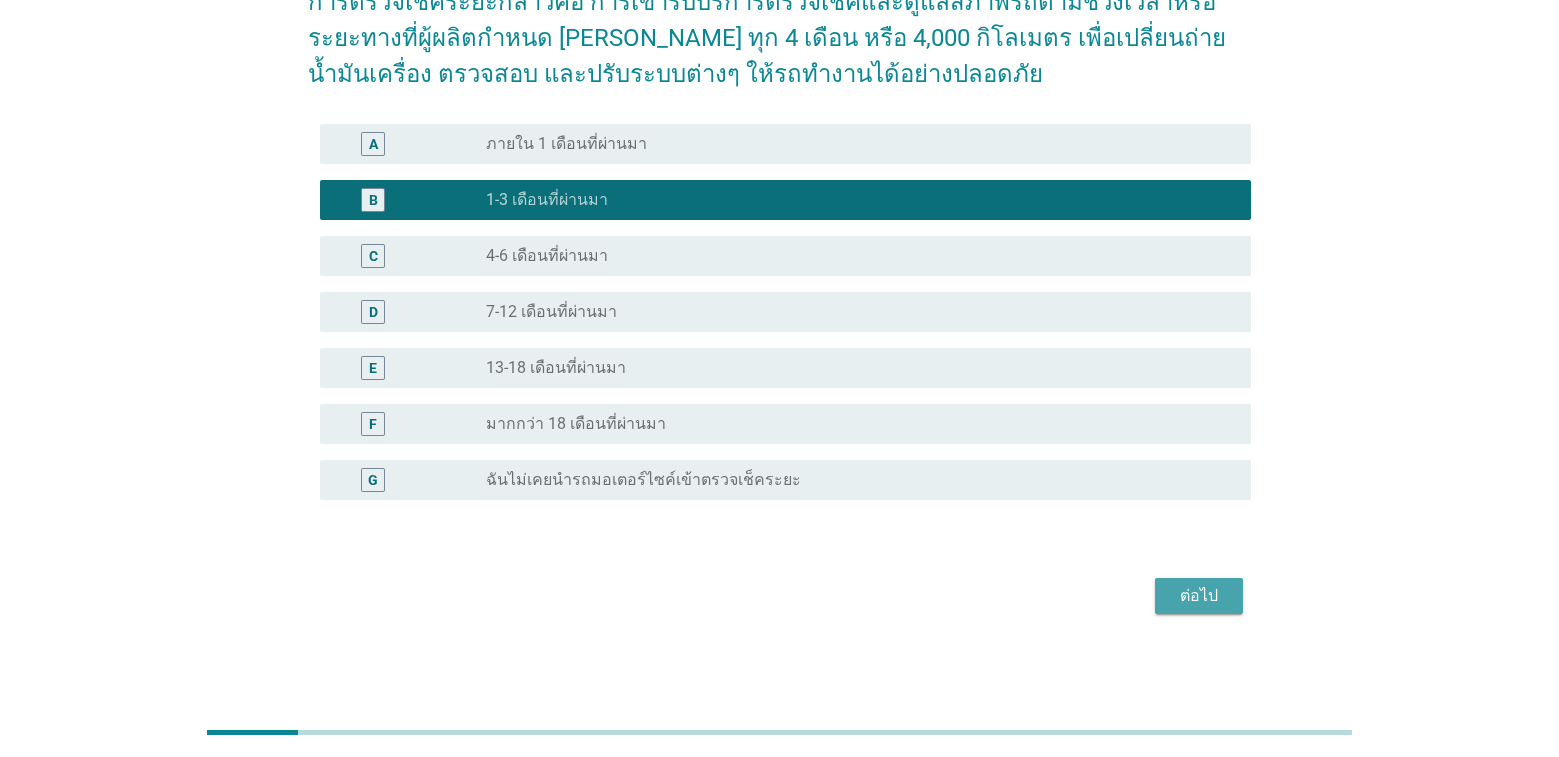 click on "ต่อไป" at bounding box center [1199, 596] 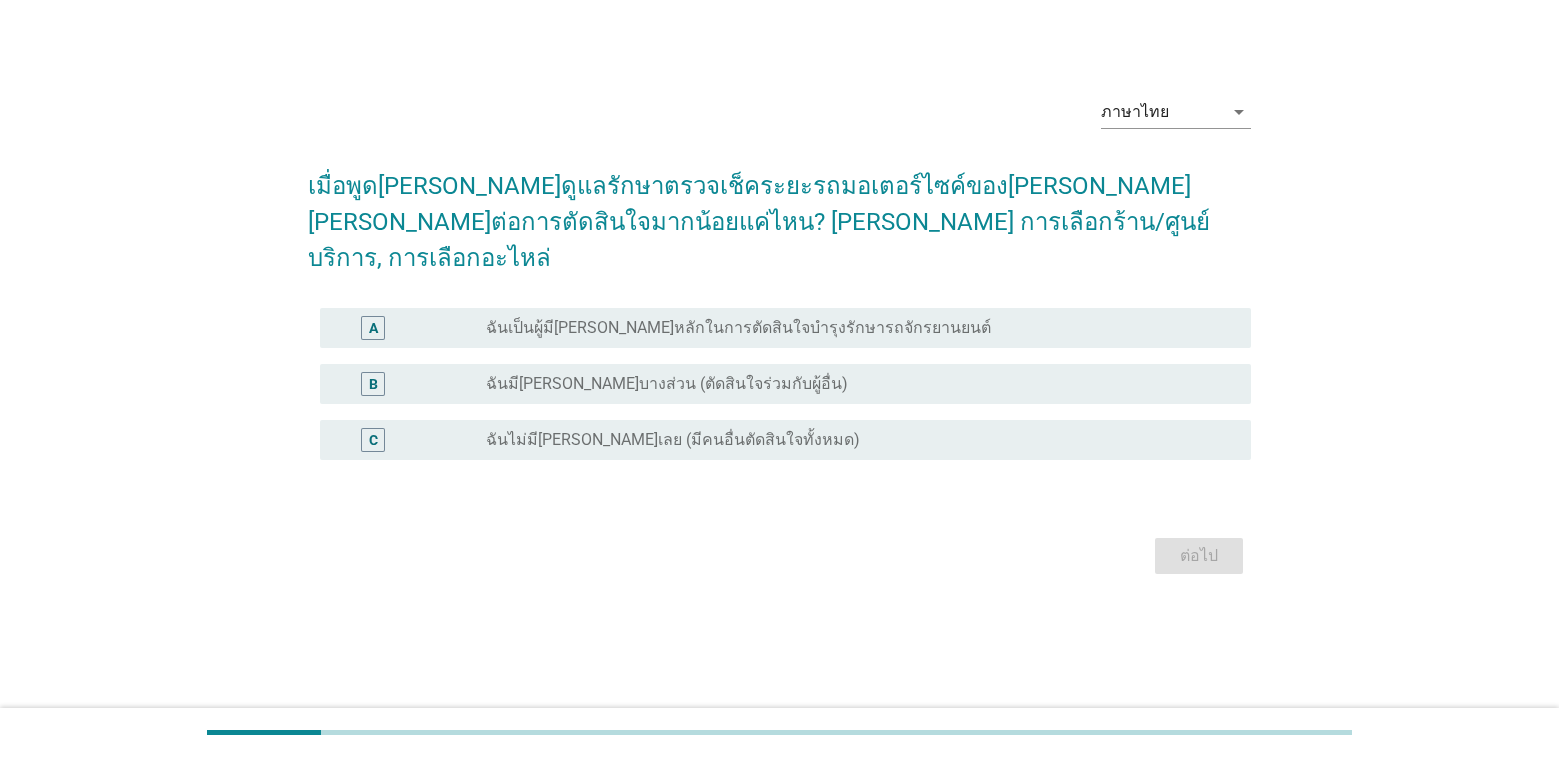 scroll, scrollTop: 0, scrollLeft: 0, axis: both 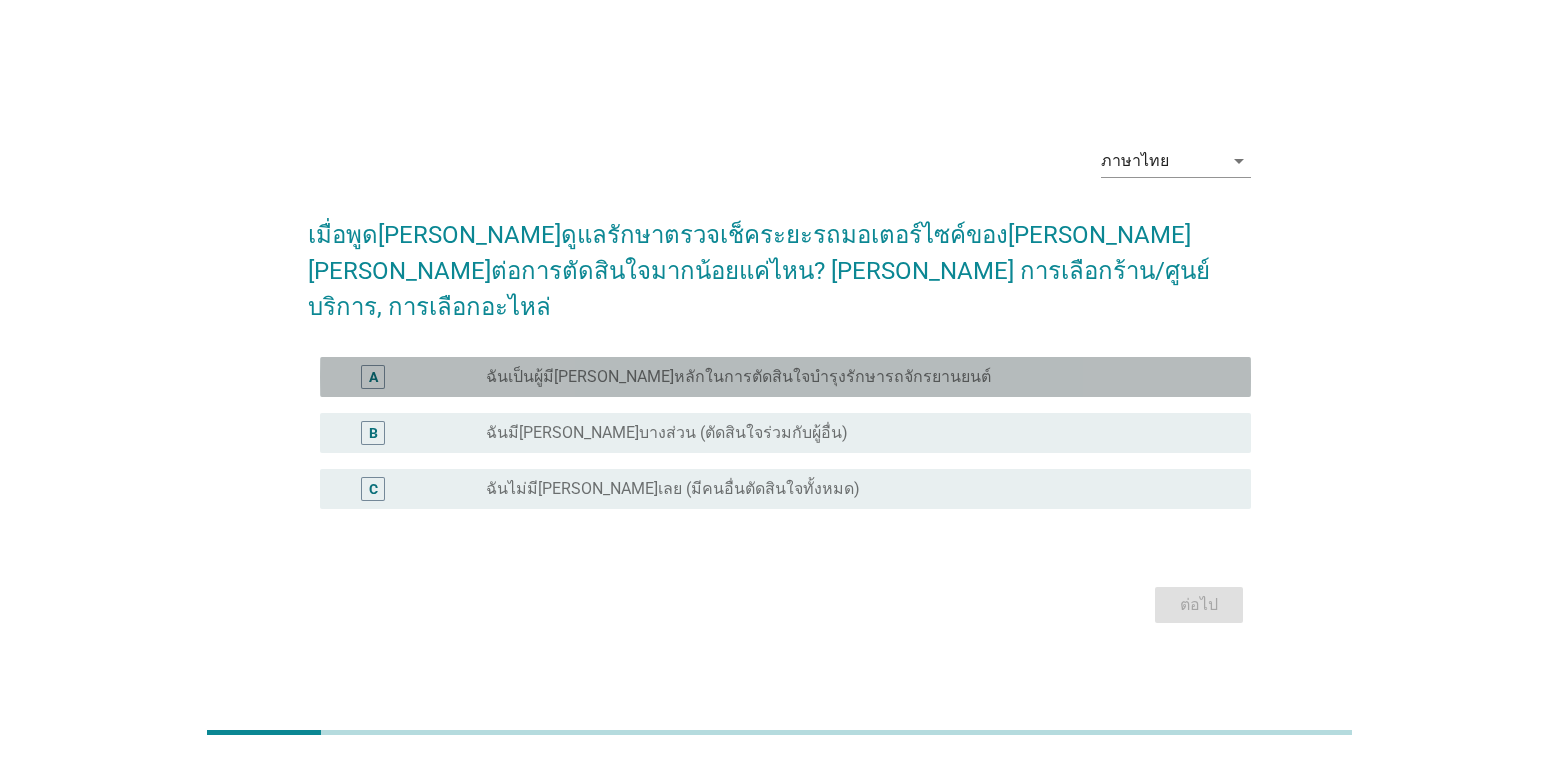 click on "radio_button_unchecked ฉันเป็นผู้มี[PERSON_NAME]หลักในการตัดสินใจบำรุงรักษารถจักรยานยนต์" at bounding box center (860, 377) 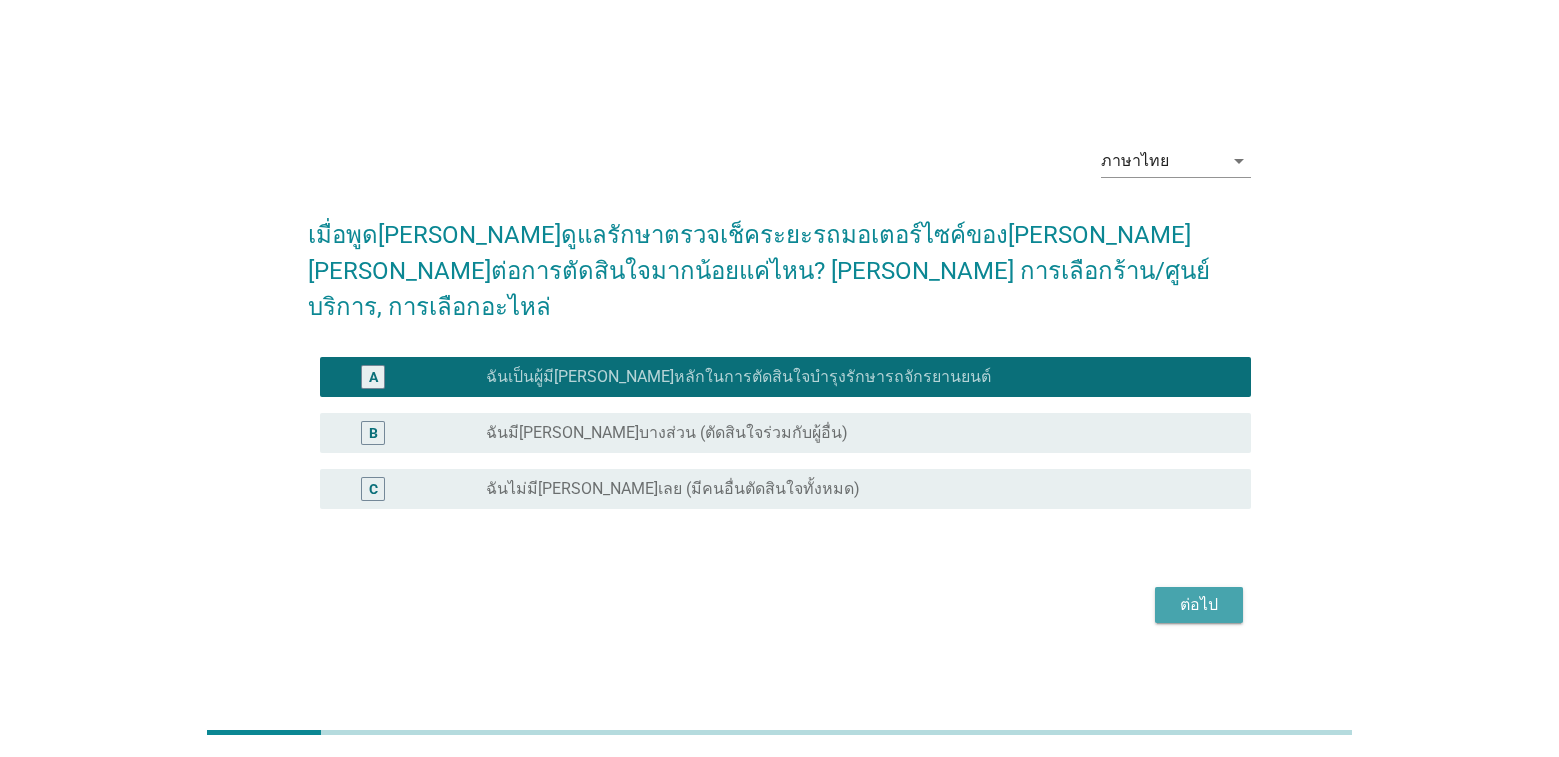 click on "ต่อไป" at bounding box center [1199, 605] 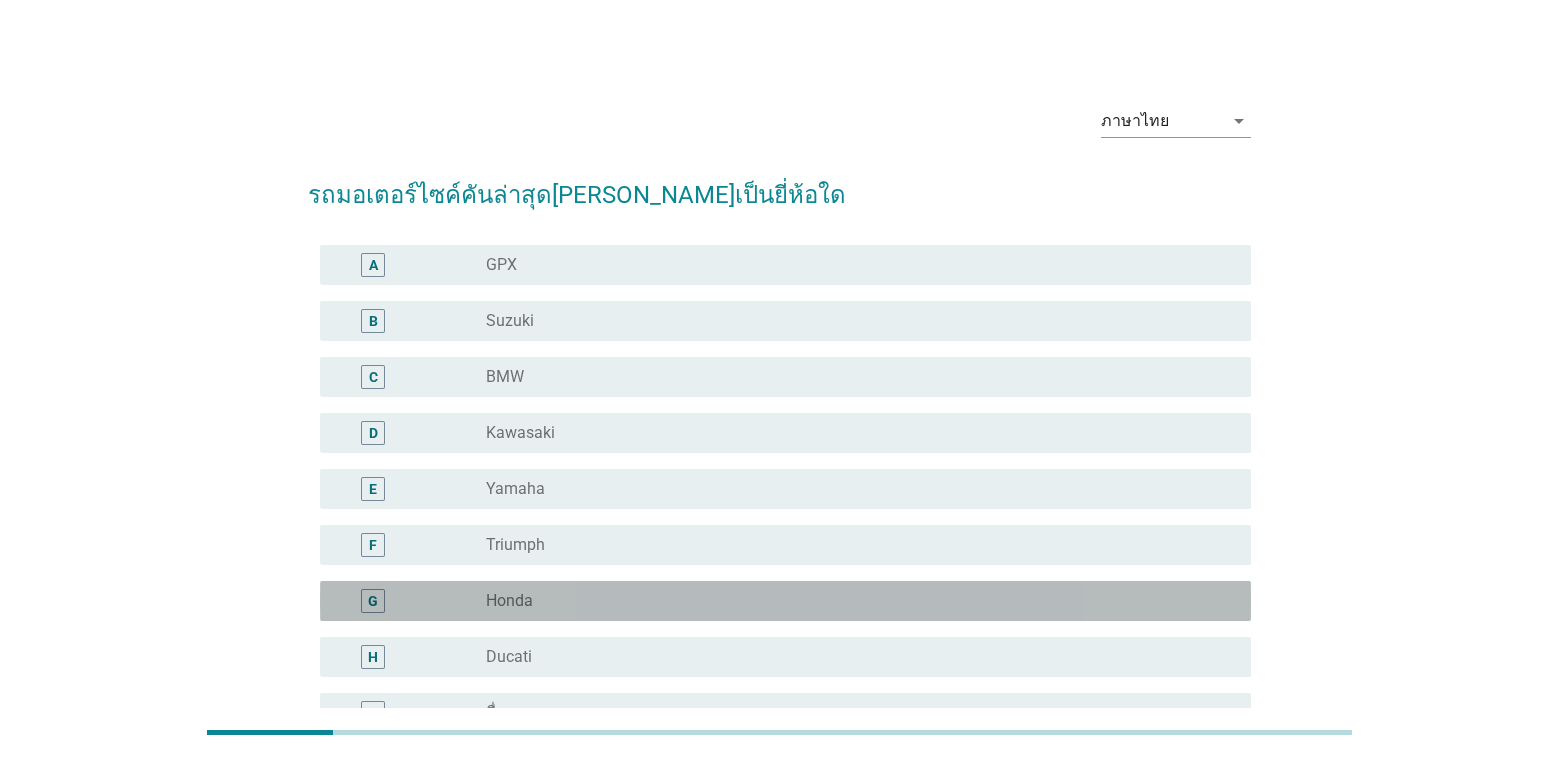 click on "Honda" at bounding box center (509, 601) 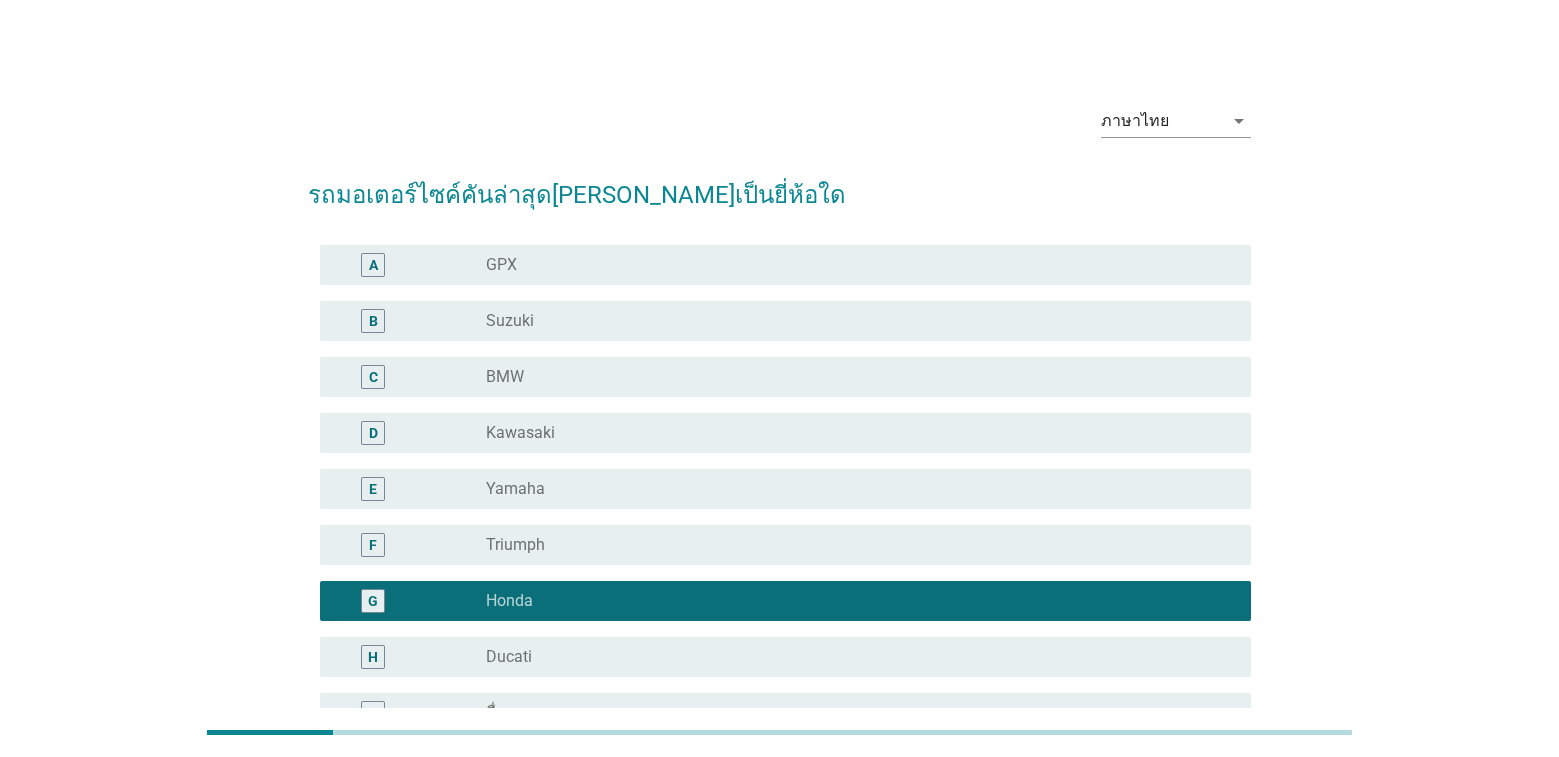 scroll, scrollTop: 233, scrollLeft: 0, axis: vertical 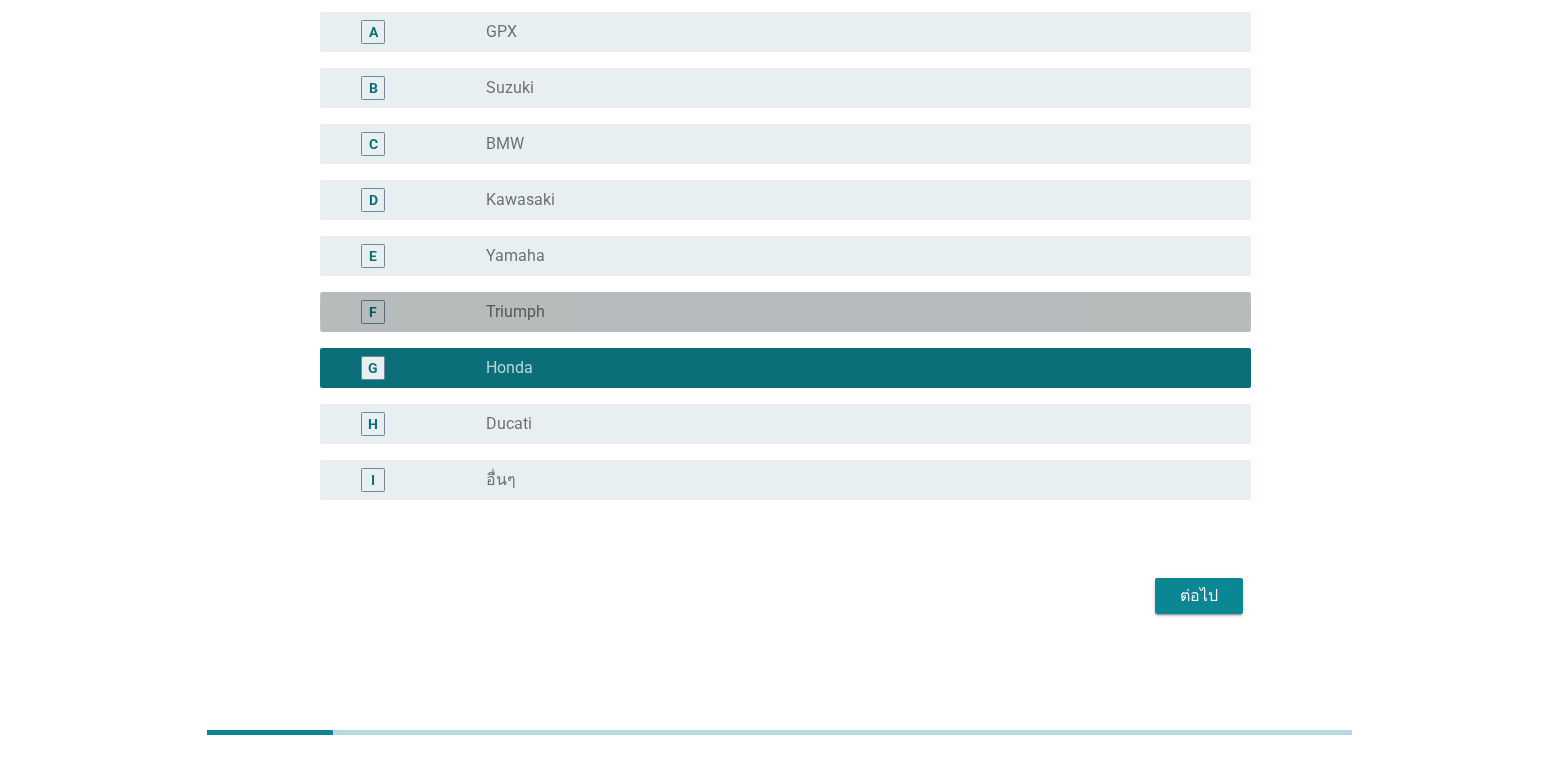 click on "Triumph" at bounding box center (515, 312) 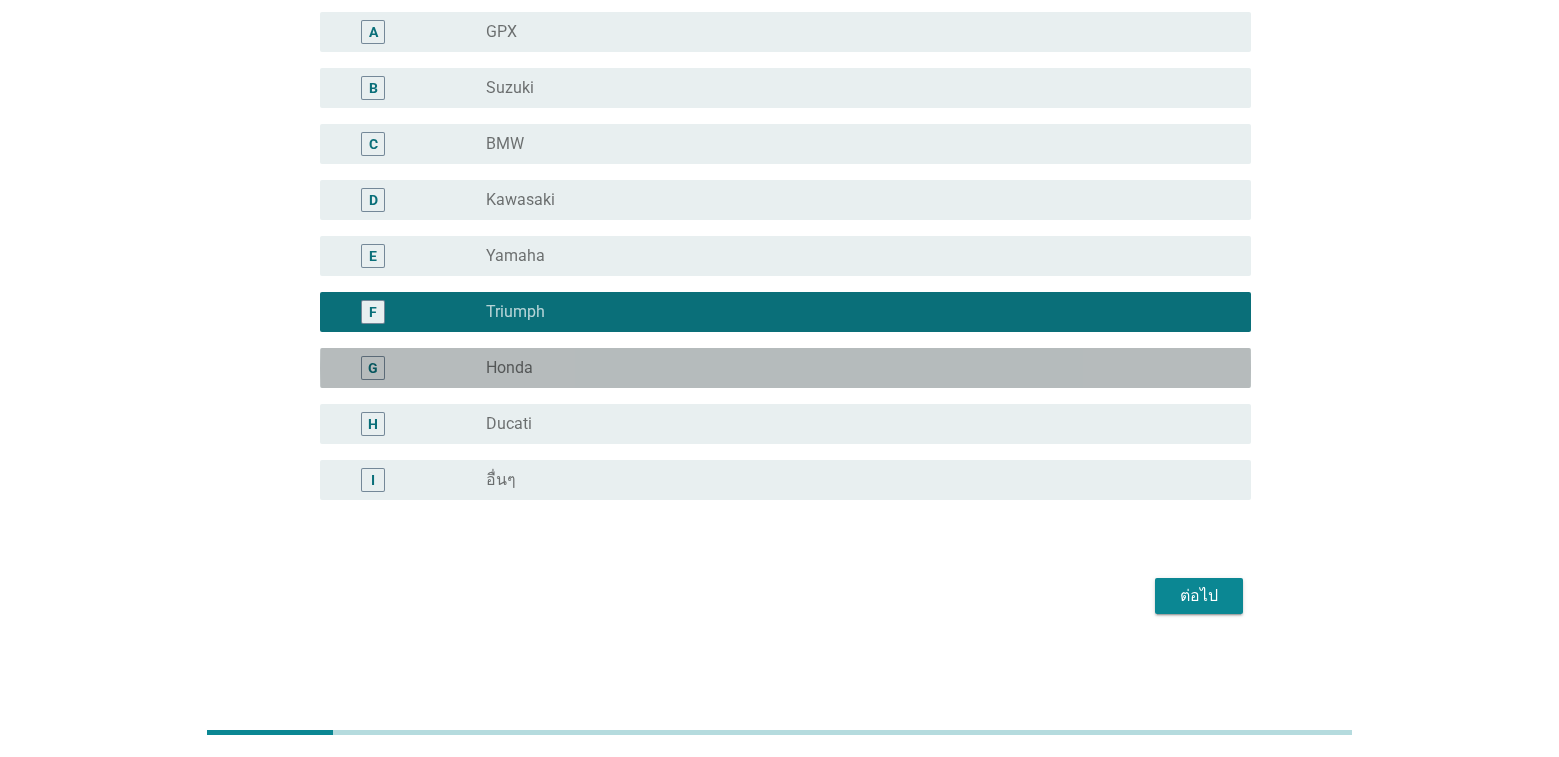 click on "Honda" at bounding box center (509, 368) 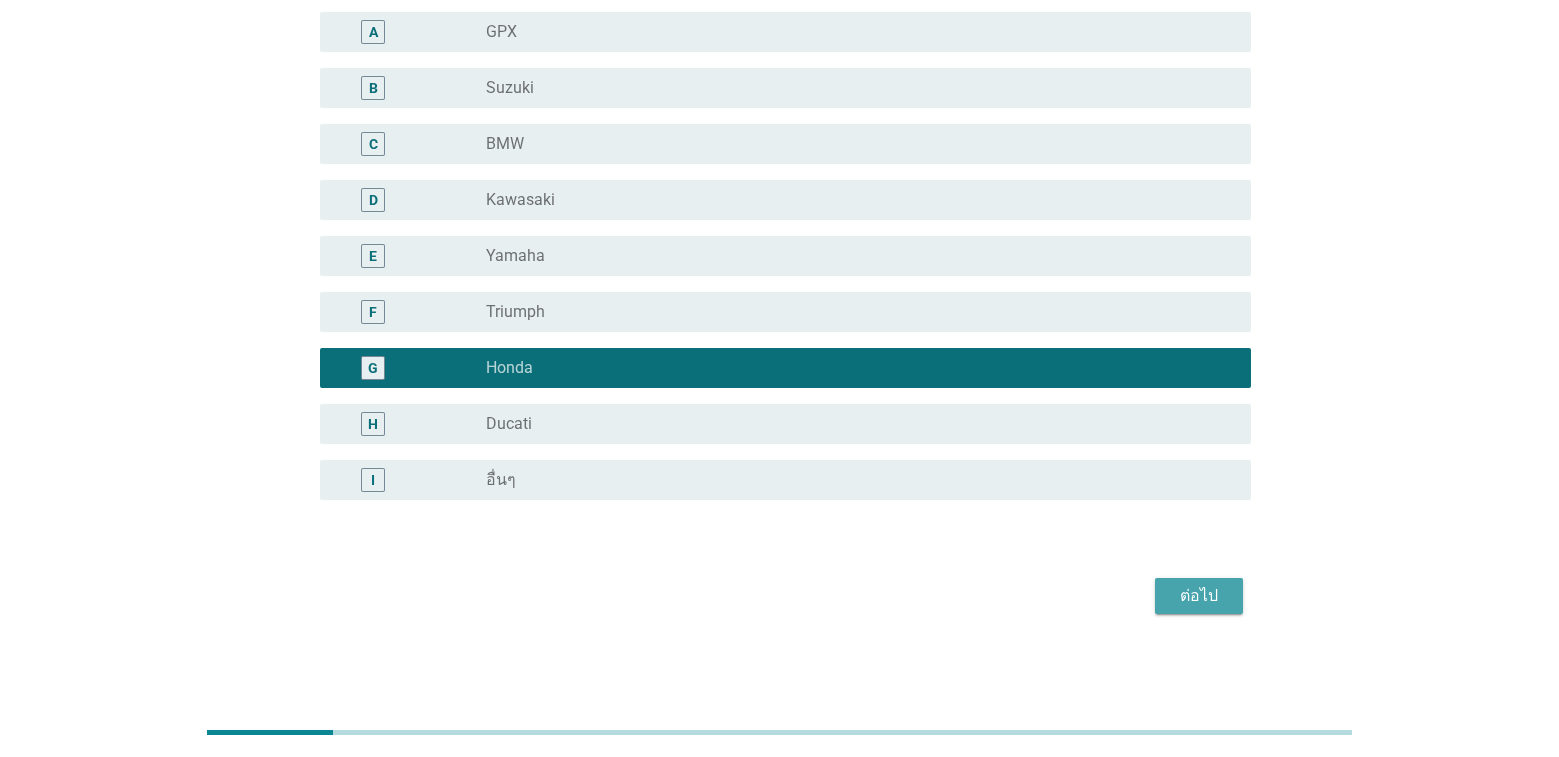 click on "ต่อไป" at bounding box center (1199, 596) 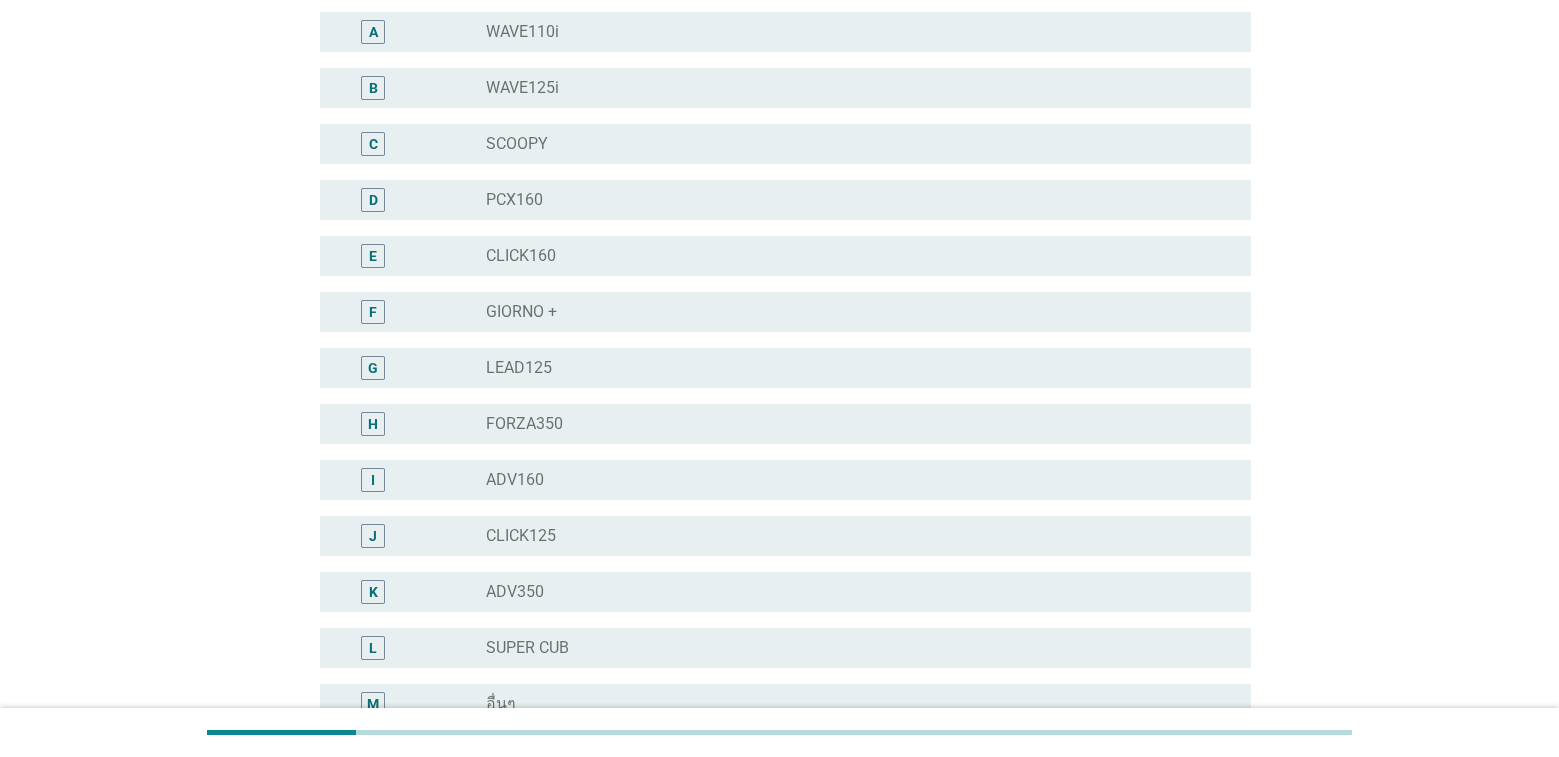 scroll, scrollTop: 0, scrollLeft: 0, axis: both 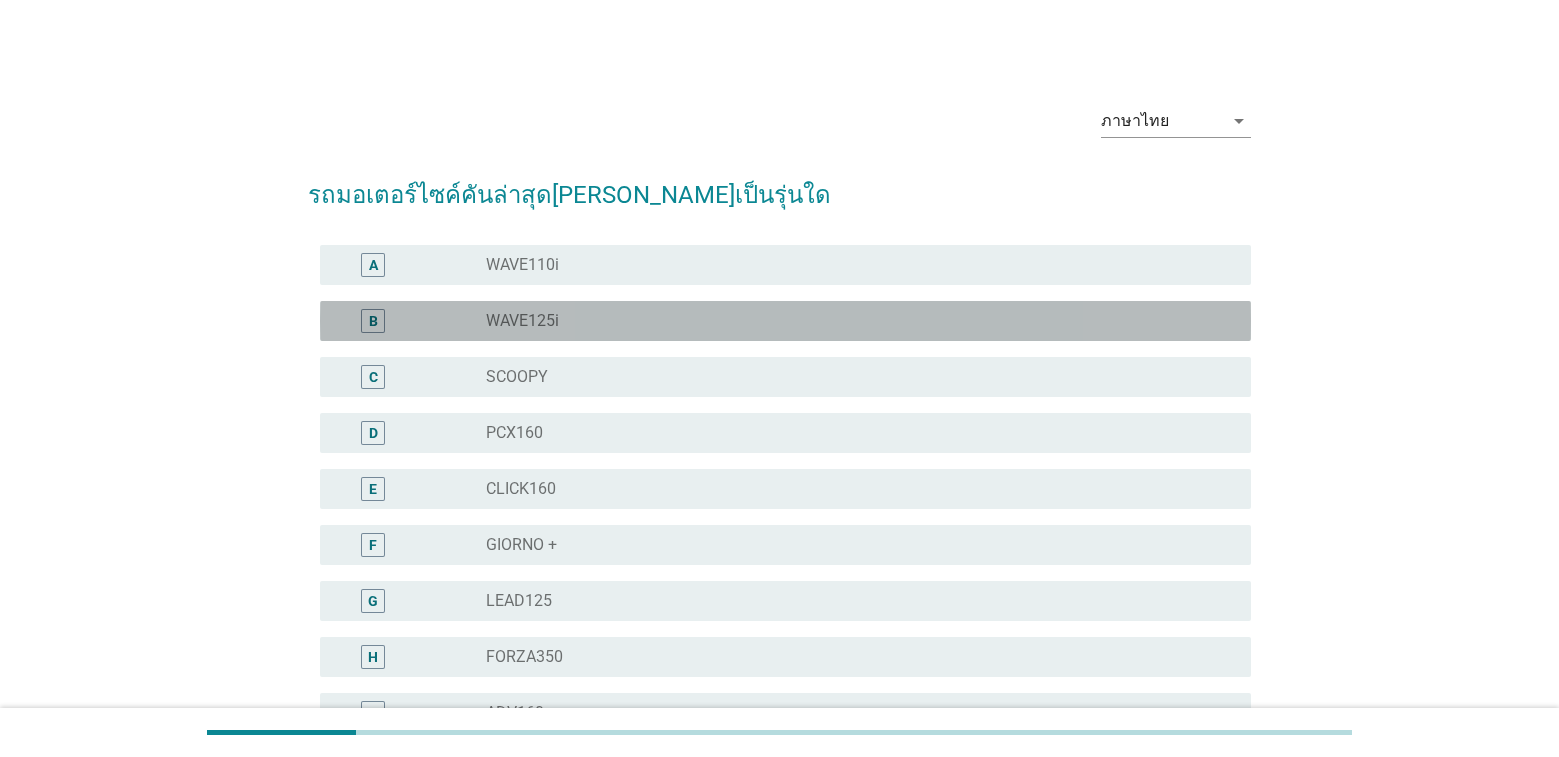 click on "radio_button_unchecked WAVE125i" at bounding box center [852, 321] 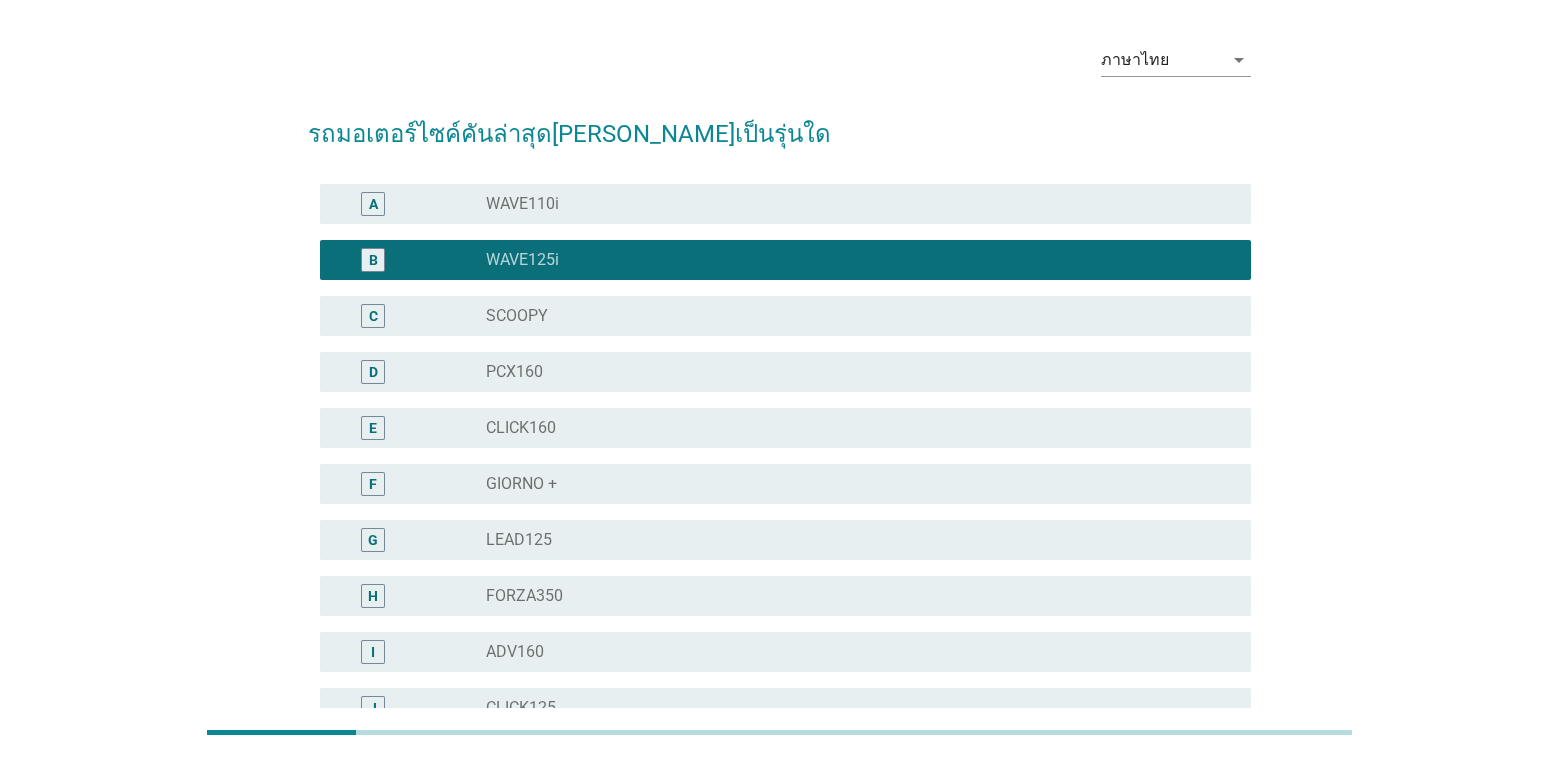 scroll, scrollTop: 60, scrollLeft: 0, axis: vertical 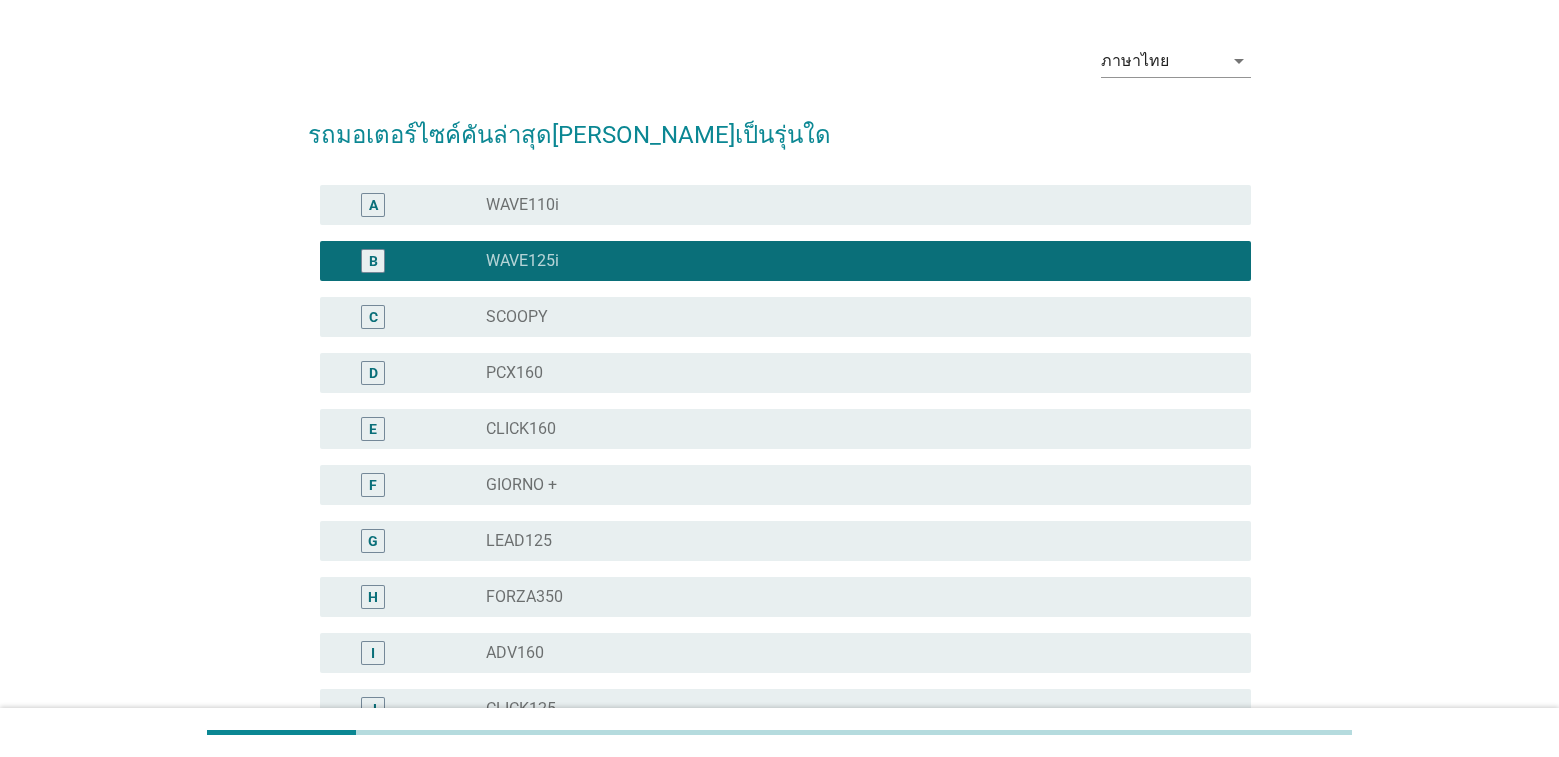 click on "radio_button_unchecked SCOOPY" at bounding box center [852, 317] 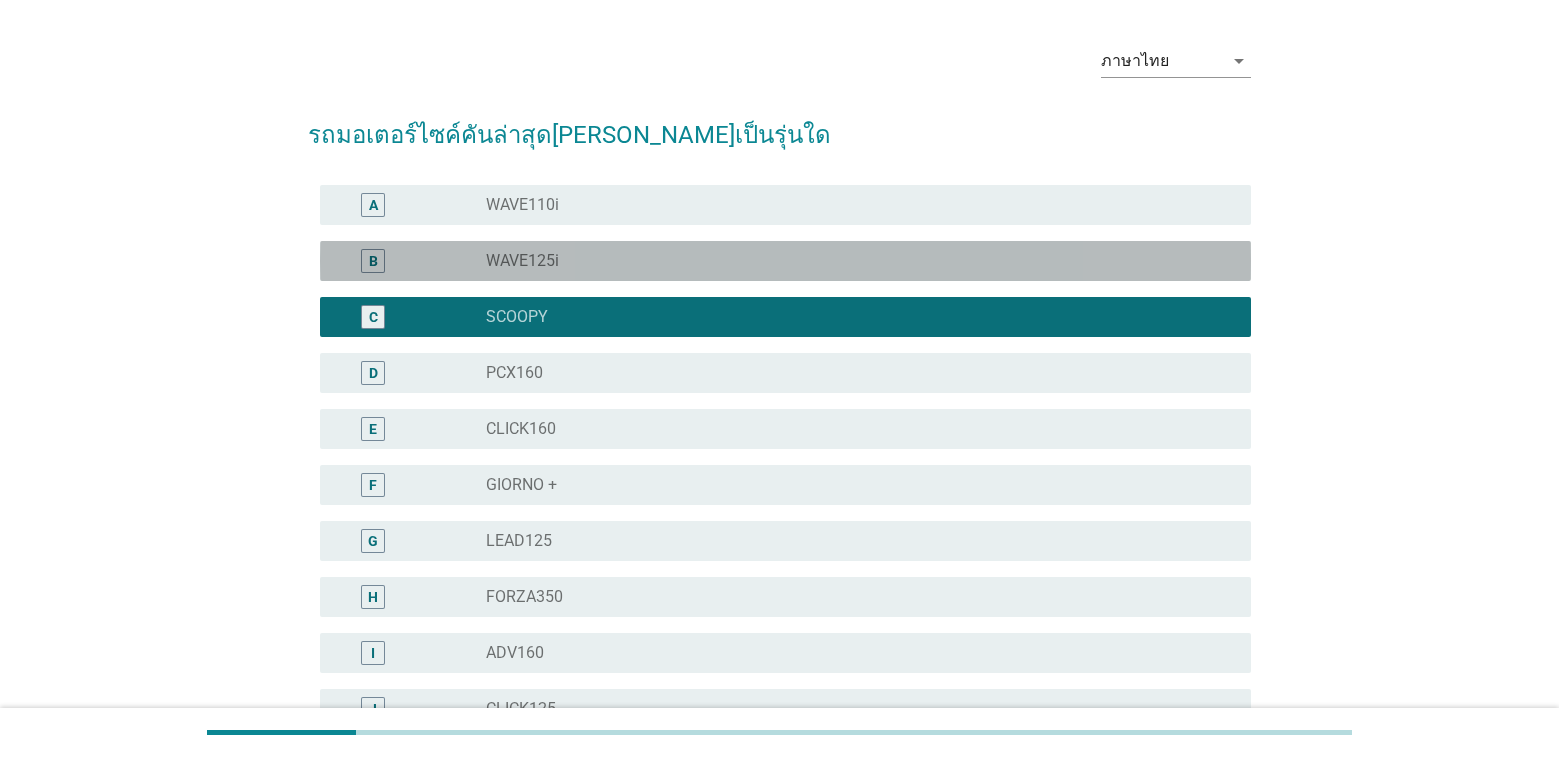 click on "radio_button_unchecked WAVE125i" at bounding box center [852, 261] 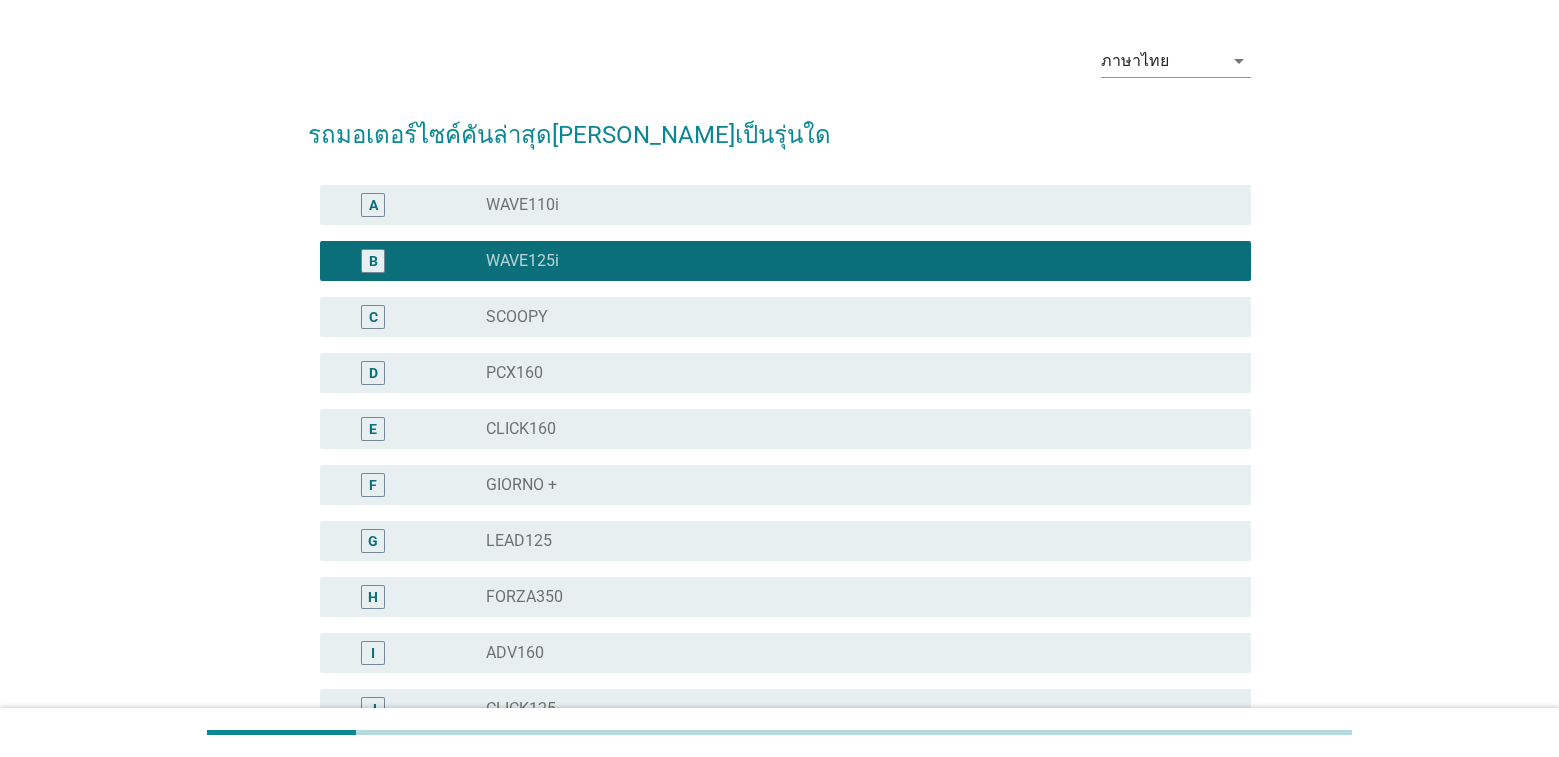scroll, scrollTop: 457, scrollLeft: 0, axis: vertical 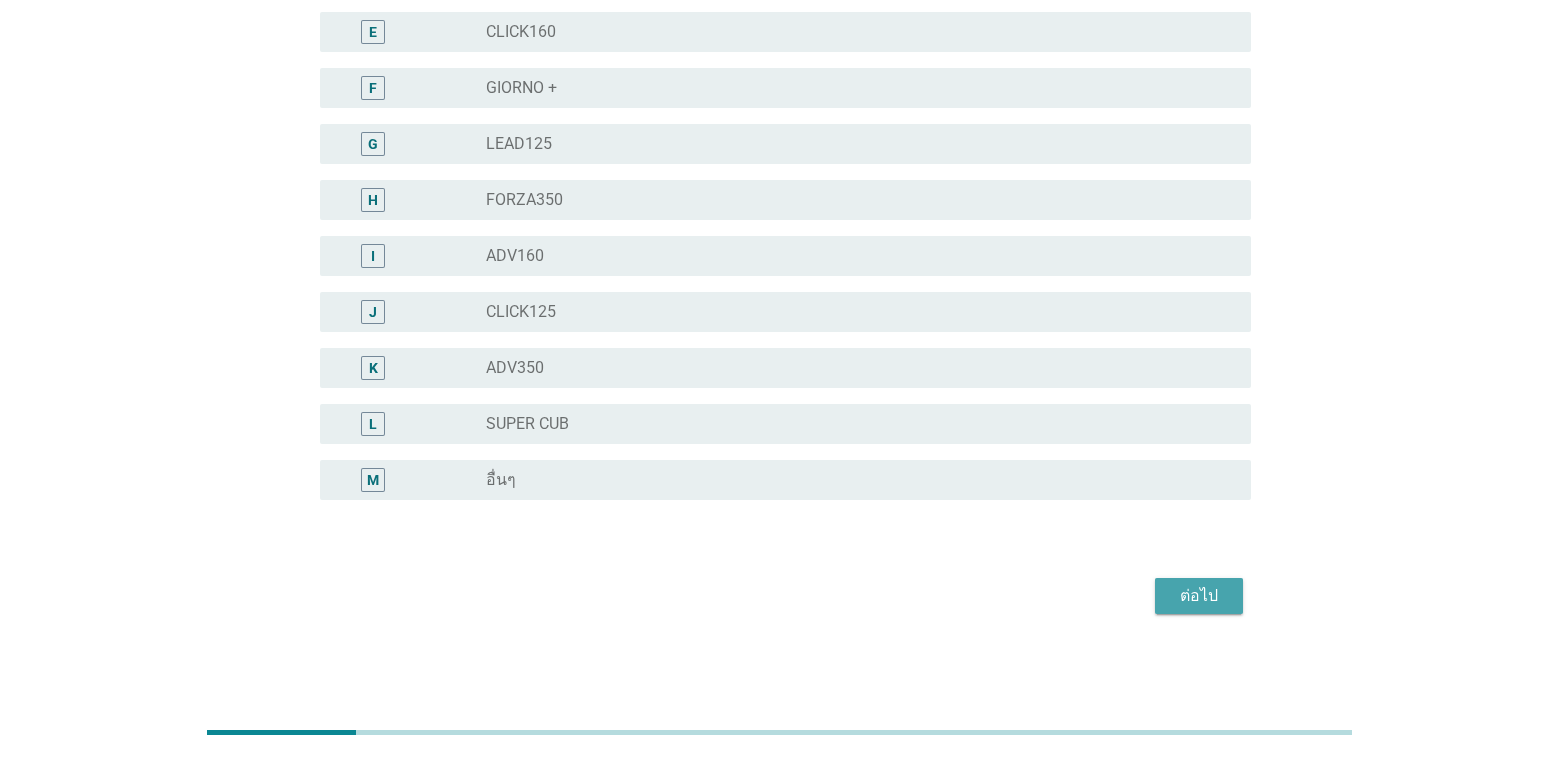 click on "ต่อไป" at bounding box center (1199, 596) 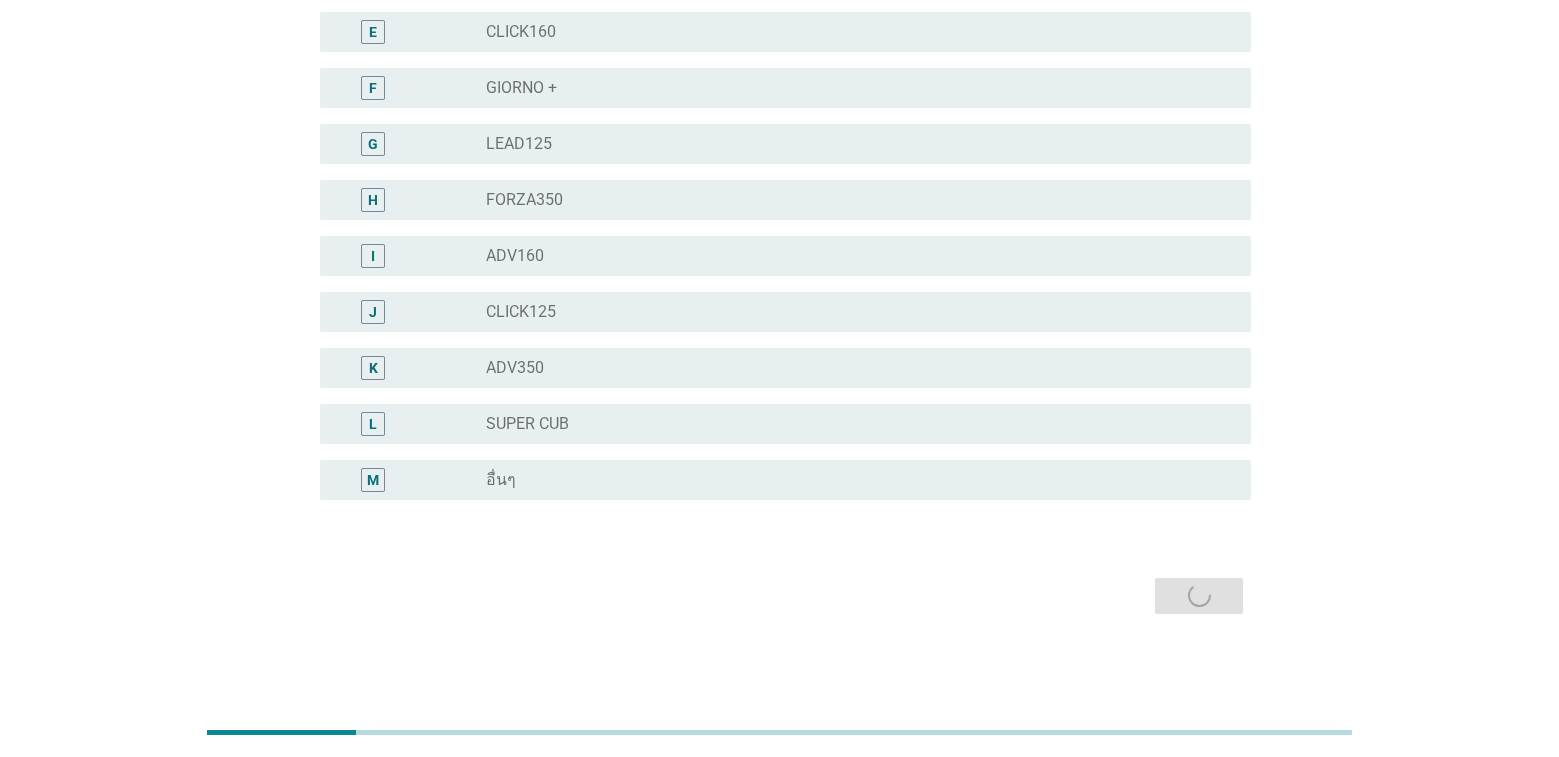 scroll, scrollTop: 0, scrollLeft: 0, axis: both 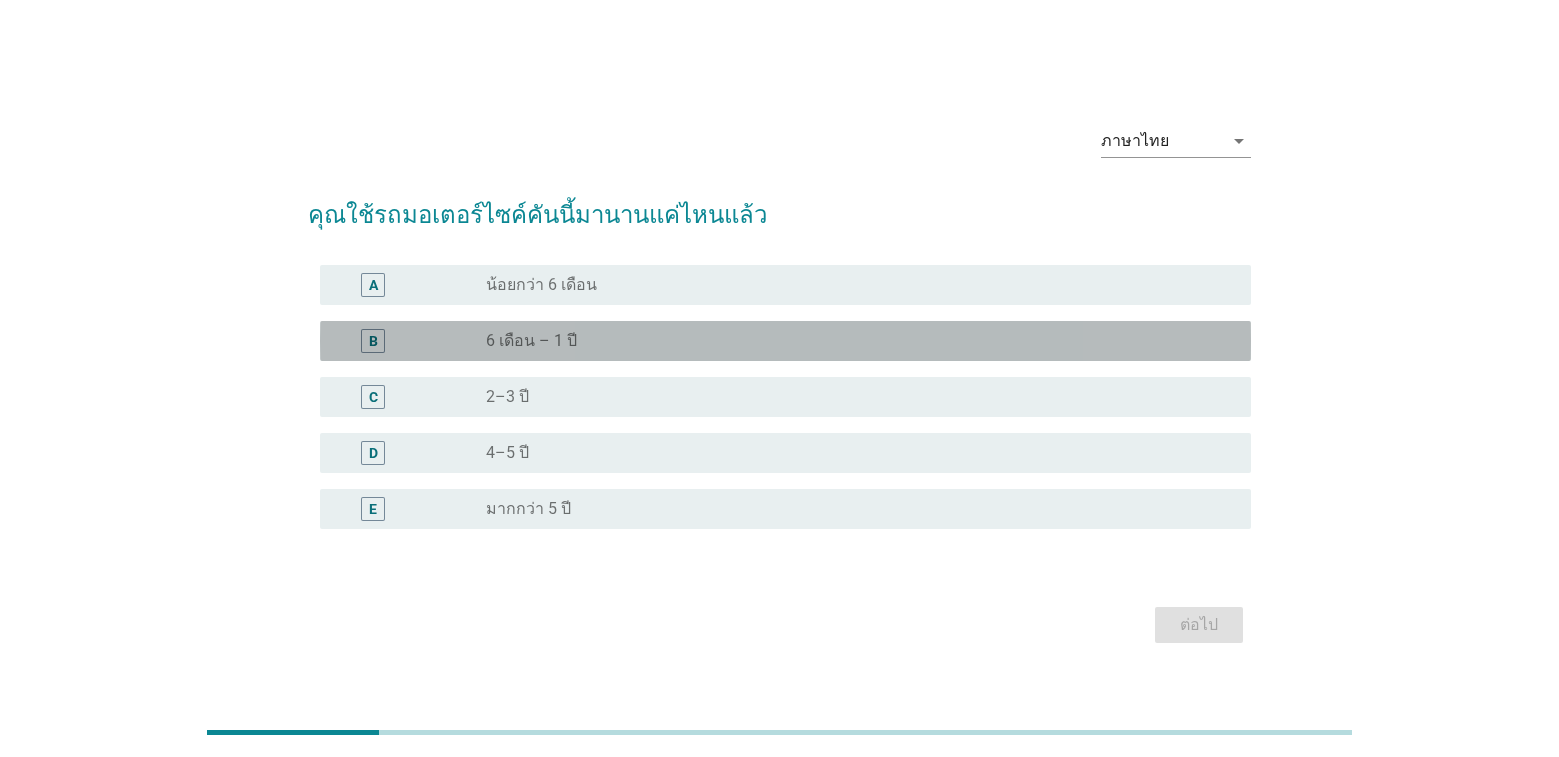 click on "radio_button_unchecked 6 เดือน – 1 ปี" at bounding box center [852, 341] 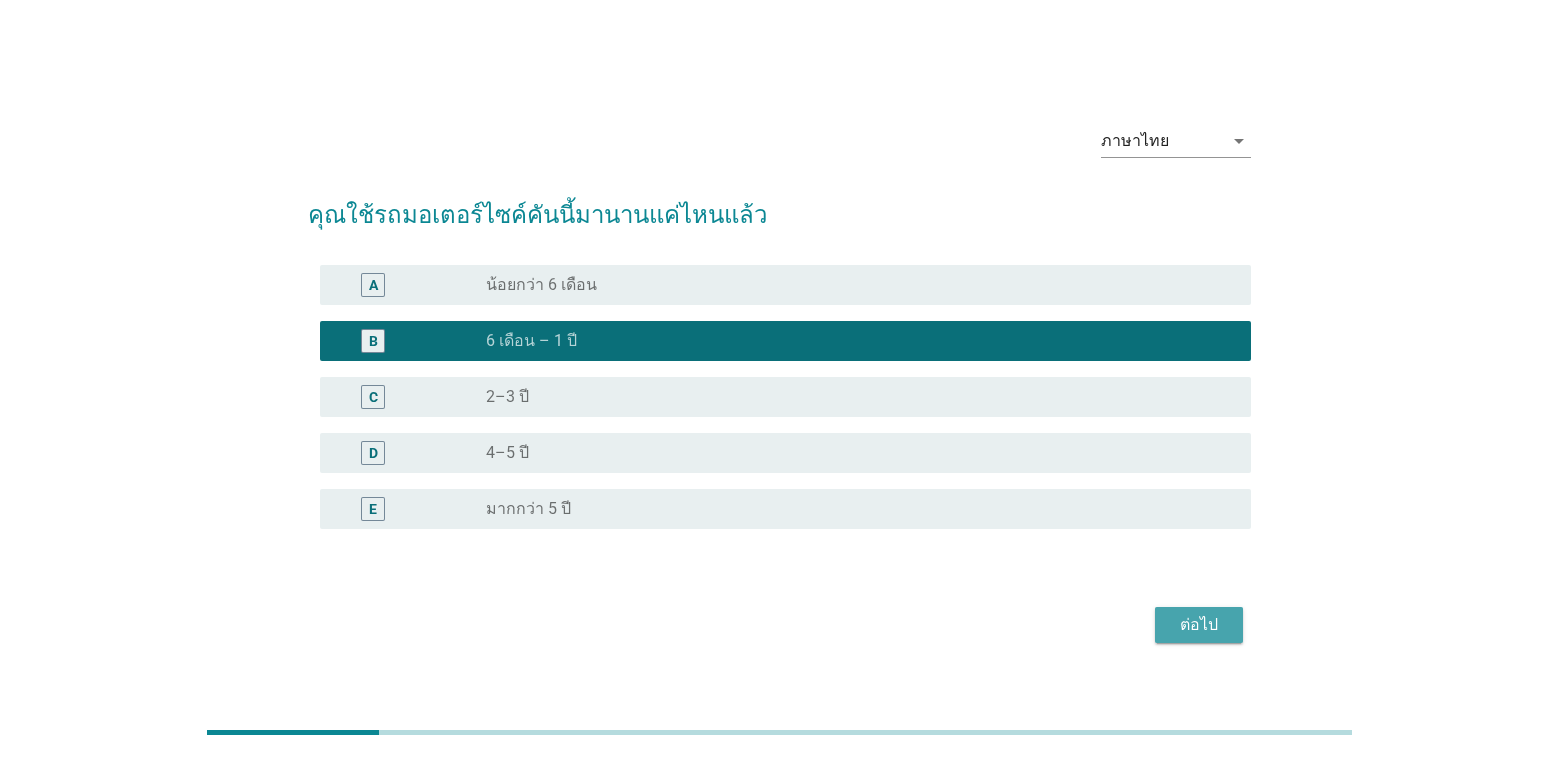 click on "ต่อไป" at bounding box center [1199, 625] 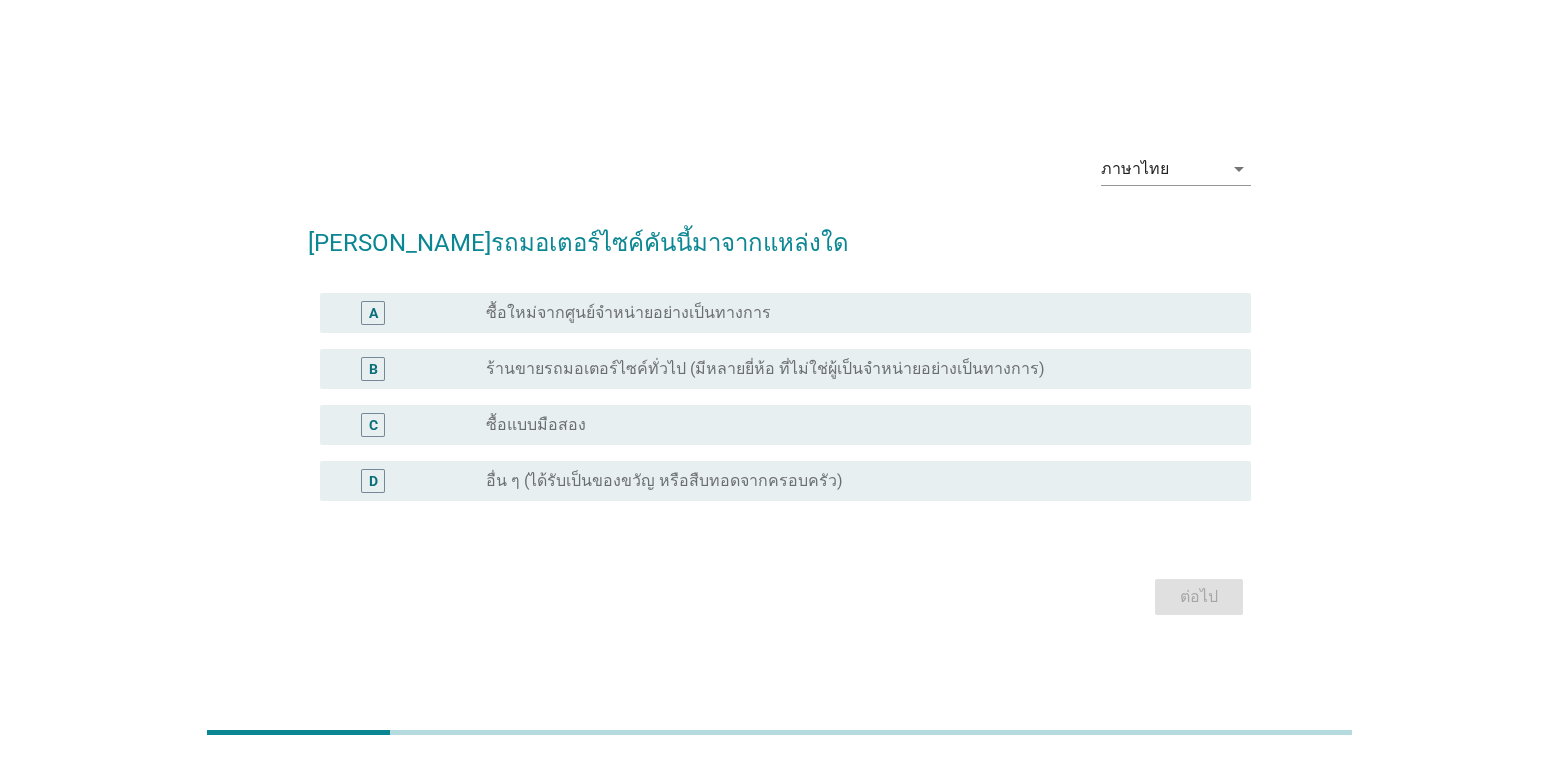 click on "radio_button_unchecked ซื้อใหม่จากศูนย์จำหน่ายอย่างเป็นทางการ" at bounding box center (852, 313) 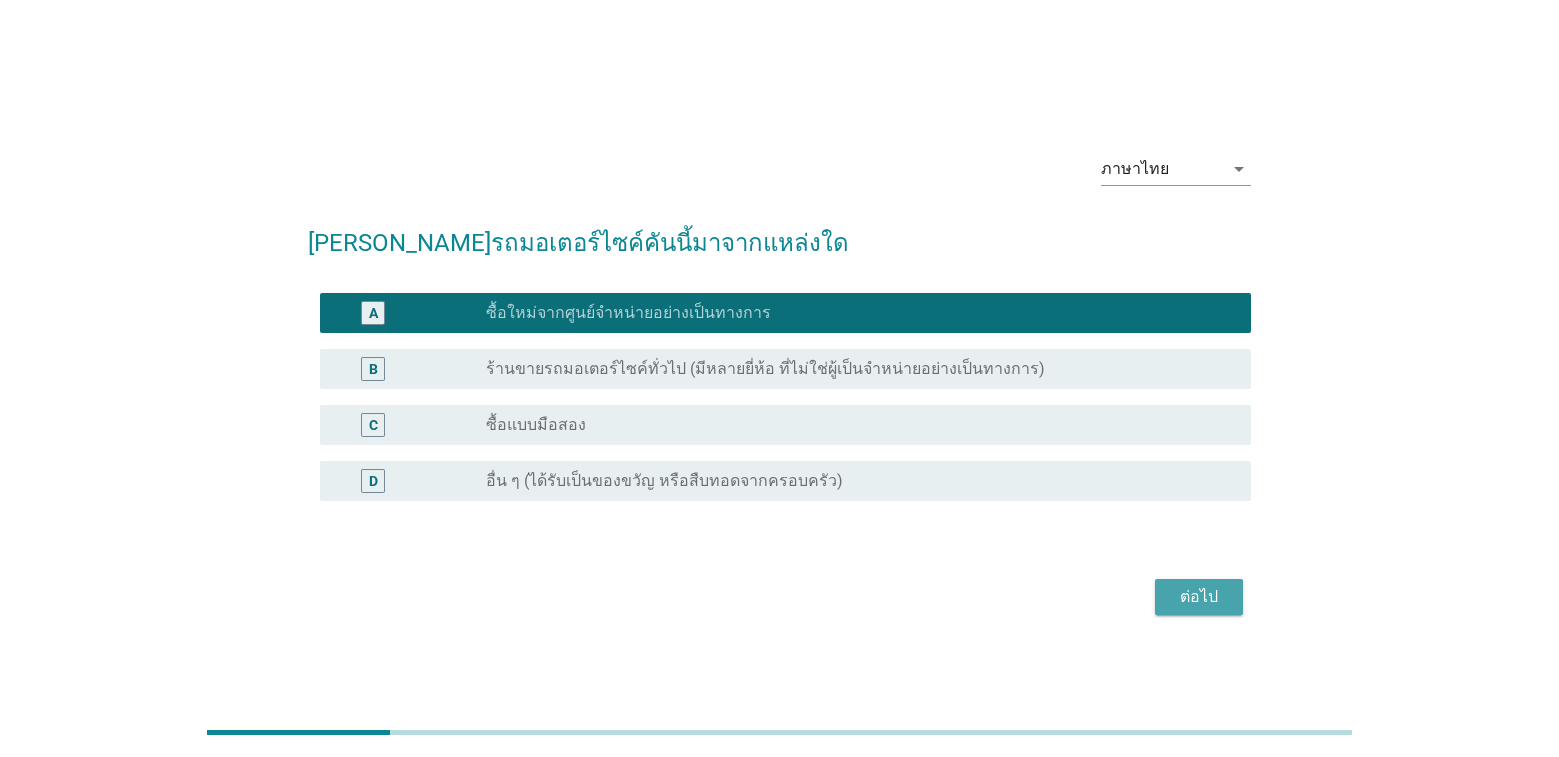 click on "ต่อไป" at bounding box center [1199, 597] 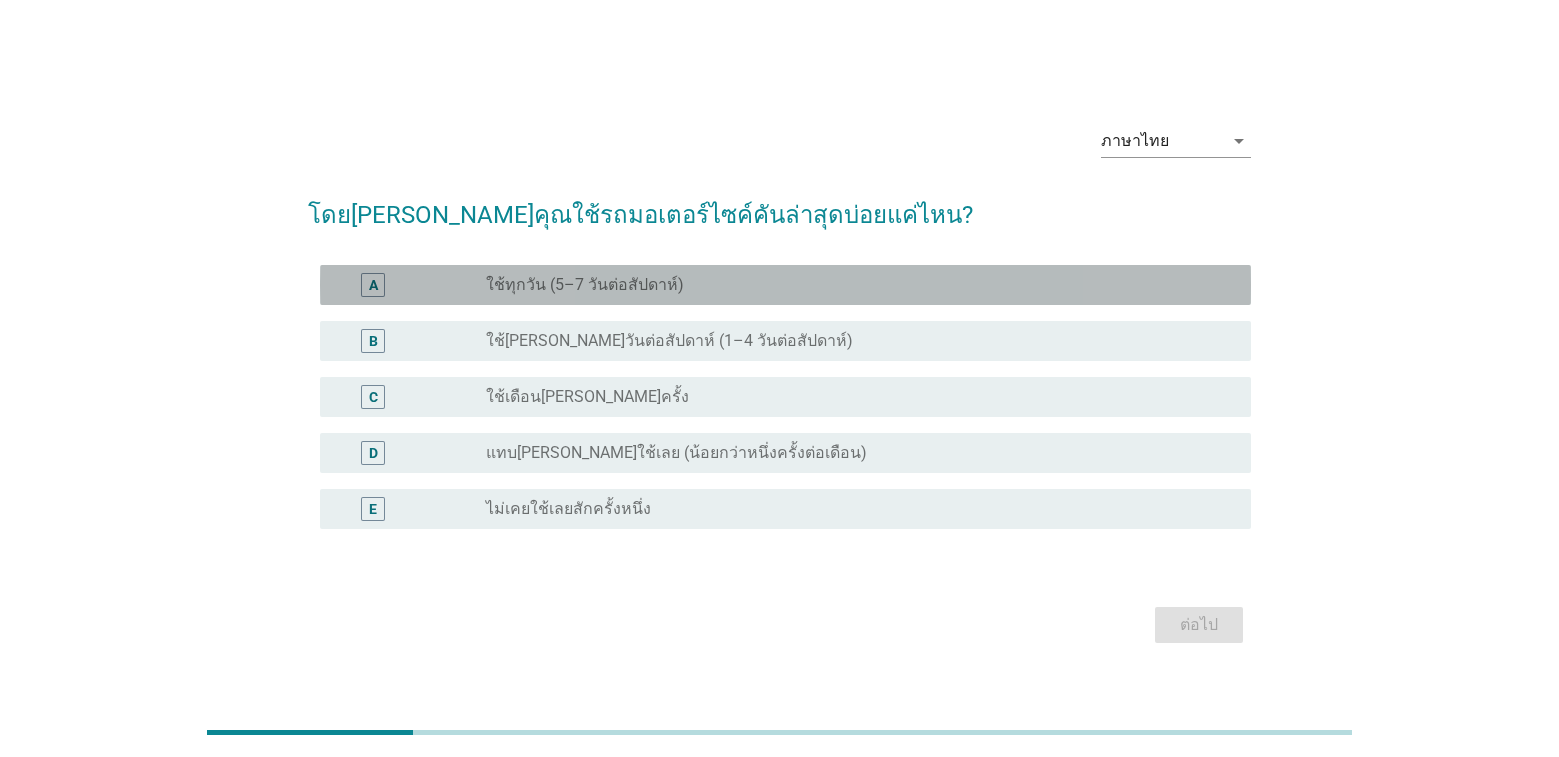 click on "radio_button_unchecked ใช้ทุกวัน (5–7 วันต่อสัปดาห์)" at bounding box center (852, 285) 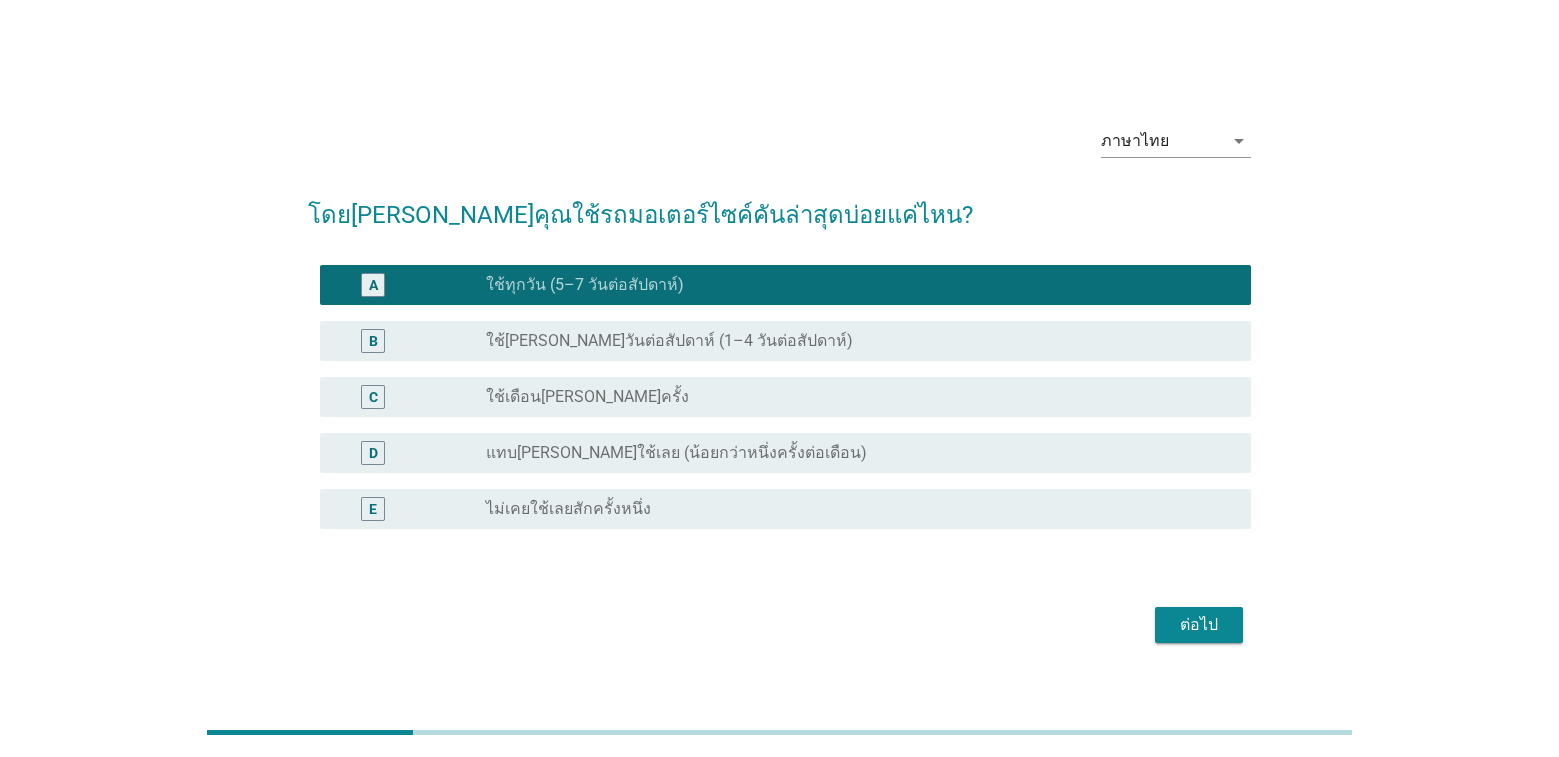 click on "ต่อไป" at bounding box center [1199, 625] 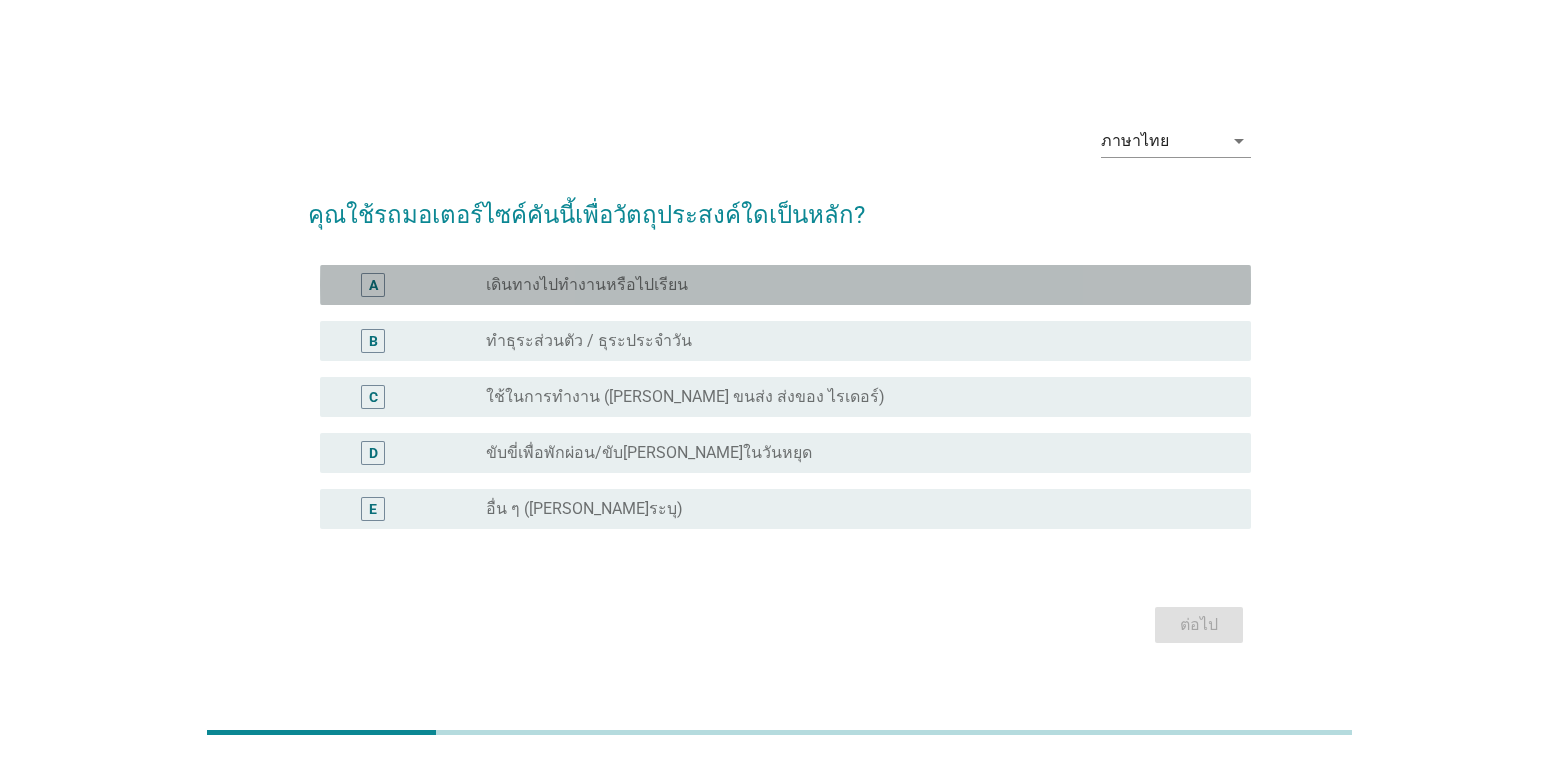 click on "เดินทางไปทำงานหรือไปเรียน" at bounding box center (587, 285) 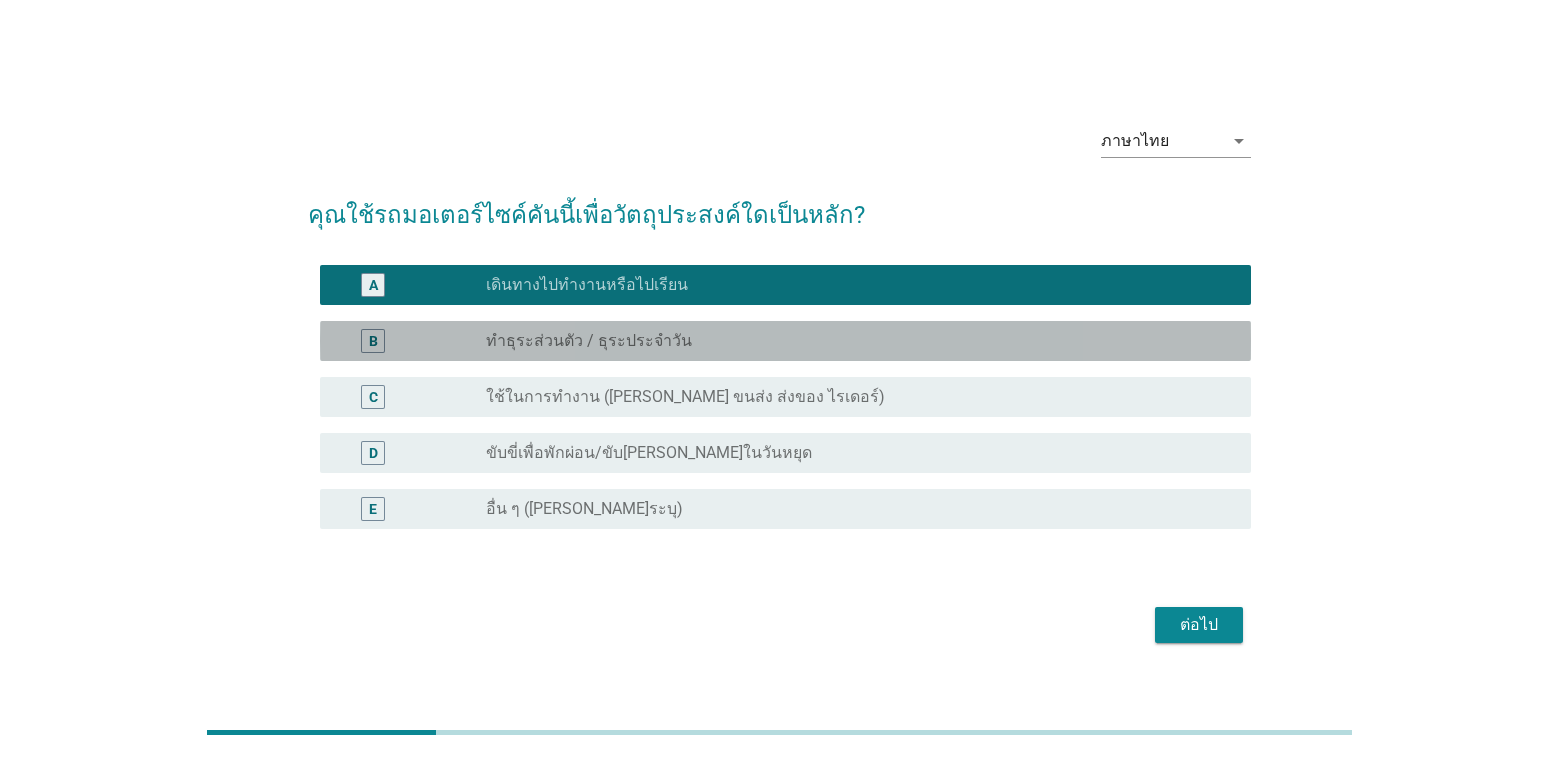 click on "ทำธุระส่วนตัว / ธุระประจำวัน" at bounding box center (589, 341) 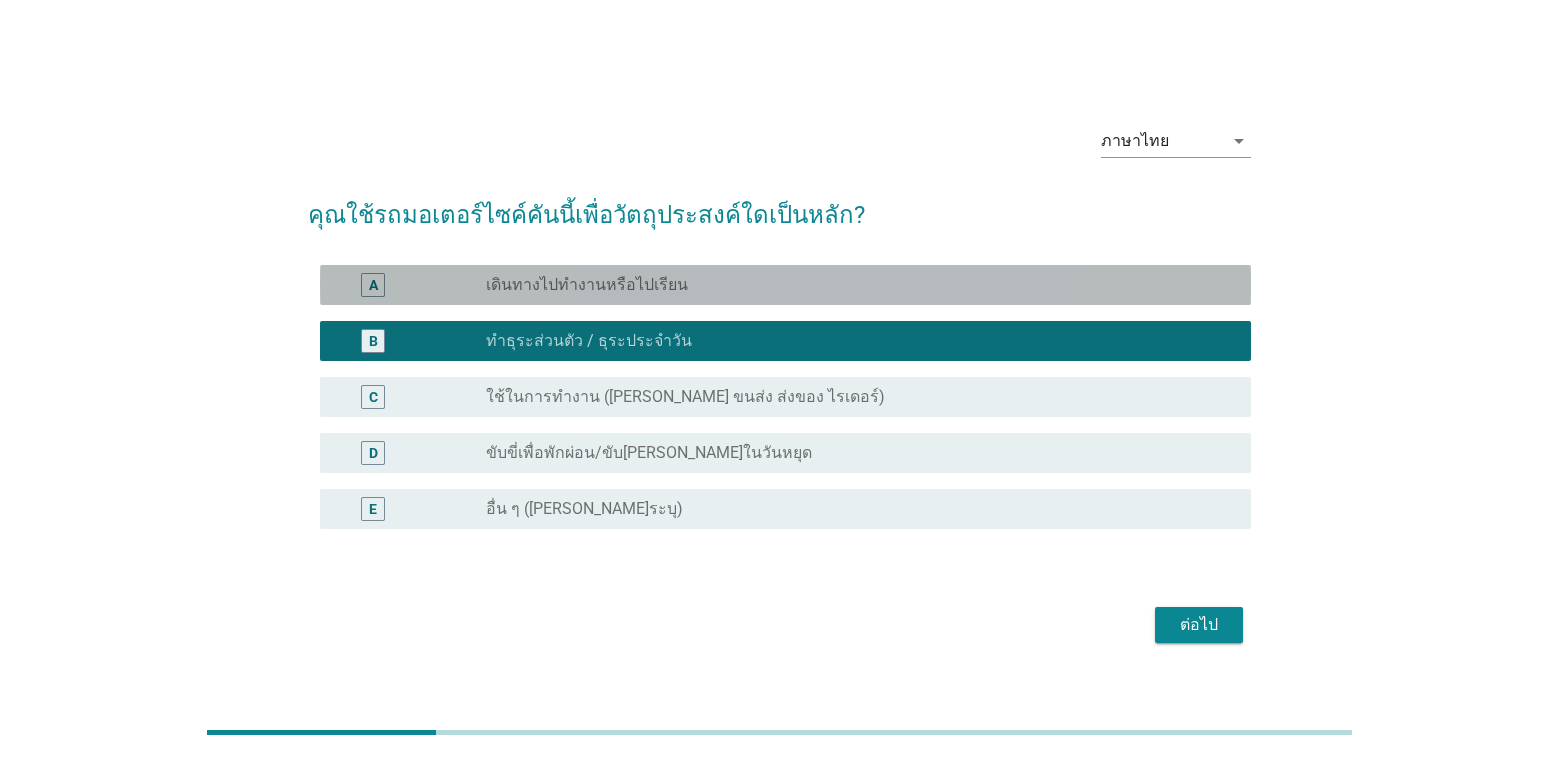 click on "เดินทางไปทำงานหรือไปเรียน" at bounding box center (587, 285) 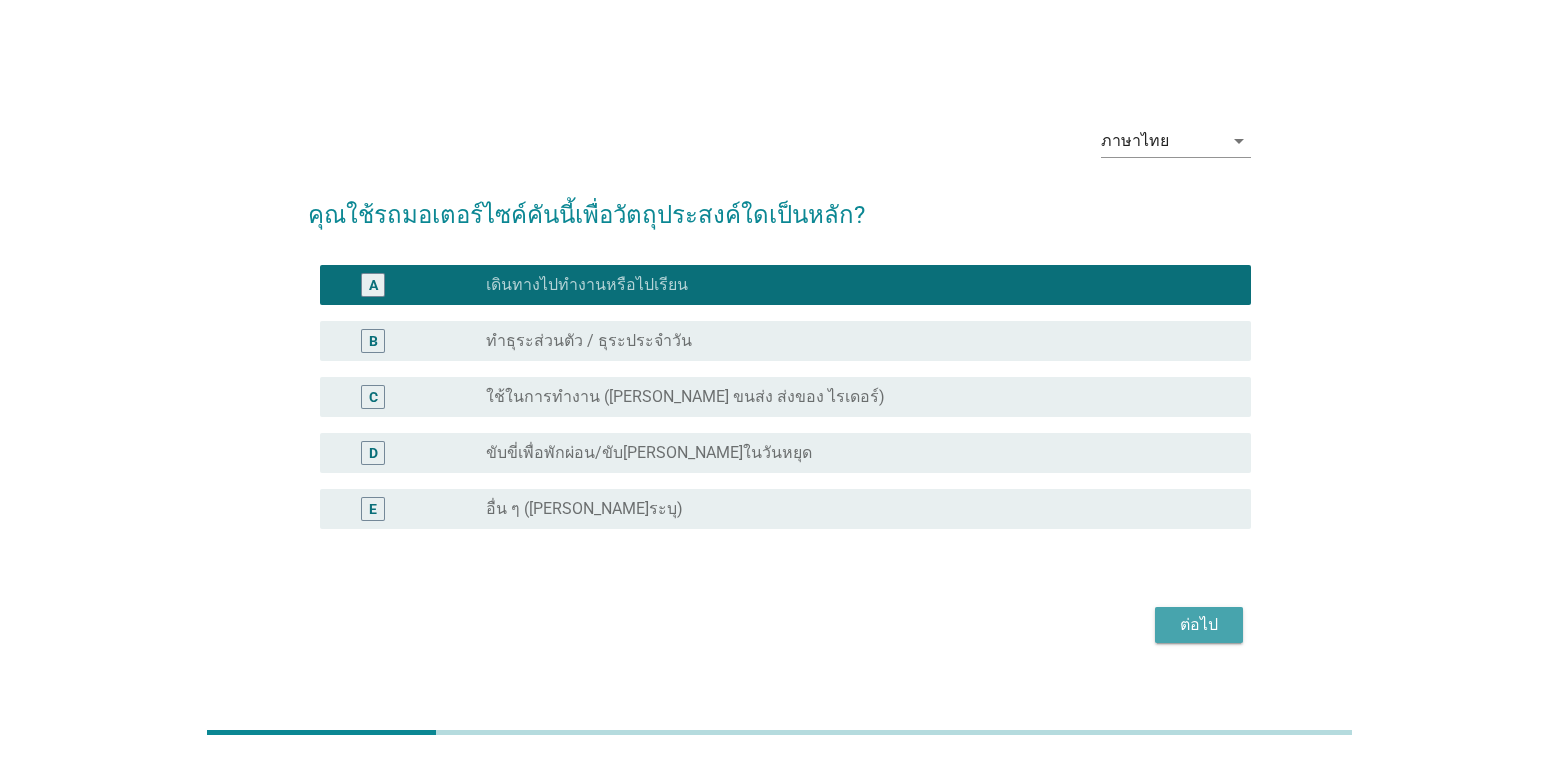 click on "ต่อไป" at bounding box center [1199, 625] 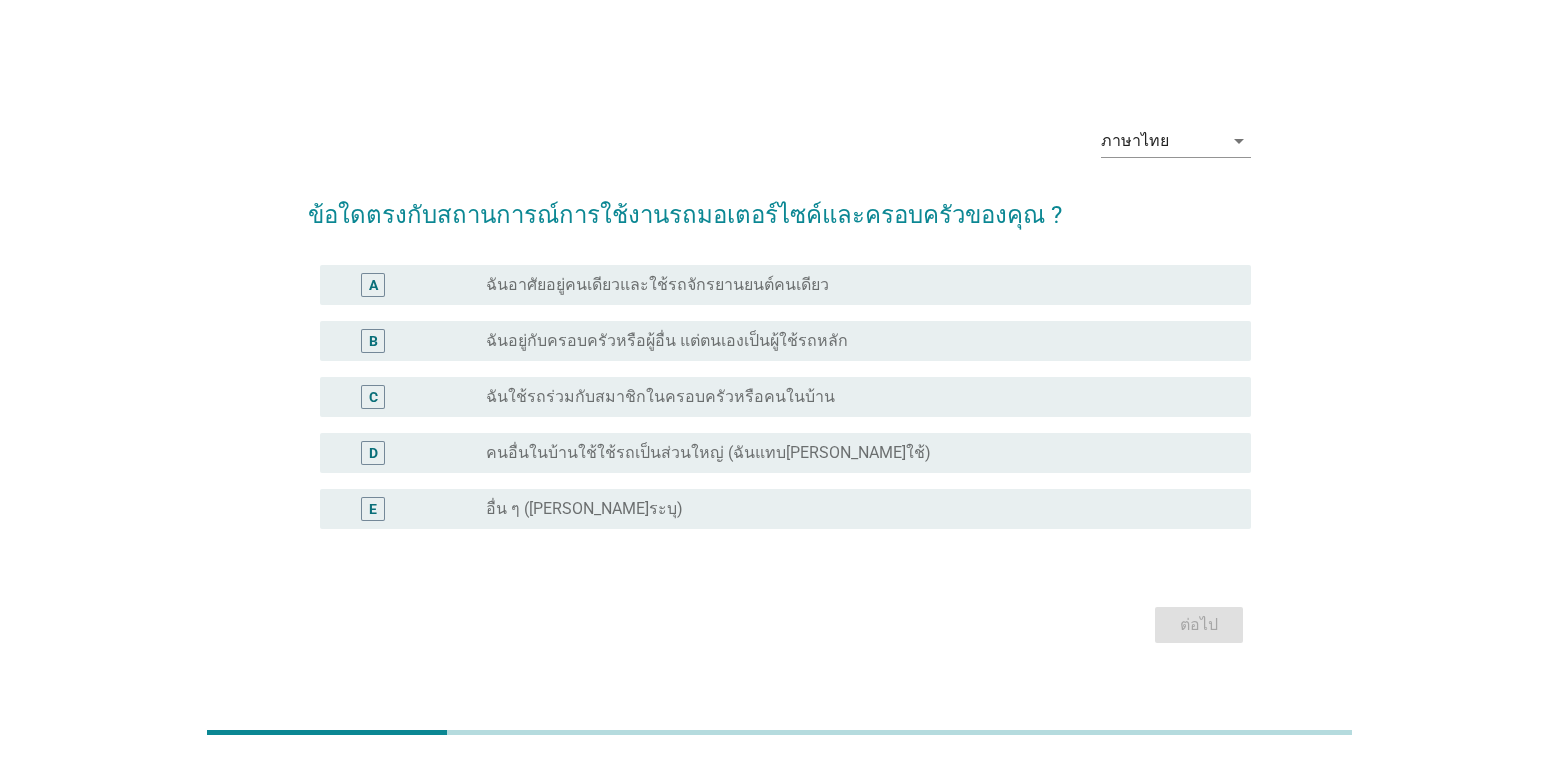click on "radio_button_unchecked ฉันอาศัยอยู่คนเดียวและใช้รถจักรยานยนต์คนเดียว" at bounding box center (852, 285) 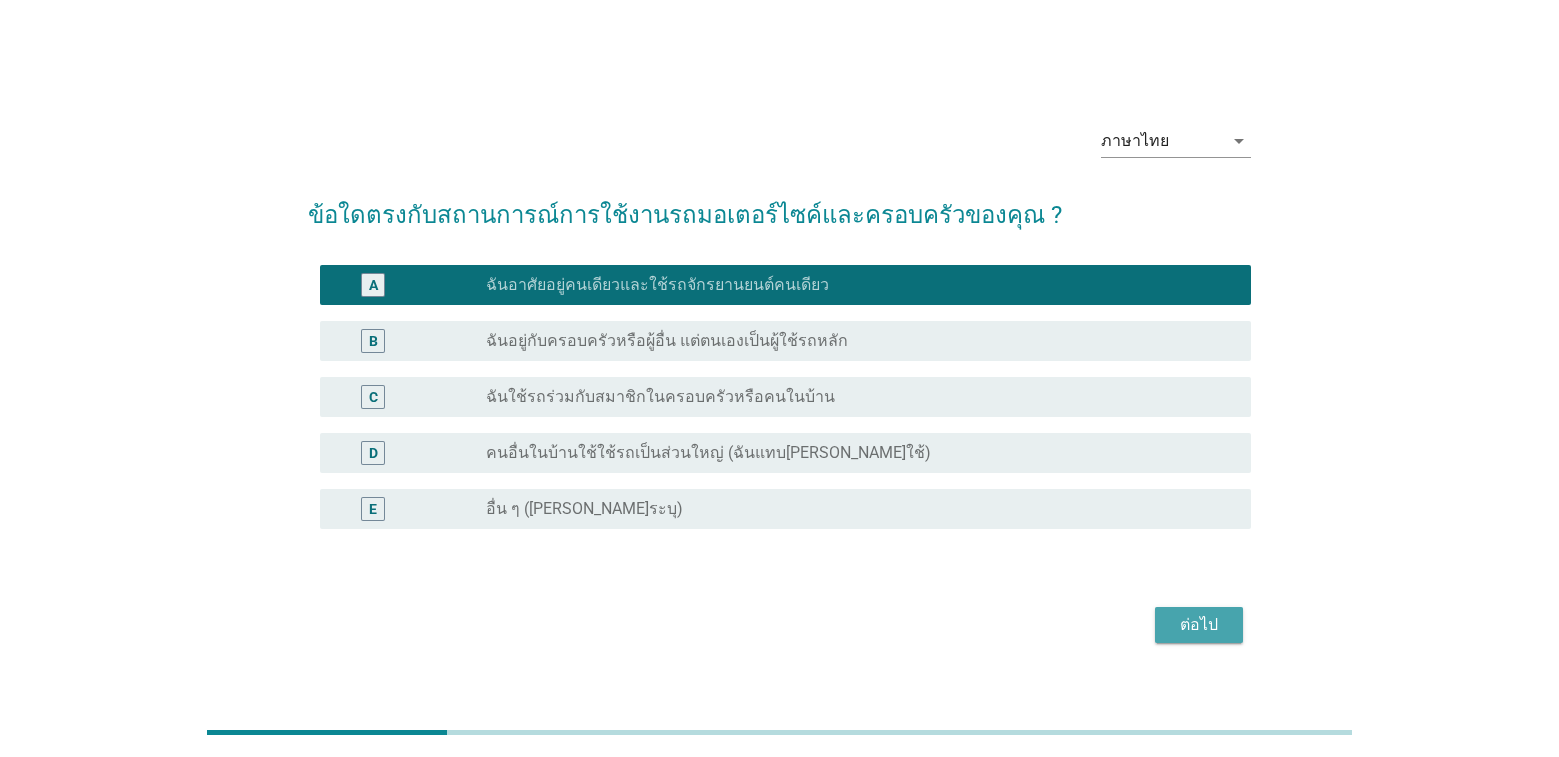 click on "ต่อไป" at bounding box center (1199, 625) 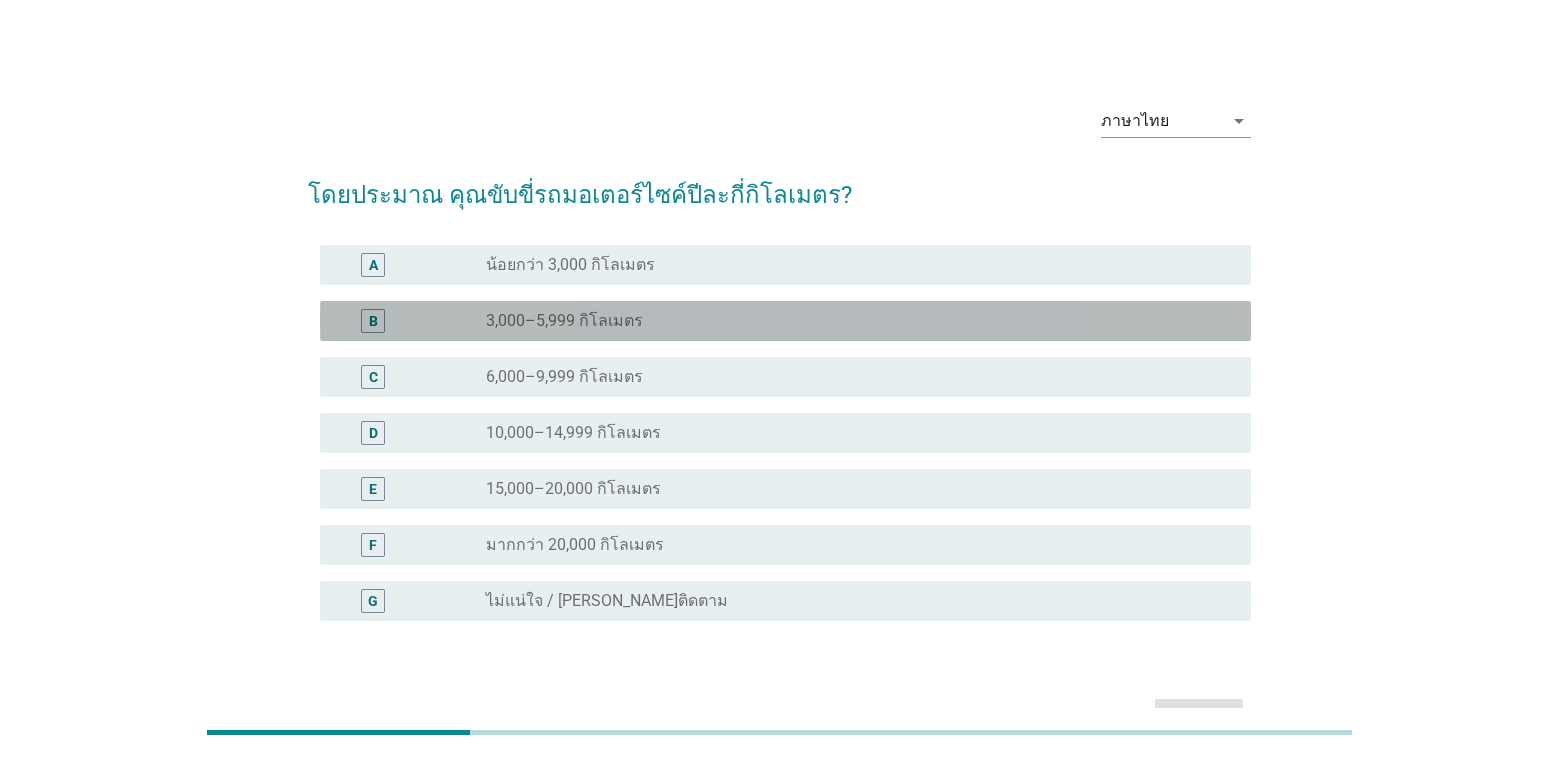 click on "B     radio_button_unchecked 3,000–5,999 กิโลเมตร" at bounding box center [785, 321] 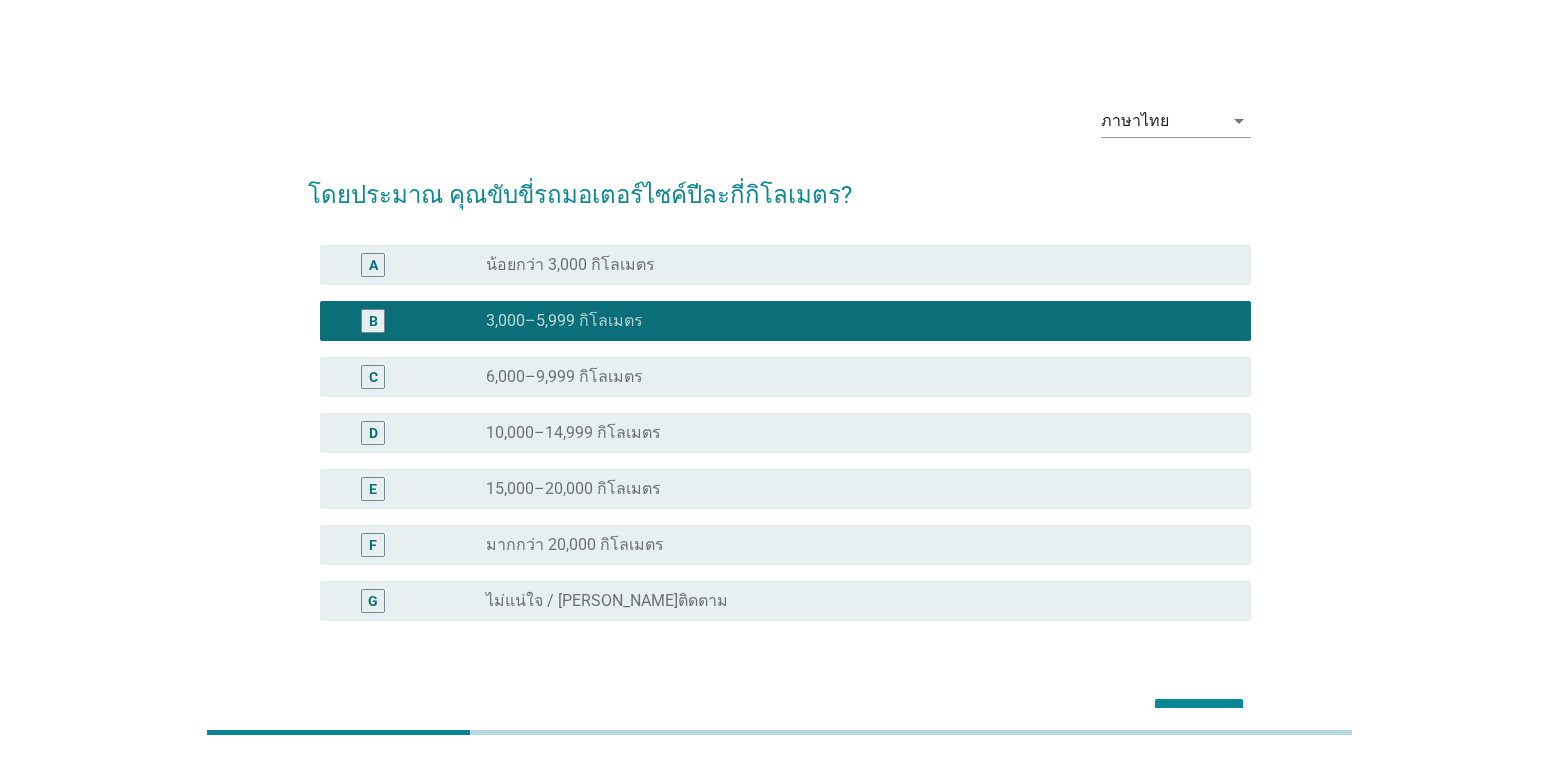 scroll, scrollTop: 121, scrollLeft: 0, axis: vertical 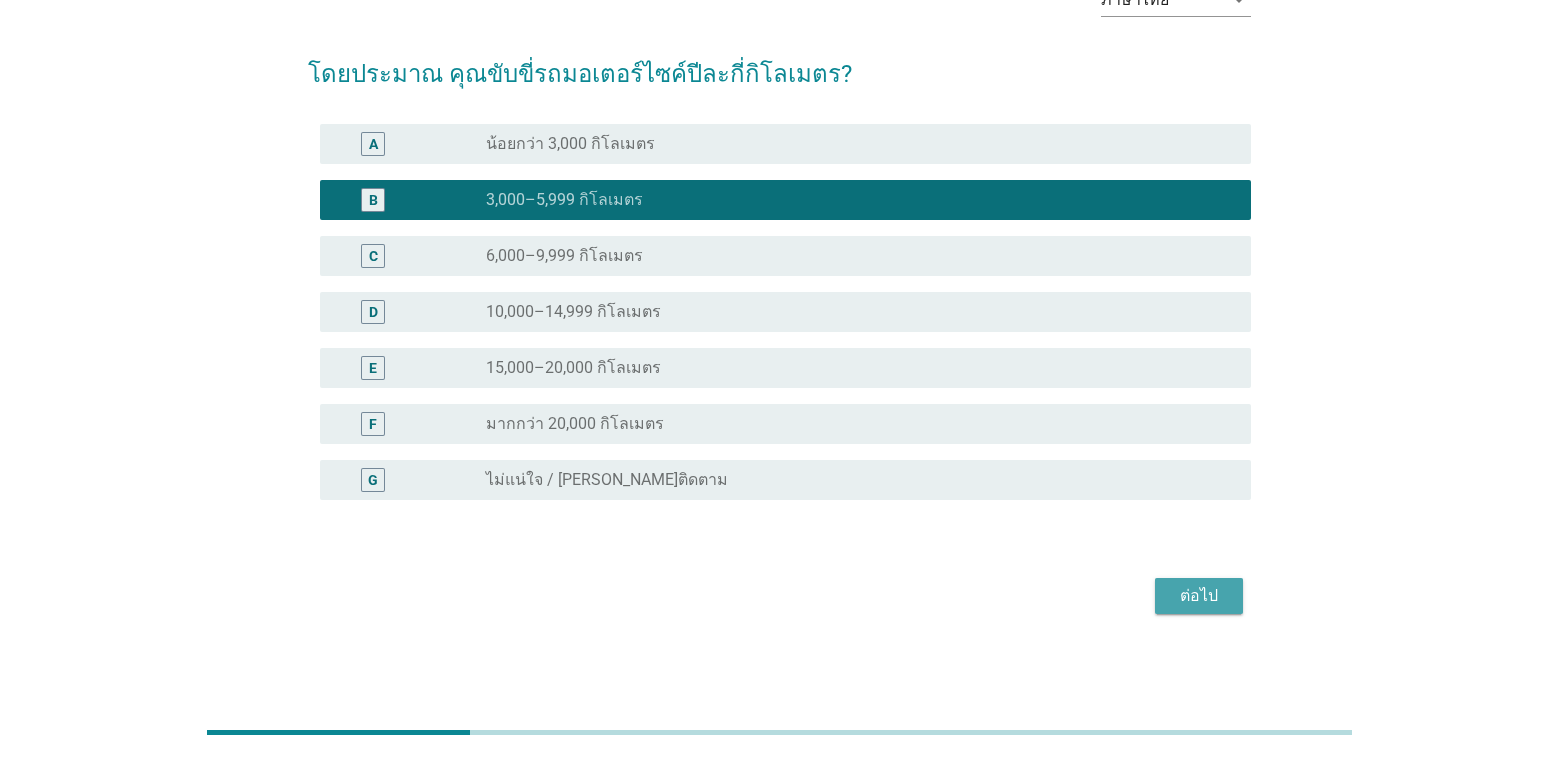 click on "ต่อไป" at bounding box center (1199, 596) 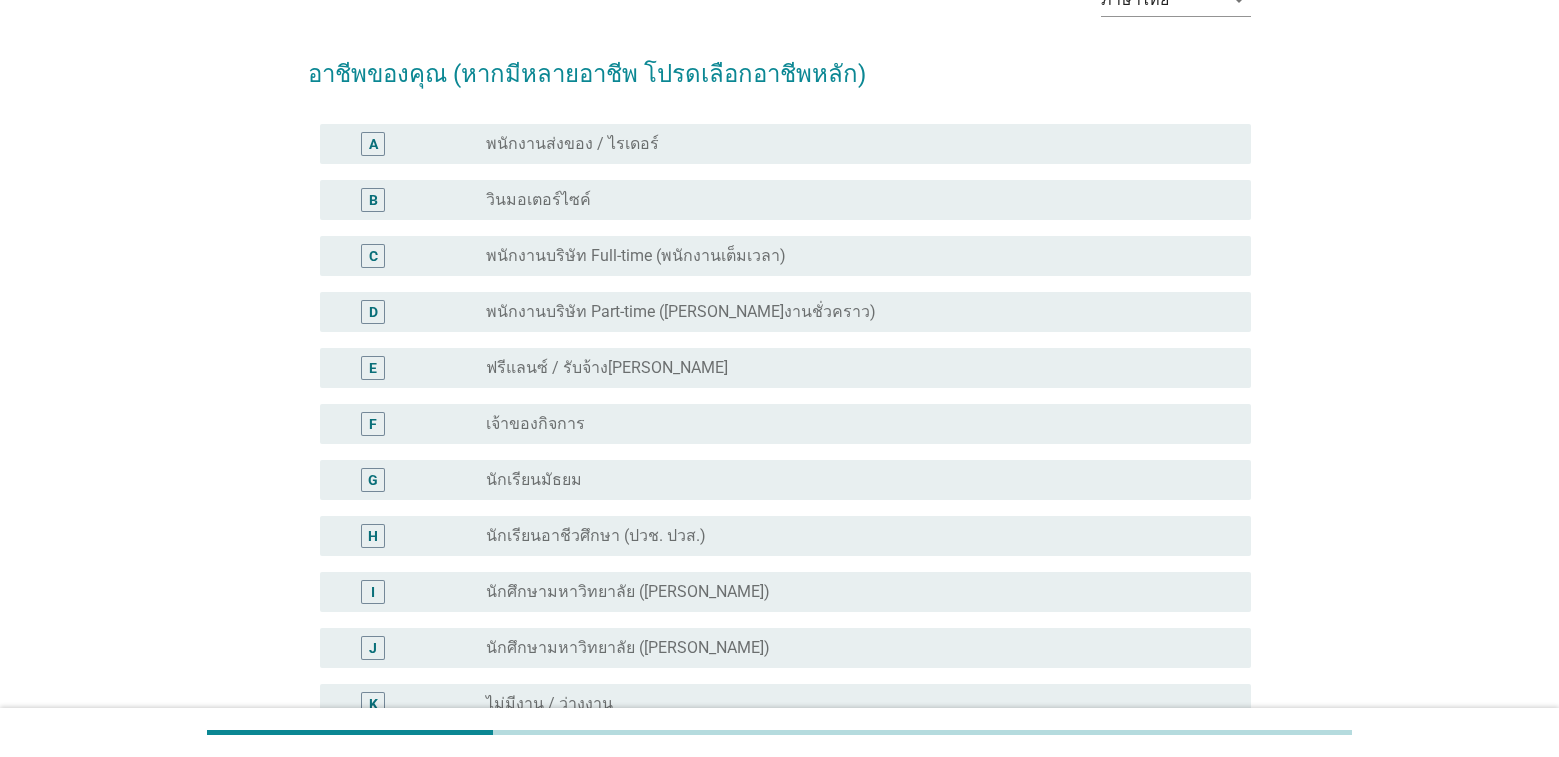 scroll, scrollTop: 0, scrollLeft: 0, axis: both 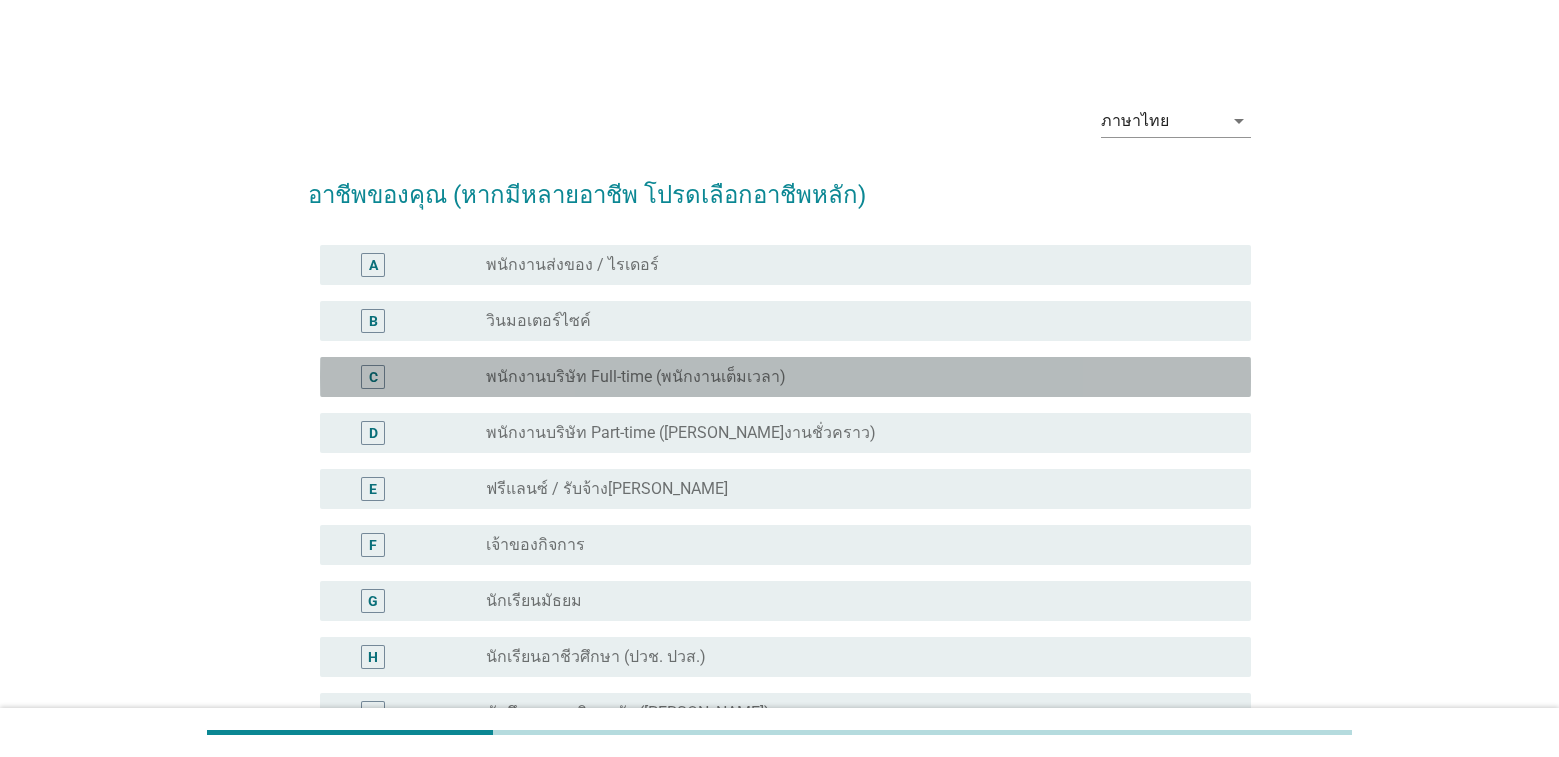 click on "radio_button_unchecked พนักงานบริษัท Full-time (พนักงานเต็มเวลา)" at bounding box center [852, 377] 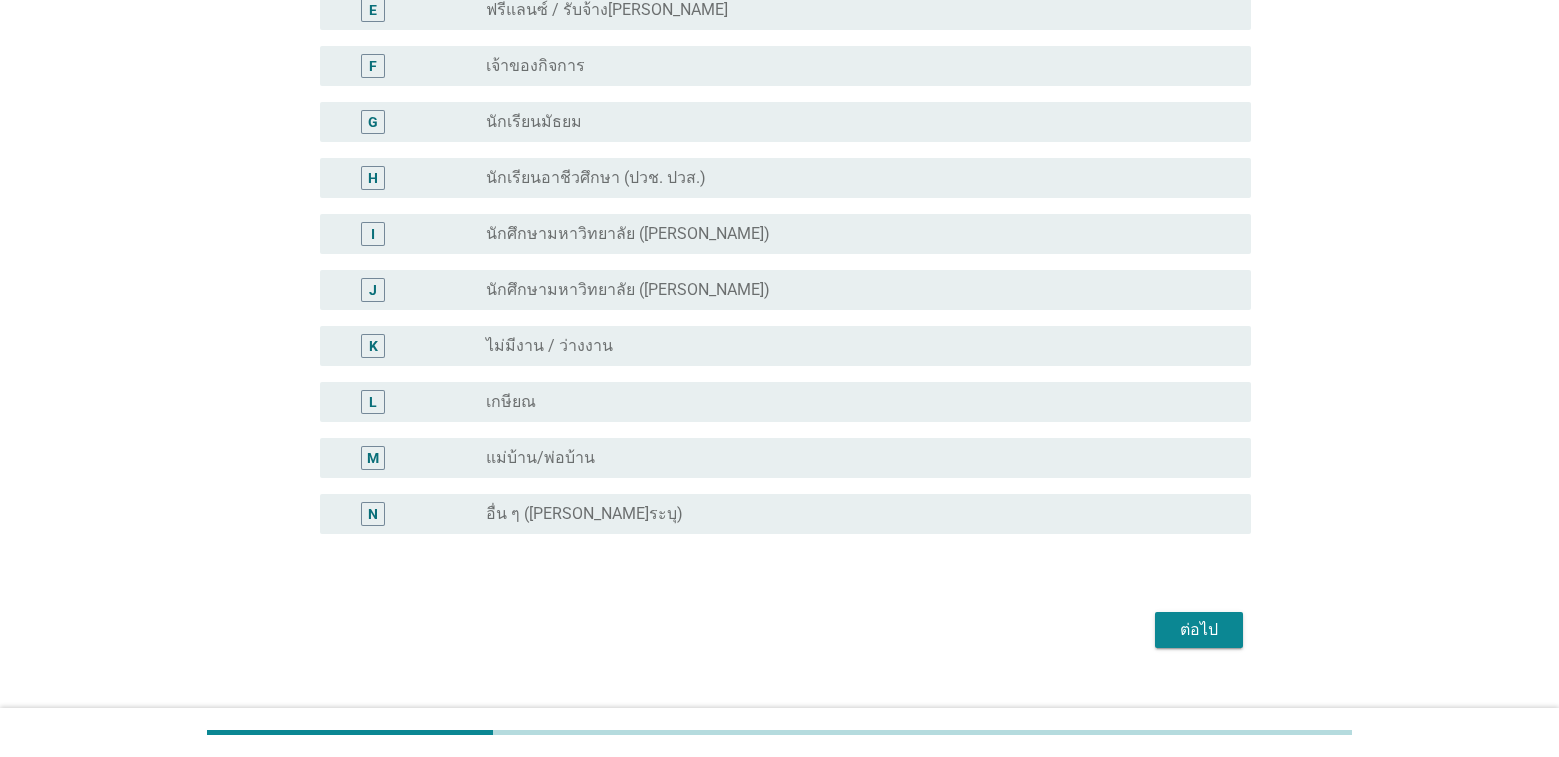 scroll, scrollTop: 513, scrollLeft: 0, axis: vertical 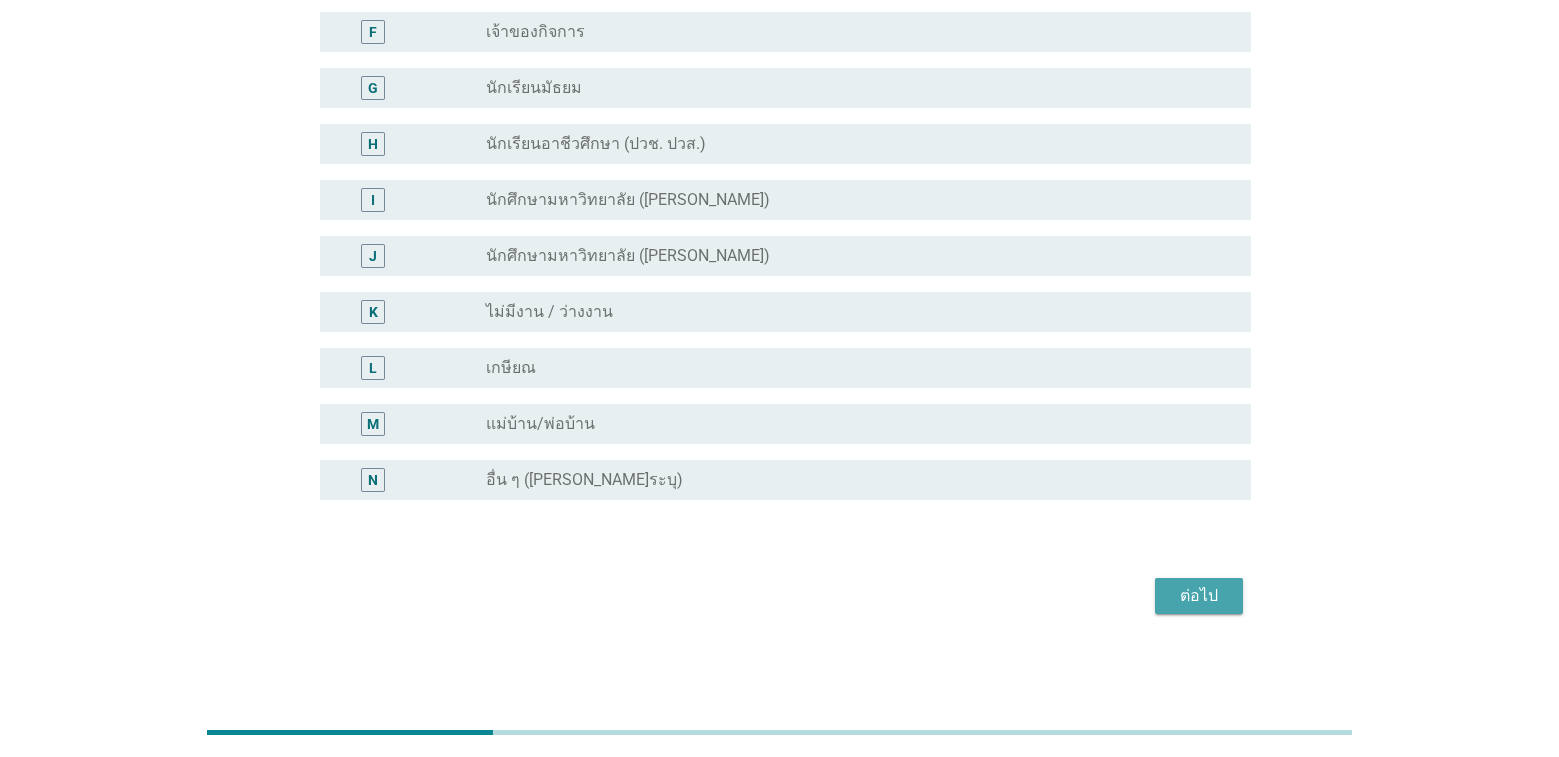 click on "ต่อไป" at bounding box center (1199, 596) 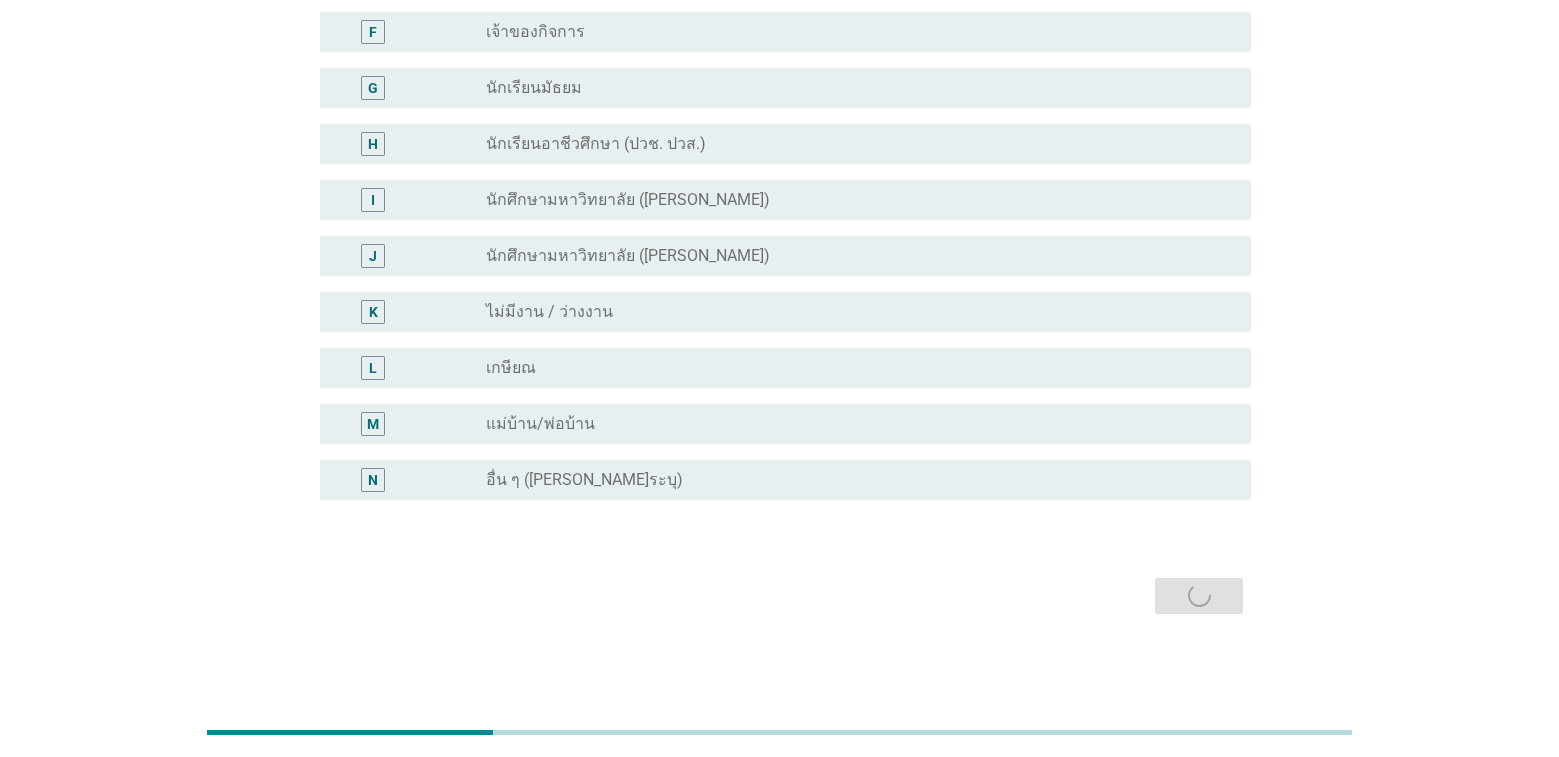 scroll, scrollTop: 0, scrollLeft: 0, axis: both 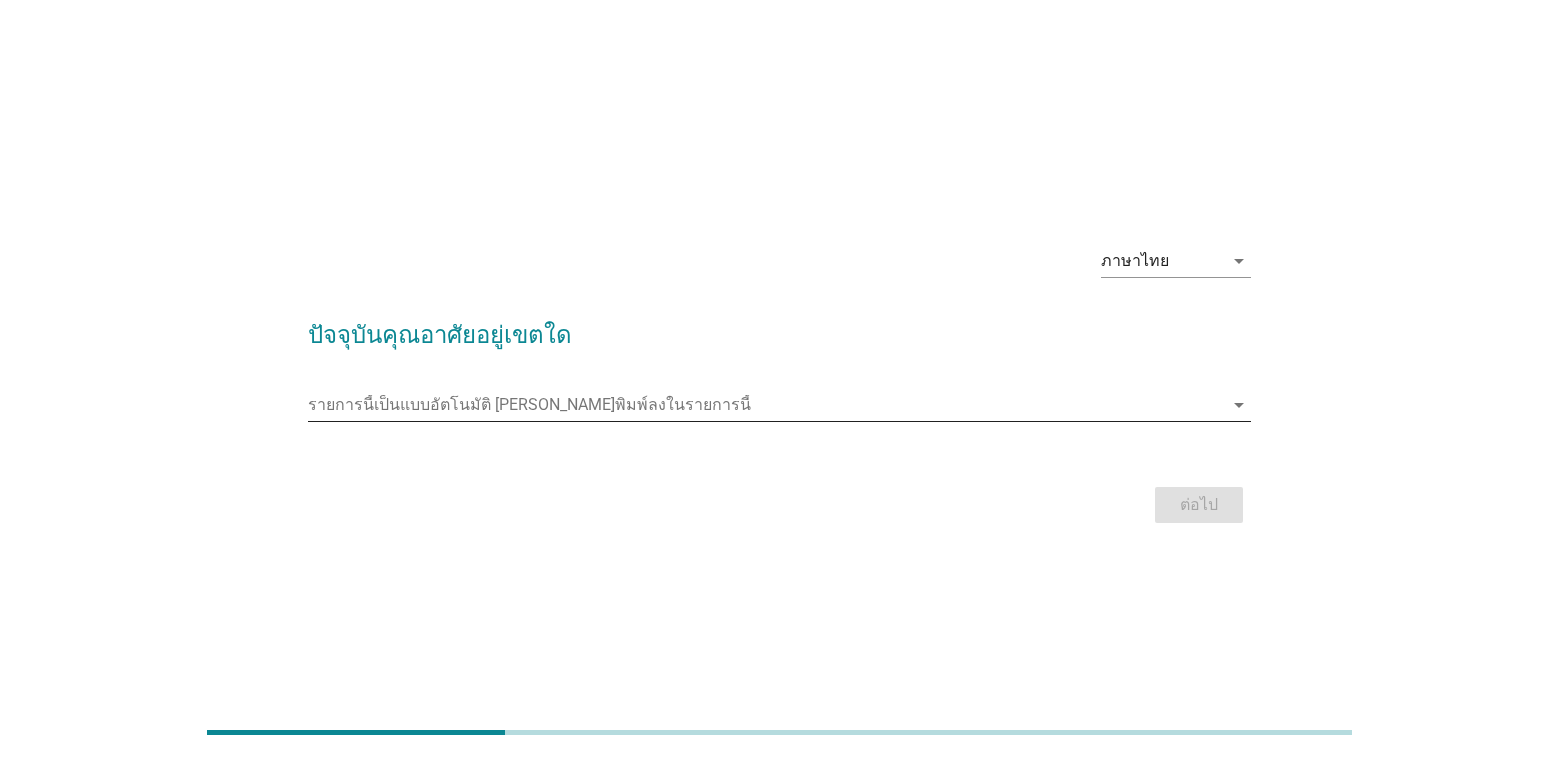 click at bounding box center [765, 405] 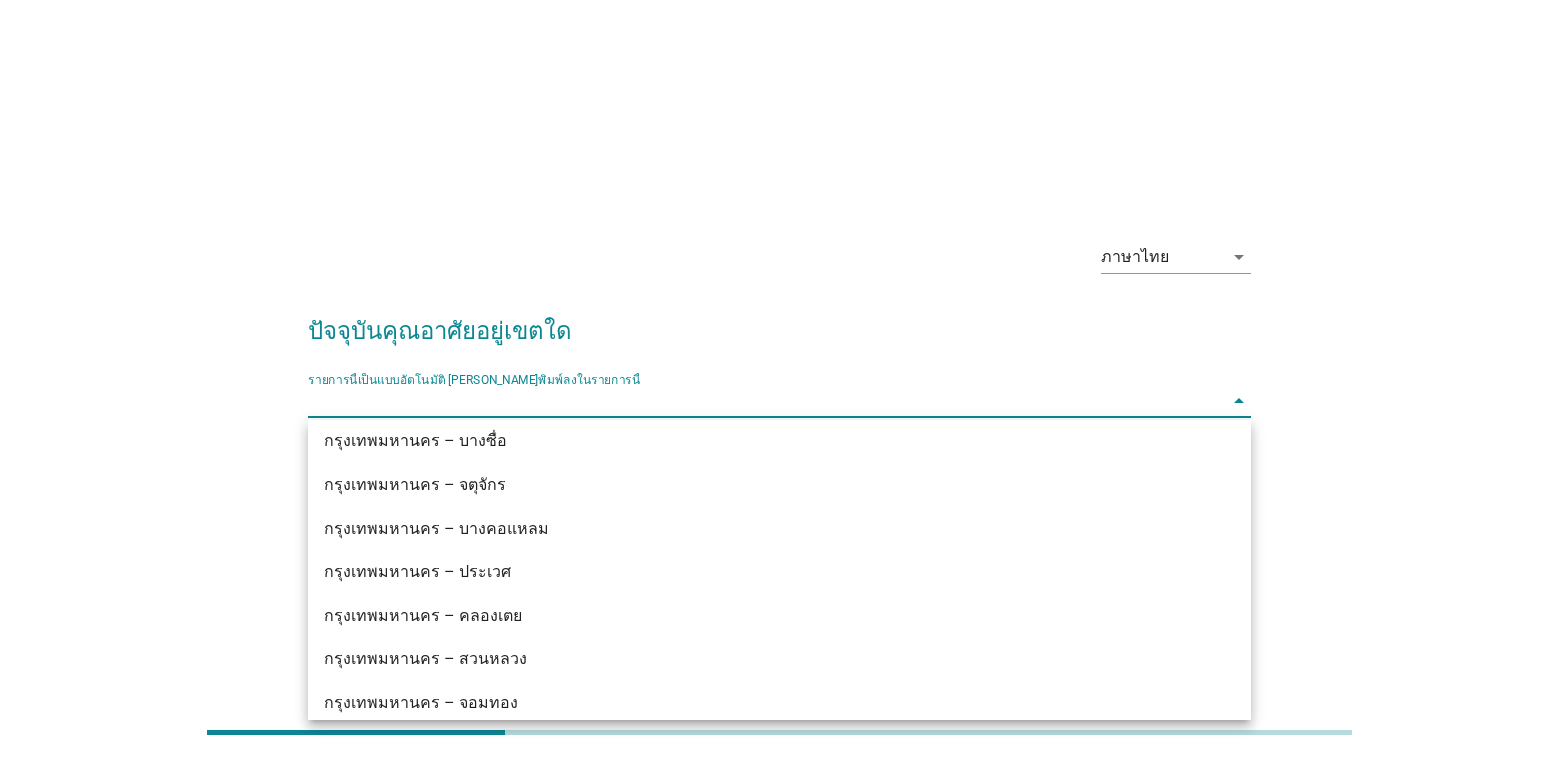 scroll, scrollTop: 1231, scrollLeft: 0, axis: vertical 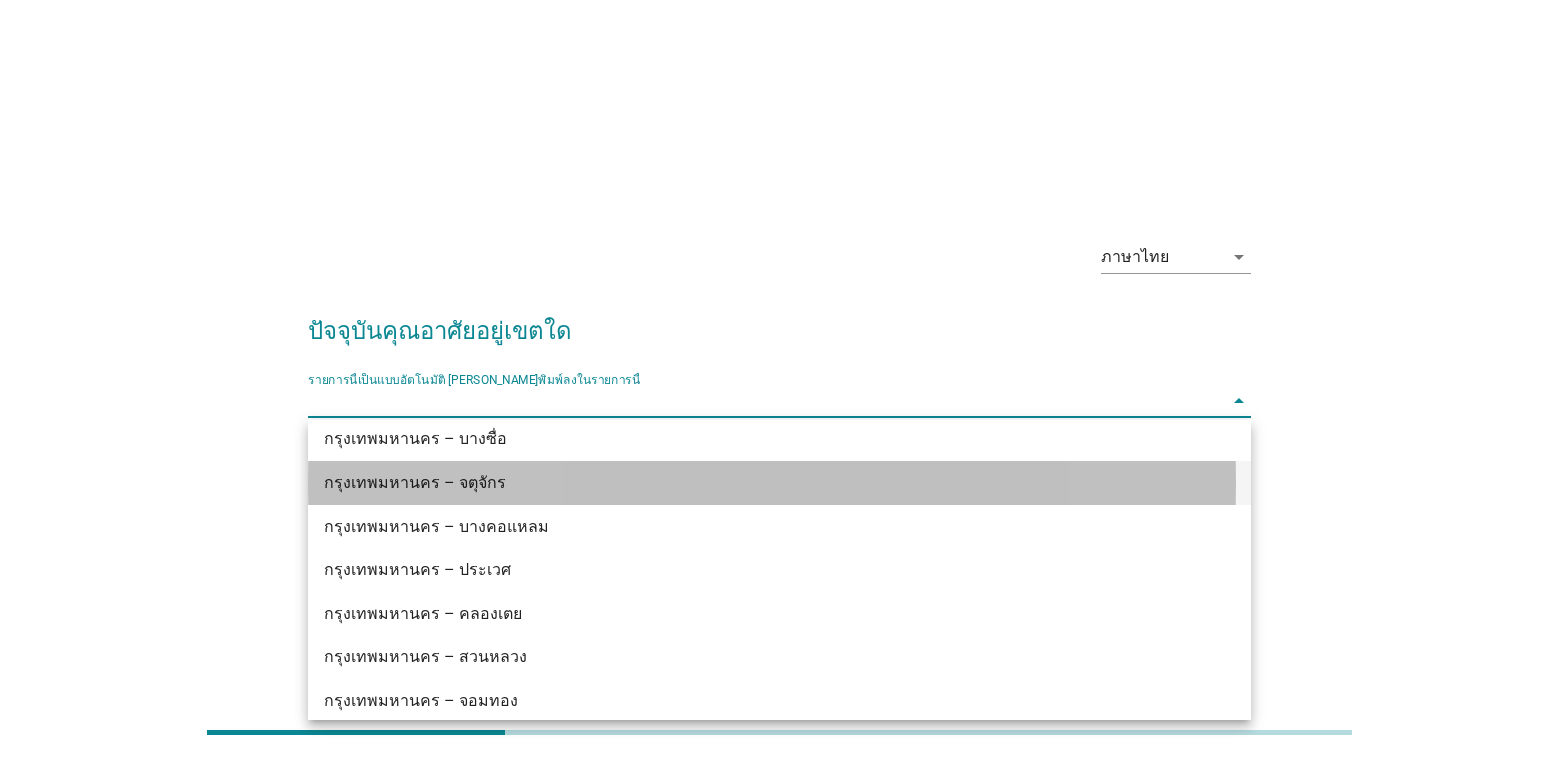 click on "กรุงเทพมหานคร – จตุจักร" at bounding box center (741, 483) 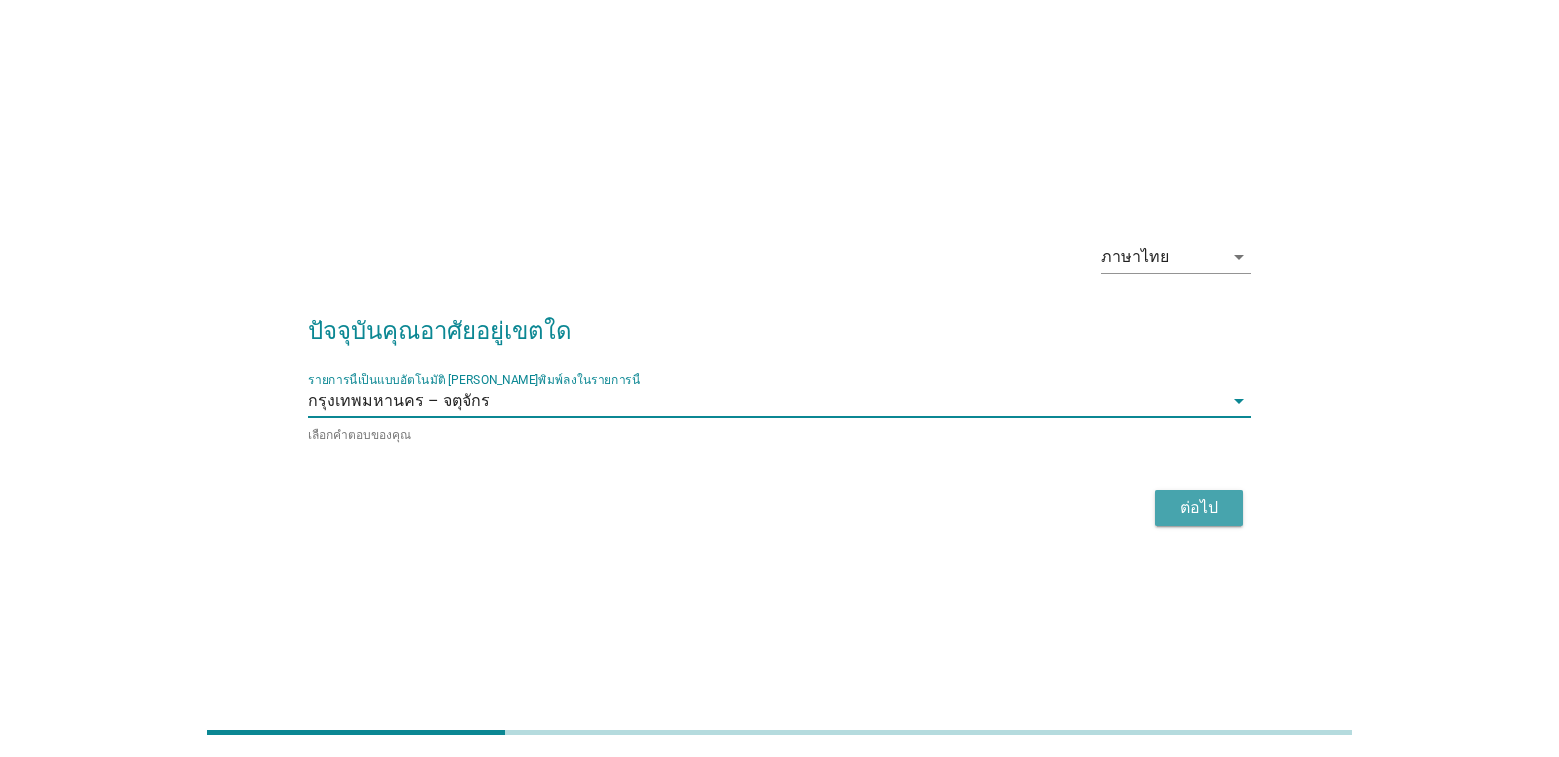 click on "ต่อไป" at bounding box center (1199, 508) 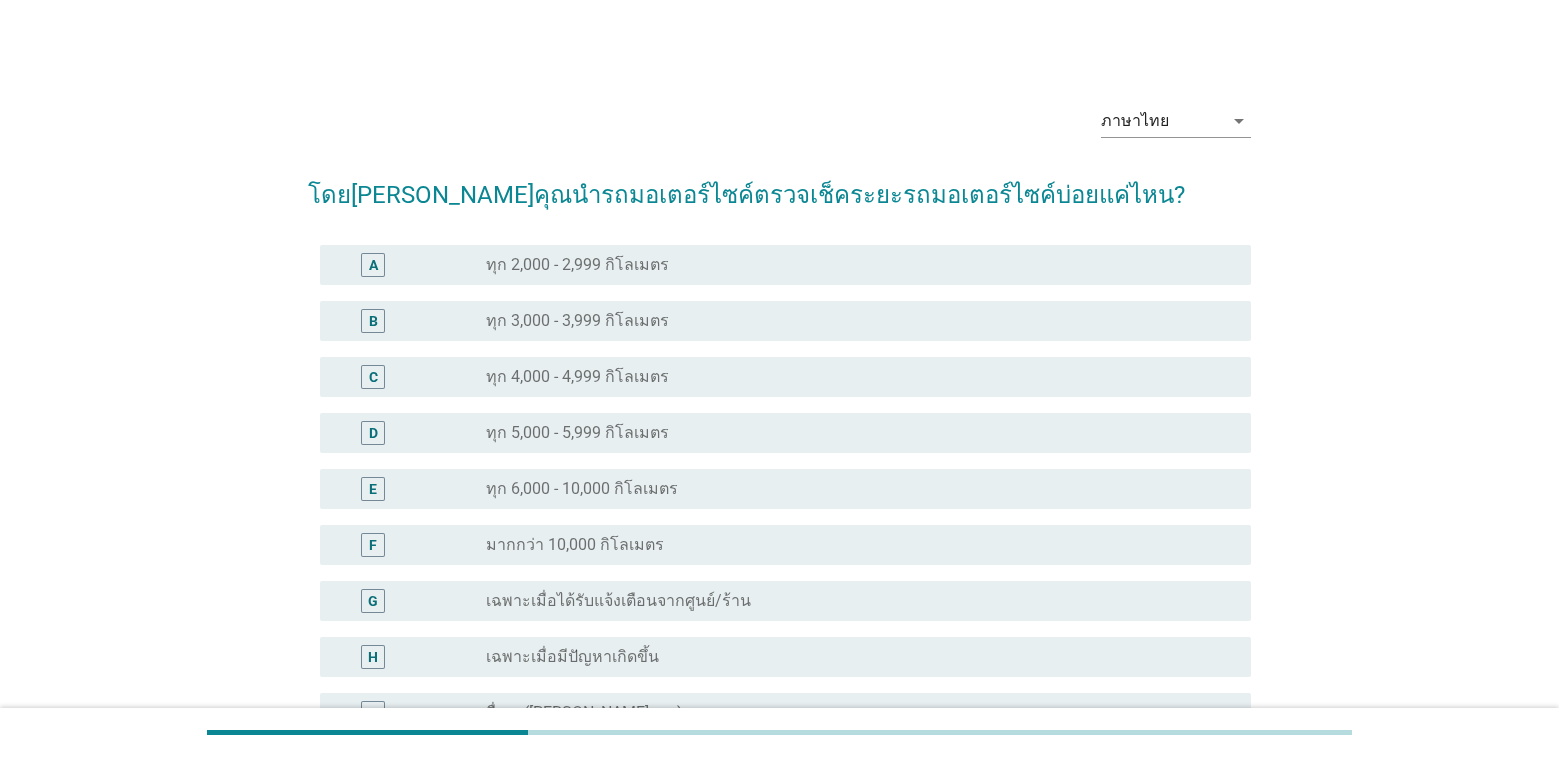 click on "ทุก 3,000 - 3,999 กิโลเมตร" at bounding box center (577, 321) 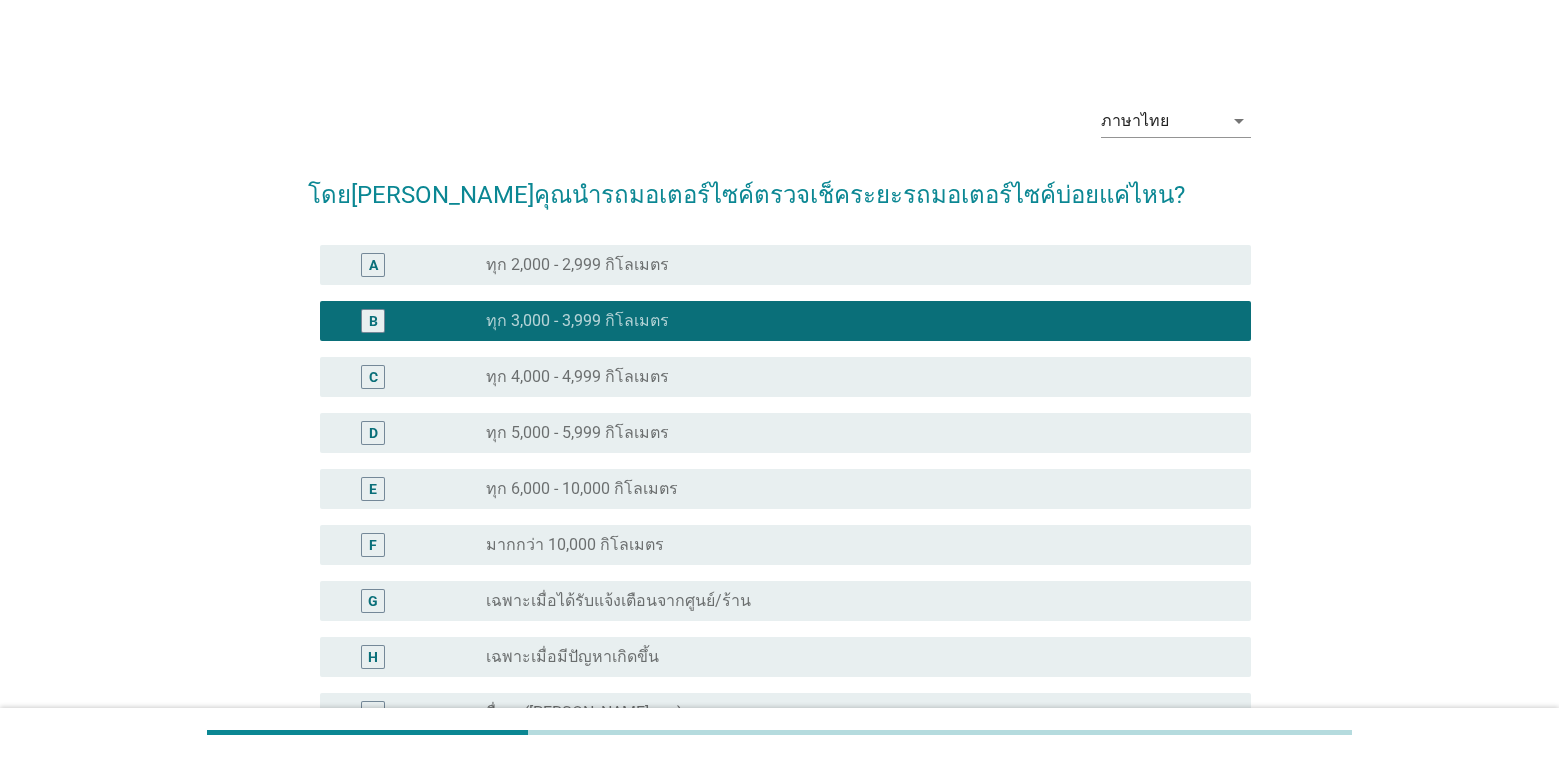 scroll, scrollTop: 233, scrollLeft: 0, axis: vertical 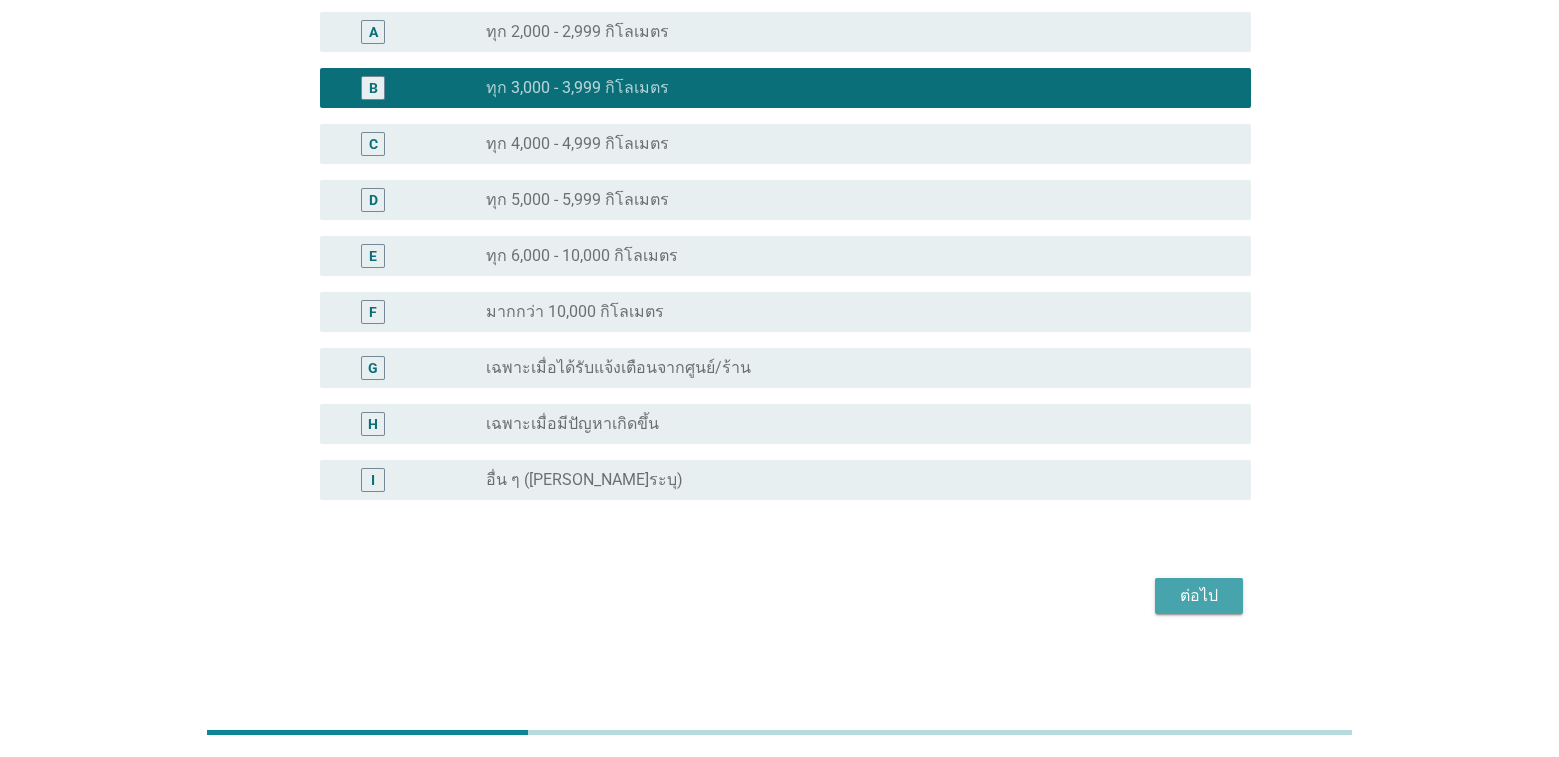click on "ต่อไป" at bounding box center [1199, 596] 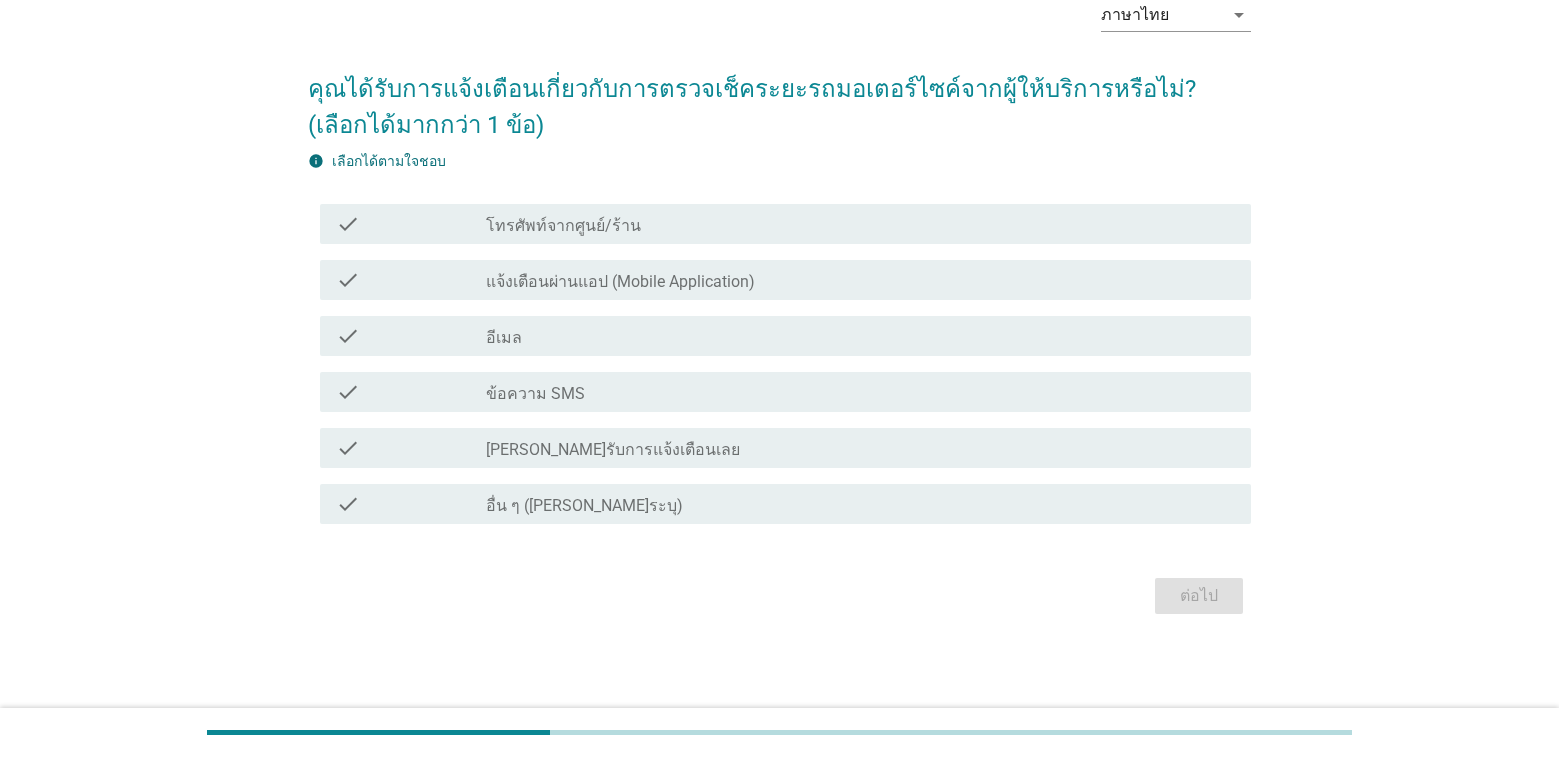 scroll, scrollTop: 0, scrollLeft: 0, axis: both 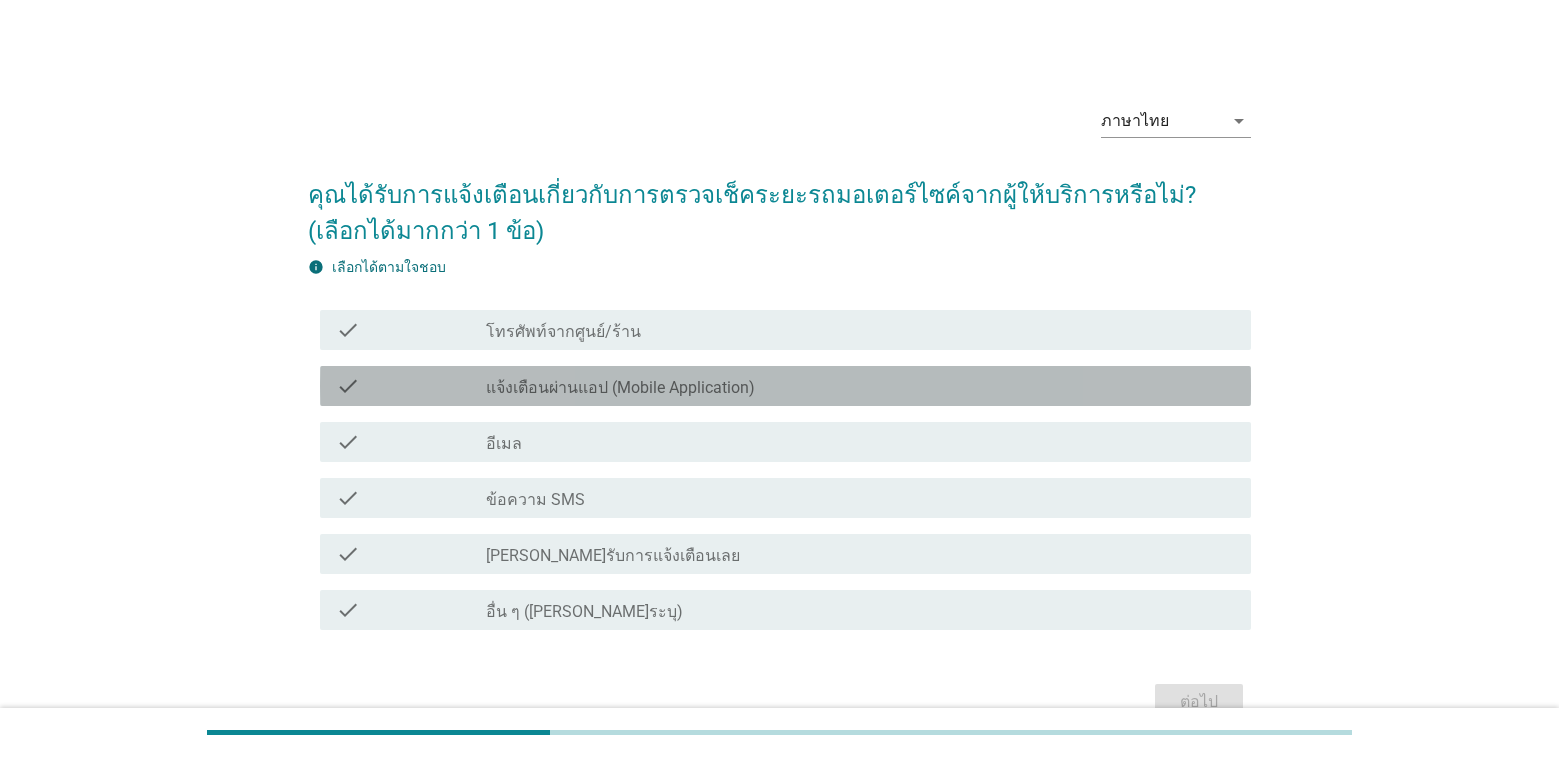 click on "แจ้งเตือนผ่านแอป (Mobile Application)" at bounding box center (620, 388) 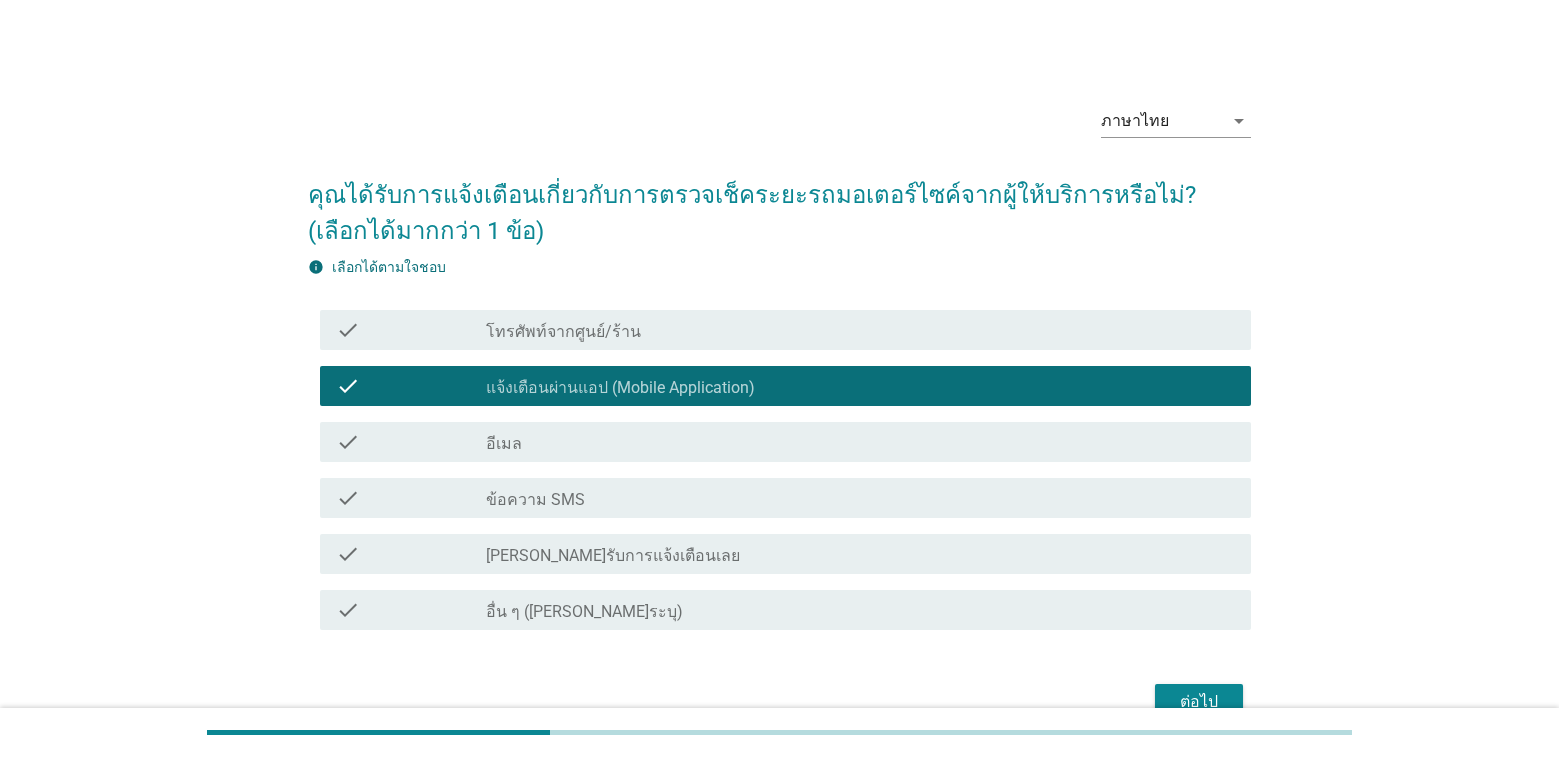 click on "check_box_outline_blank ข้อความ SMS" at bounding box center [860, 498] 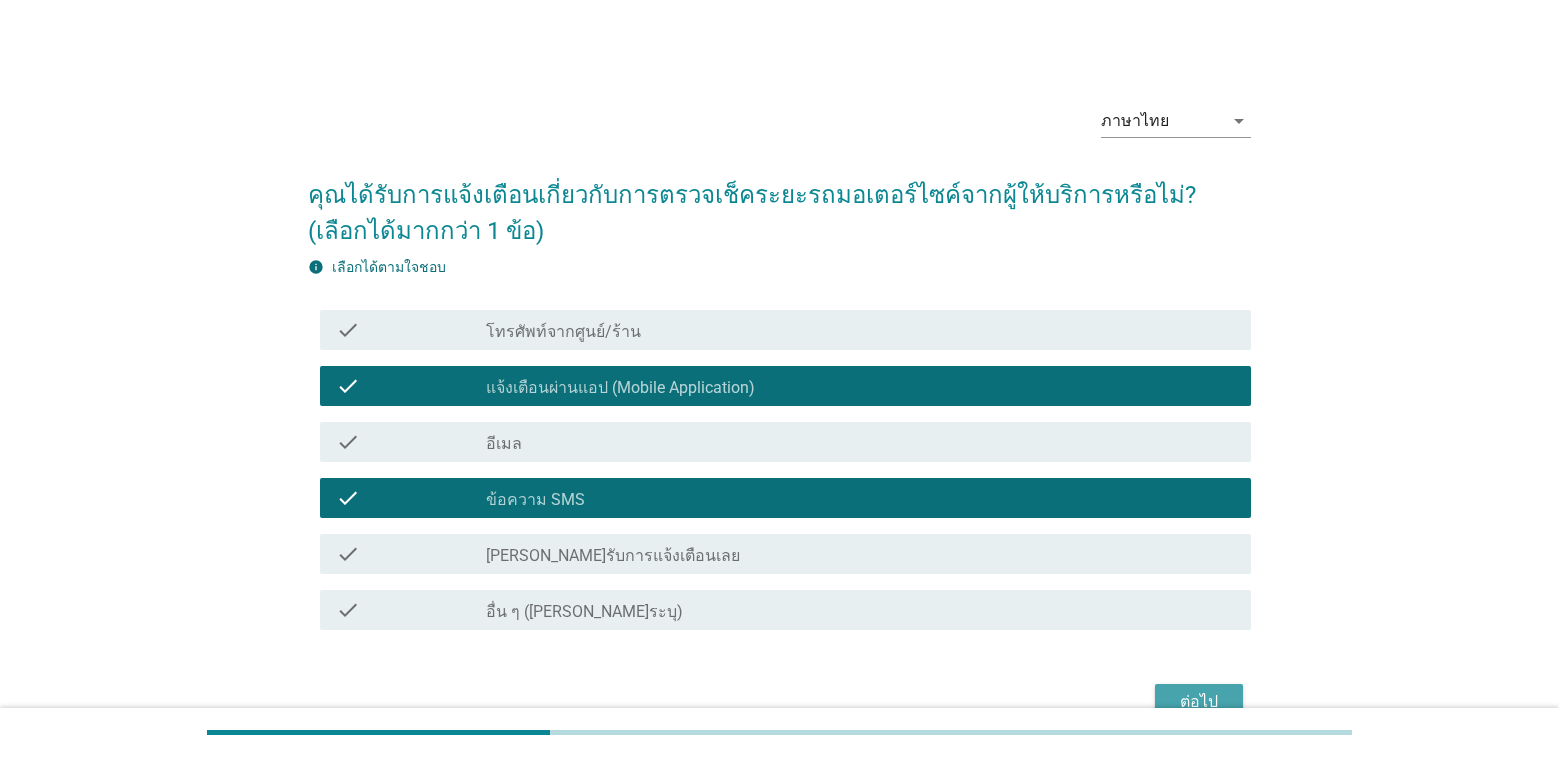 click on "ต่อไป" at bounding box center [1199, 702] 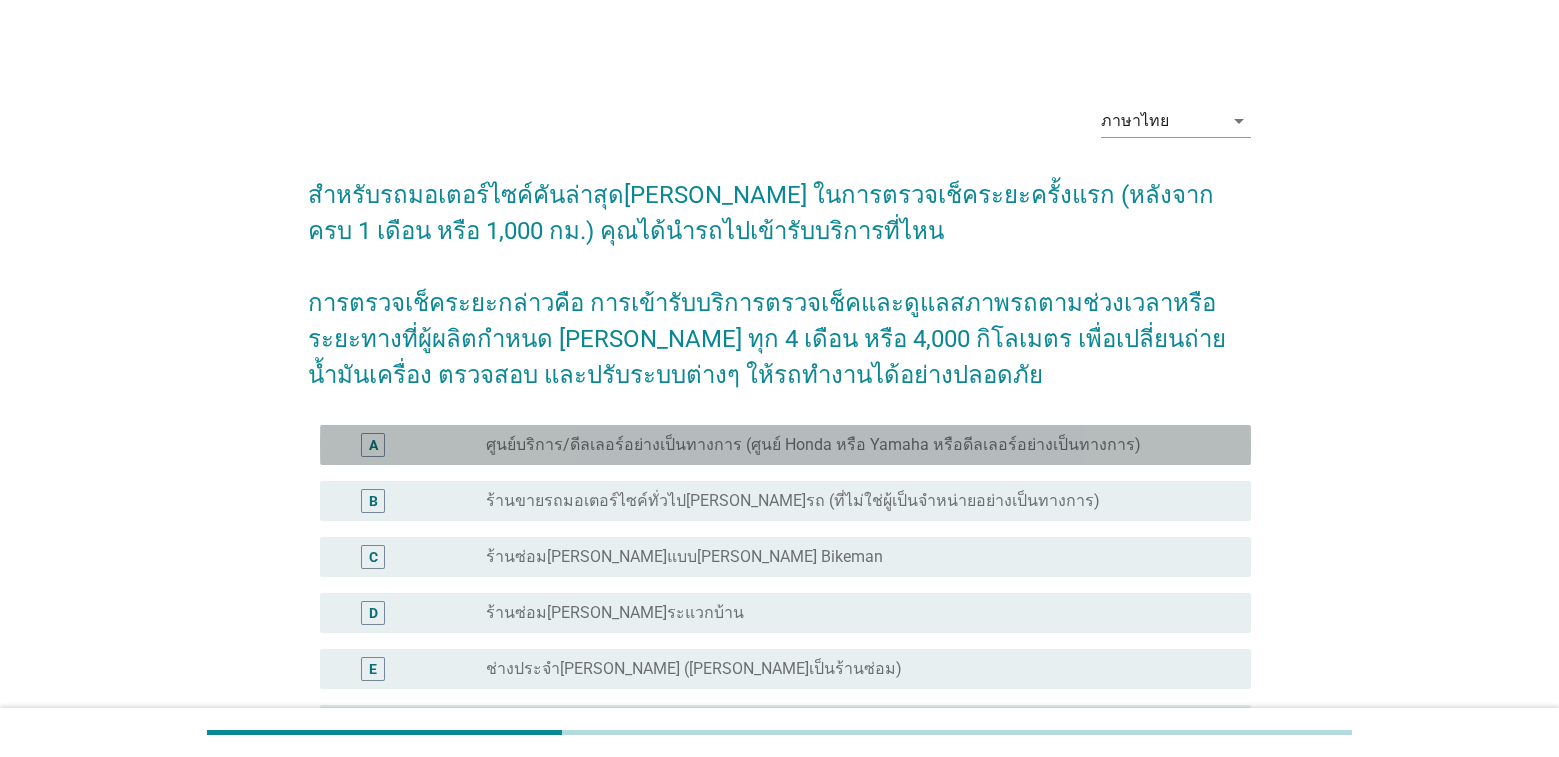 click on "ศูนย์บริการ/ดีลเลอร์อย่างเป็นทางการ (ศูนย์ Honda หรือ Yamaha หรือดีลเลอร์อย่างเป็นทางการ)" at bounding box center [813, 445] 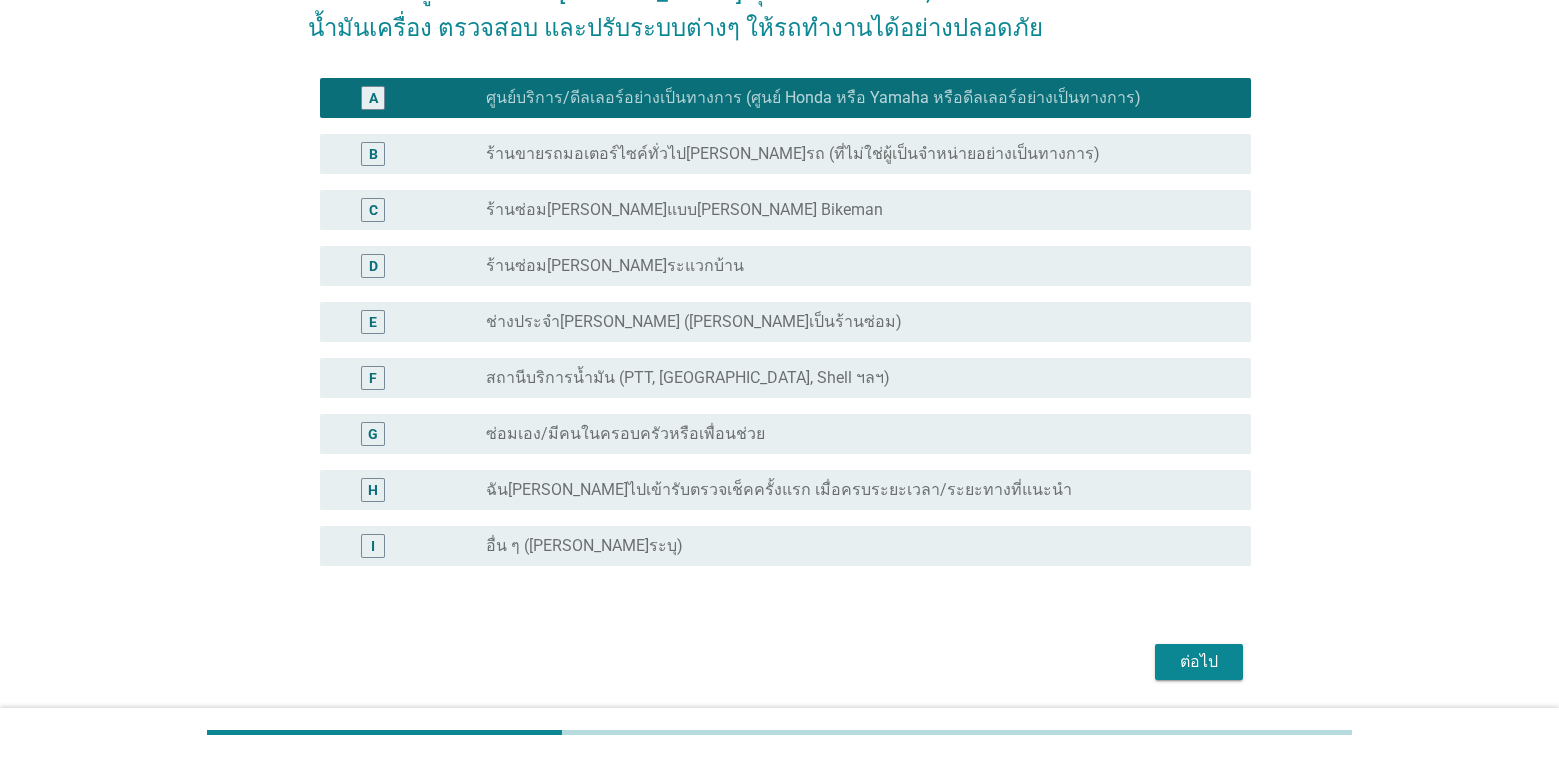 scroll, scrollTop: 348, scrollLeft: 0, axis: vertical 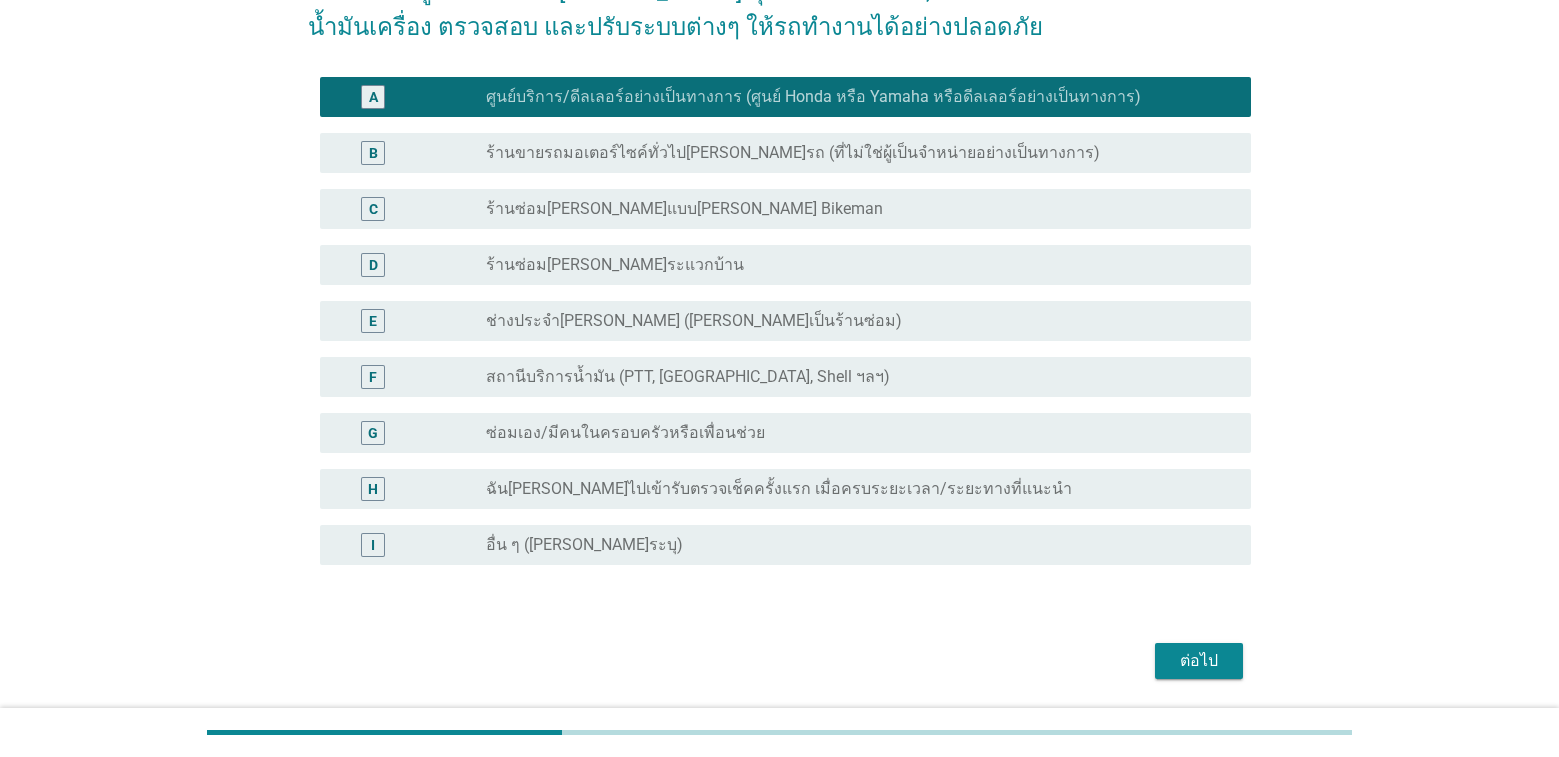 click on "ต่อไป" at bounding box center (1199, 661) 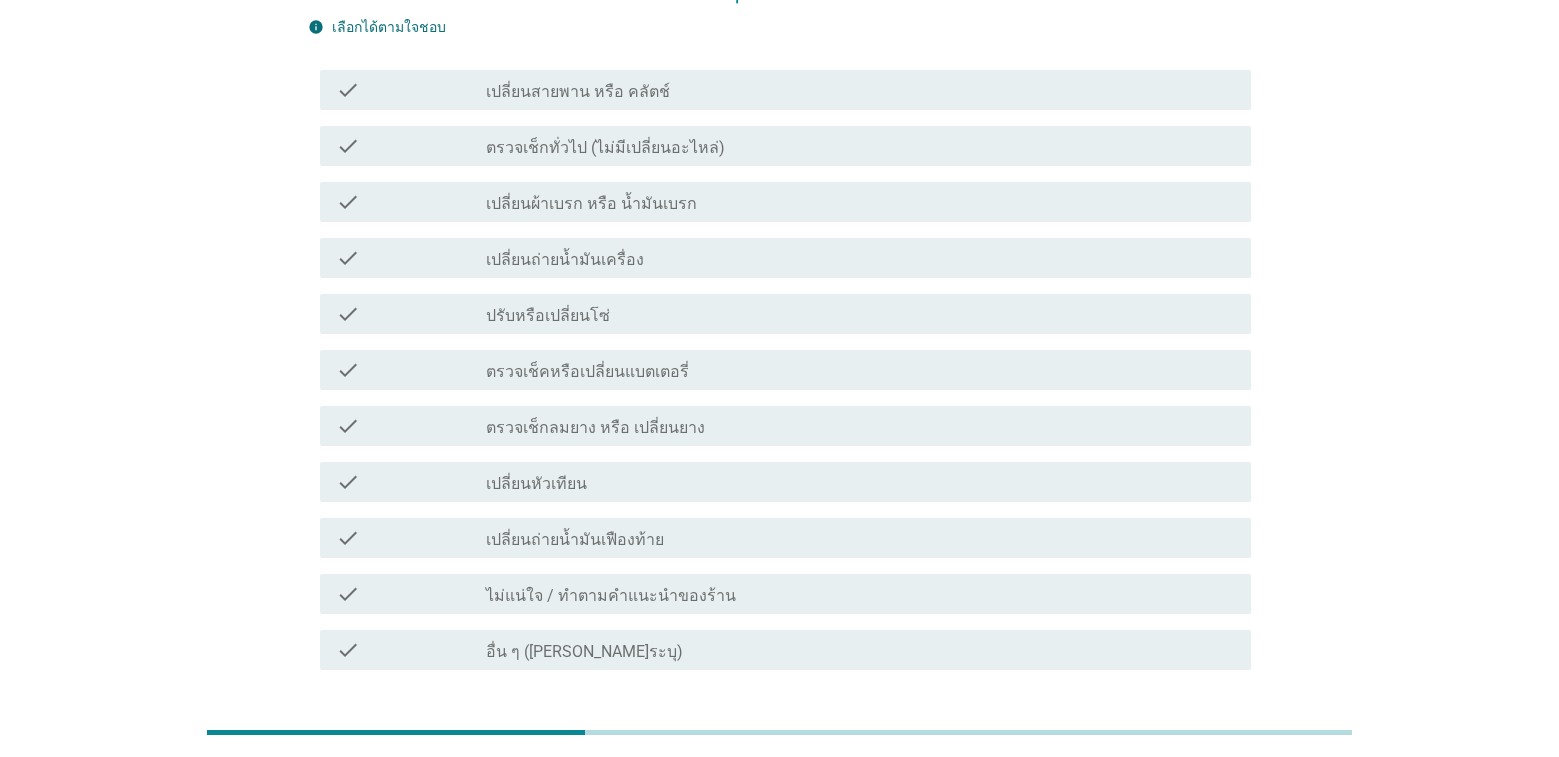 scroll, scrollTop: 381, scrollLeft: 0, axis: vertical 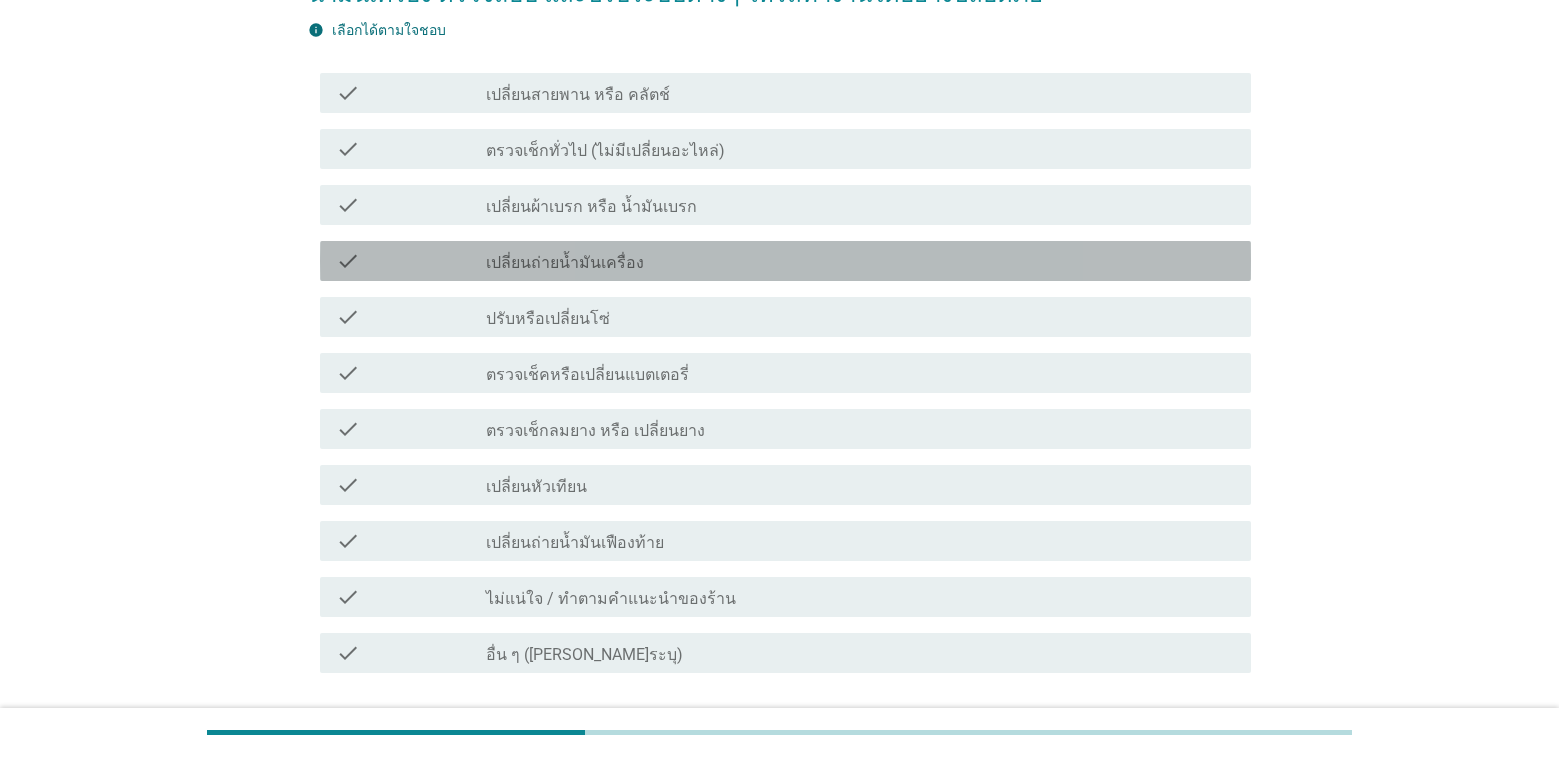 click on "check_box_outline_blank เปลี่ยนถ่ายน้ำมันเครื่อง" at bounding box center (860, 261) 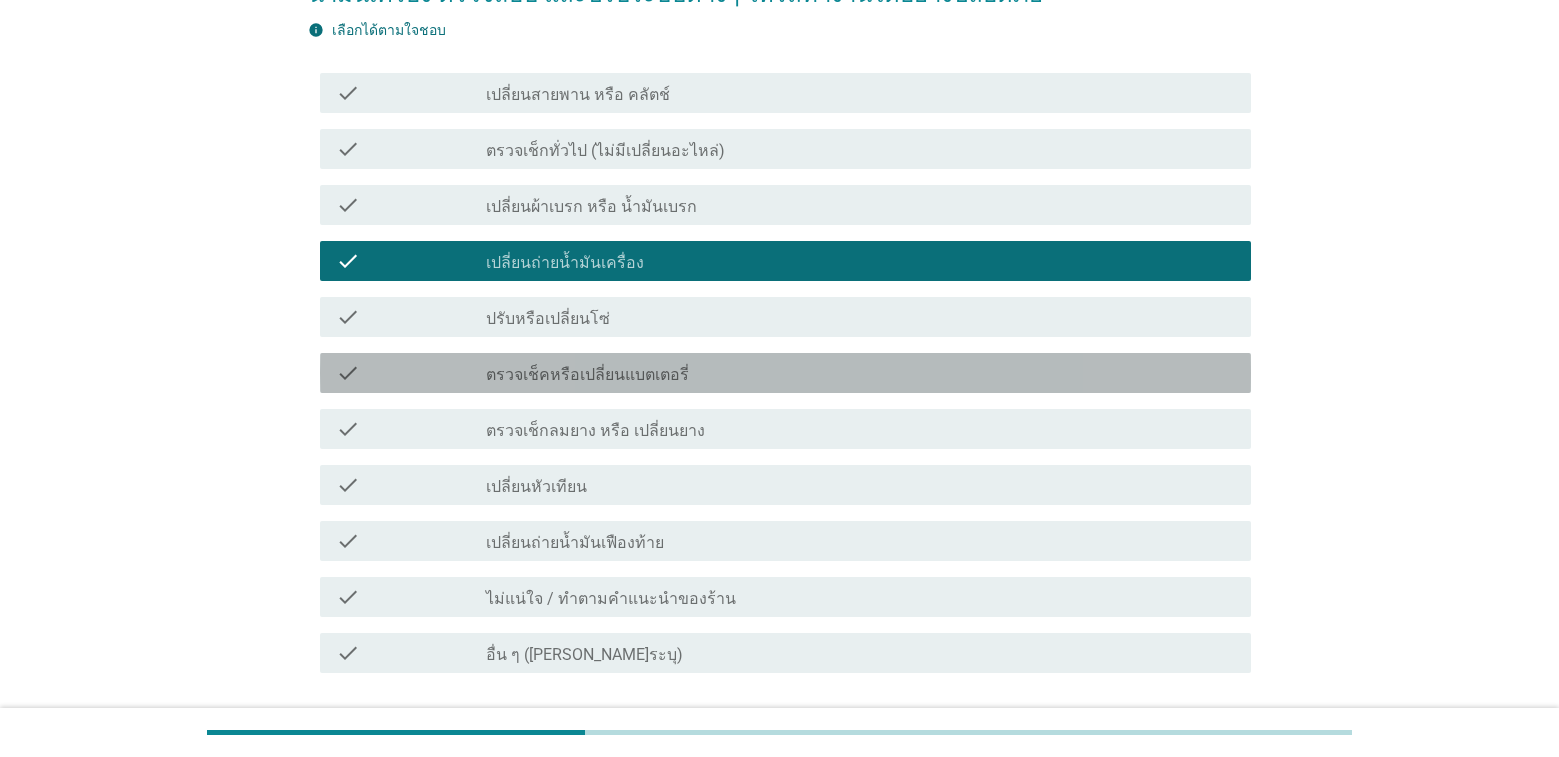 click on "check_box_outline_blank ตรวจเช็คหรือเปลี่ยนแบตเตอรี่" at bounding box center [860, 373] 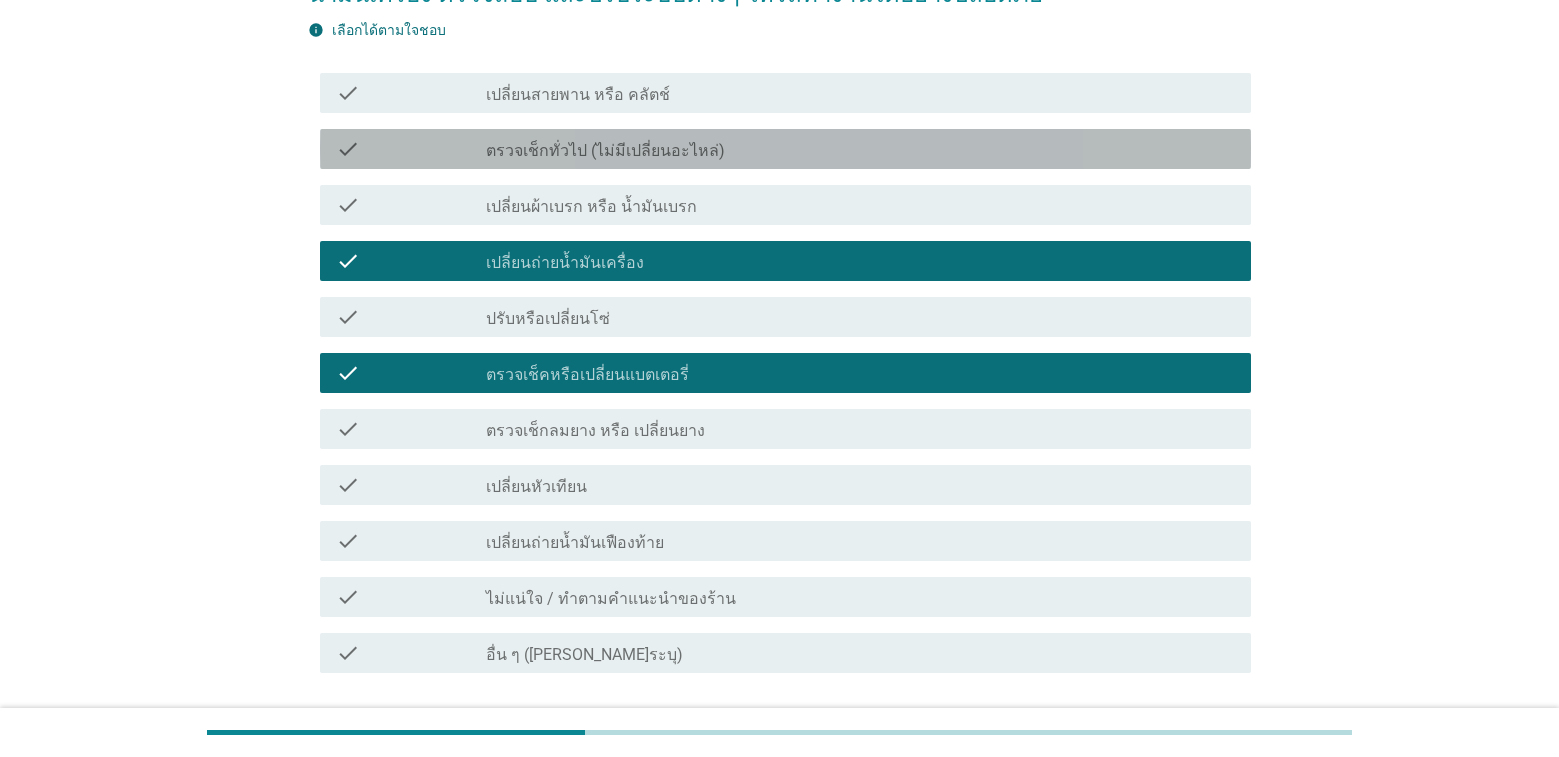 click on "check_box_outline_blank ตรวจเช็กทั่วไป (ไม่มีเปลี่ยนอะไหล่)" at bounding box center [860, 149] 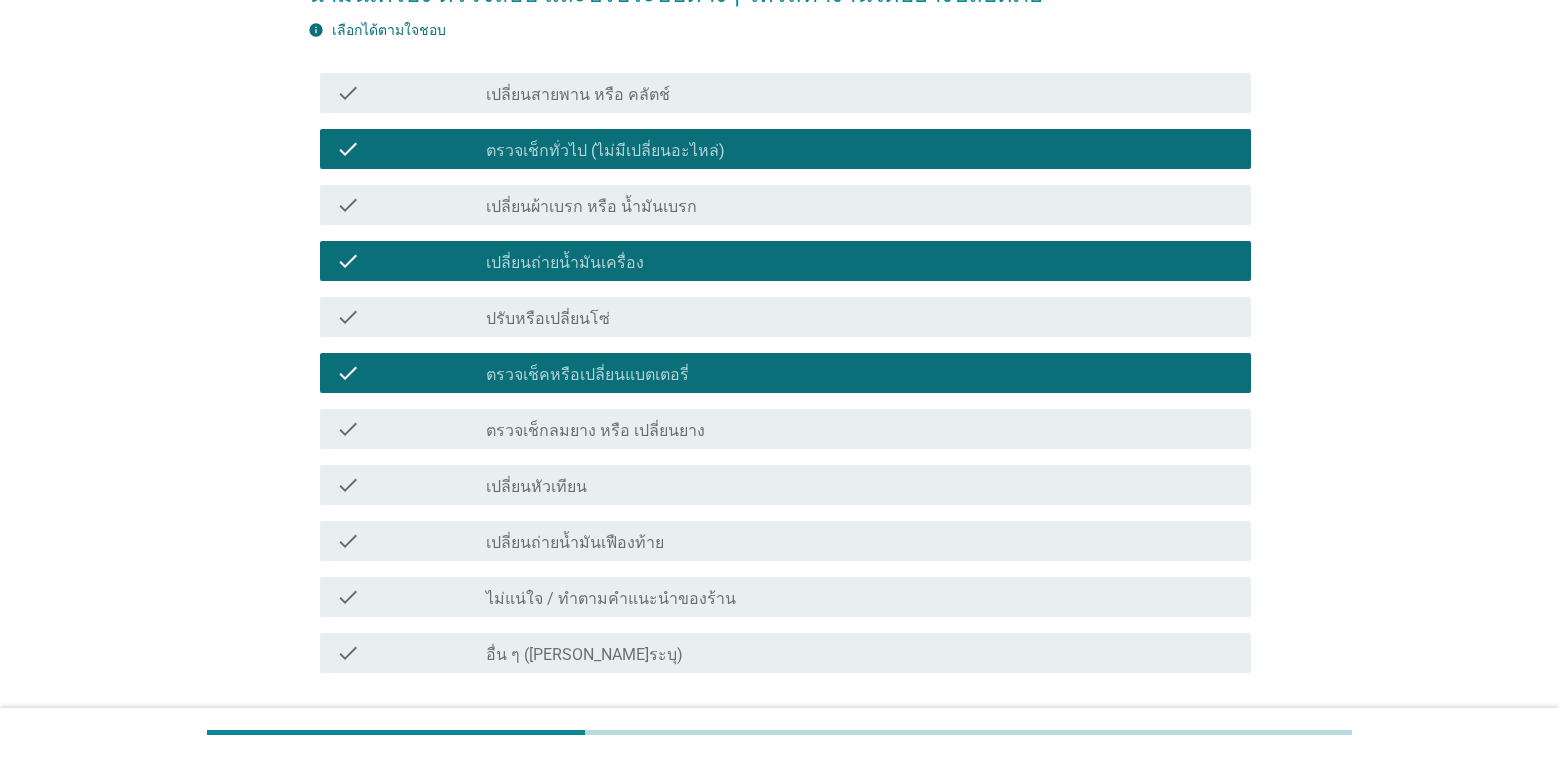 scroll, scrollTop: 530, scrollLeft: 0, axis: vertical 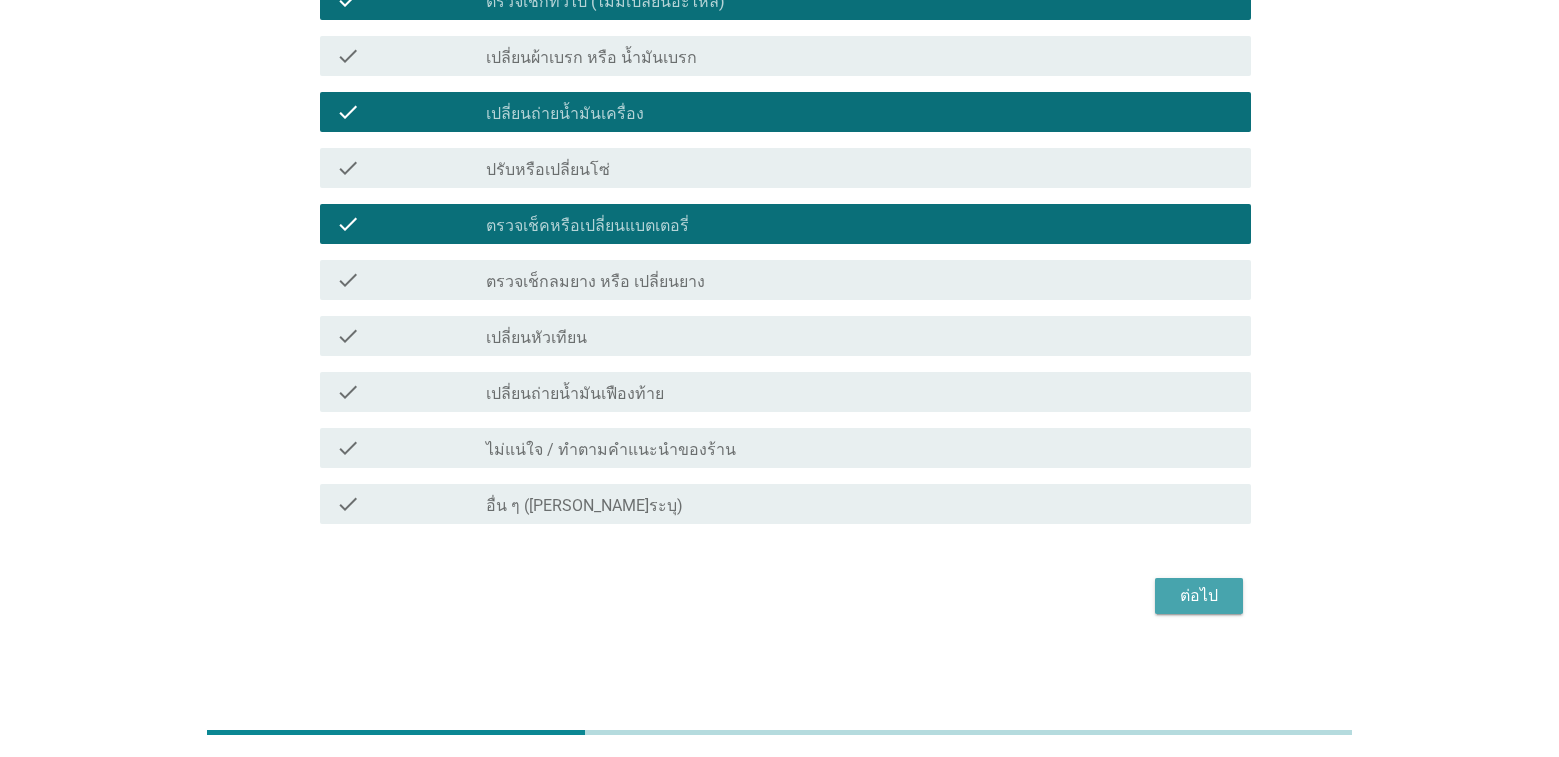 click on "ต่อไป" at bounding box center [1199, 596] 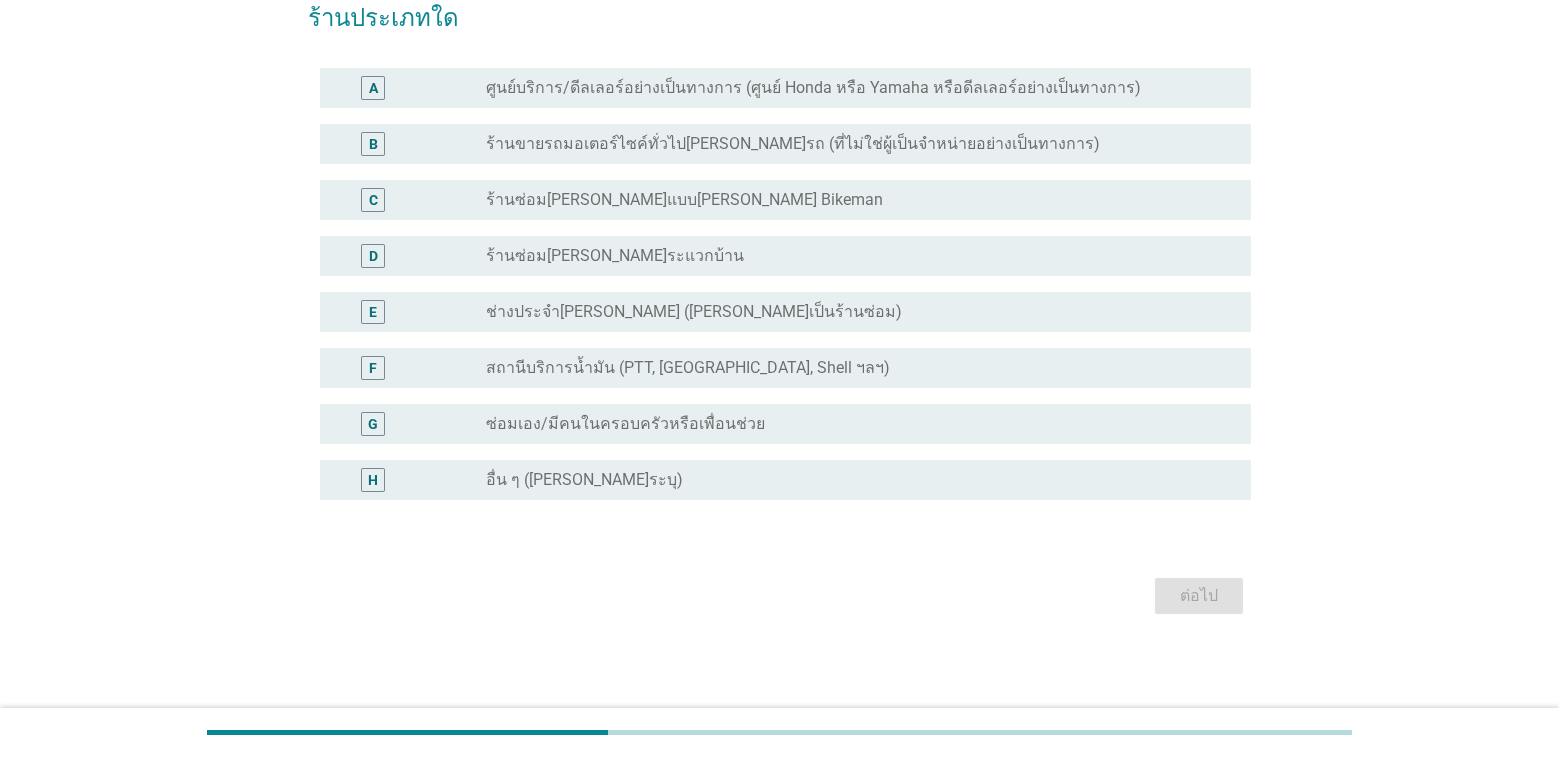 scroll, scrollTop: 0, scrollLeft: 0, axis: both 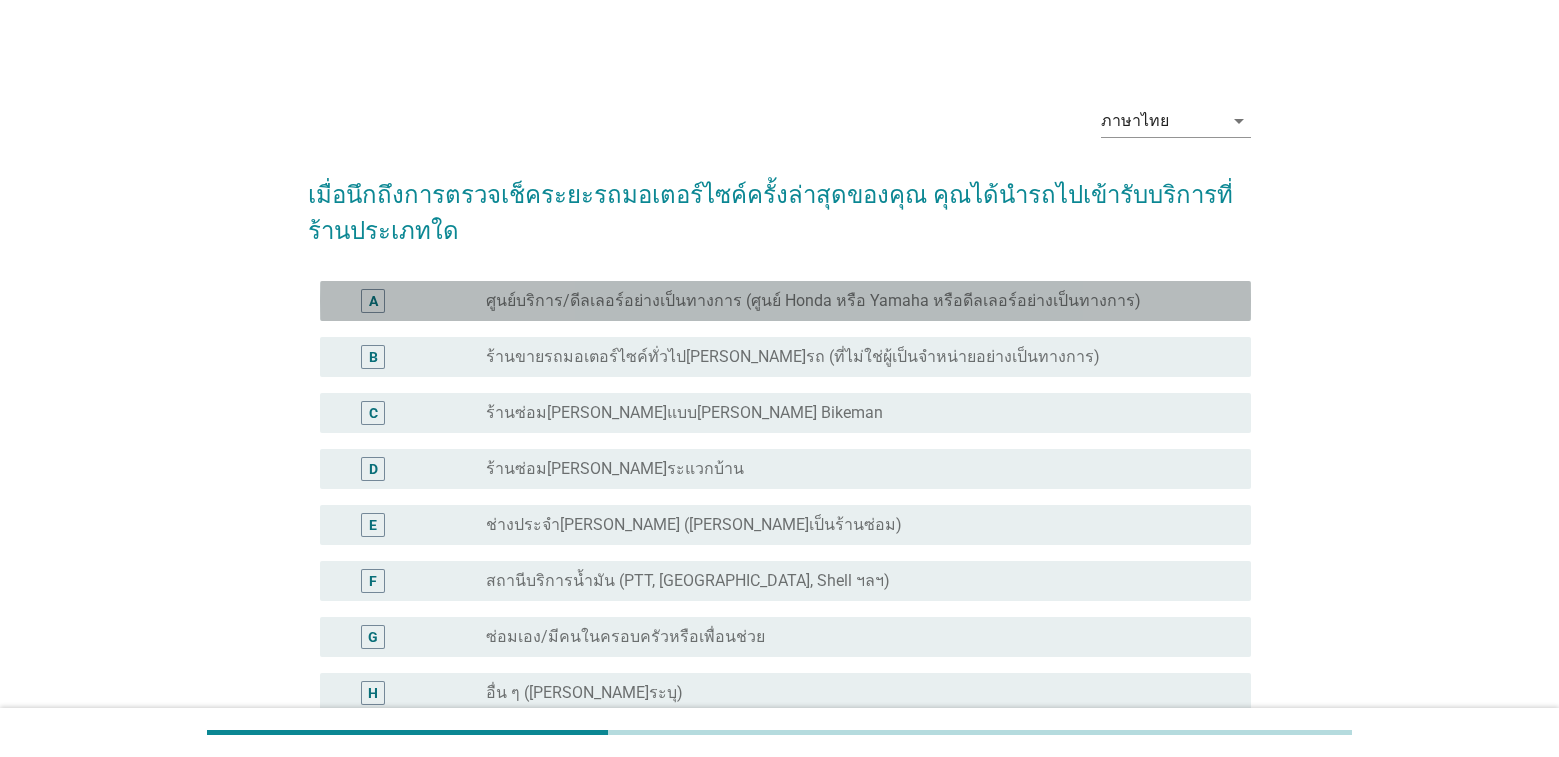 click on "ศูนย์บริการ/ดีลเลอร์อย่างเป็นทางการ (ศูนย์ Honda หรือ Yamaha หรือดีลเลอร์อย่างเป็นทางการ)" at bounding box center [813, 301] 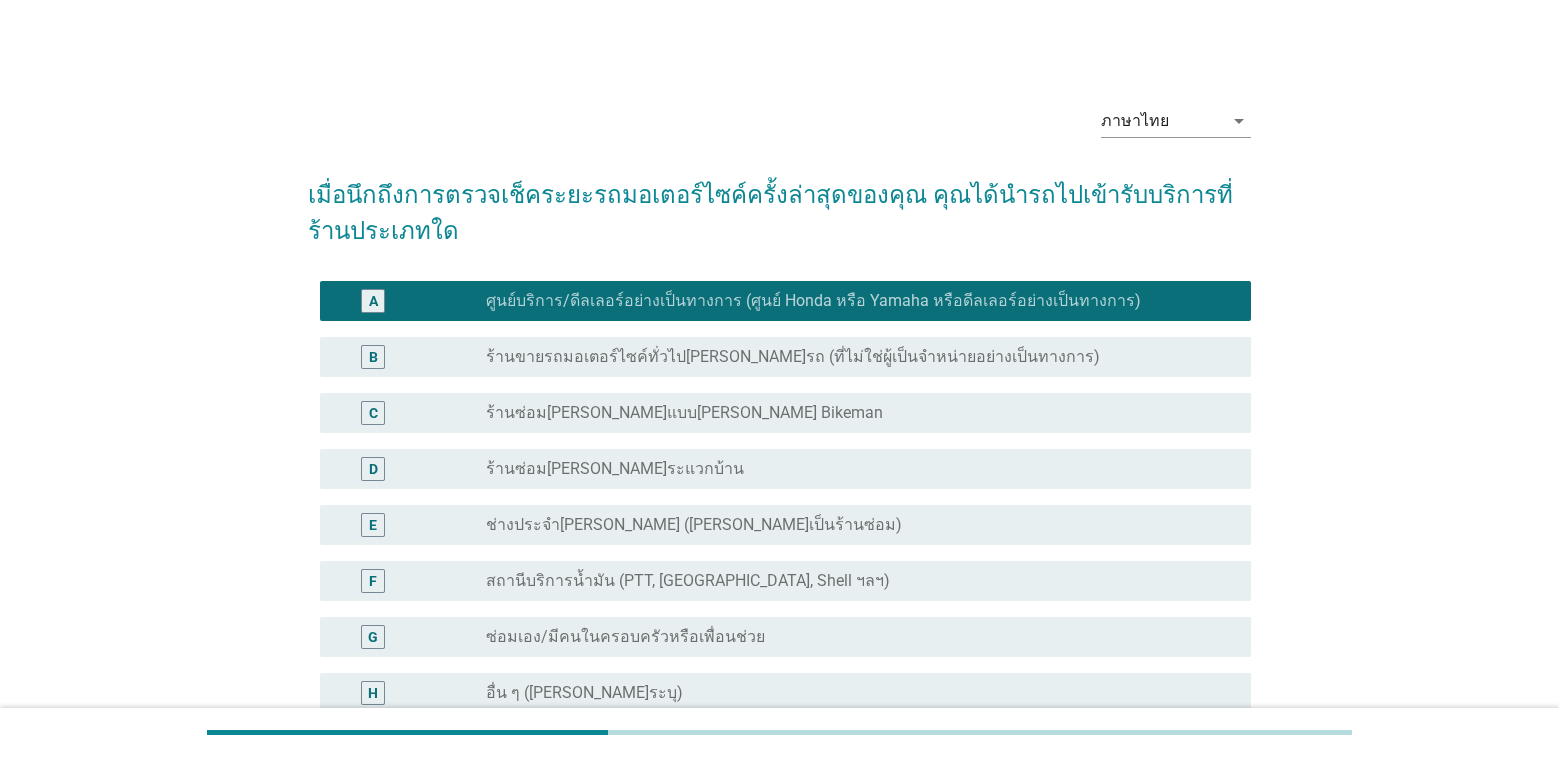 scroll, scrollTop: 213, scrollLeft: 0, axis: vertical 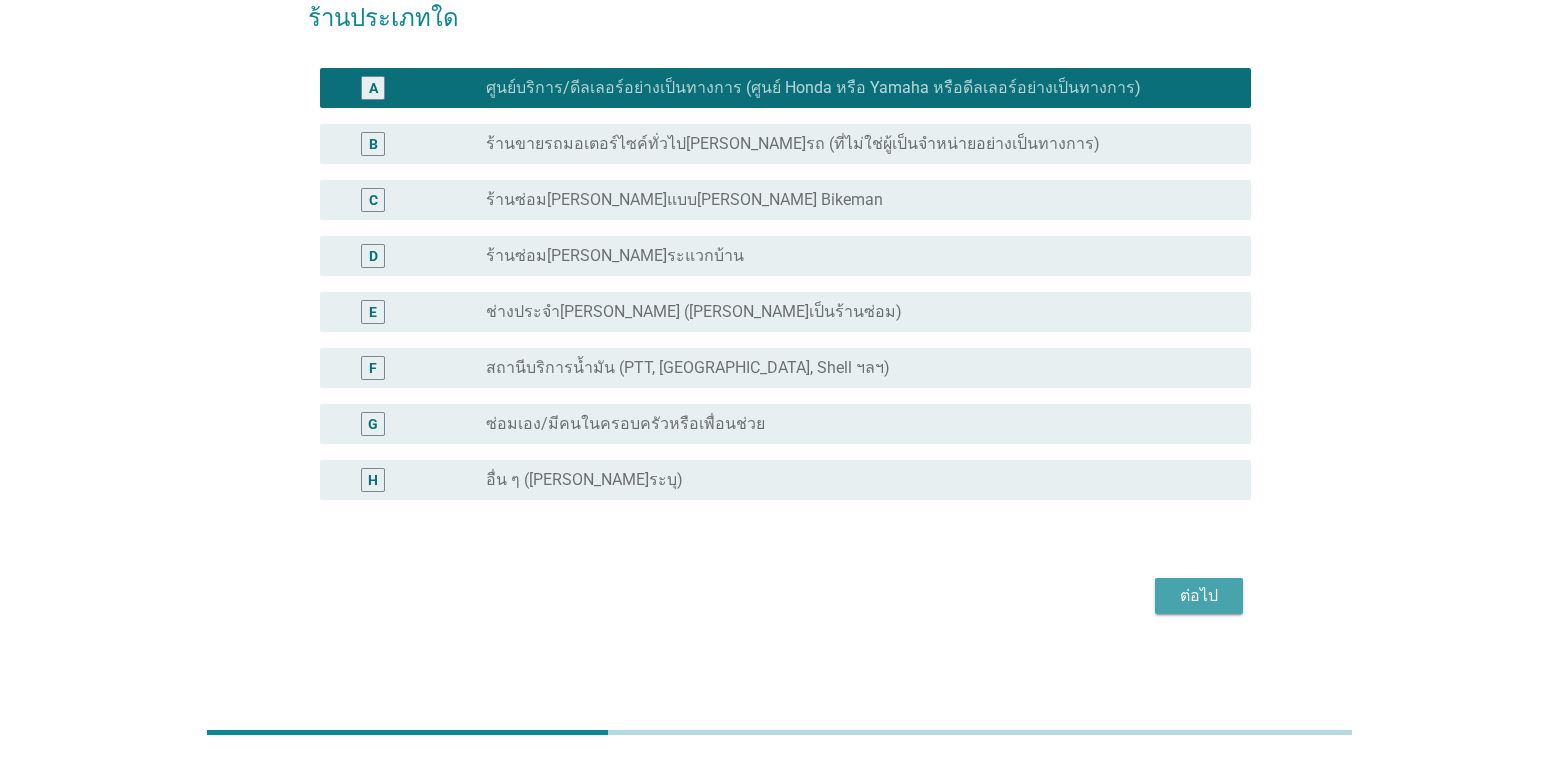 click on "ต่อไป" at bounding box center [1199, 596] 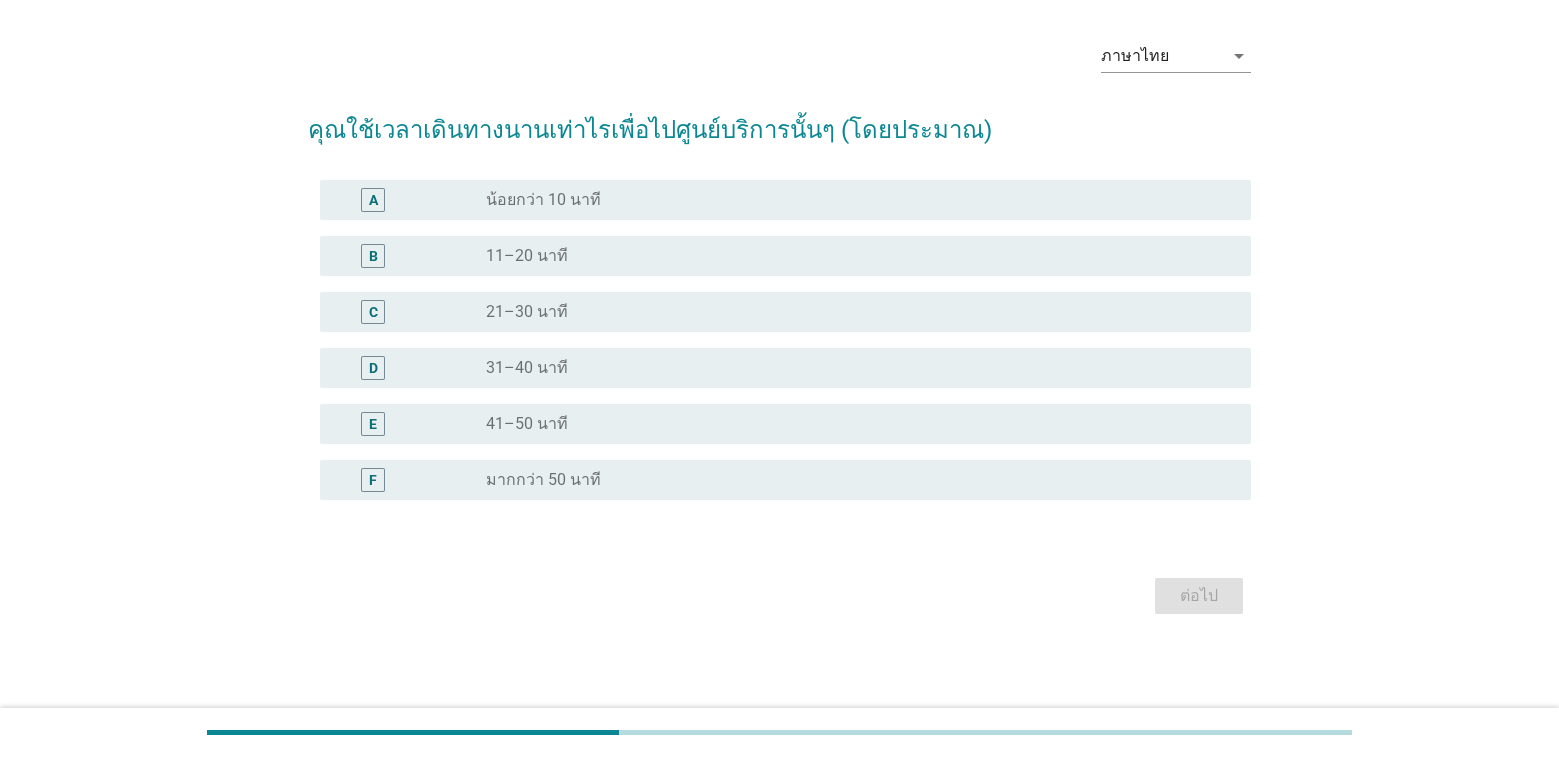 scroll, scrollTop: 0, scrollLeft: 0, axis: both 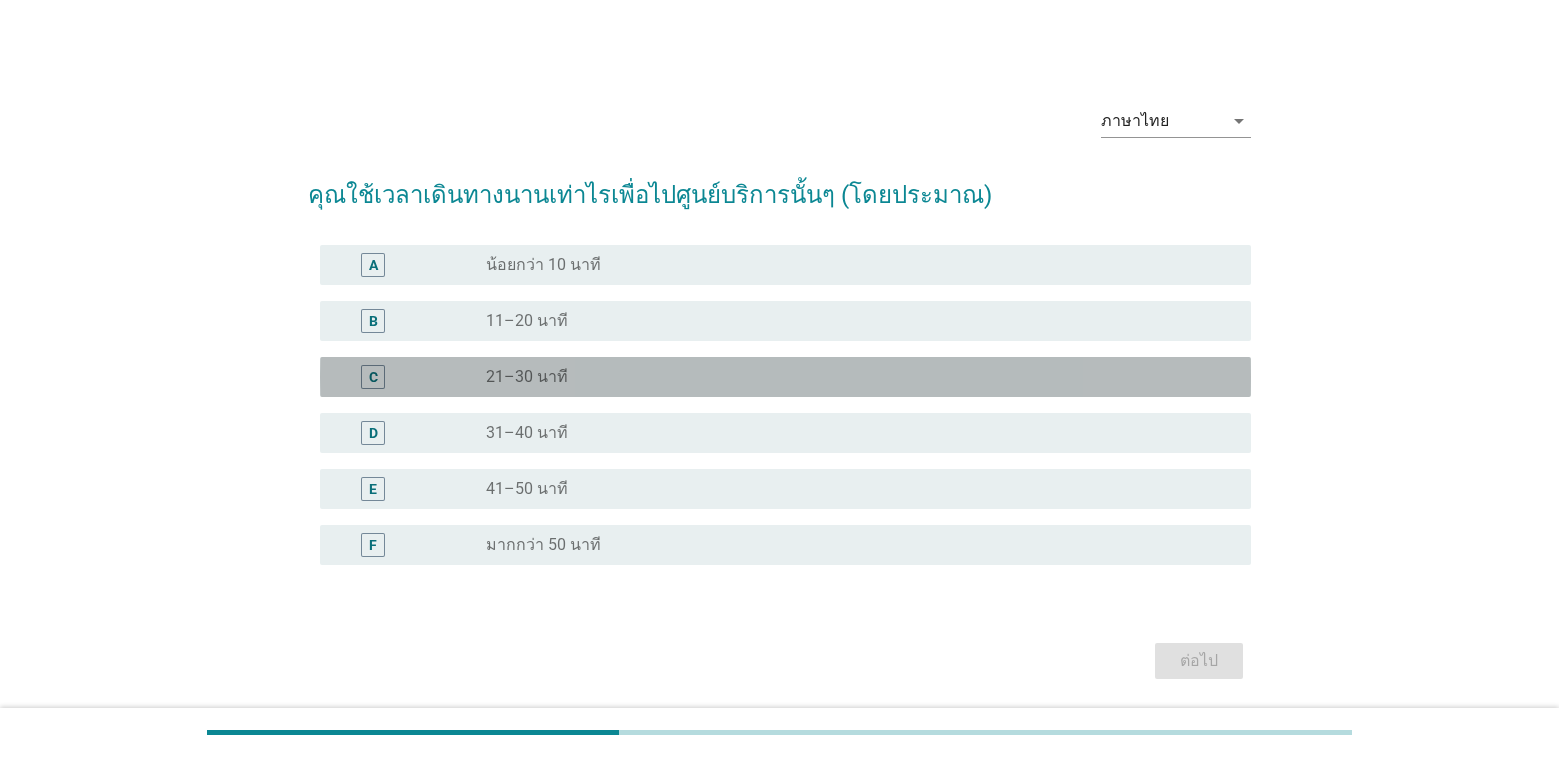 click on "radio_button_unchecked 21–30 นาที" at bounding box center (852, 377) 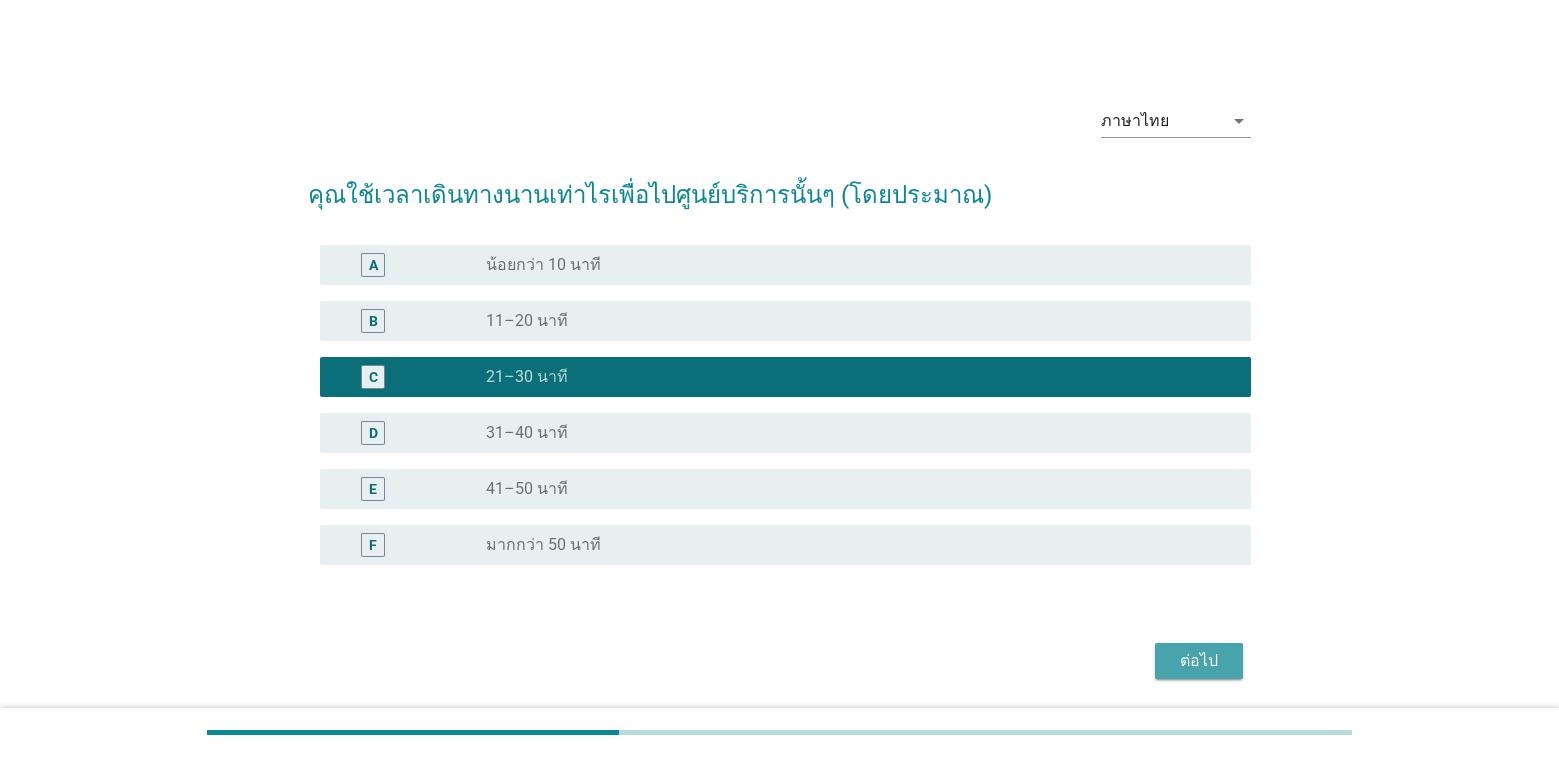 click on "ต่อไป" at bounding box center (1199, 661) 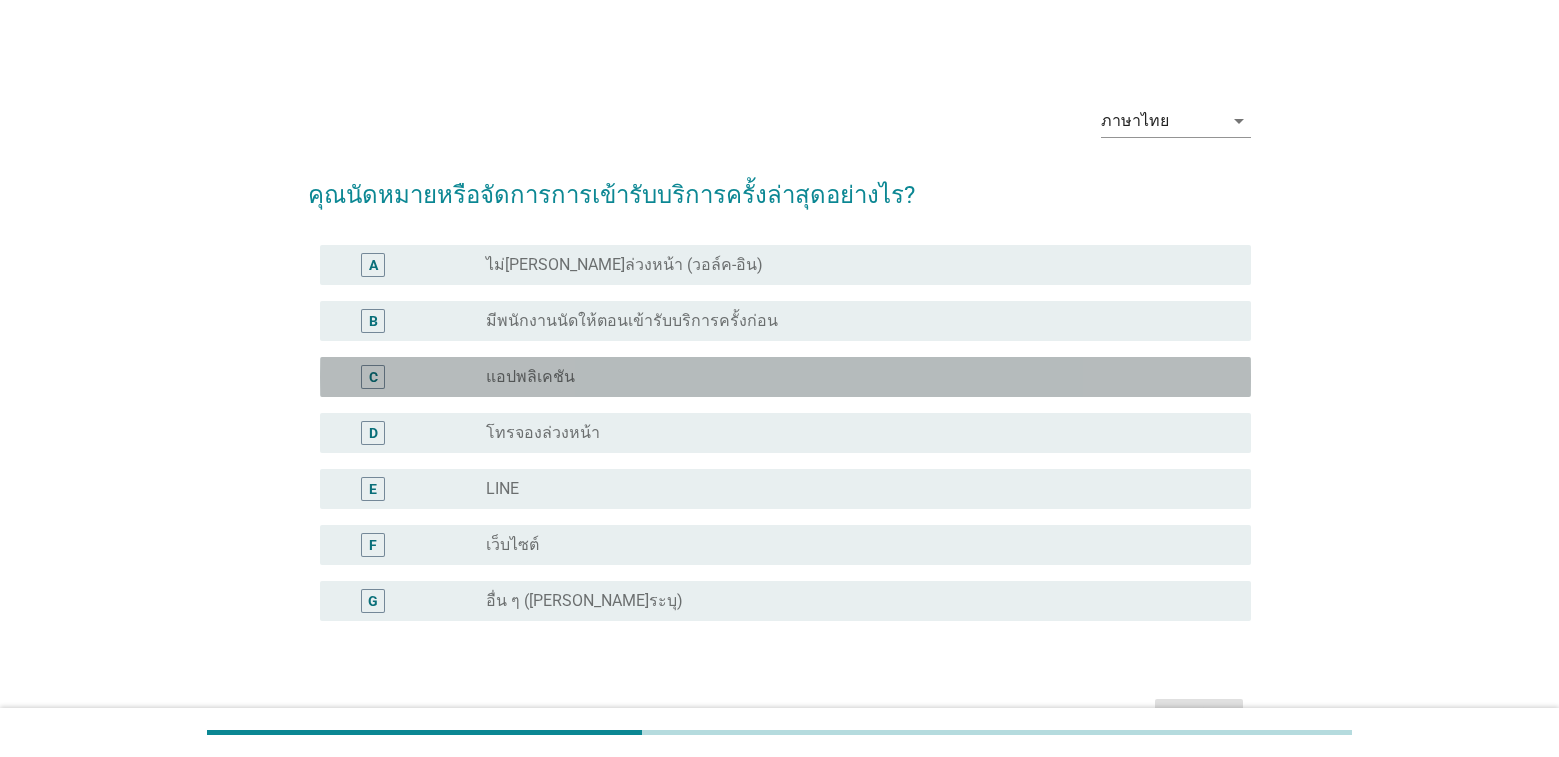 click on "radio_button_unchecked แอปพลิเคชัน" at bounding box center [852, 377] 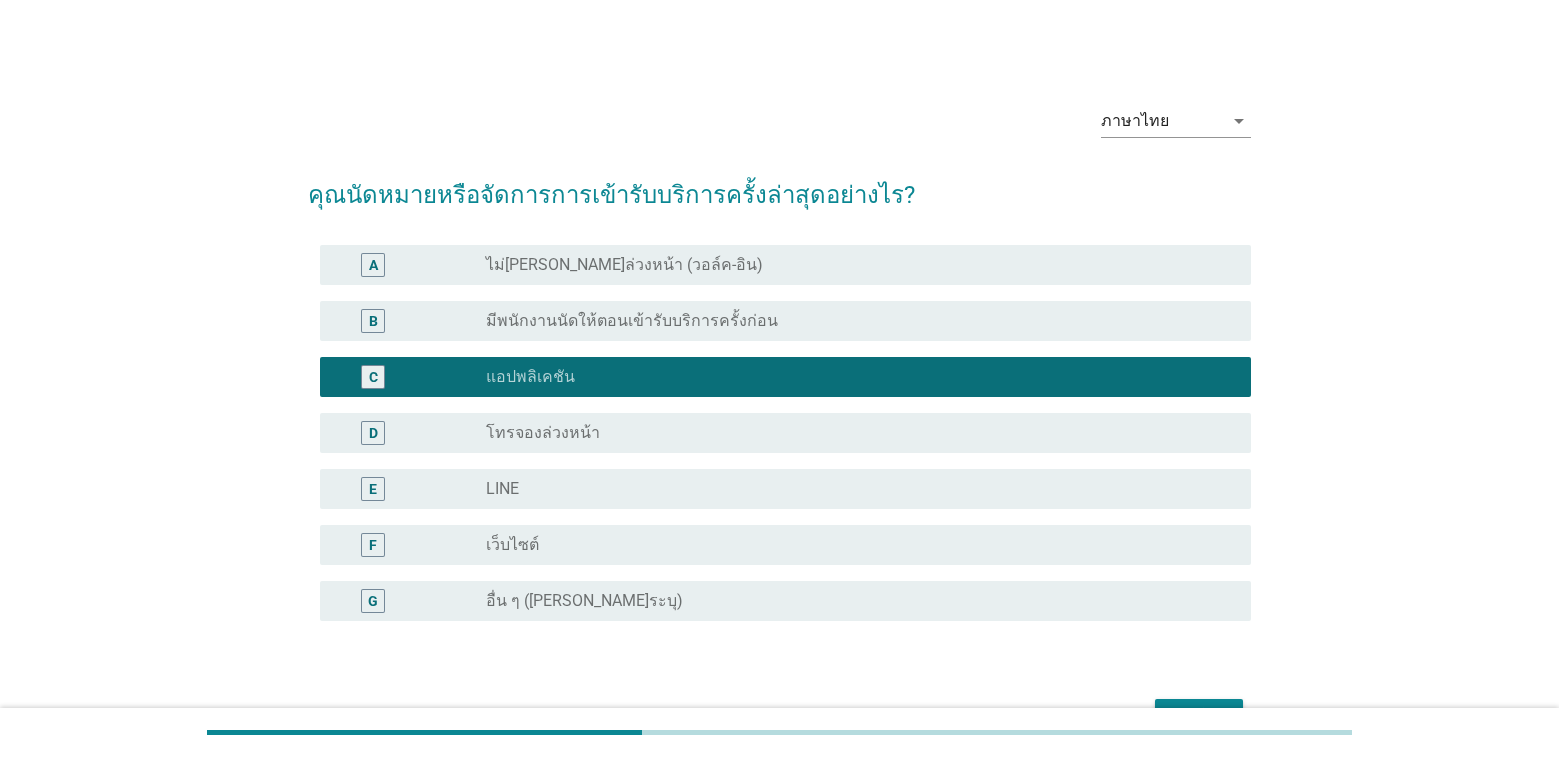 scroll, scrollTop: 121, scrollLeft: 0, axis: vertical 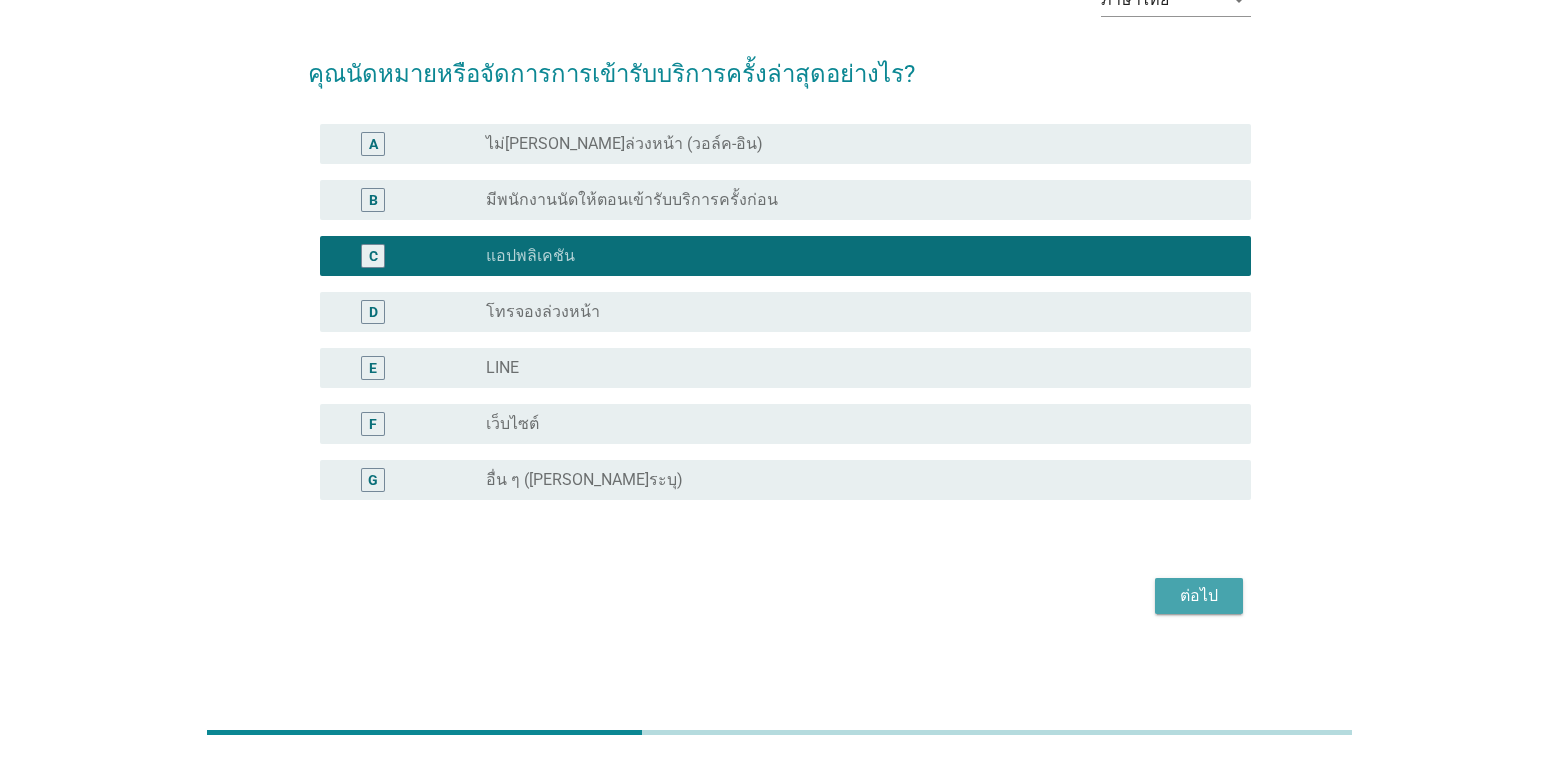 click on "ต่อไป" at bounding box center (1199, 596) 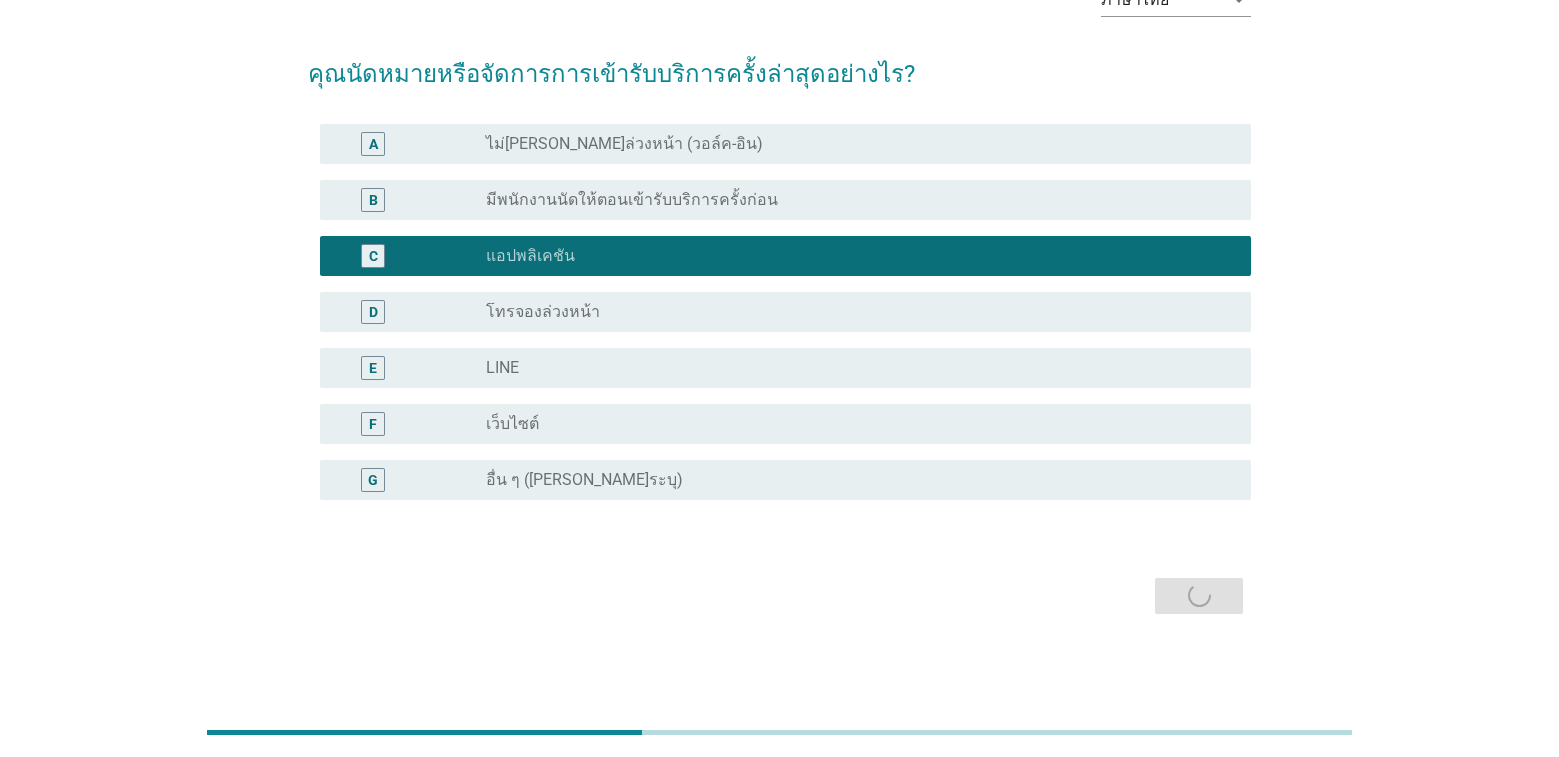 scroll, scrollTop: 0, scrollLeft: 0, axis: both 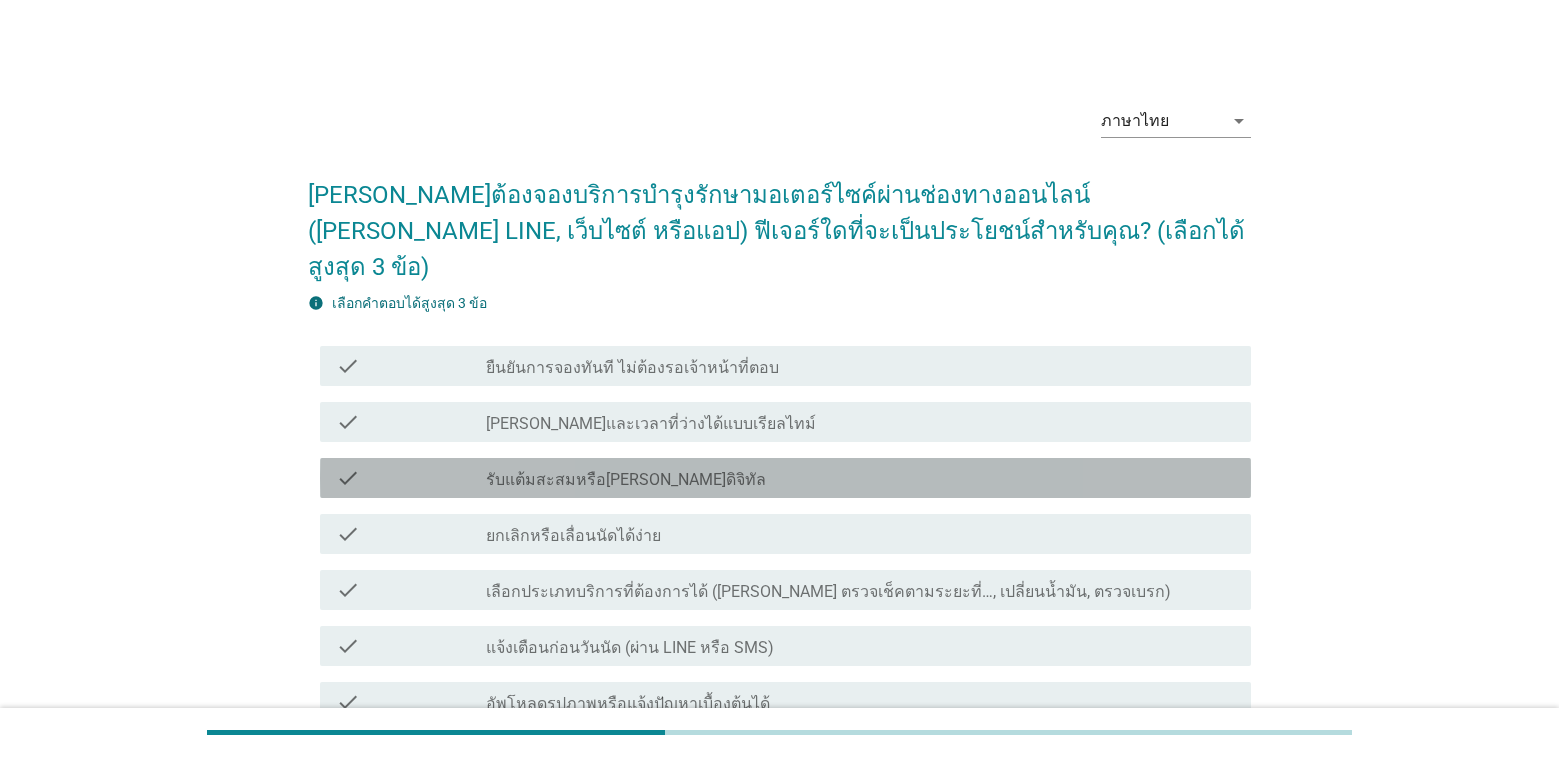 click on "check_box_outline_blank รับแต้มสะสมหรือ[PERSON_NAME]ดิจิทัล" at bounding box center (860, 478) 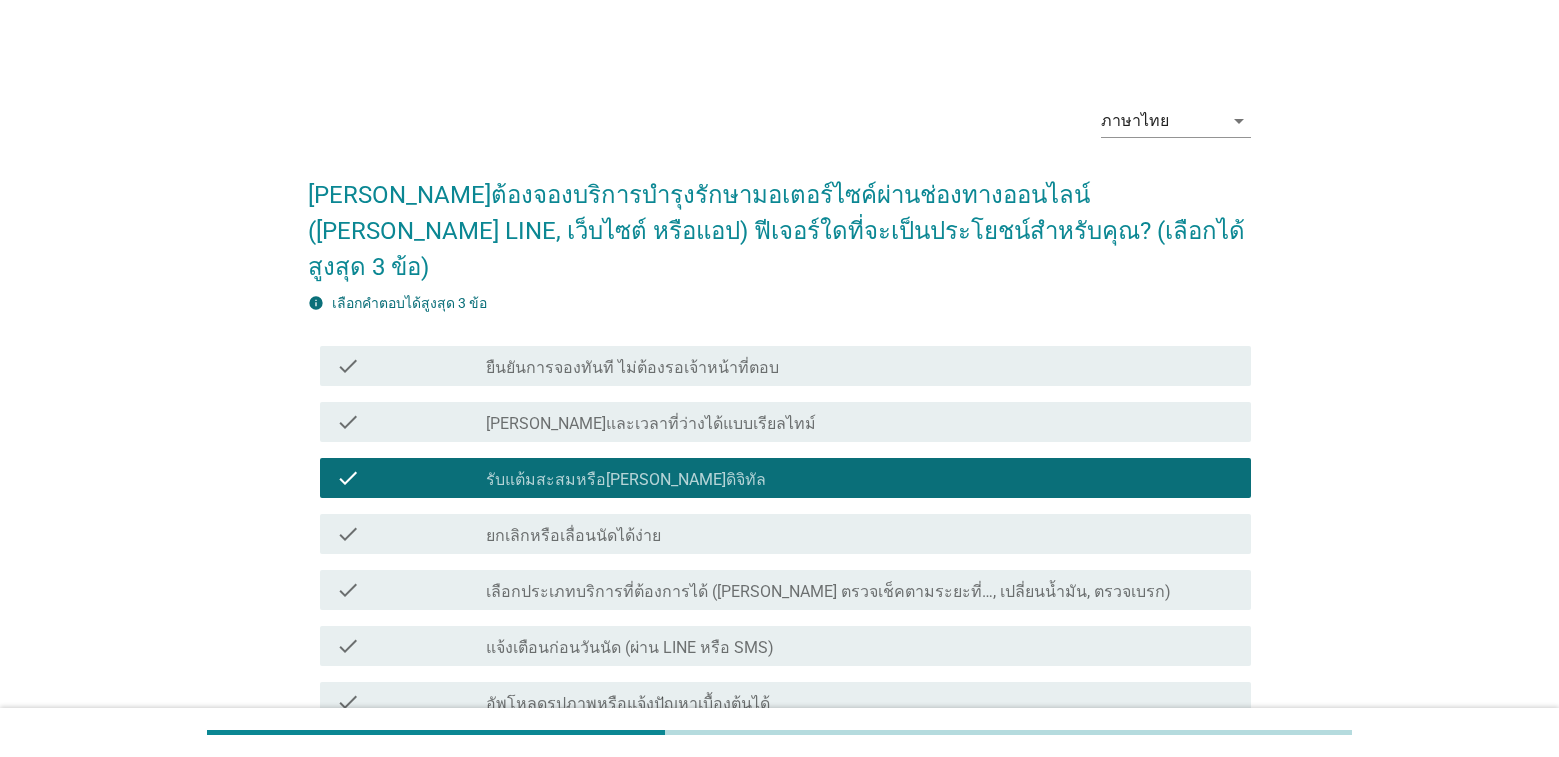 click on "[PERSON_NAME]และเวลาที่ว่างได้แบบเรียลไทม์" at bounding box center (651, 424) 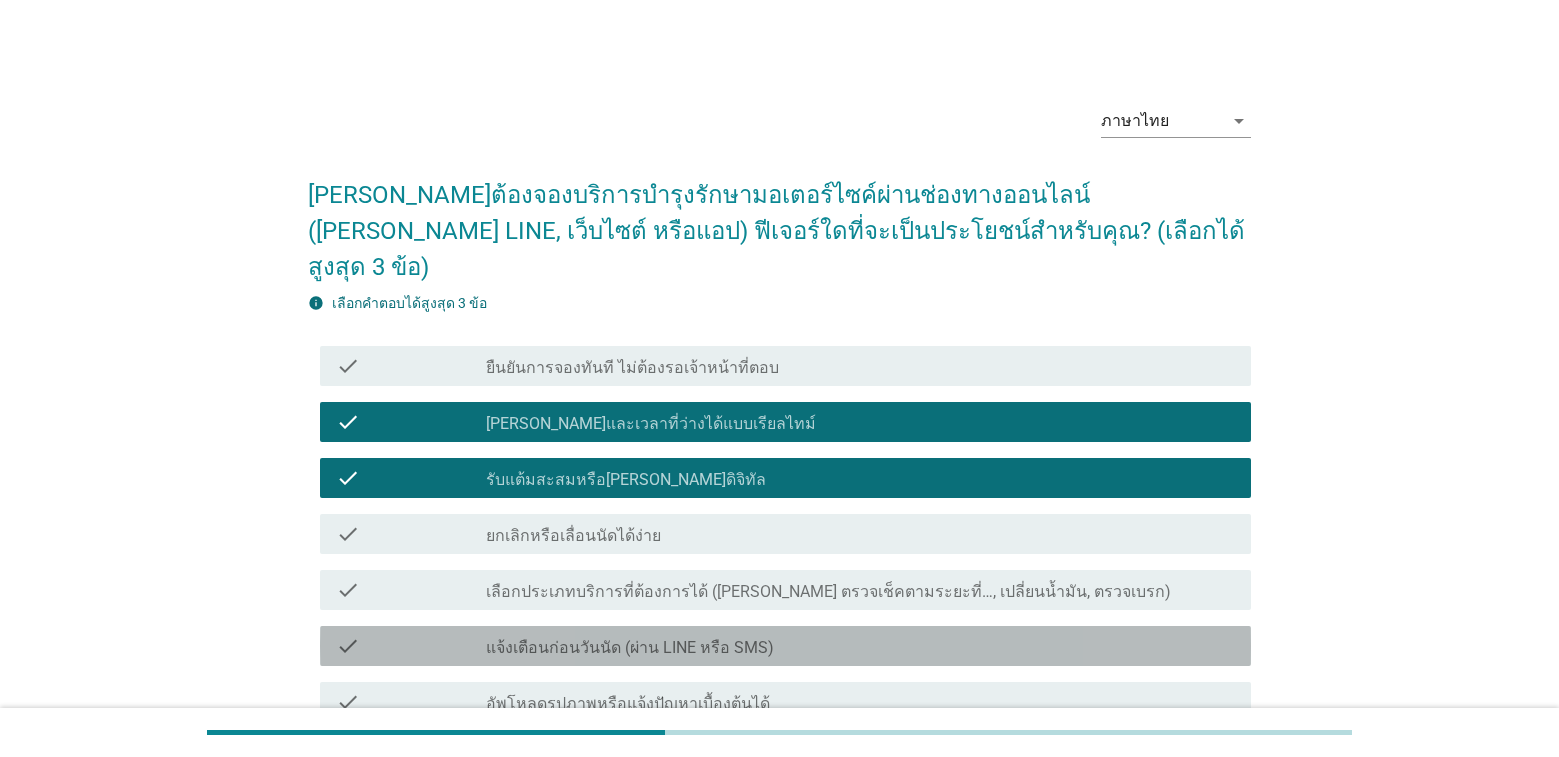 click on "check     check_box_outline_blank แจ้งเตือนก่อนวันนัด (ผ่าน LINE หรือ SMS)" at bounding box center [785, 646] 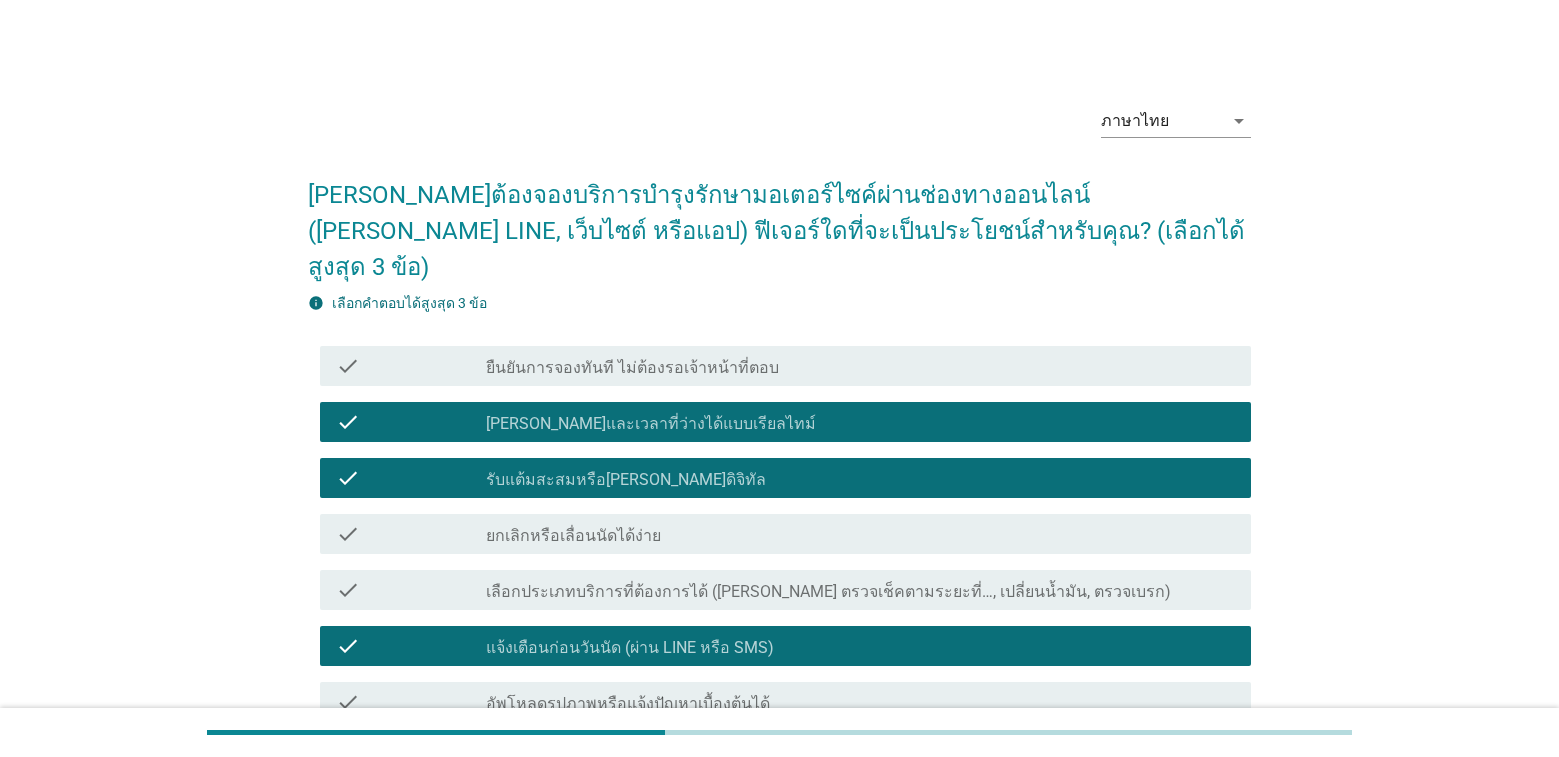 scroll, scrollTop: 527, scrollLeft: 0, axis: vertical 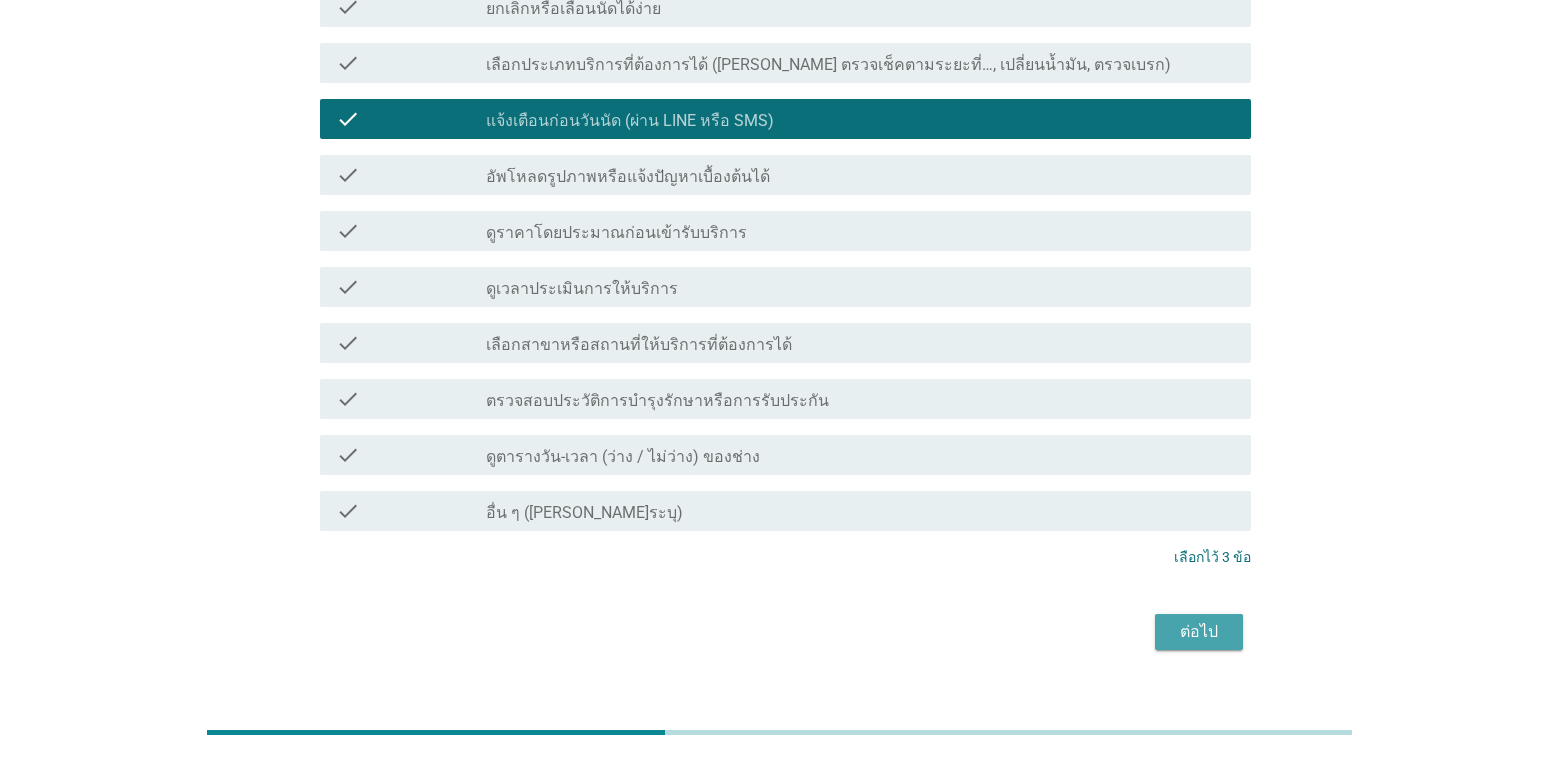 click on "ต่อไป" at bounding box center [1199, 632] 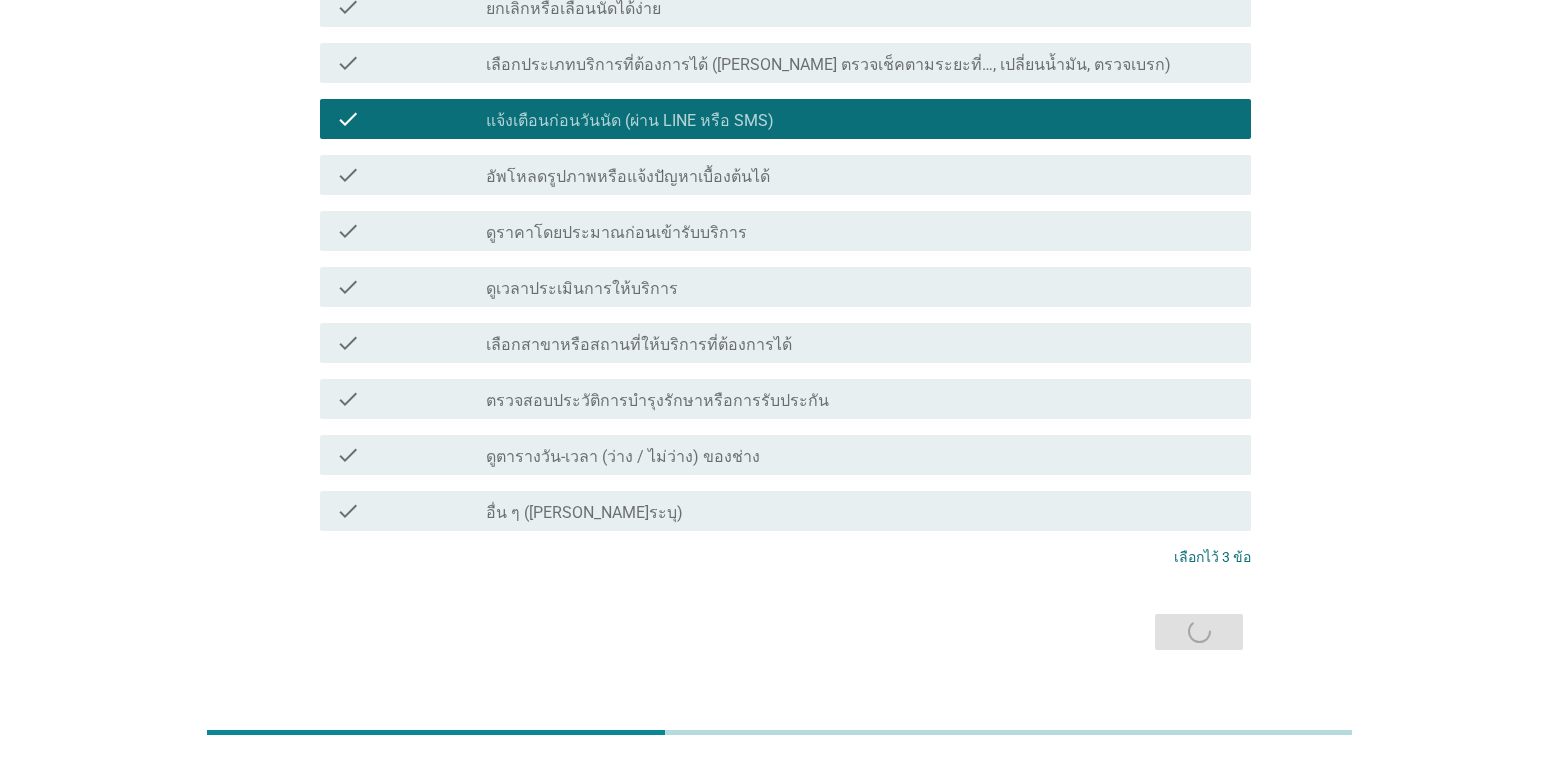 scroll, scrollTop: 0, scrollLeft: 0, axis: both 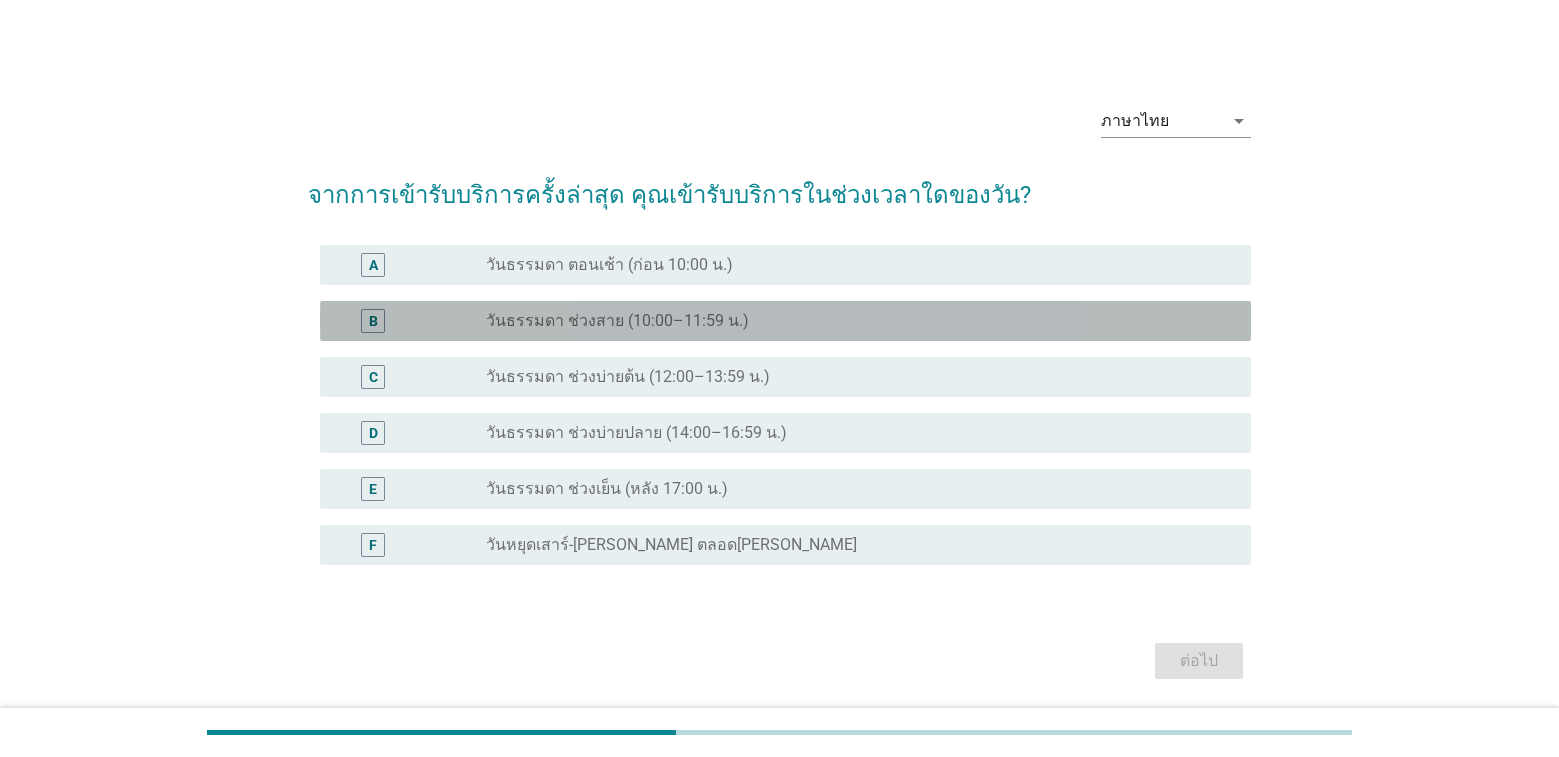 click on "วันธรรมดา ช่วงสาย (10:00–11:59 น.)" at bounding box center (617, 321) 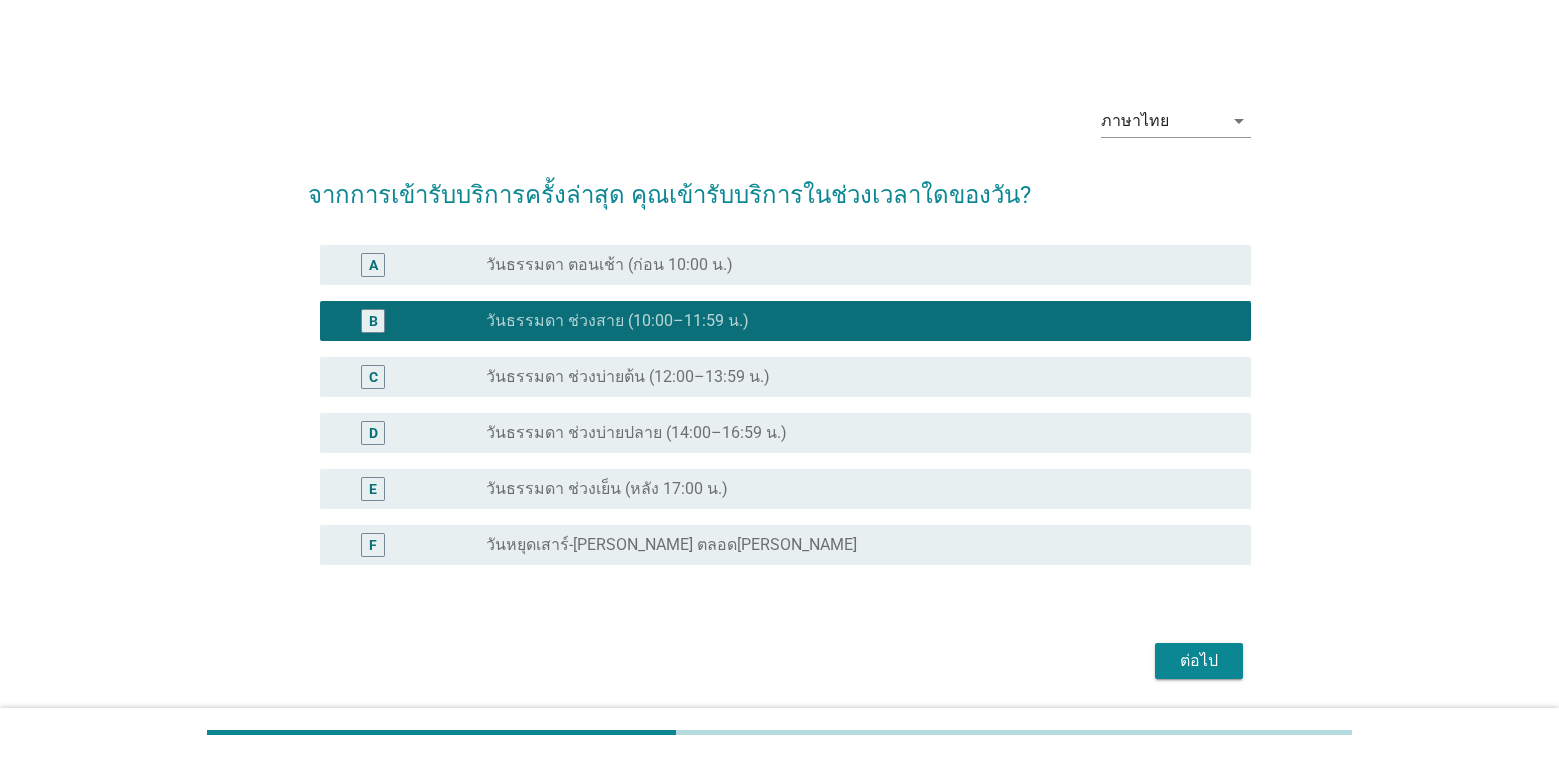 click on "ต่อไป" at bounding box center [1199, 661] 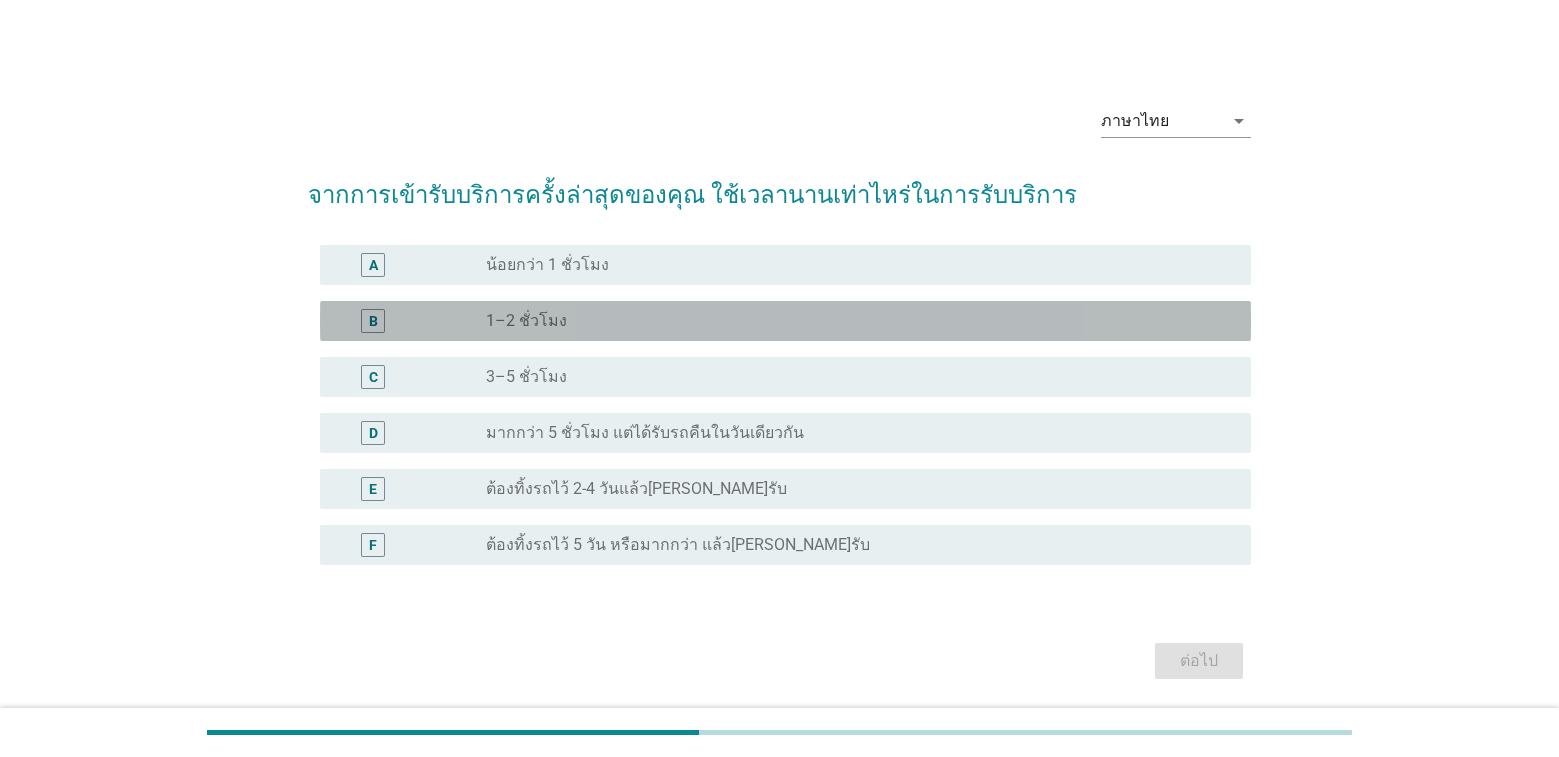 click on "B     radio_button_unchecked 1–2 ชั่วโมง" at bounding box center (785, 321) 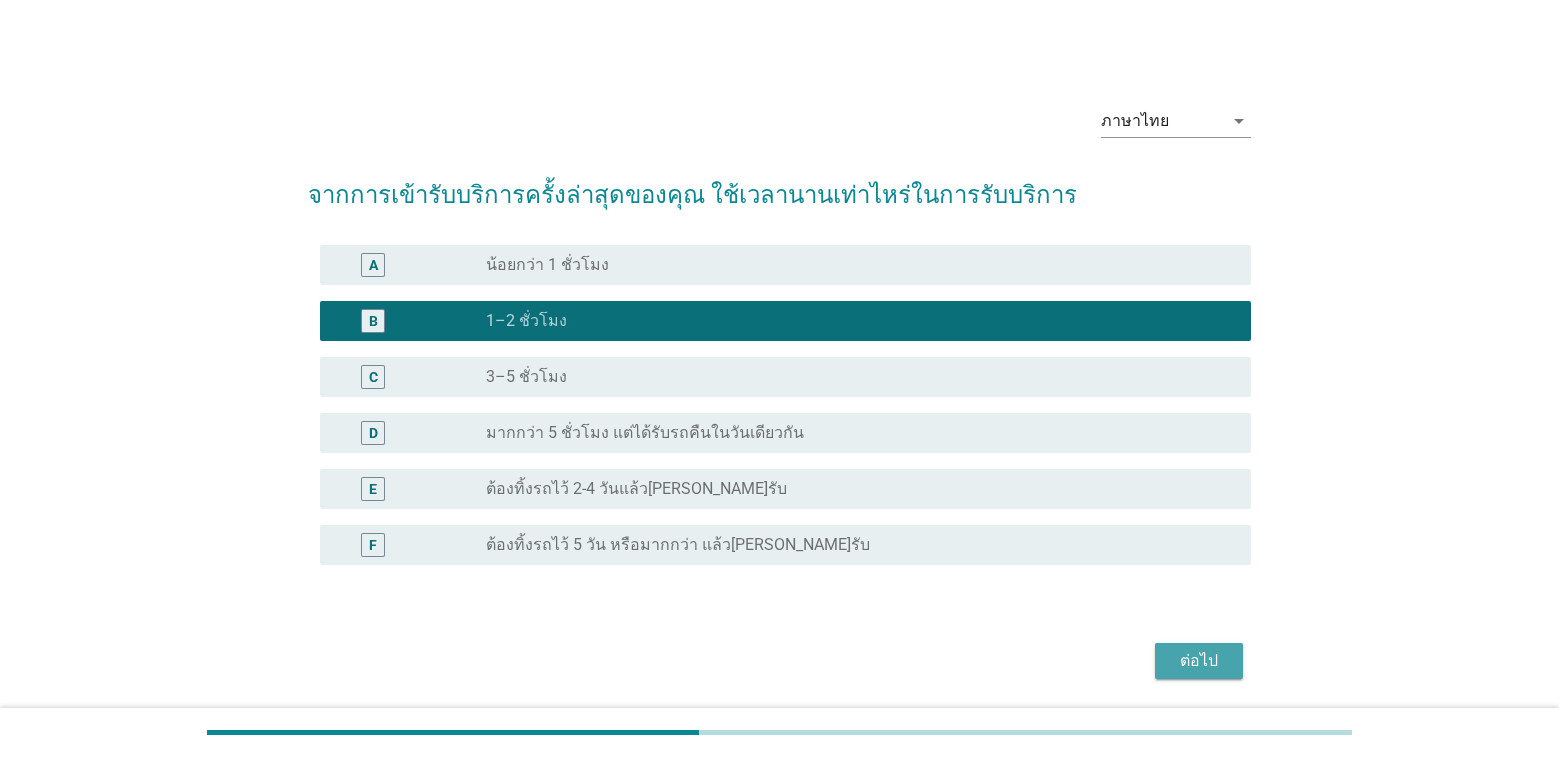 click on "ต่อไป" at bounding box center (1199, 661) 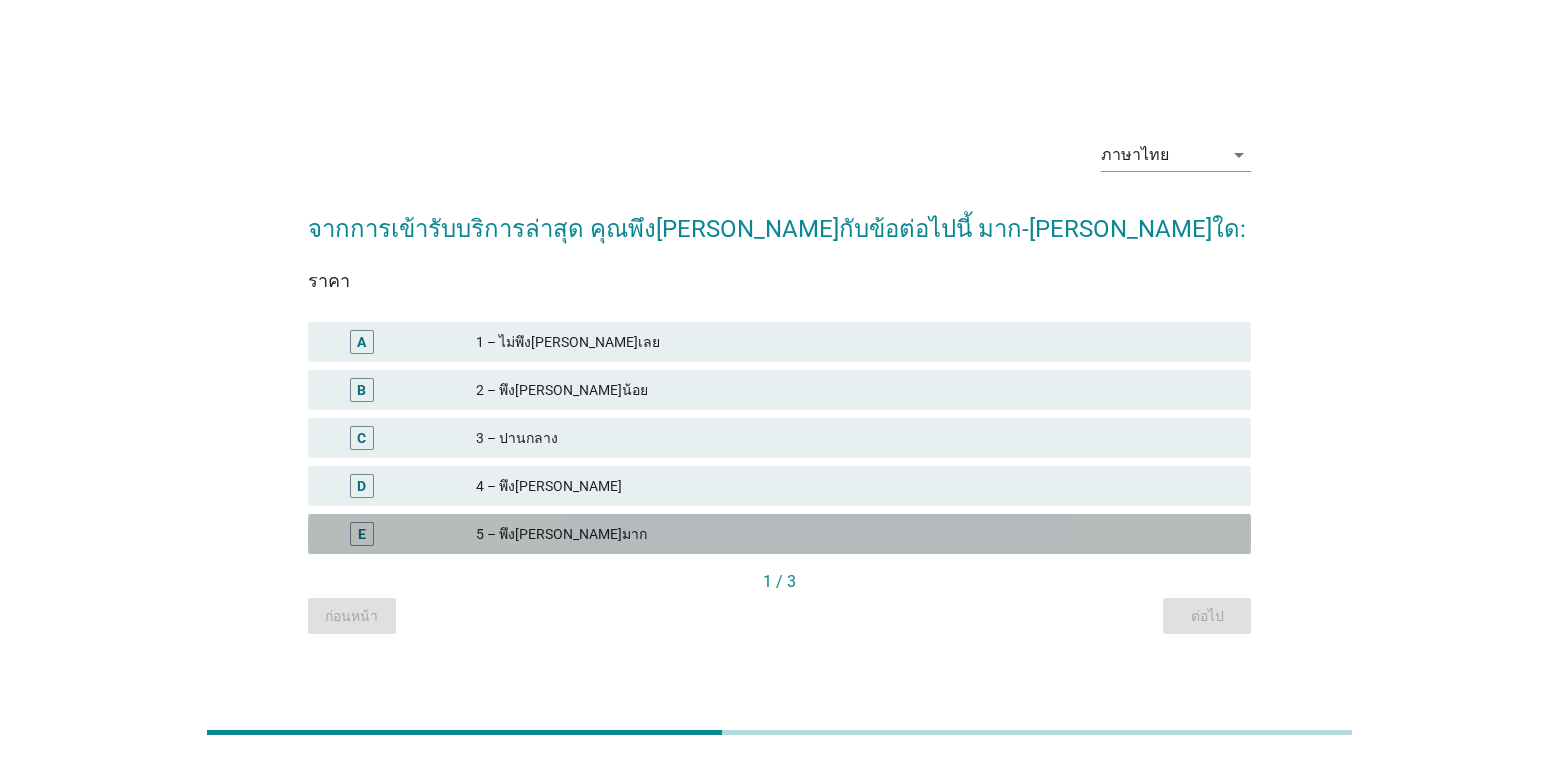 click on "5 – พึง[PERSON_NAME]มาก" at bounding box center (855, 534) 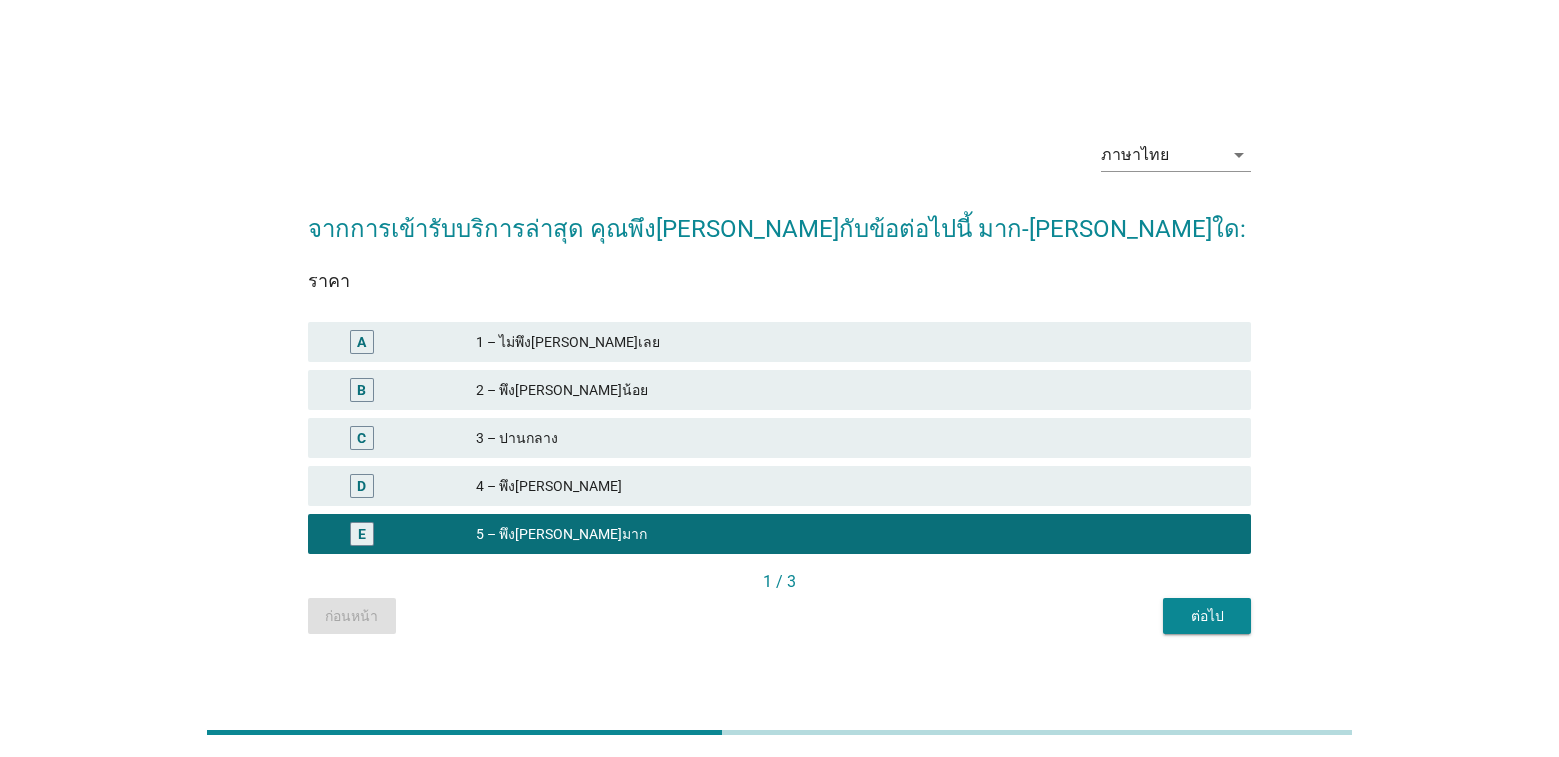scroll, scrollTop: 49, scrollLeft: 0, axis: vertical 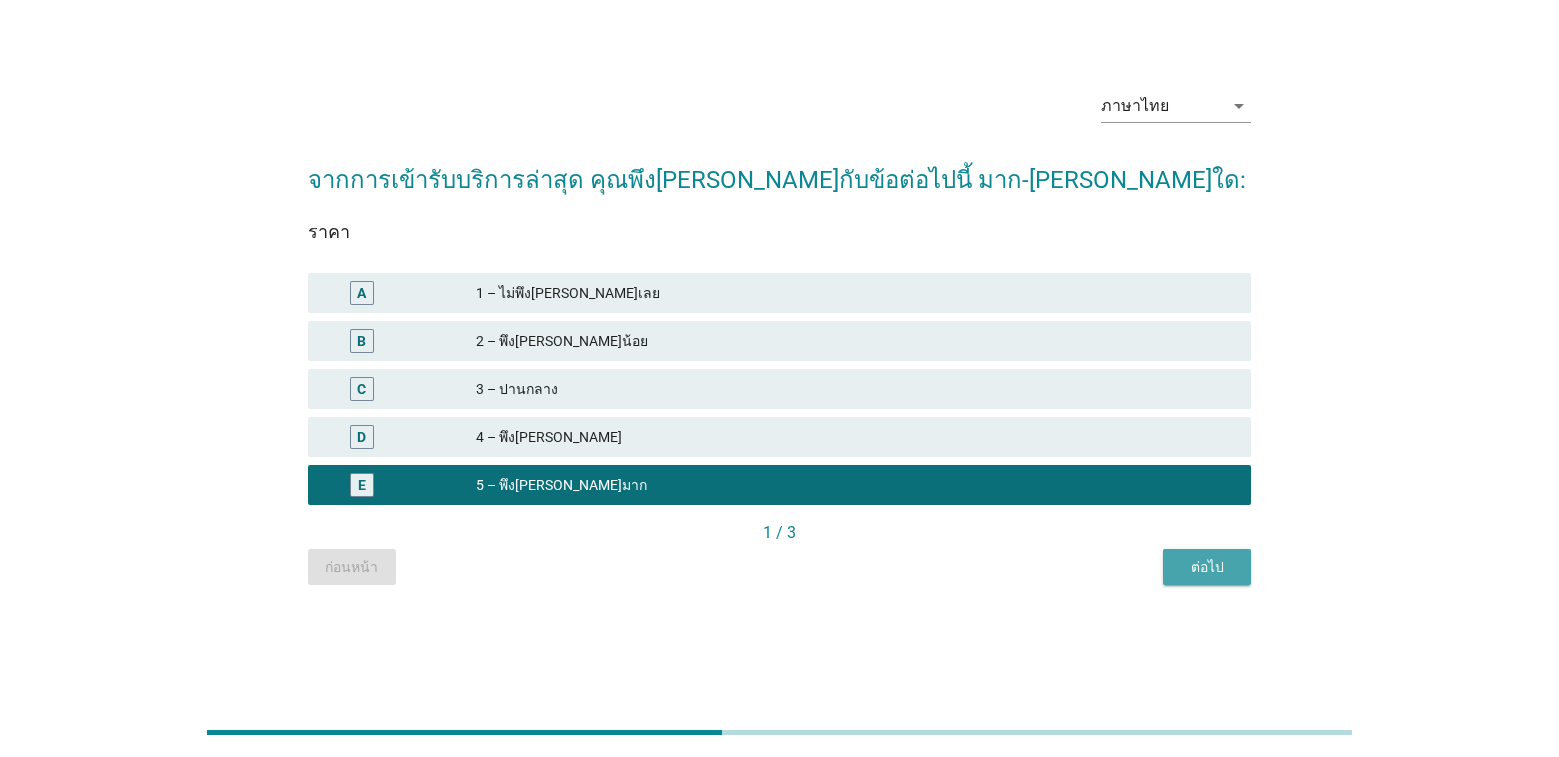 click on "ต่อไป" at bounding box center [1207, 567] 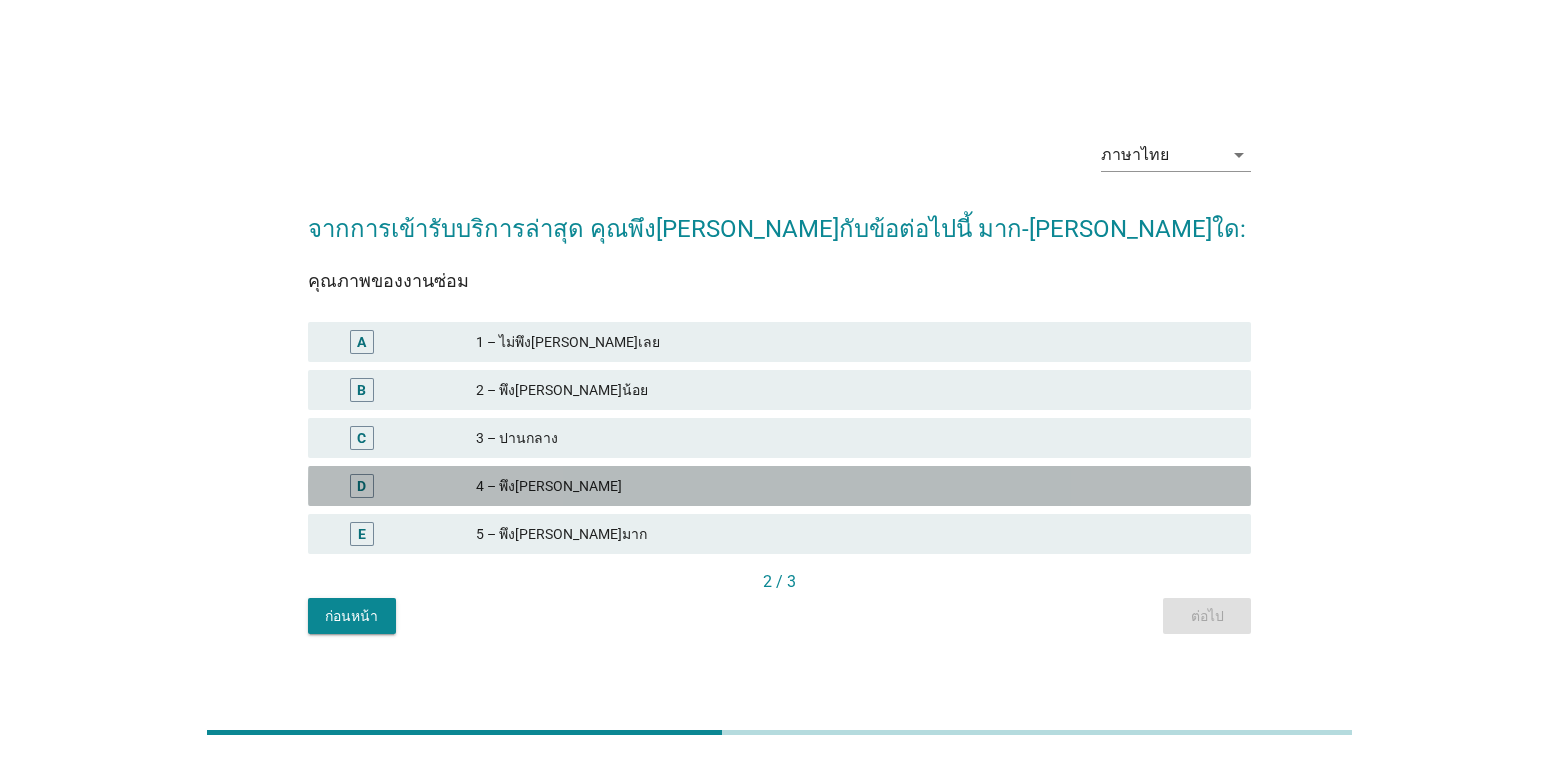 click on "4 – พึง[PERSON_NAME]" at bounding box center (855, 486) 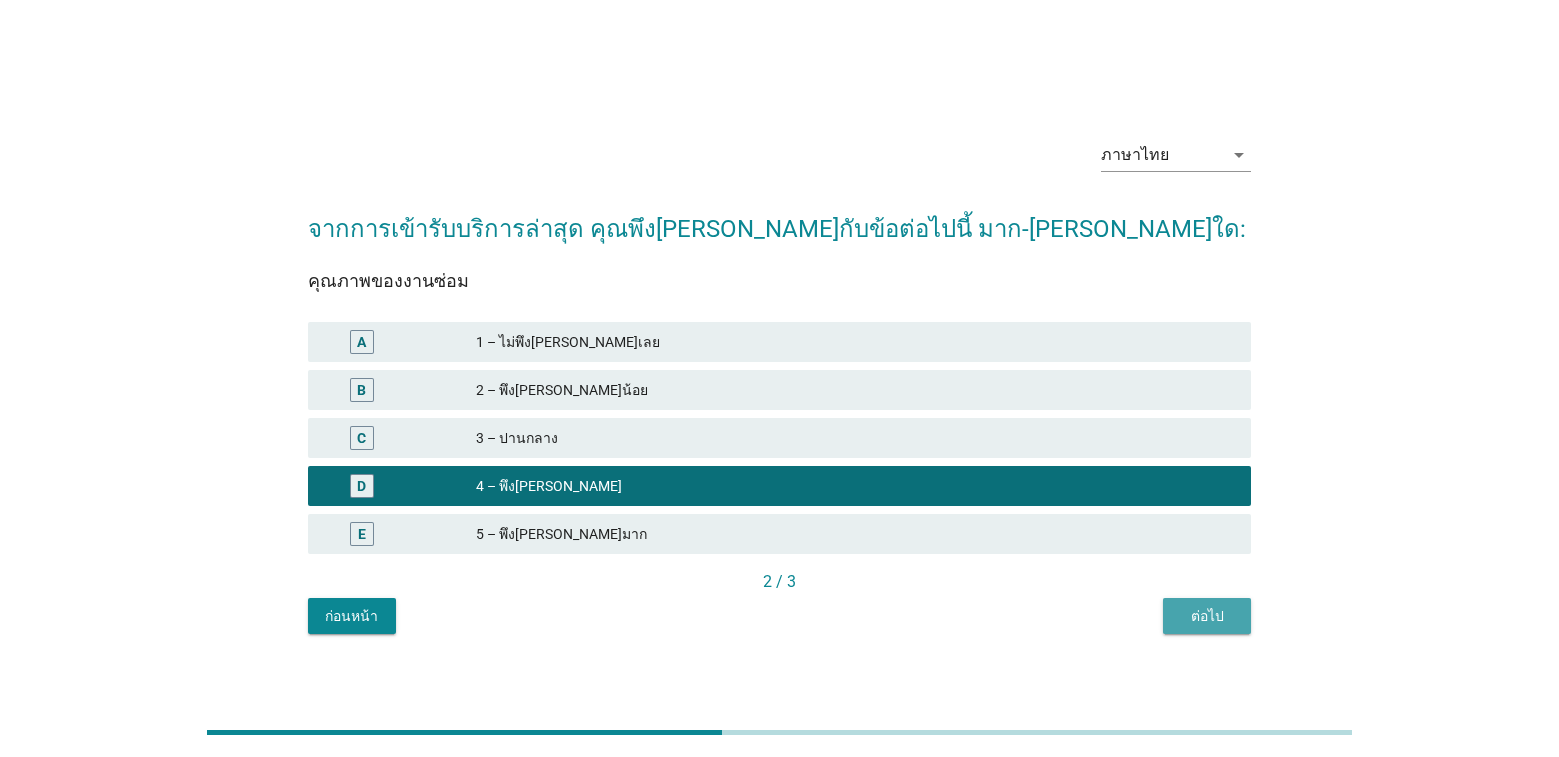 click on "ต่อไป" at bounding box center (1207, 616) 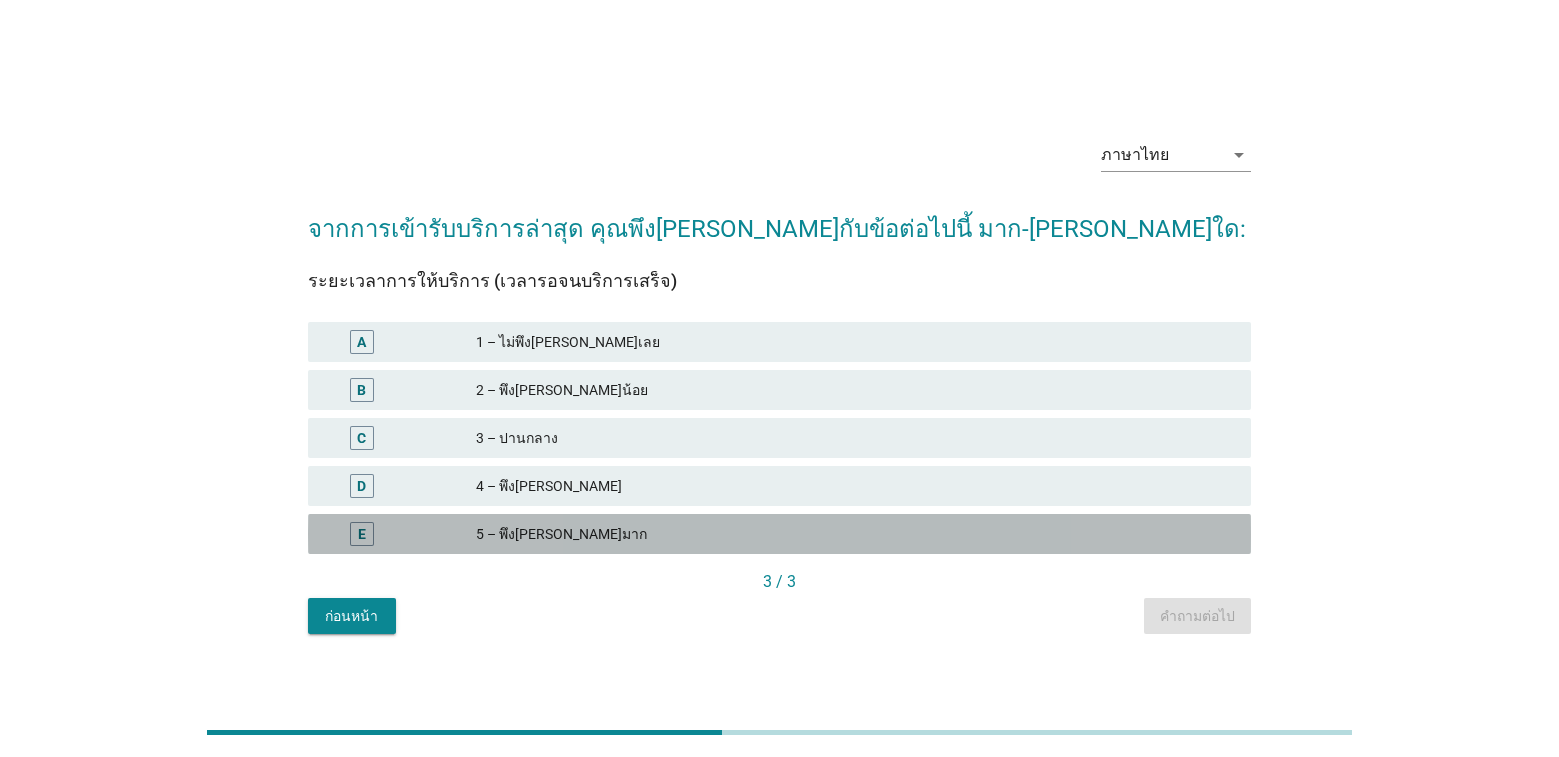 click on "5 – พึง[PERSON_NAME]มาก" at bounding box center (855, 534) 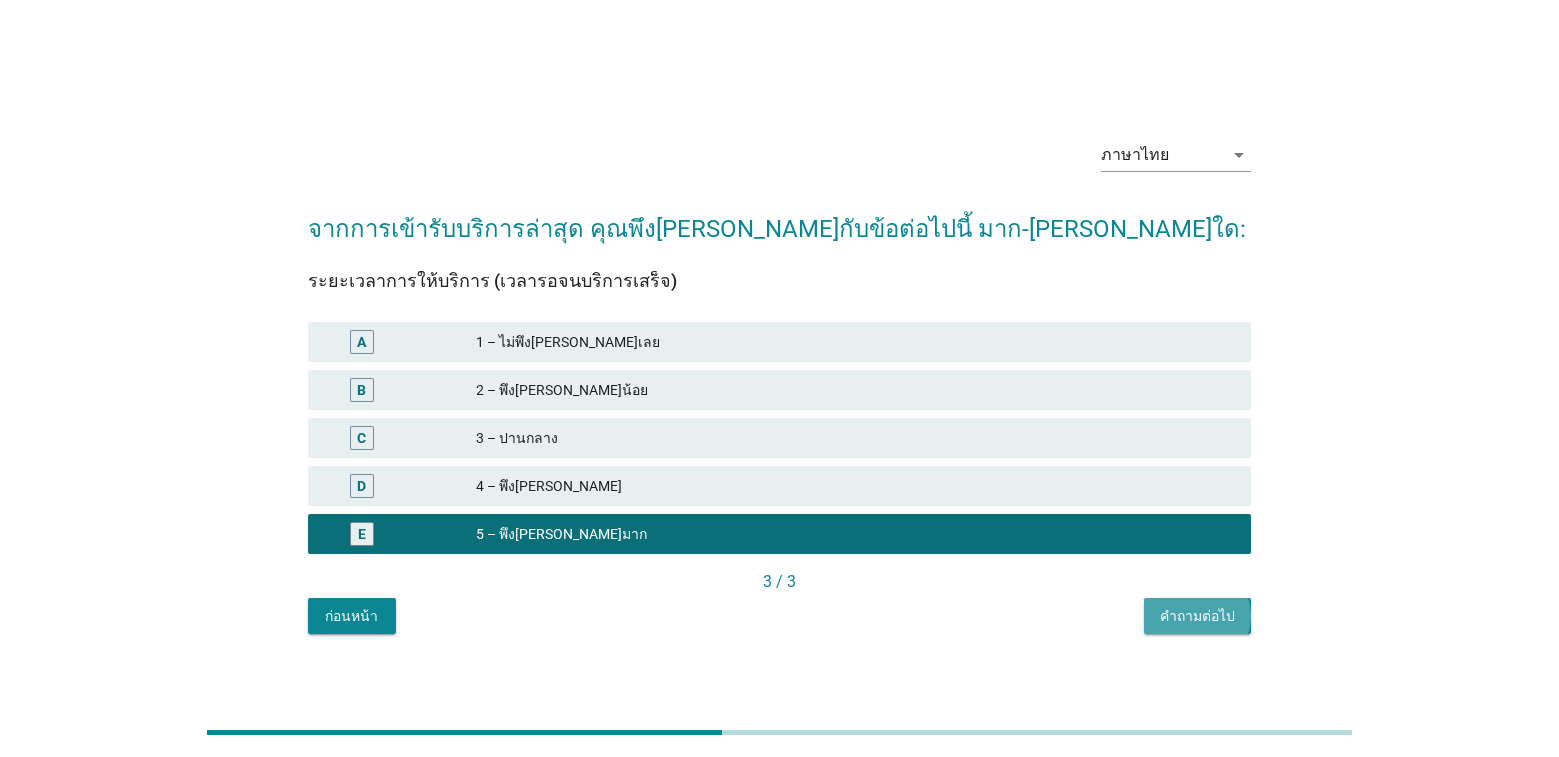 click on "คำถามต่อไป" at bounding box center (1197, 616) 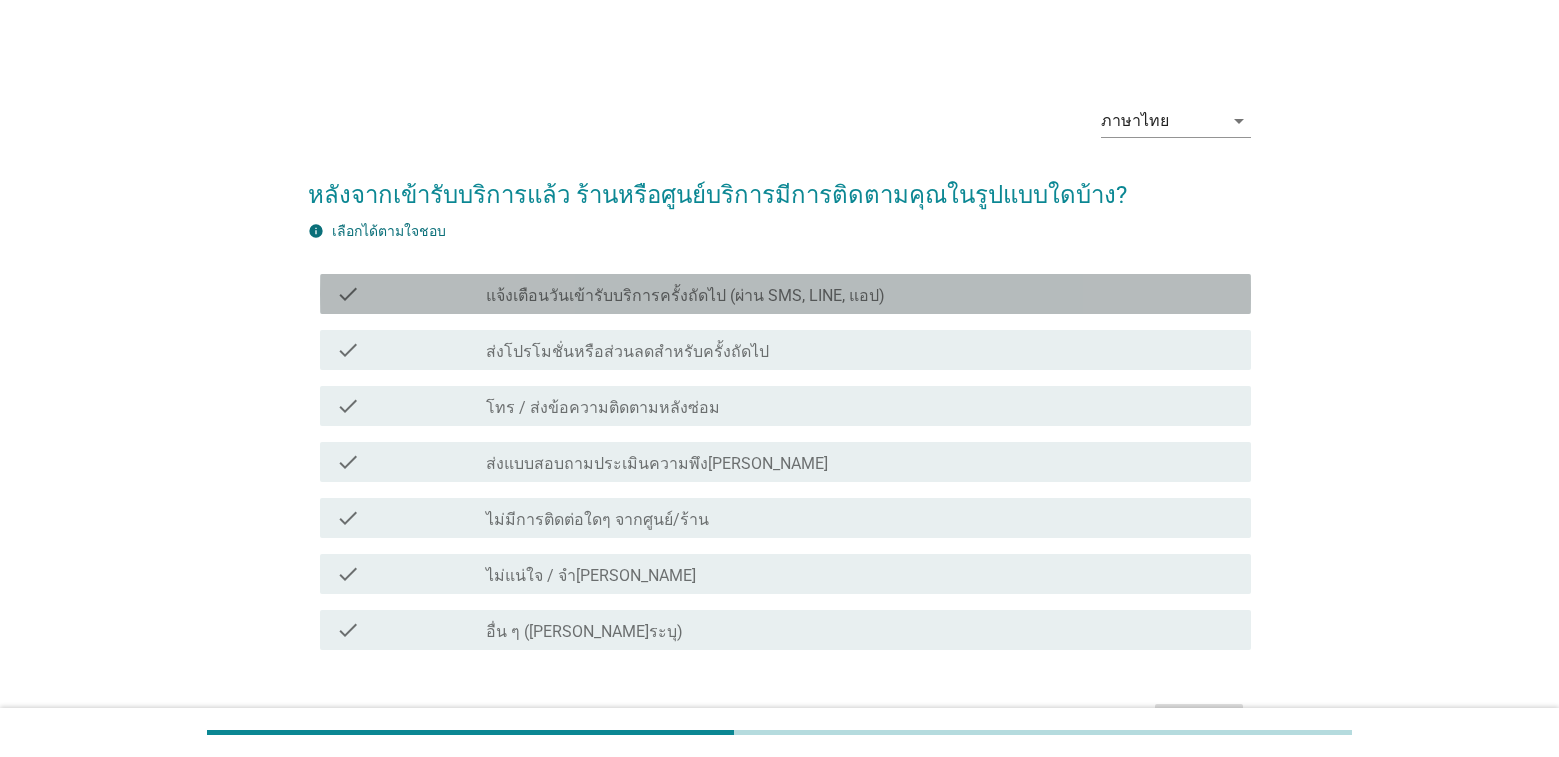 click on "แจ้งเตือนวันเข้ารับบริการครั้งถัดไป (ผ่าน SMS, LINE, แอป)" at bounding box center [685, 296] 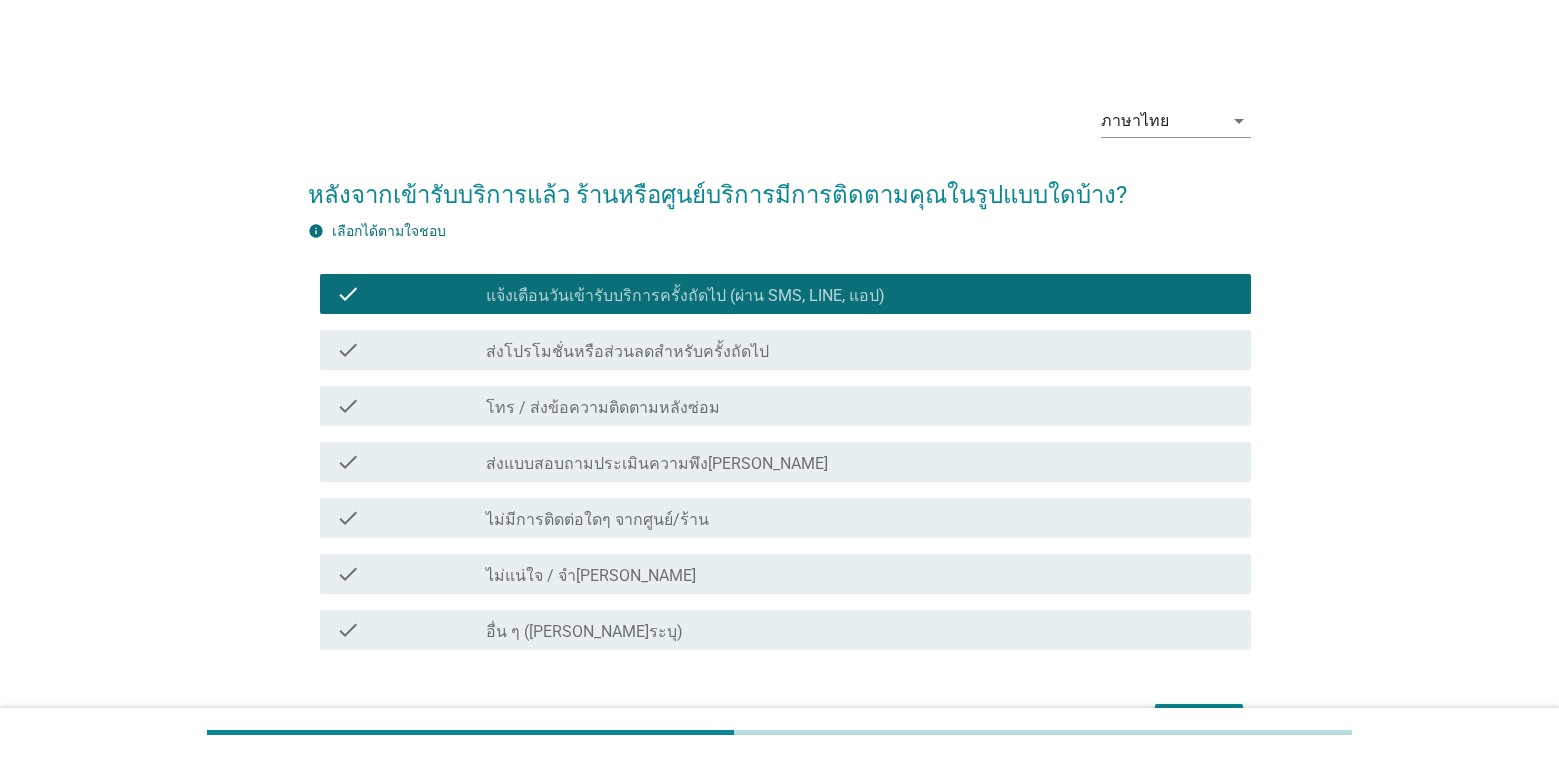scroll, scrollTop: 126, scrollLeft: 0, axis: vertical 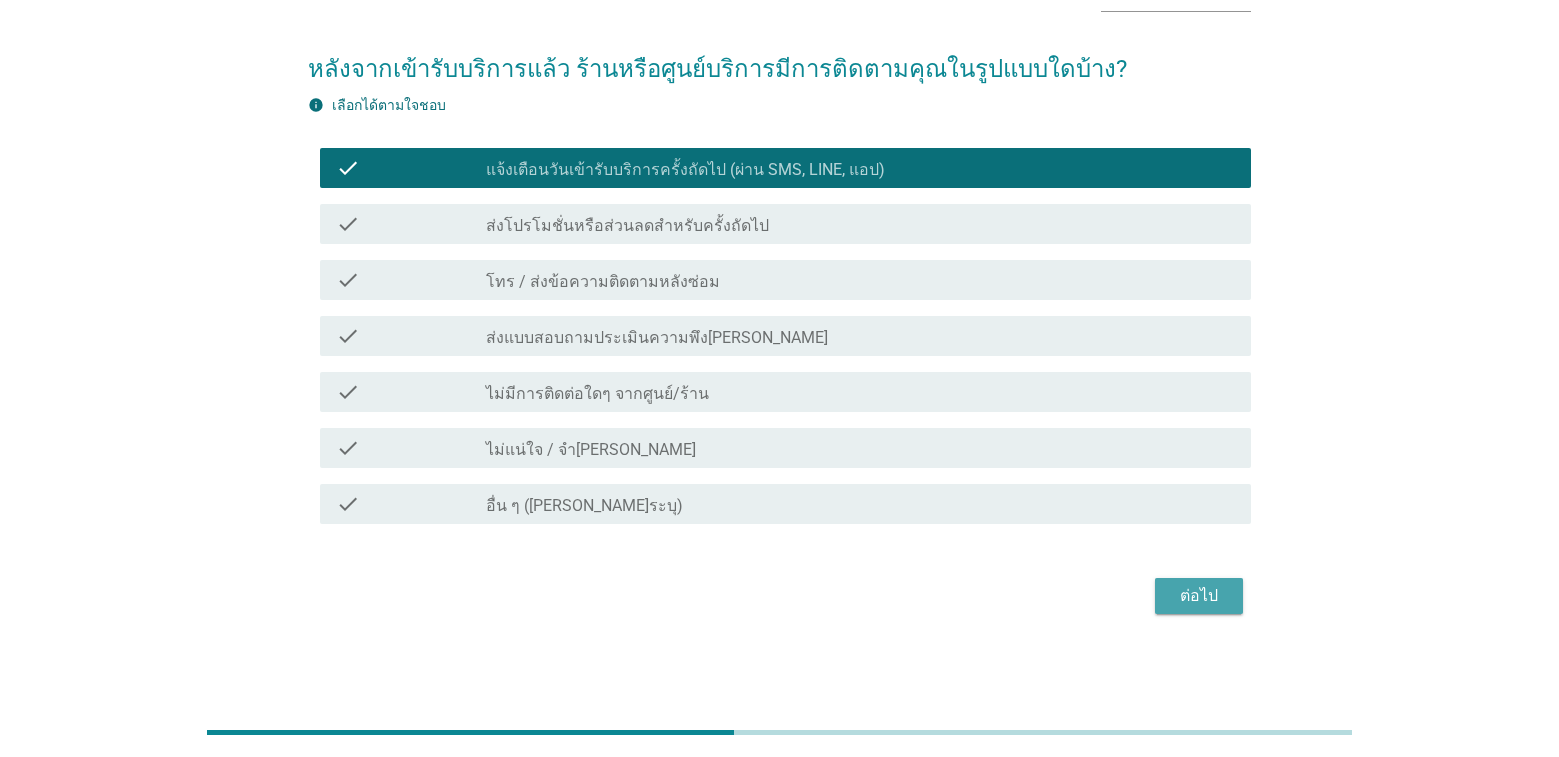 click on "ต่อไป" at bounding box center (1199, 596) 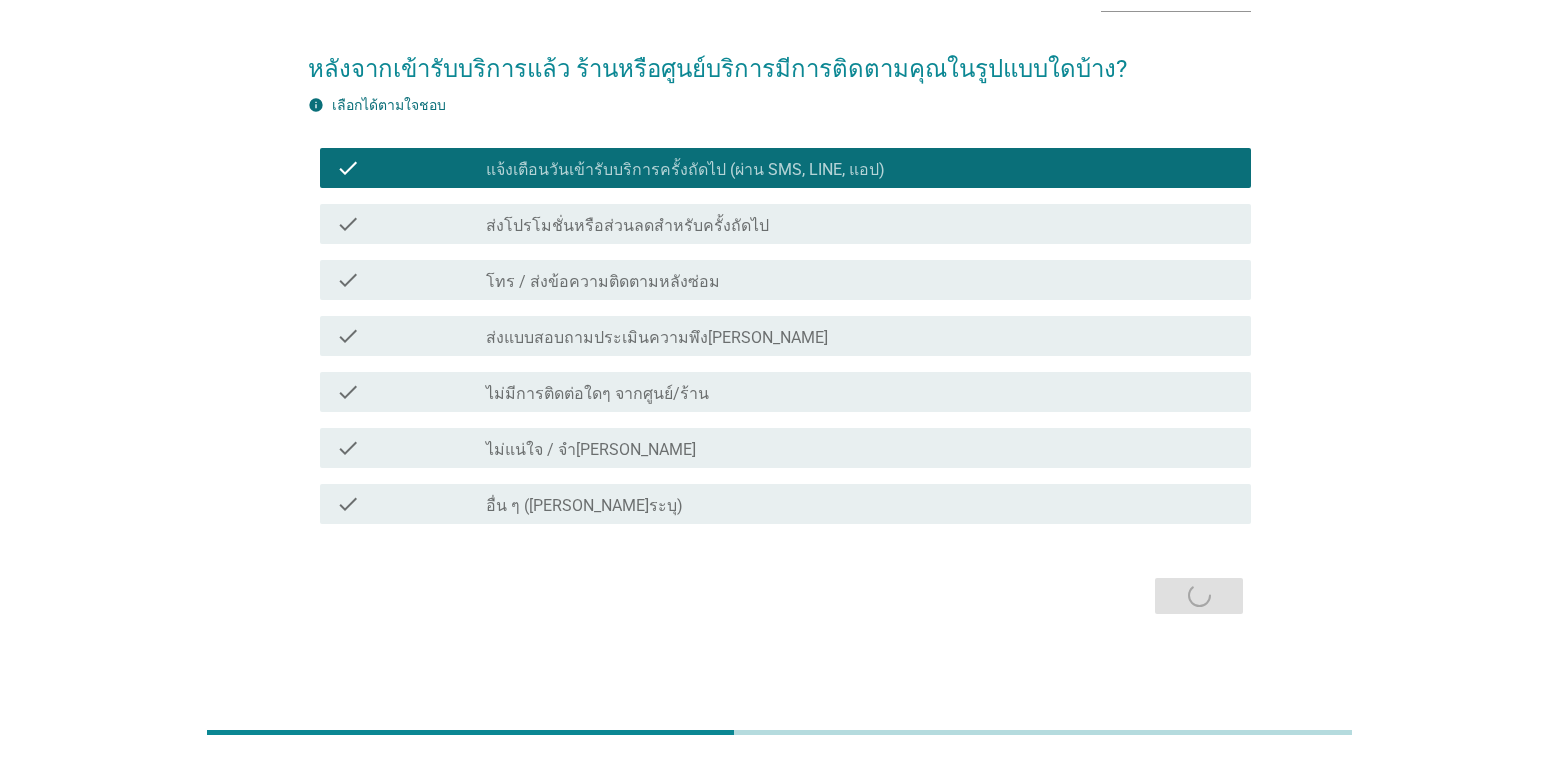 scroll, scrollTop: 0, scrollLeft: 0, axis: both 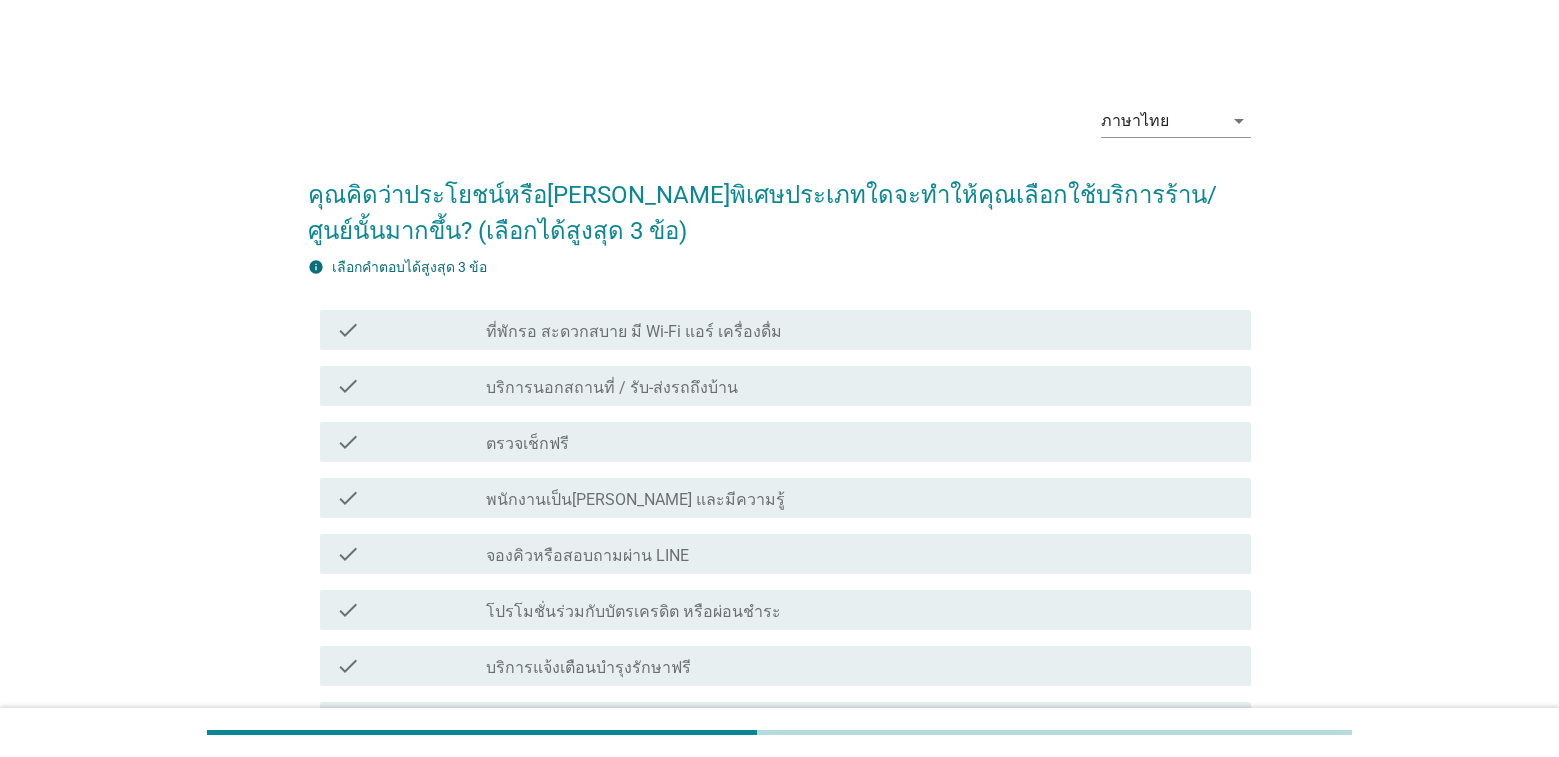 click on "check_box_outline_blank ตรวจเช็กฟรี" at bounding box center [860, 442] 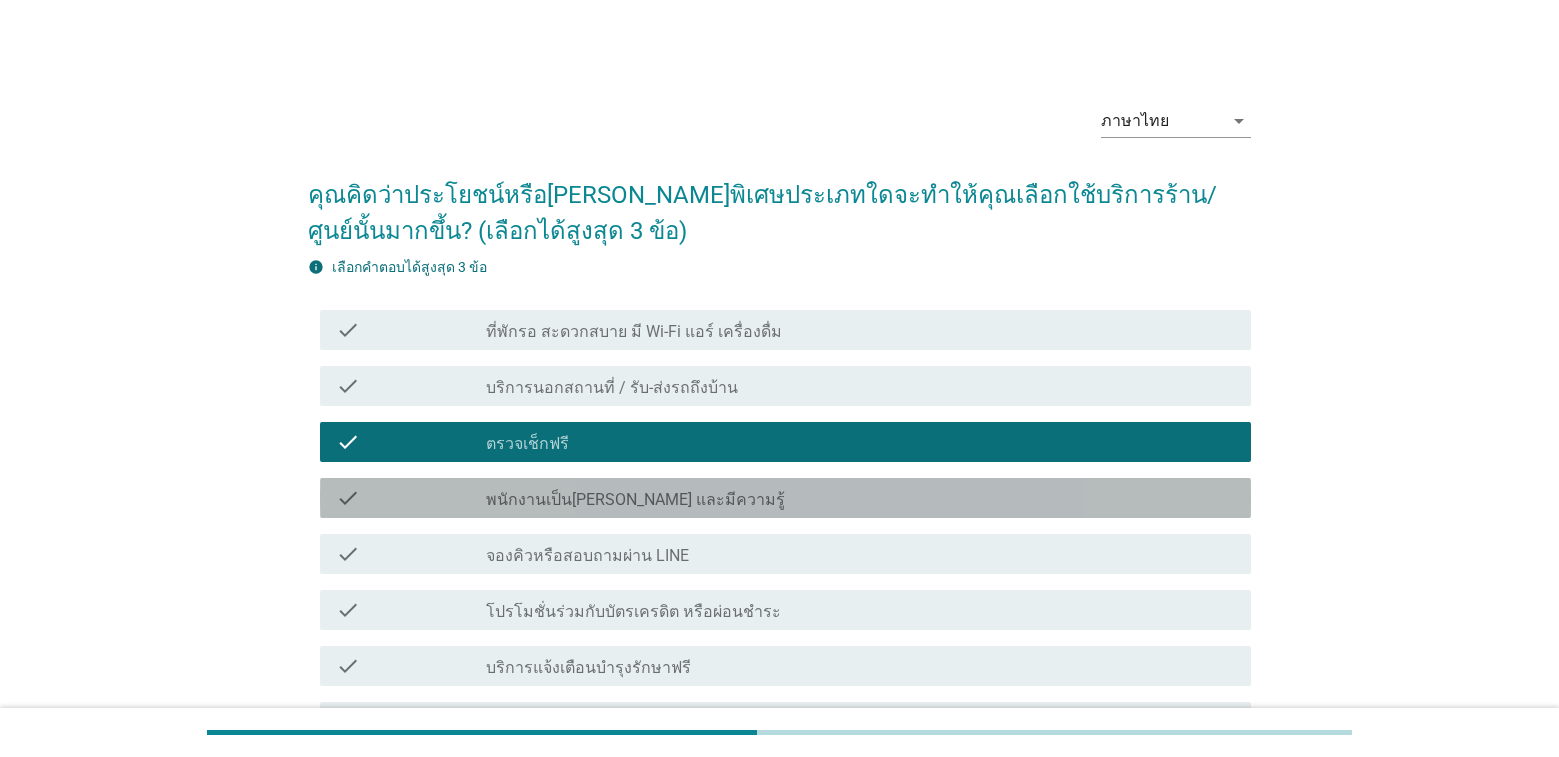 click on "พนักงานเป็น[PERSON_NAME] และมีความรู้" at bounding box center [635, 500] 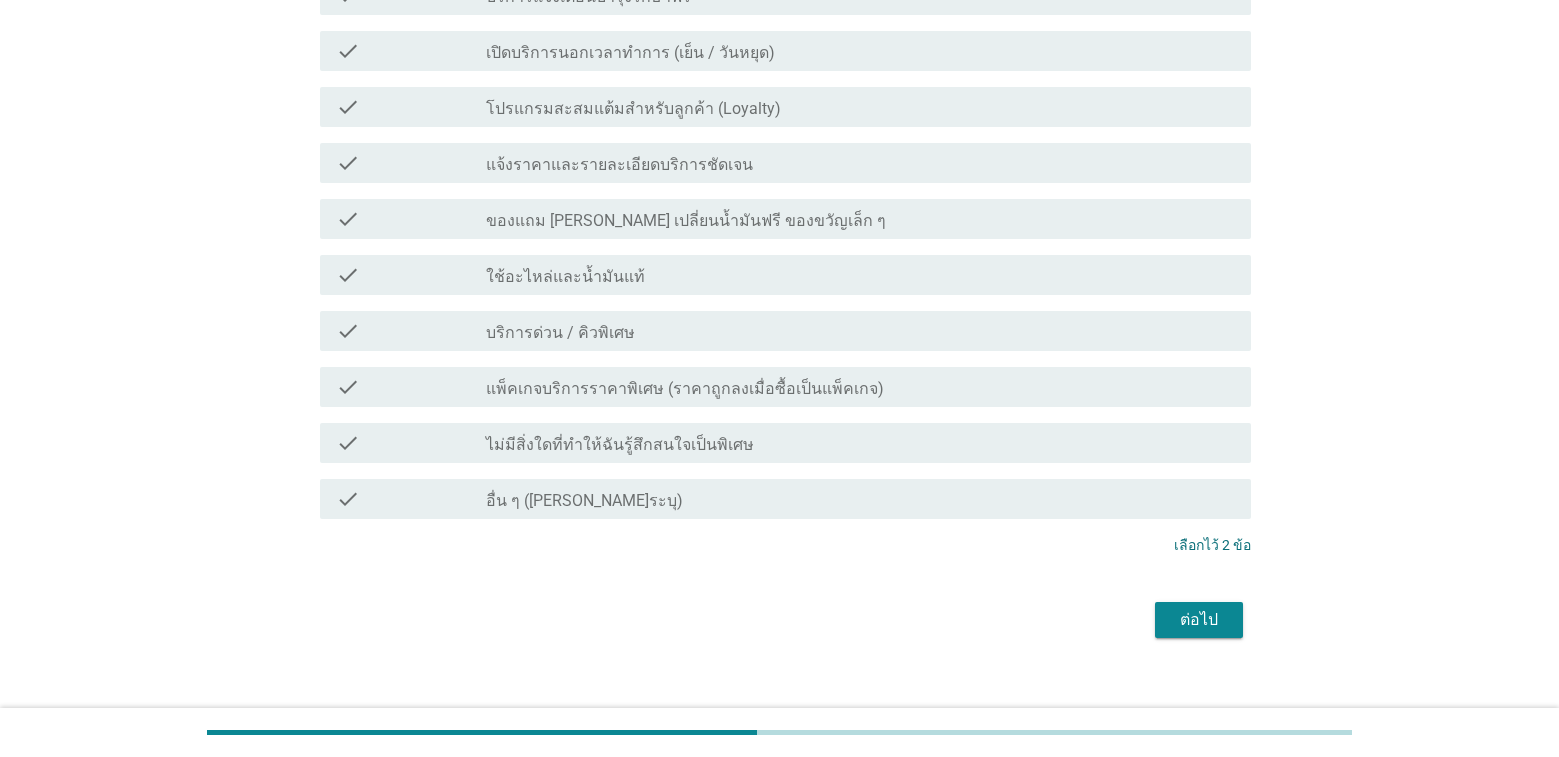 scroll, scrollTop: 695, scrollLeft: 0, axis: vertical 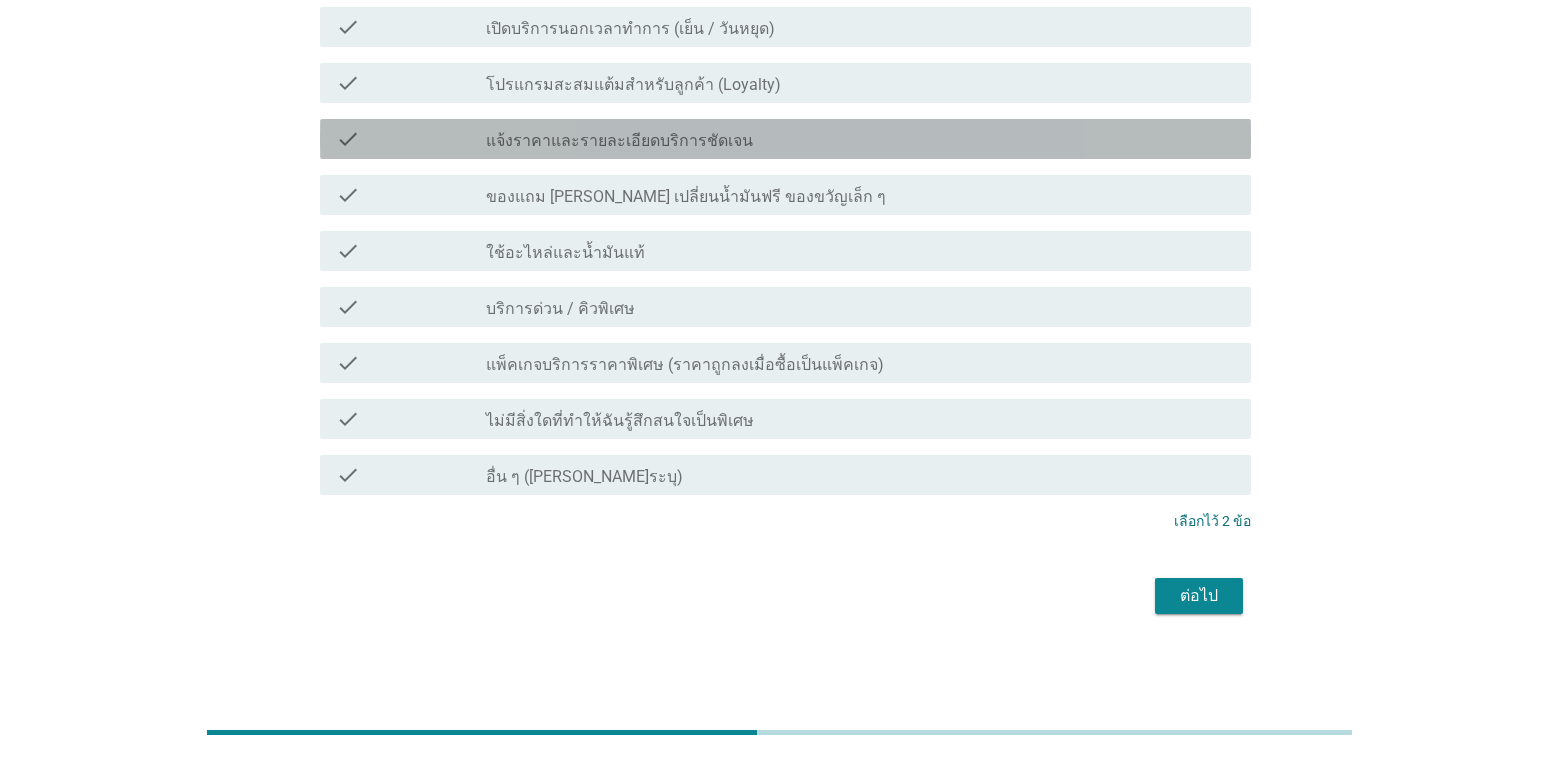 click on "check     check_box_outline_blank แจ้งราคาและรายละเอียดบริการชัดเจน" at bounding box center (785, 139) 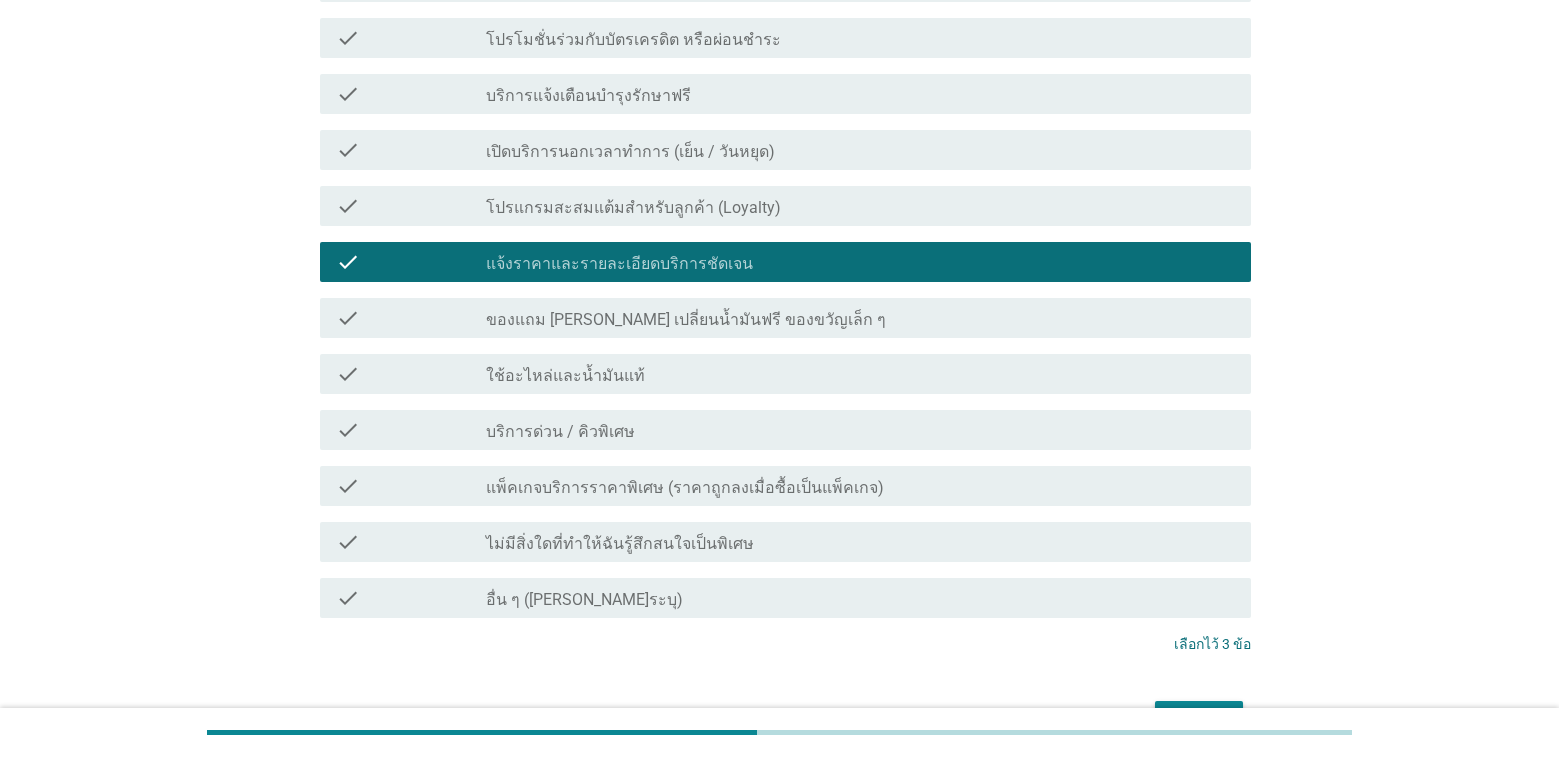 scroll, scrollTop: 695, scrollLeft: 0, axis: vertical 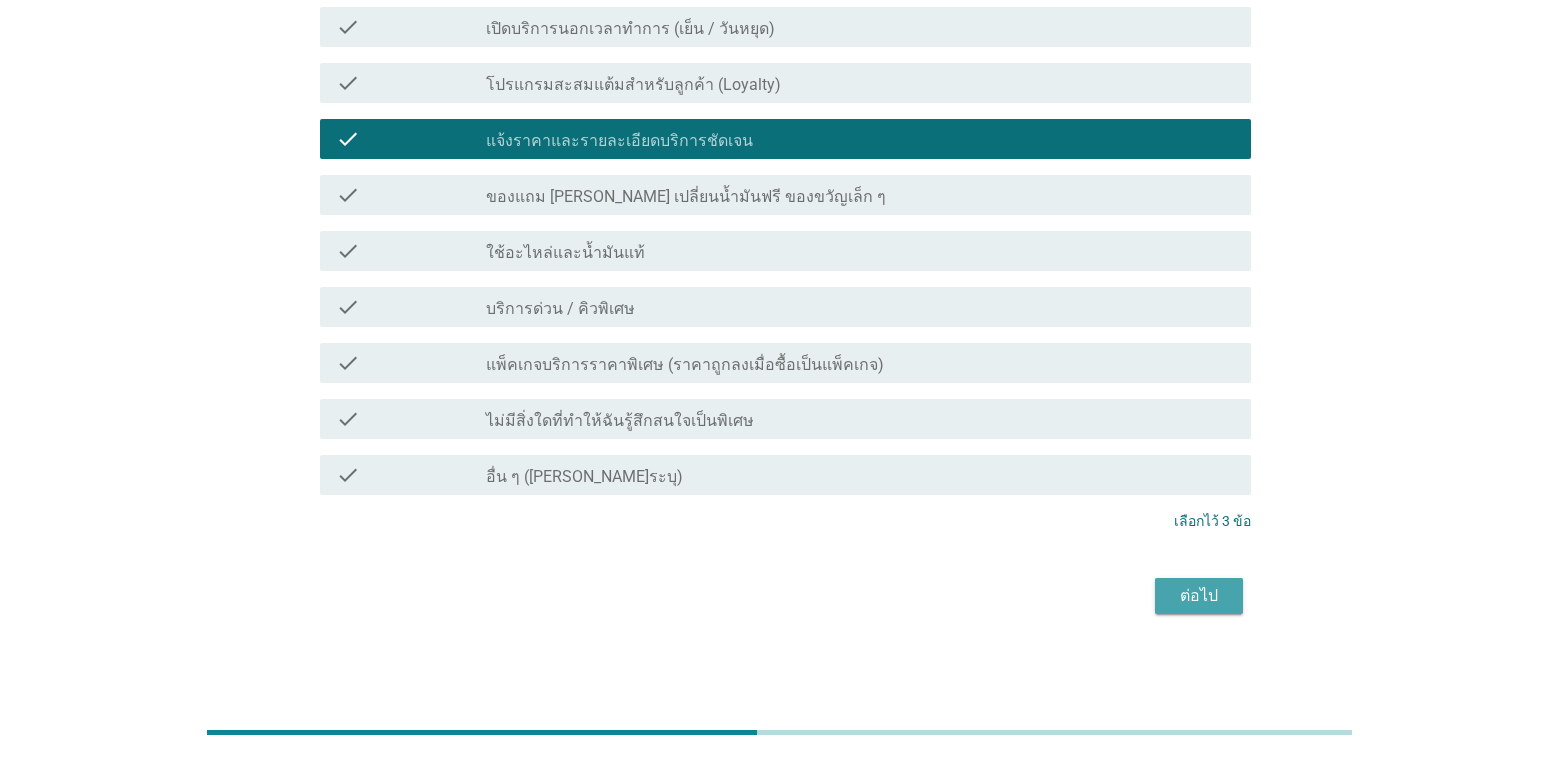 click on "ต่อไป" at bounding box center (1199, 596) 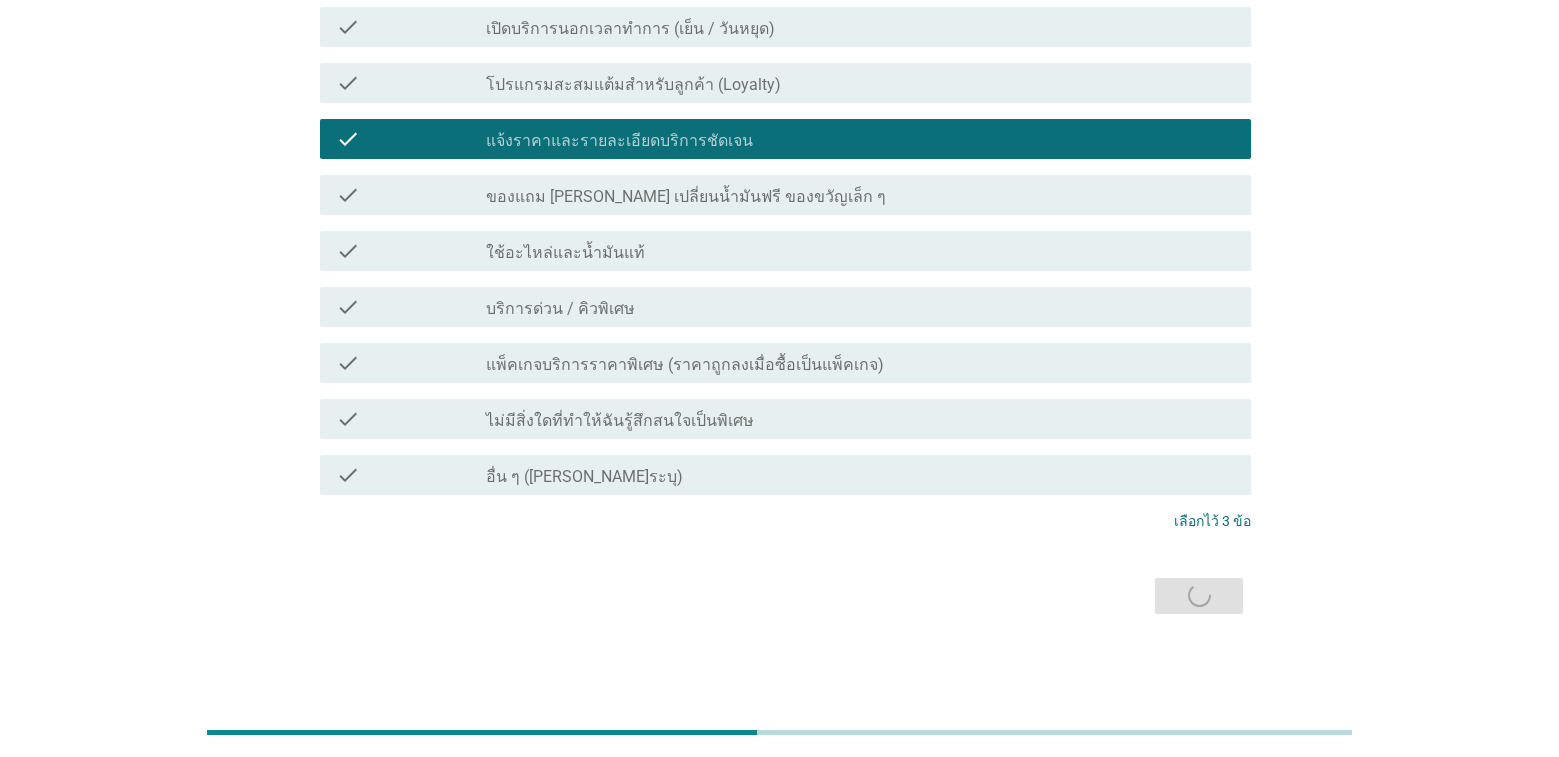 scroll, scrollTop: 0, scrollLeft: 0, axis: both 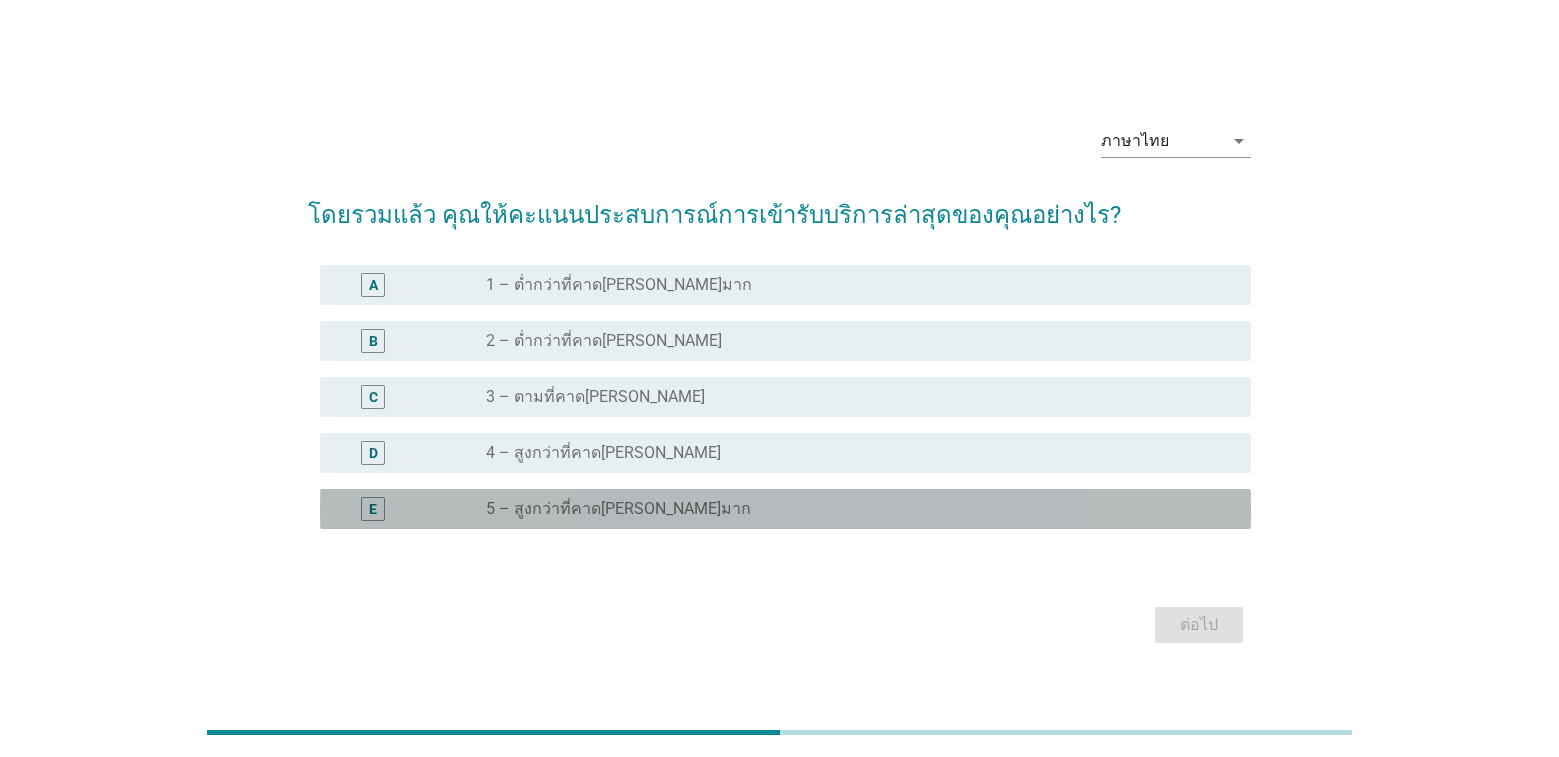 click on "5 – สูงกว่าที่คาด[PERSON_NAME]มาก" at bounding box center [618, 509] 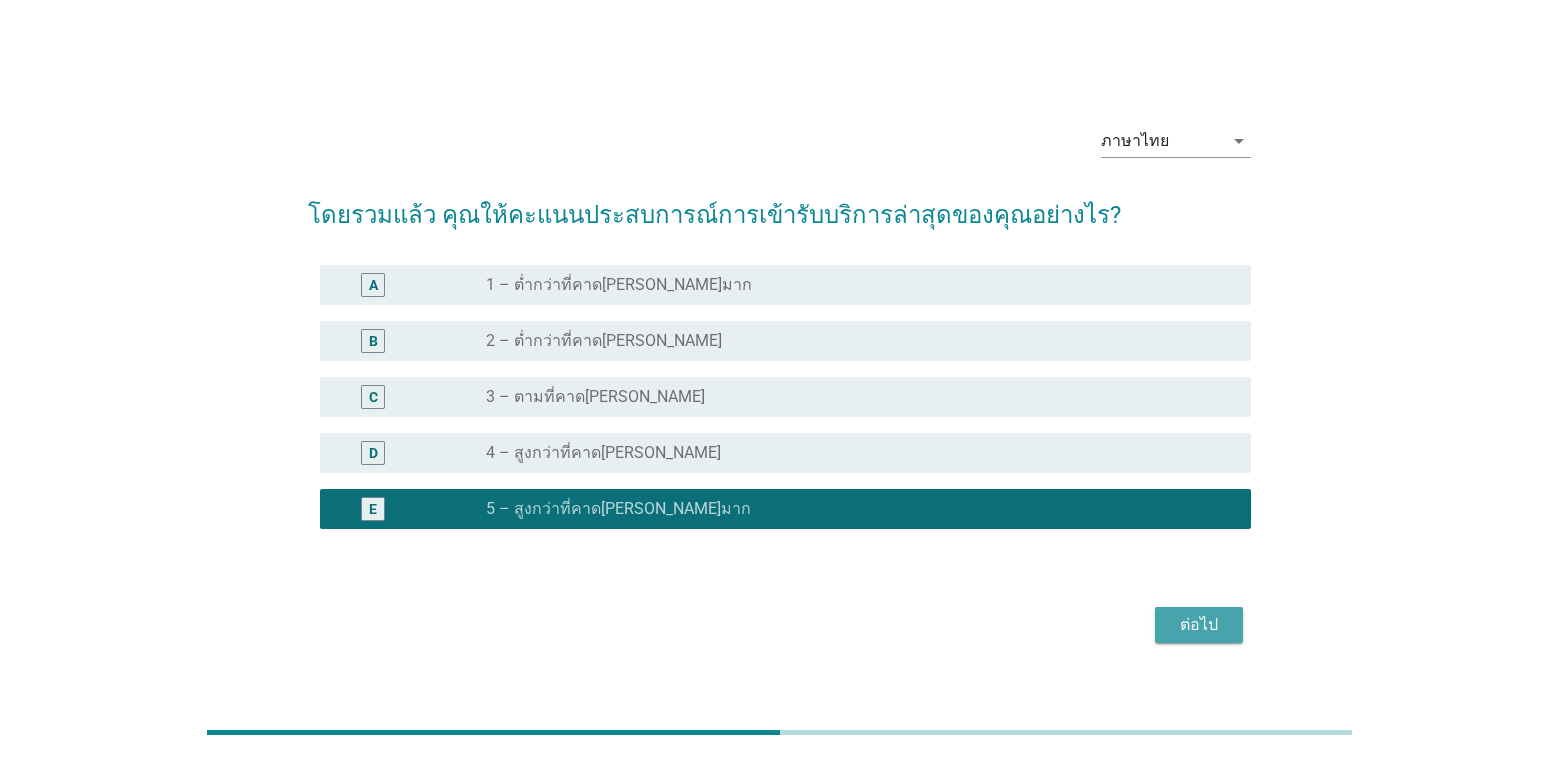 click on "ต่อไป" at bounding box center (1199, 625) 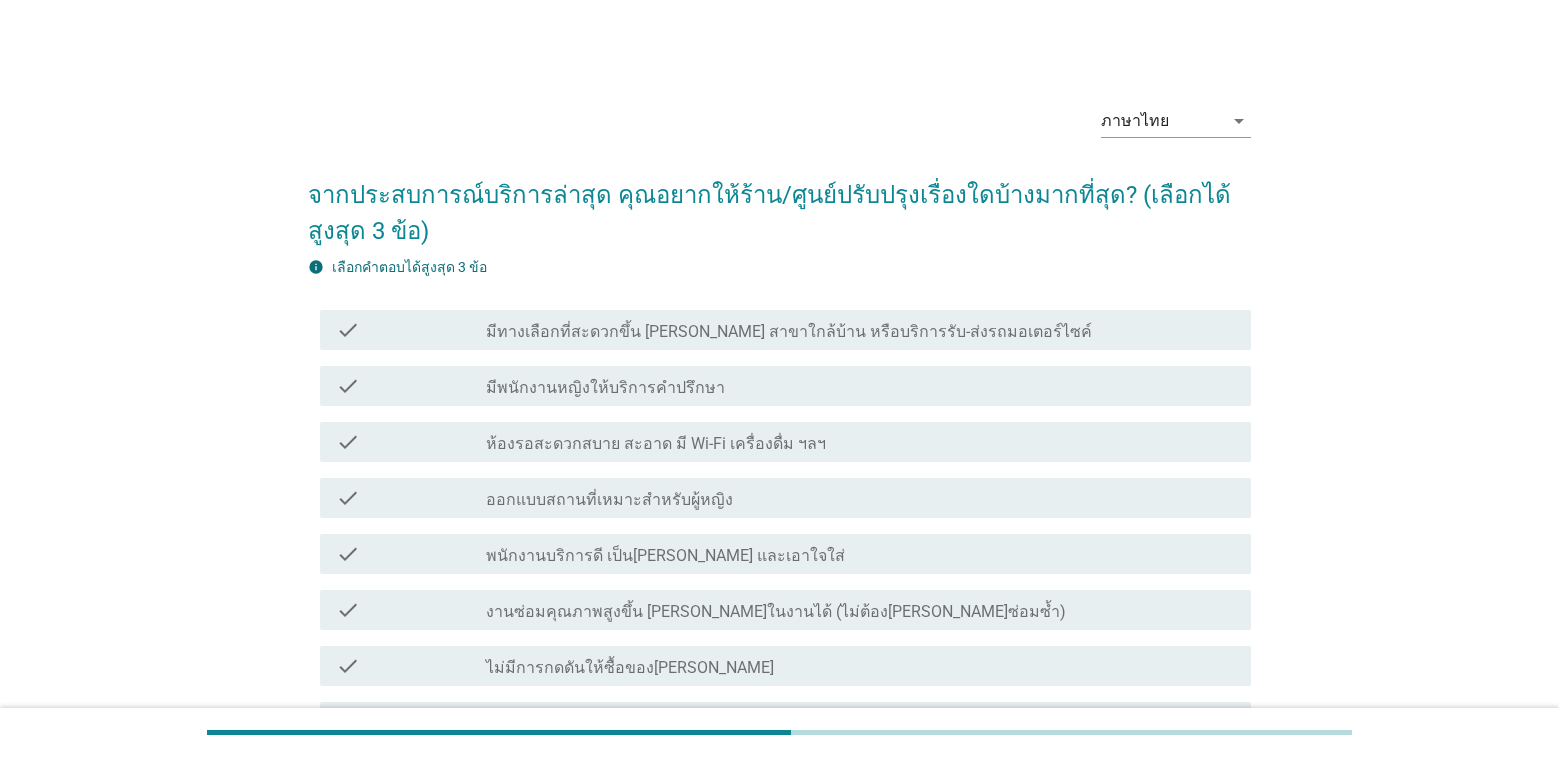 click on "มีทางเลือกที่สะดวกขึ้น [PERSON_NAME] สาขาใกล้บ้าน หรือบริการรับ-ส่งรถมอเตอร์ไซค์" at bounding box center [789, 332] 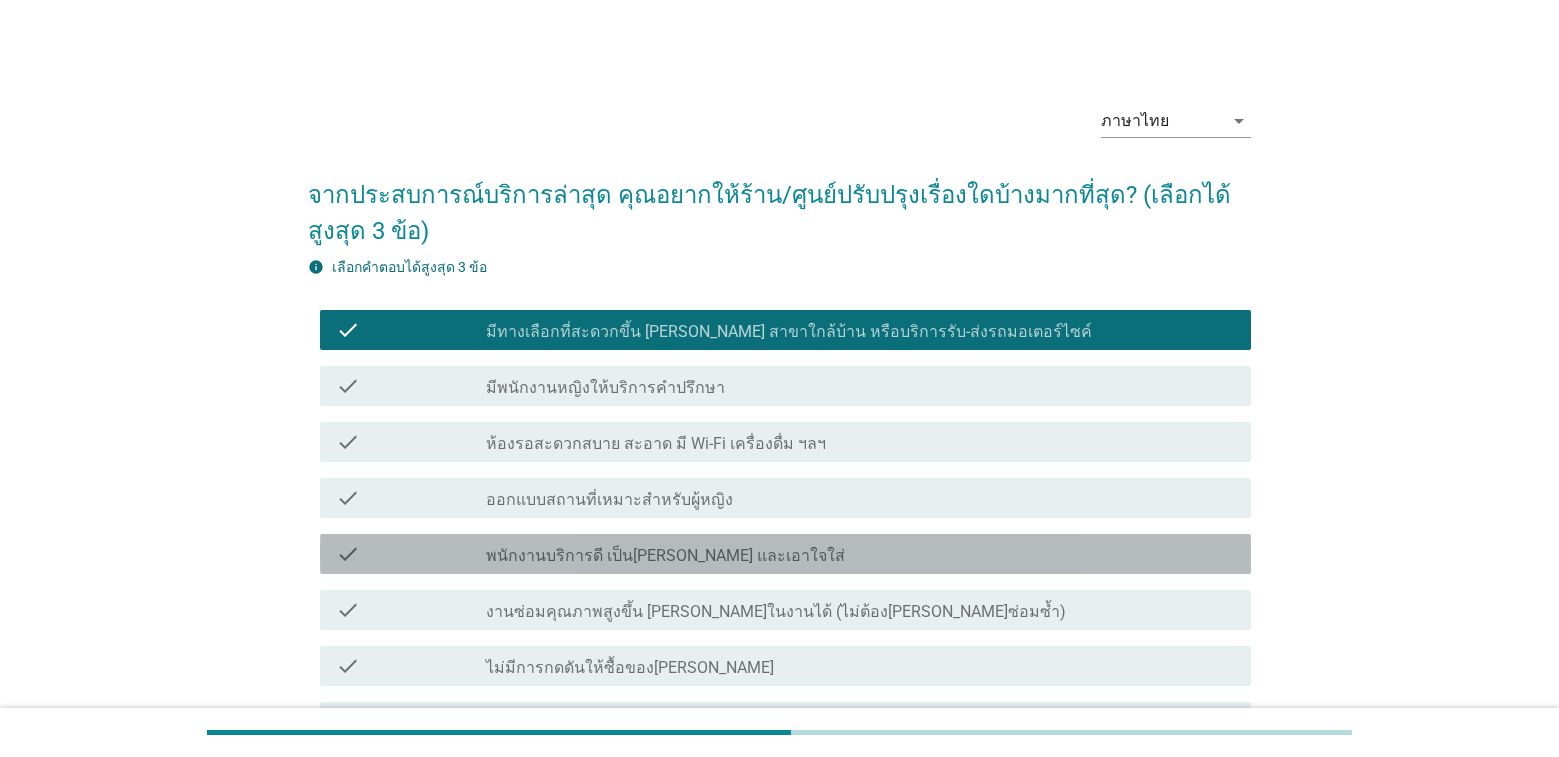 click on "พนักงานบริการดี เป็น[PERSON_NAME] และเอาใจใส่" at bounding box center (665, 556) 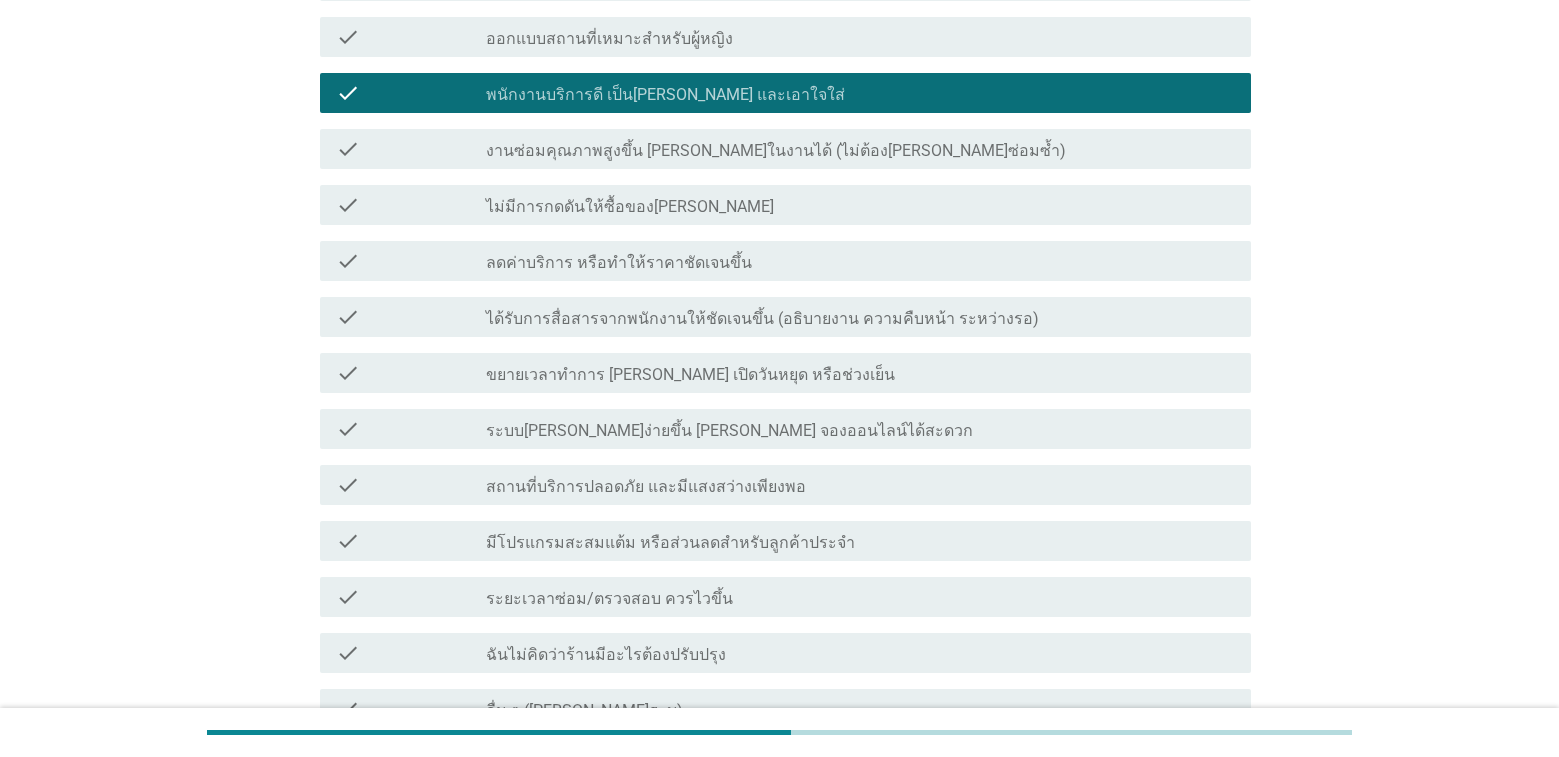 scroll, scrollTop: 462, scrollLeft: 0, axis: vertical 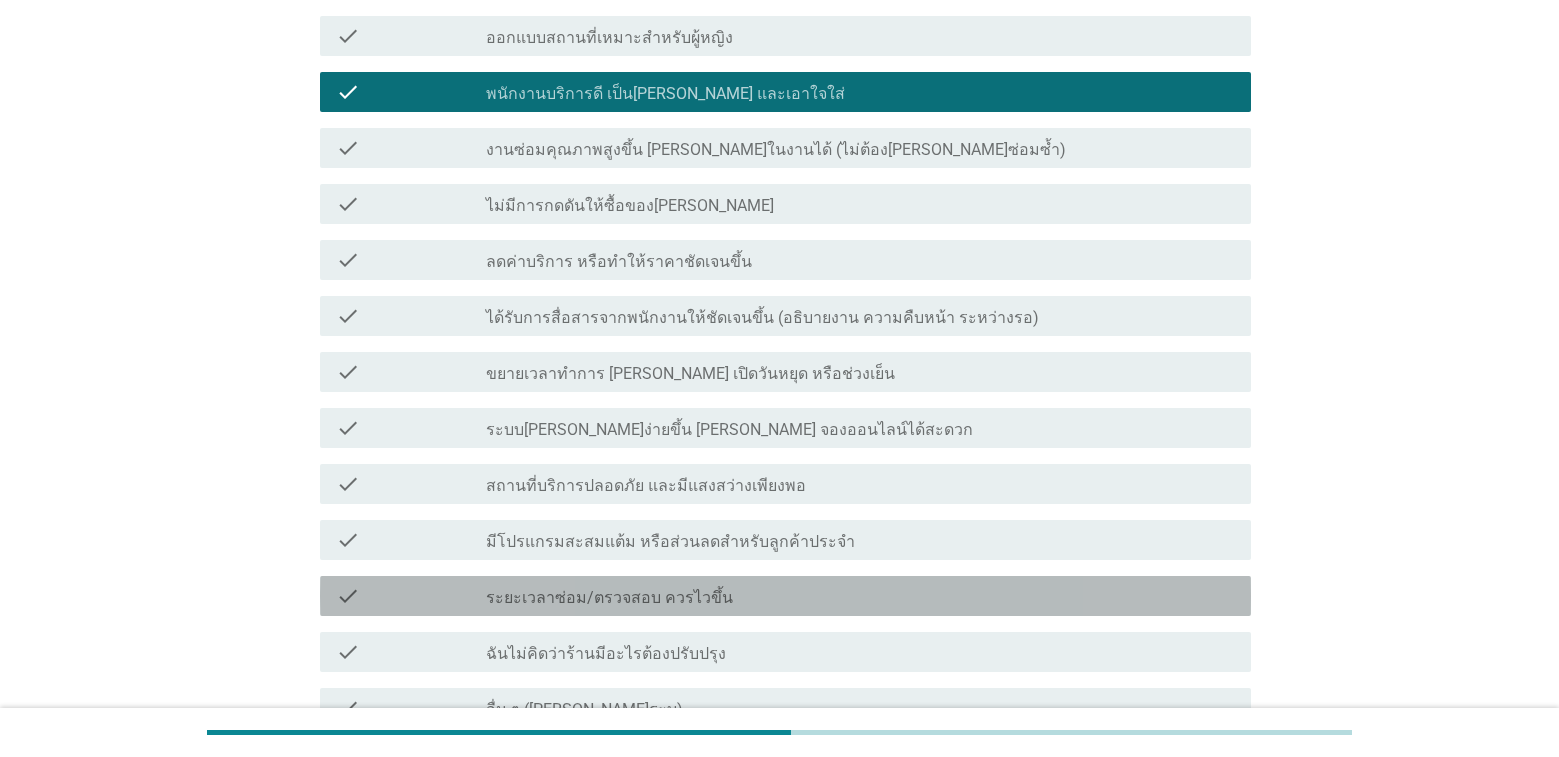 click on "ระยะเวลาซ่อม/ตรวจสอบ ควรไวขึ้น" at bounding box center (609, 598) 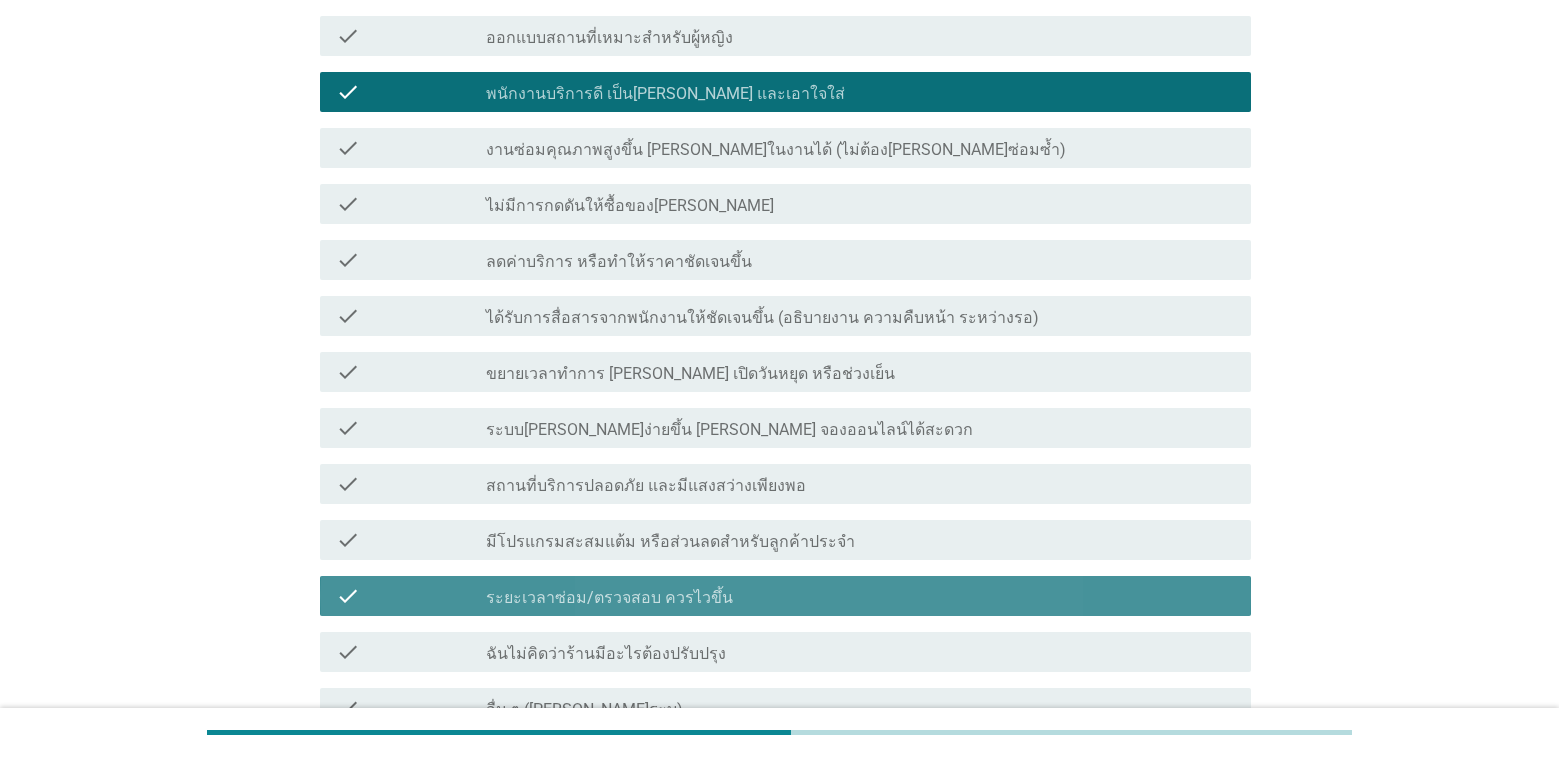 click on "ระยะเวลาซ่อม/ตรวจสอบ ควรไวขึ้น" at bounding box center [609, 598] 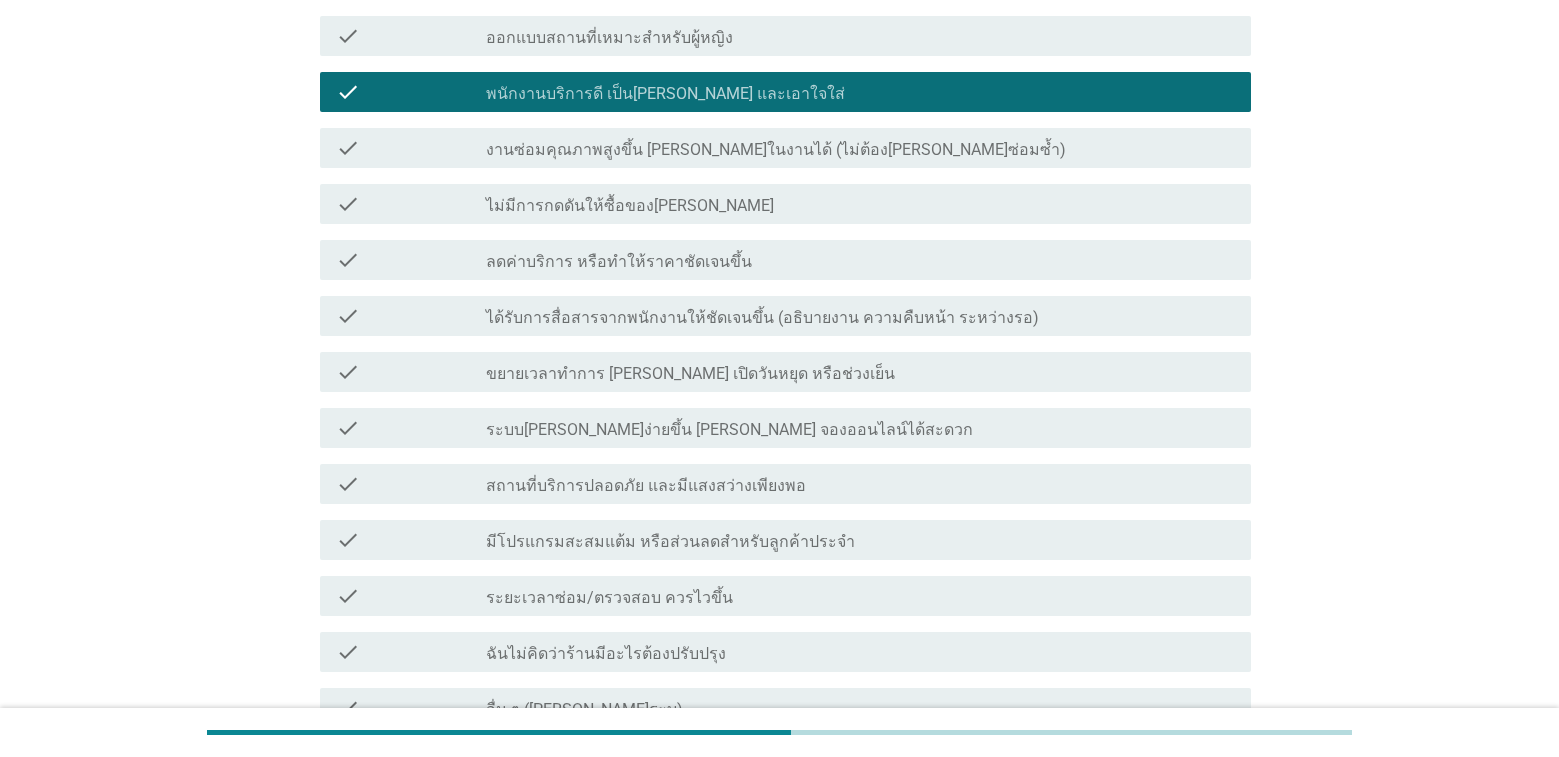 click on "check     check_box_outline_blank ระบบ[PERSON_NAME]ง่ายขึ้น [PERSON_NAME] จองออนไลน์ได้สะดวก" at bounding box center (785, 428) 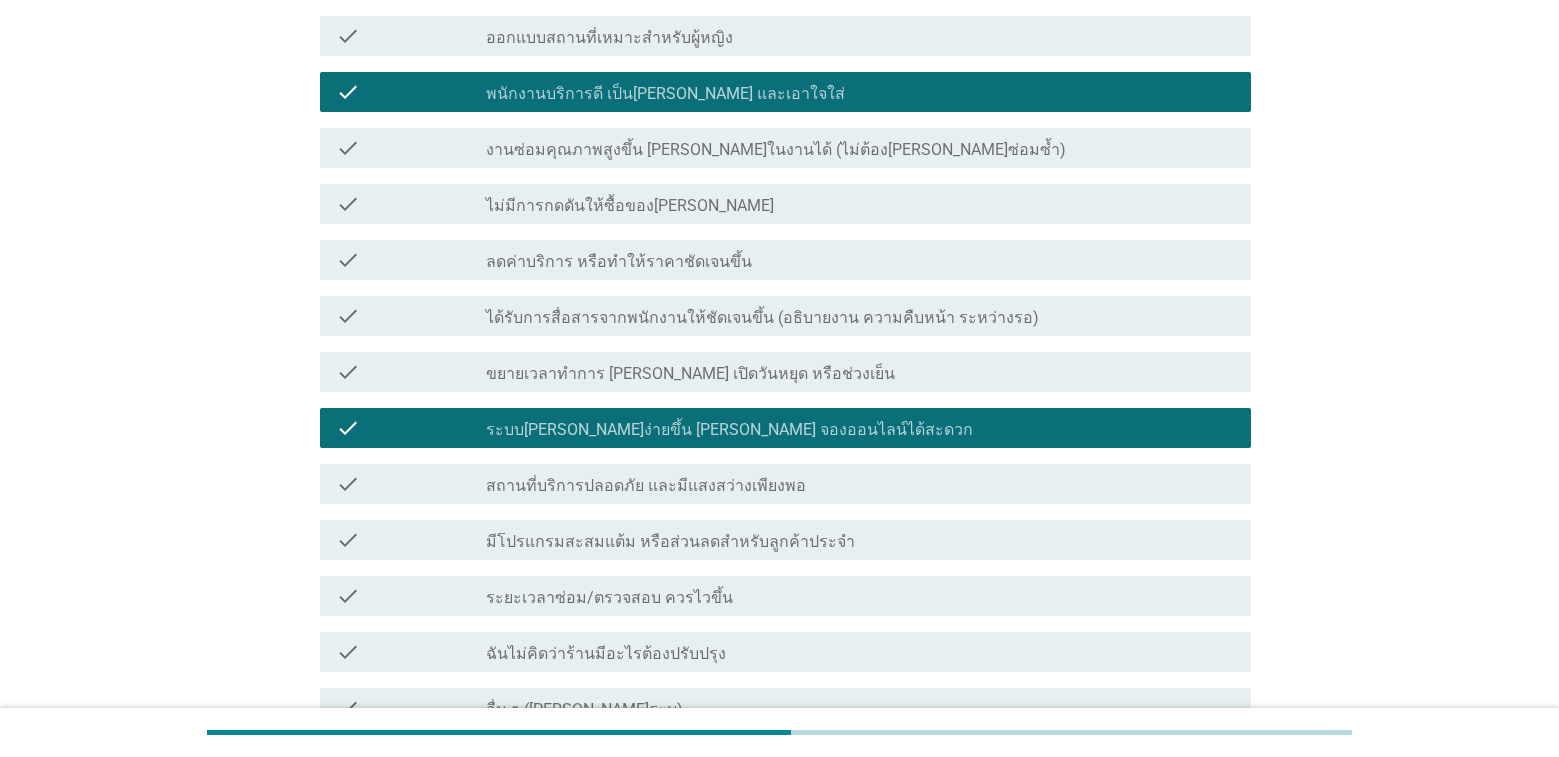 scroll, scrollTop: 695, scrollLeft: 0, axis: vertical 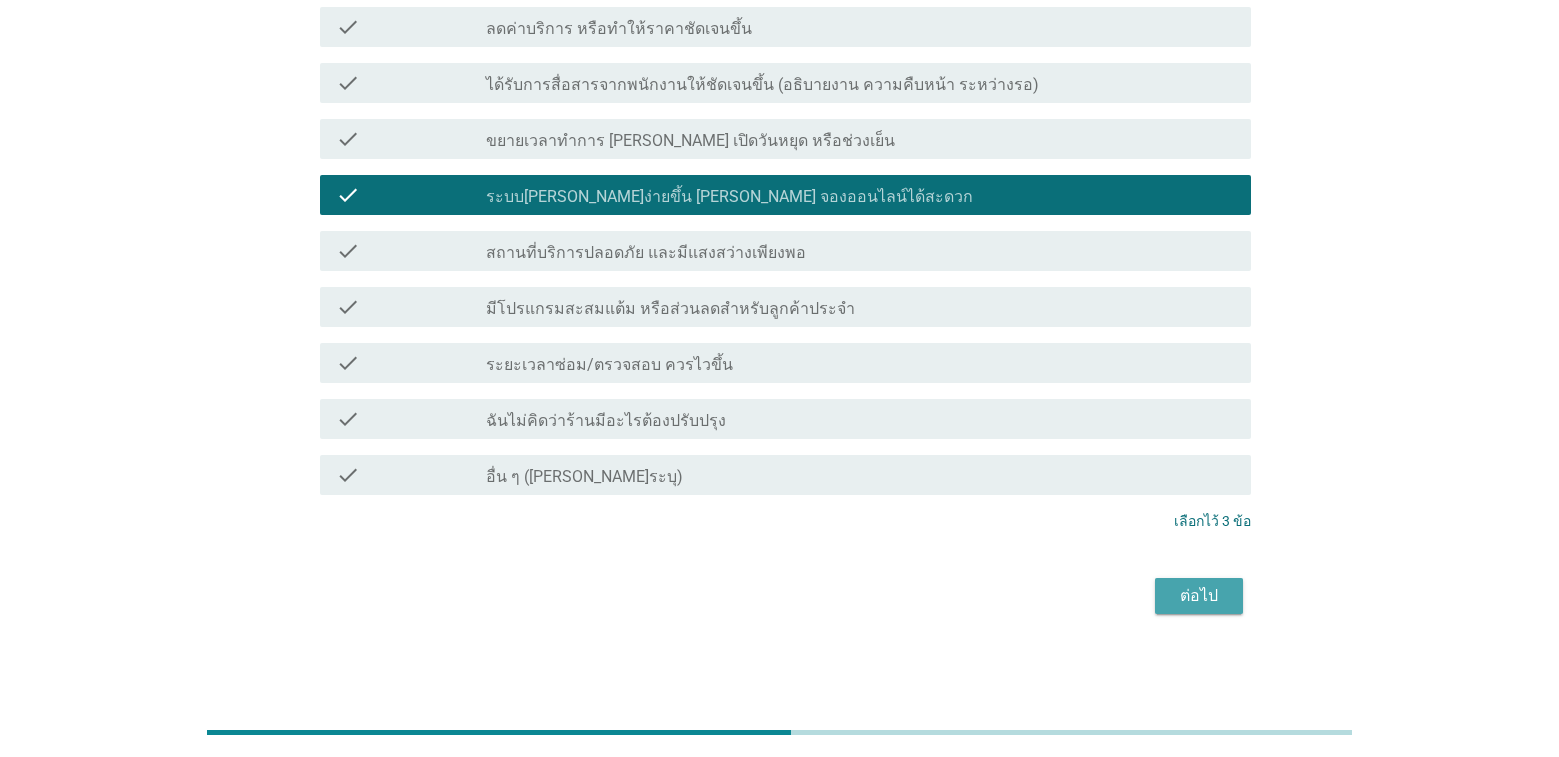 click on "ต่อไป" at bounding box center [1199, 596] 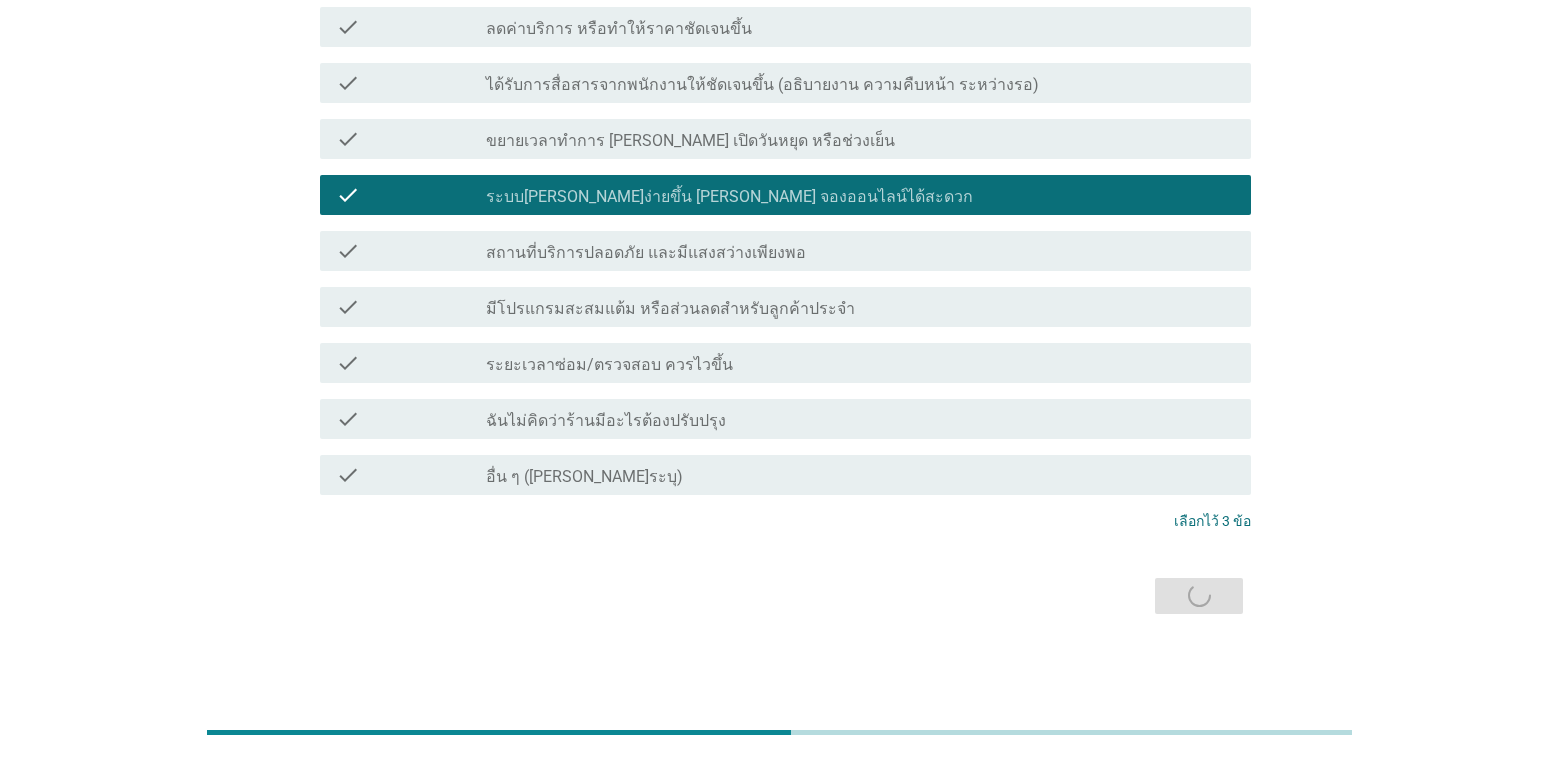 scroll, scrollTop: 0, scrollLeft: 0, axis: both 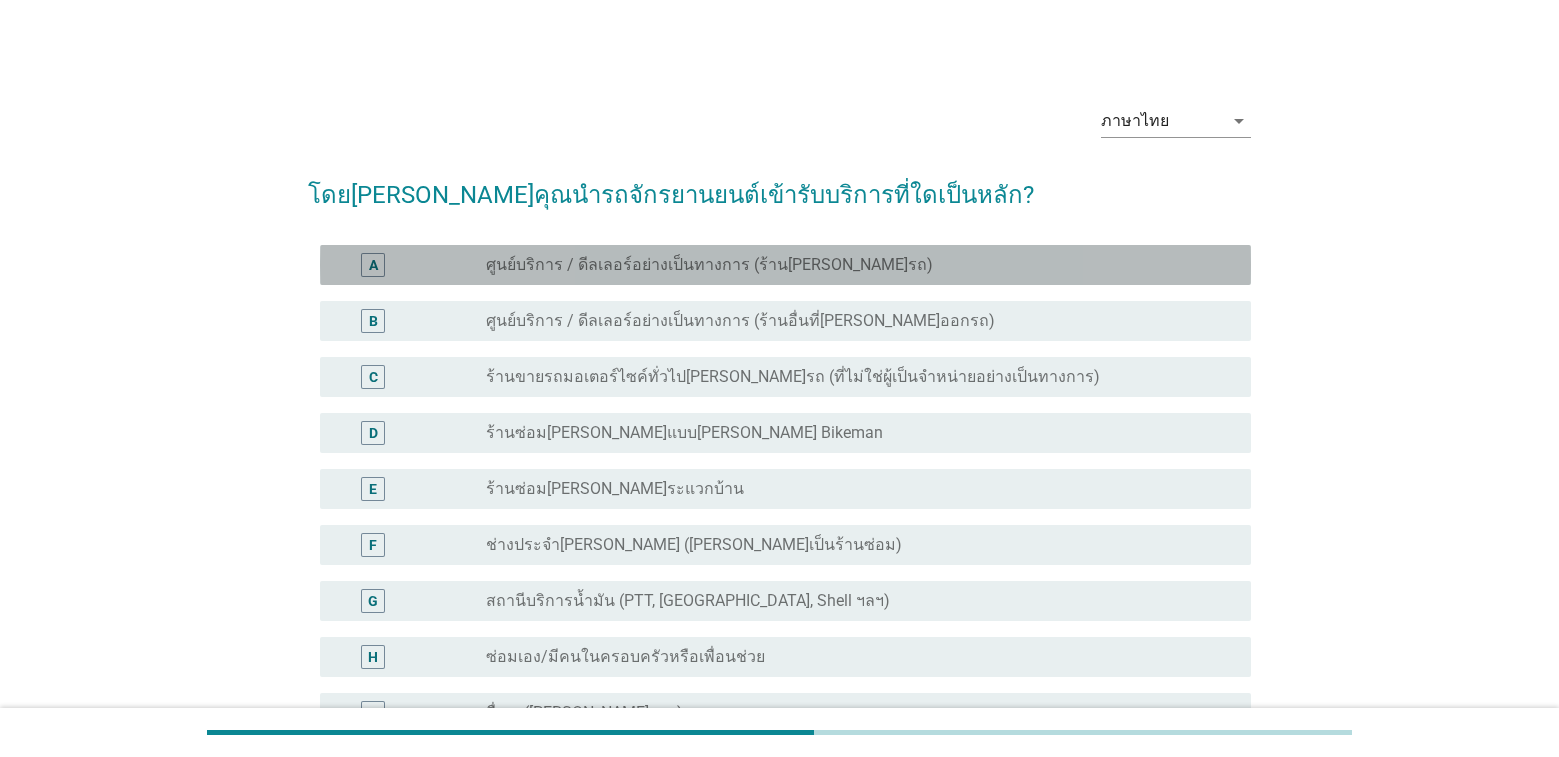 click on "A     radio_button_unchecked ศูนย์บริการ / ดีลเลอร์อย่างเป็นทางการ  (ร้าน[PERSON_NAME]รถ)" at bounding box center (785, 265) 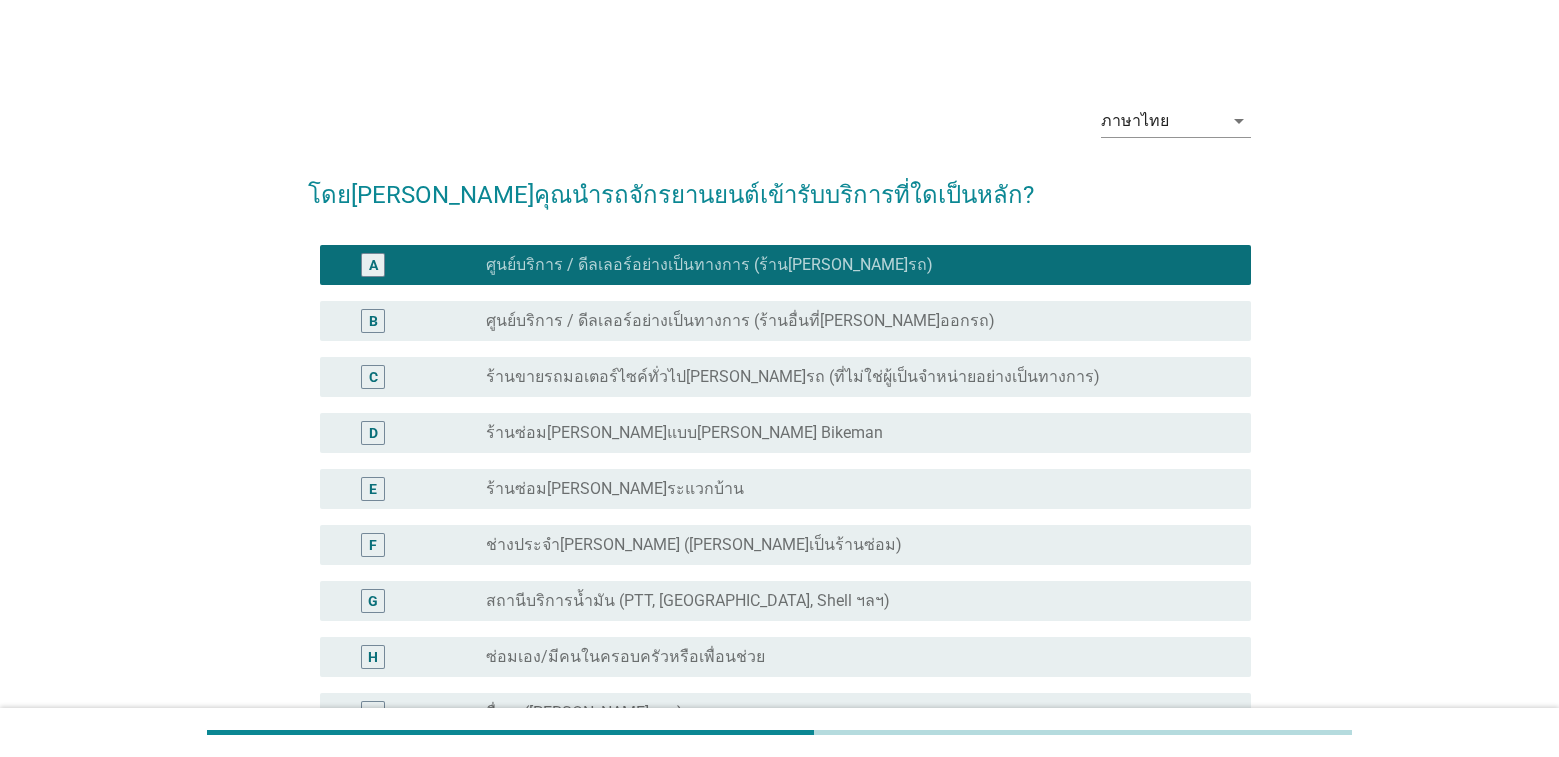 scroll, scrollTop: 233, scrollLeft: 0, axis: vertical 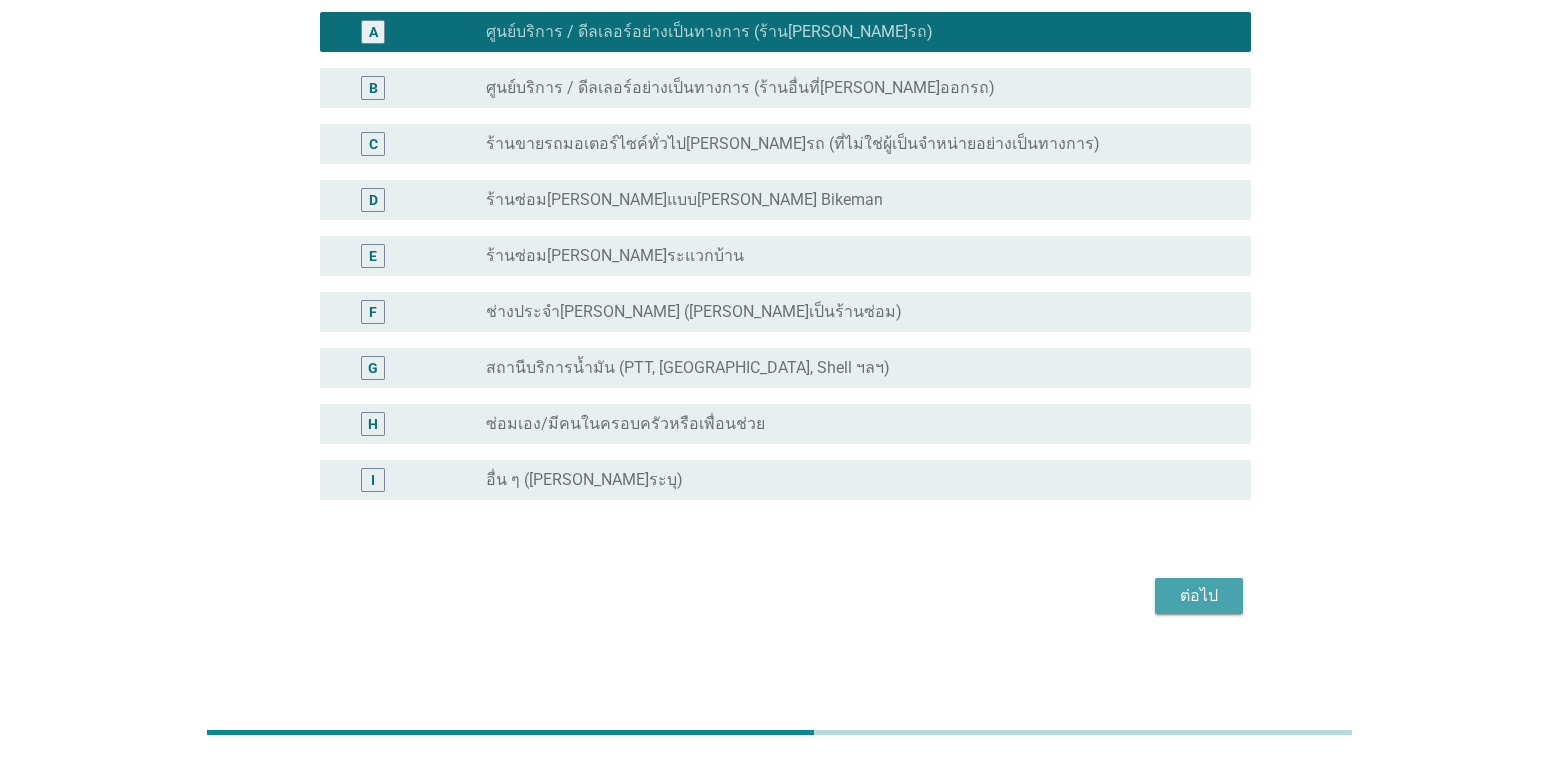 click on "ต่อไป" at bounding box center [1199, 596] 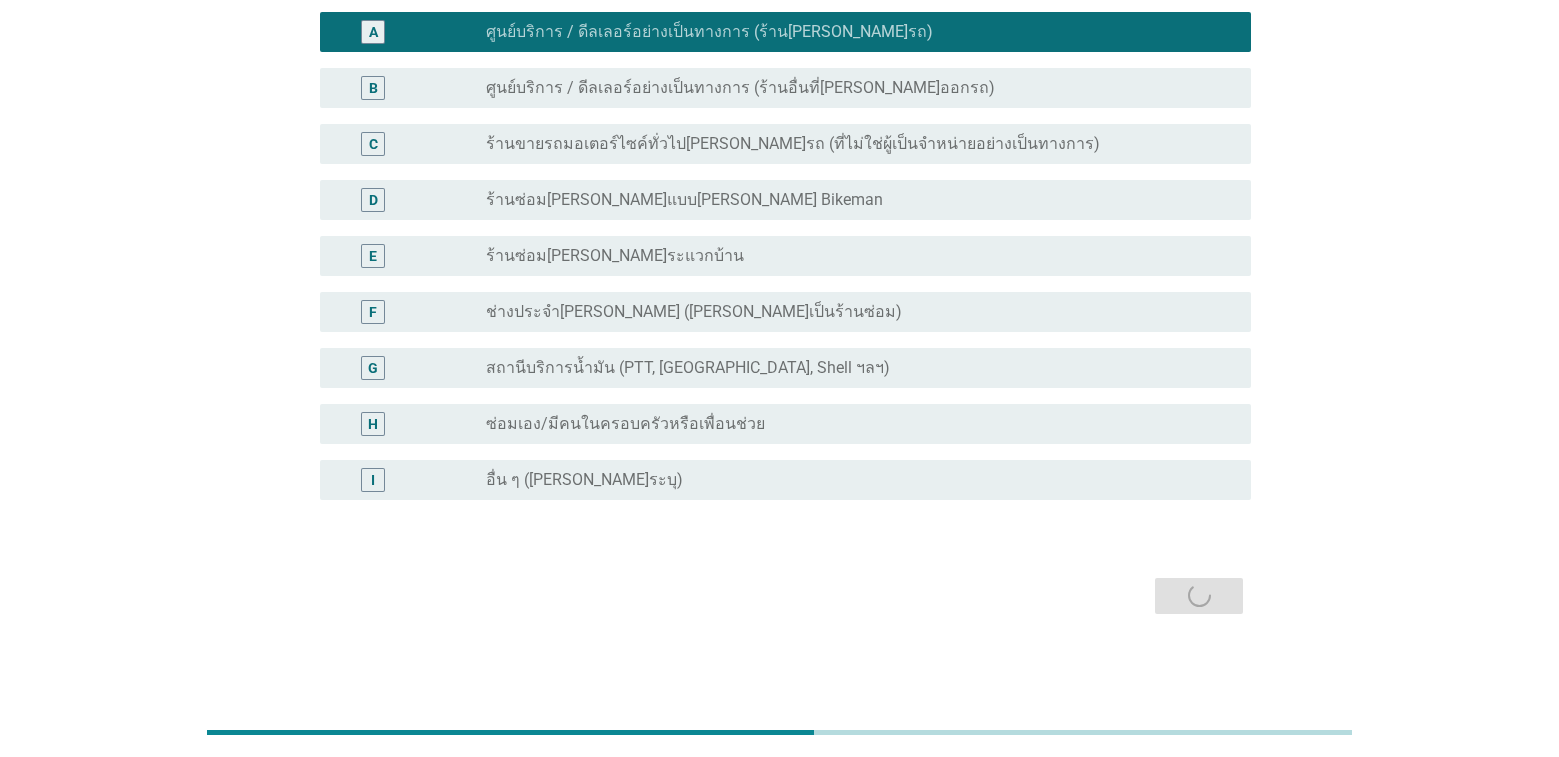 scroll, scrollTop: 0, scrollLeft: 0, axis: both 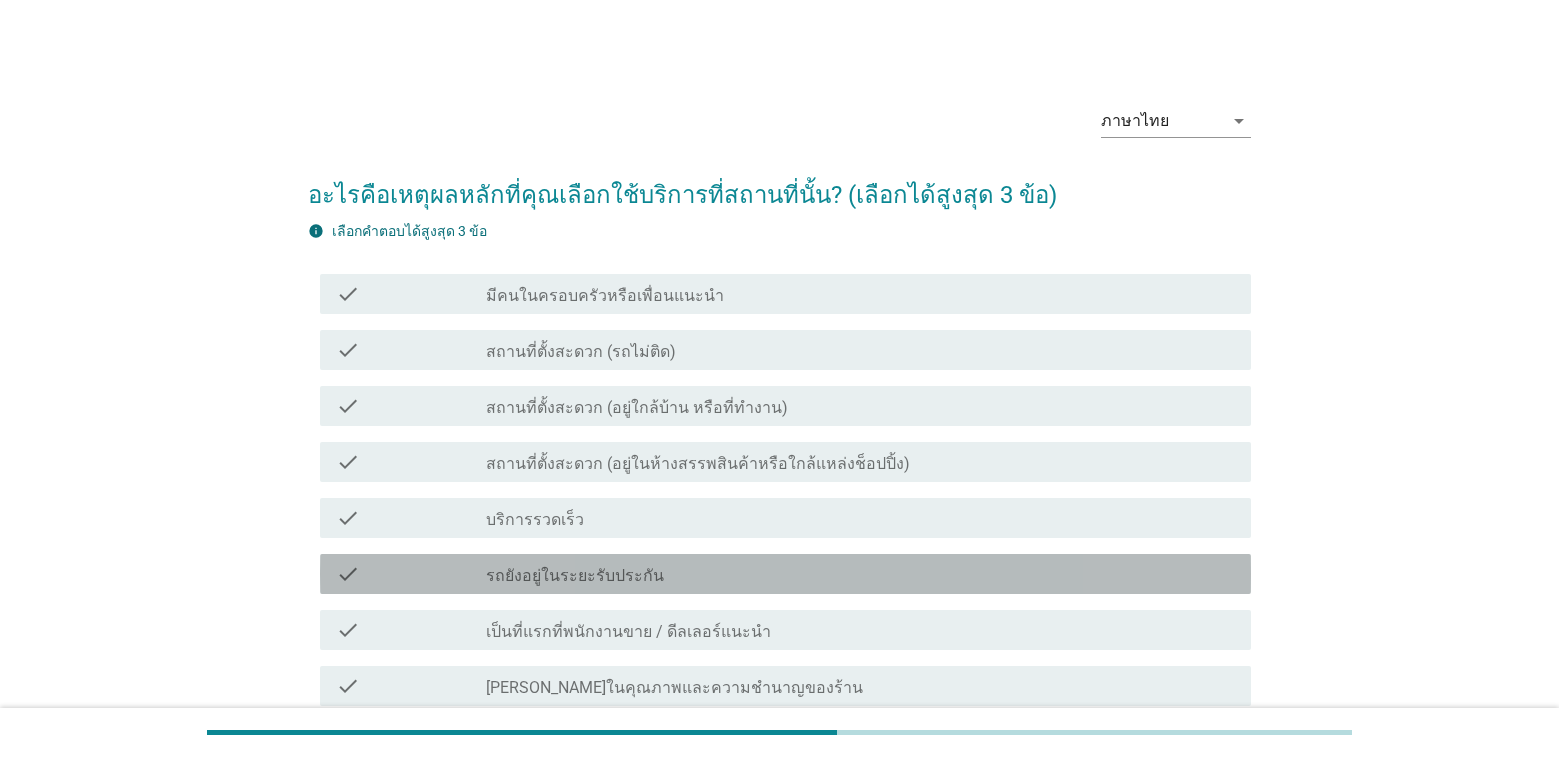 click on "check_box_outline_blank รถยังอยู่ในระยะรับประกัน" at bounding box center [860, 574] 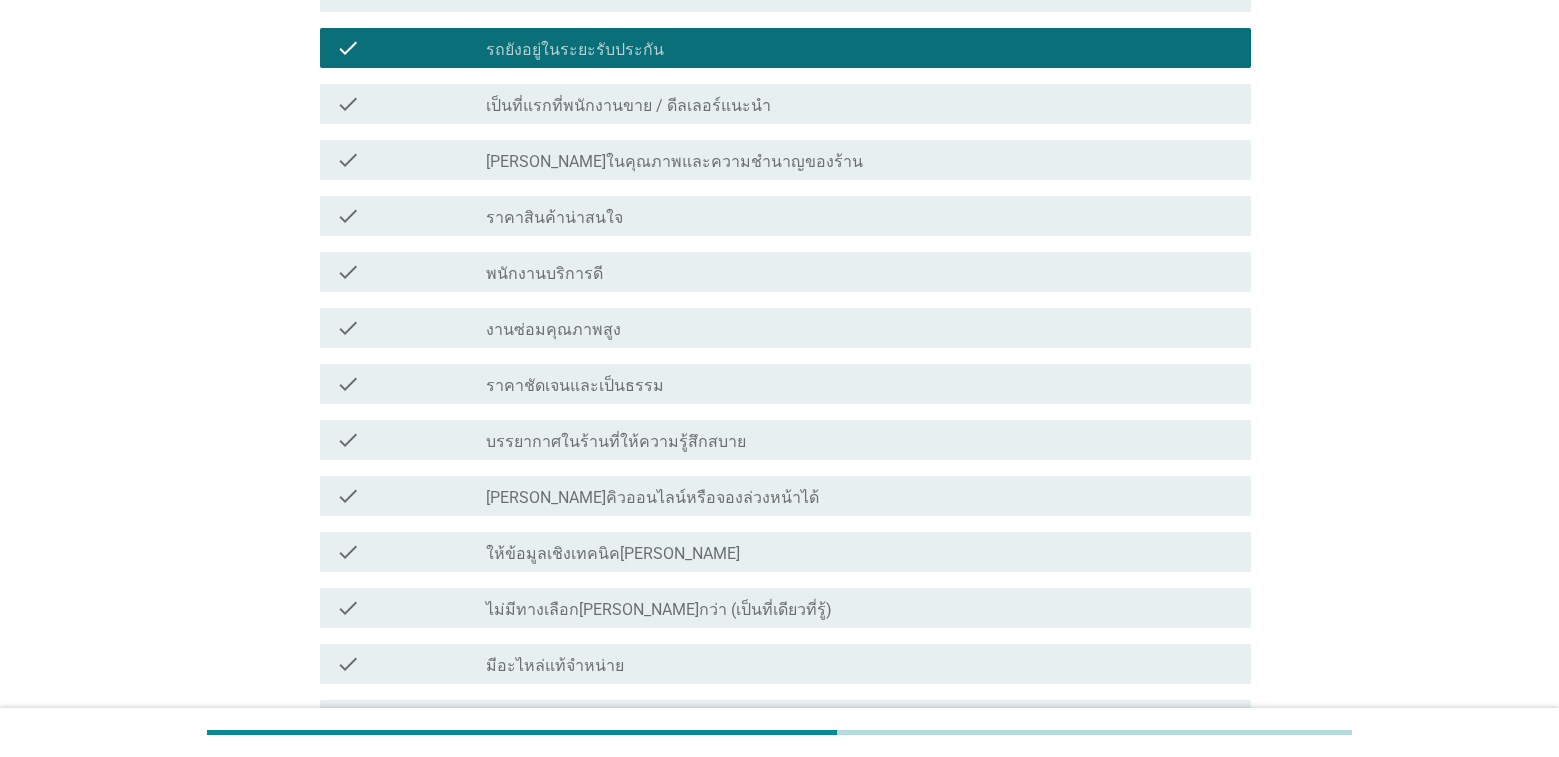 scroll, scrollTop: 827, scrollLeft: 0, axis: vertical 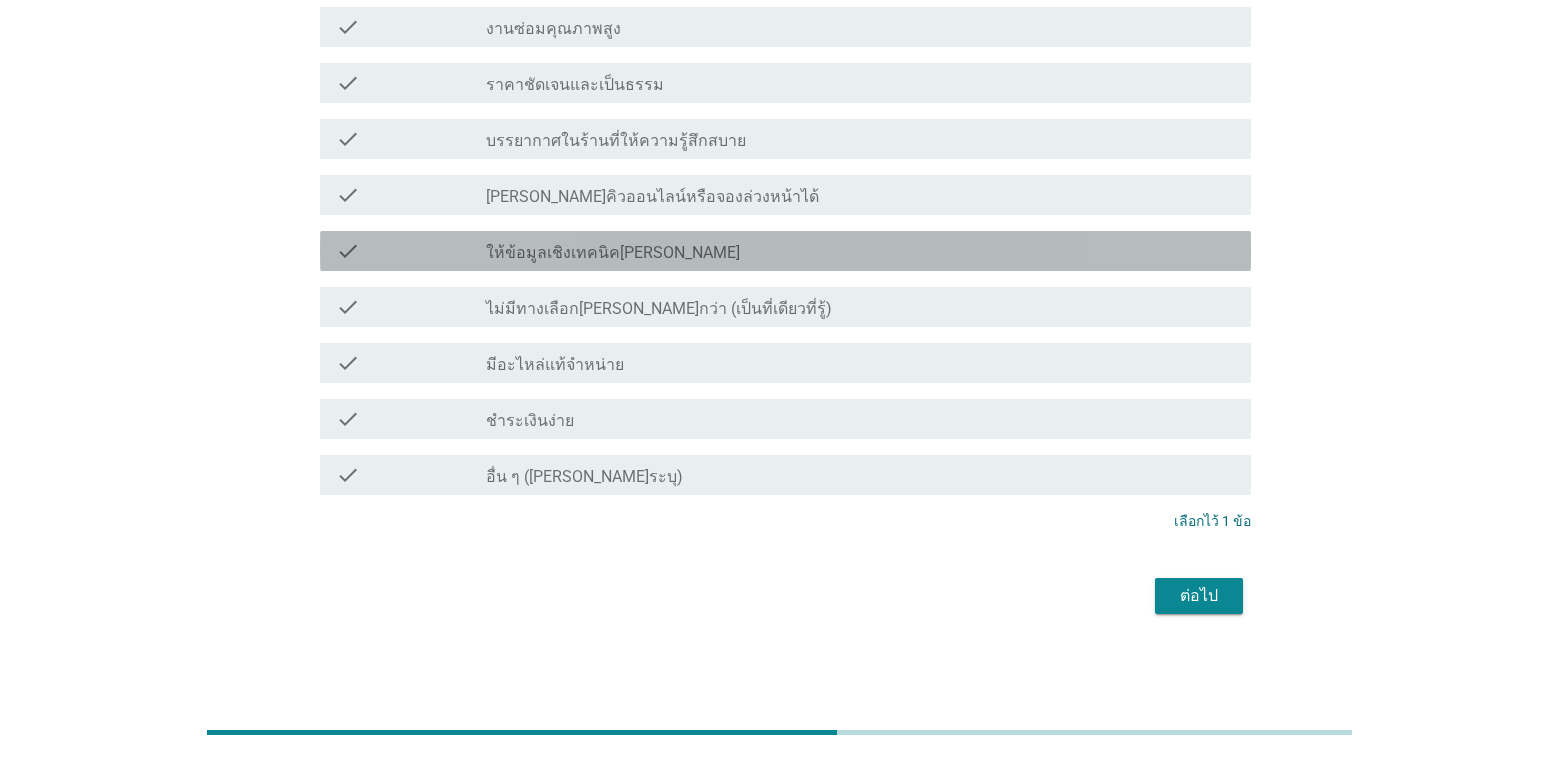 click on "ให้ข้อมูลเชิงเทคนิค[PERSON_NAME]" at bounding box center (613, 253) 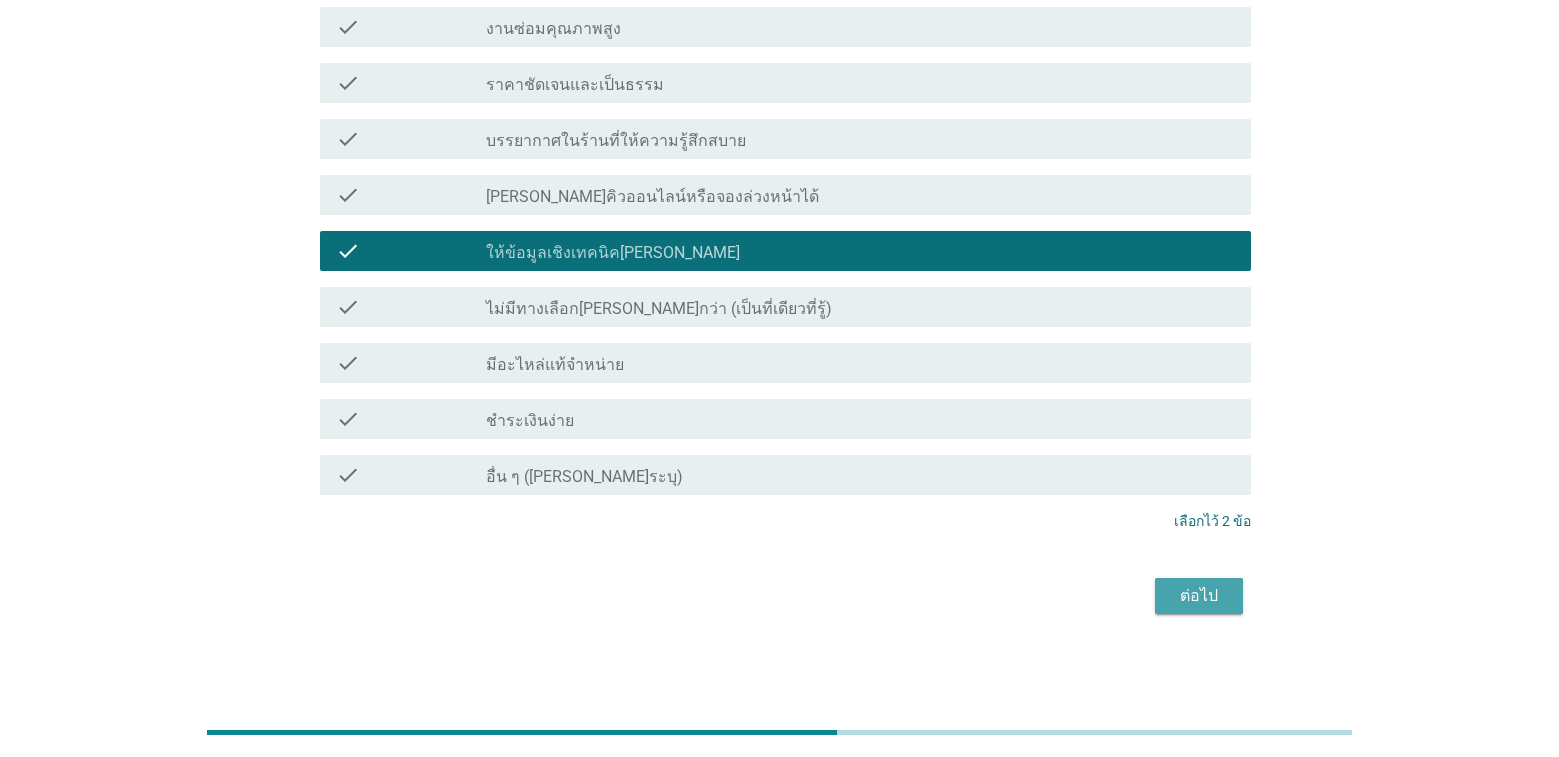 click on "ต่อไป" at bounding box center [1199, 596] 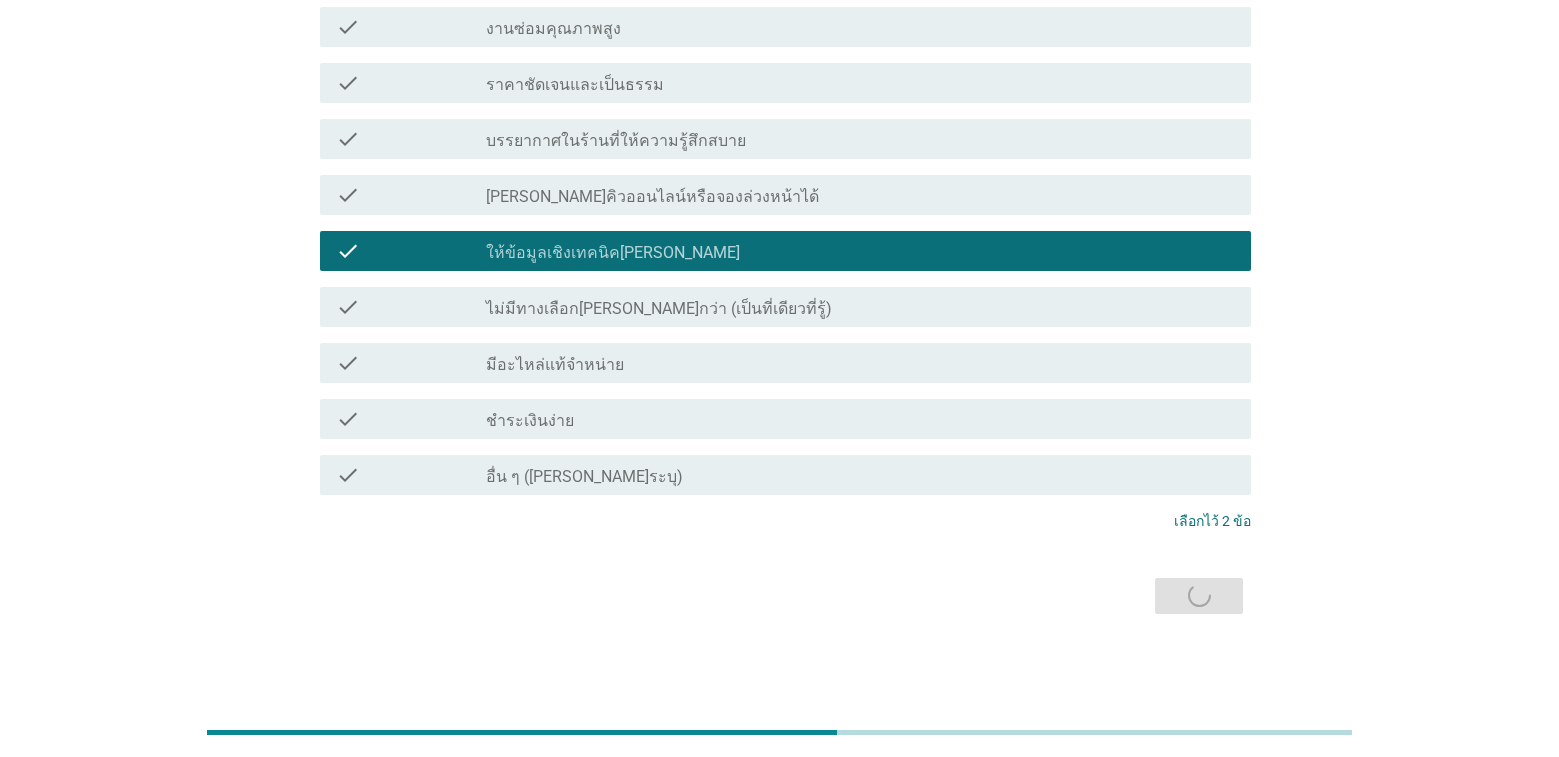 scroll, scrollTop: 0, scrollLeft: 0, axis: both 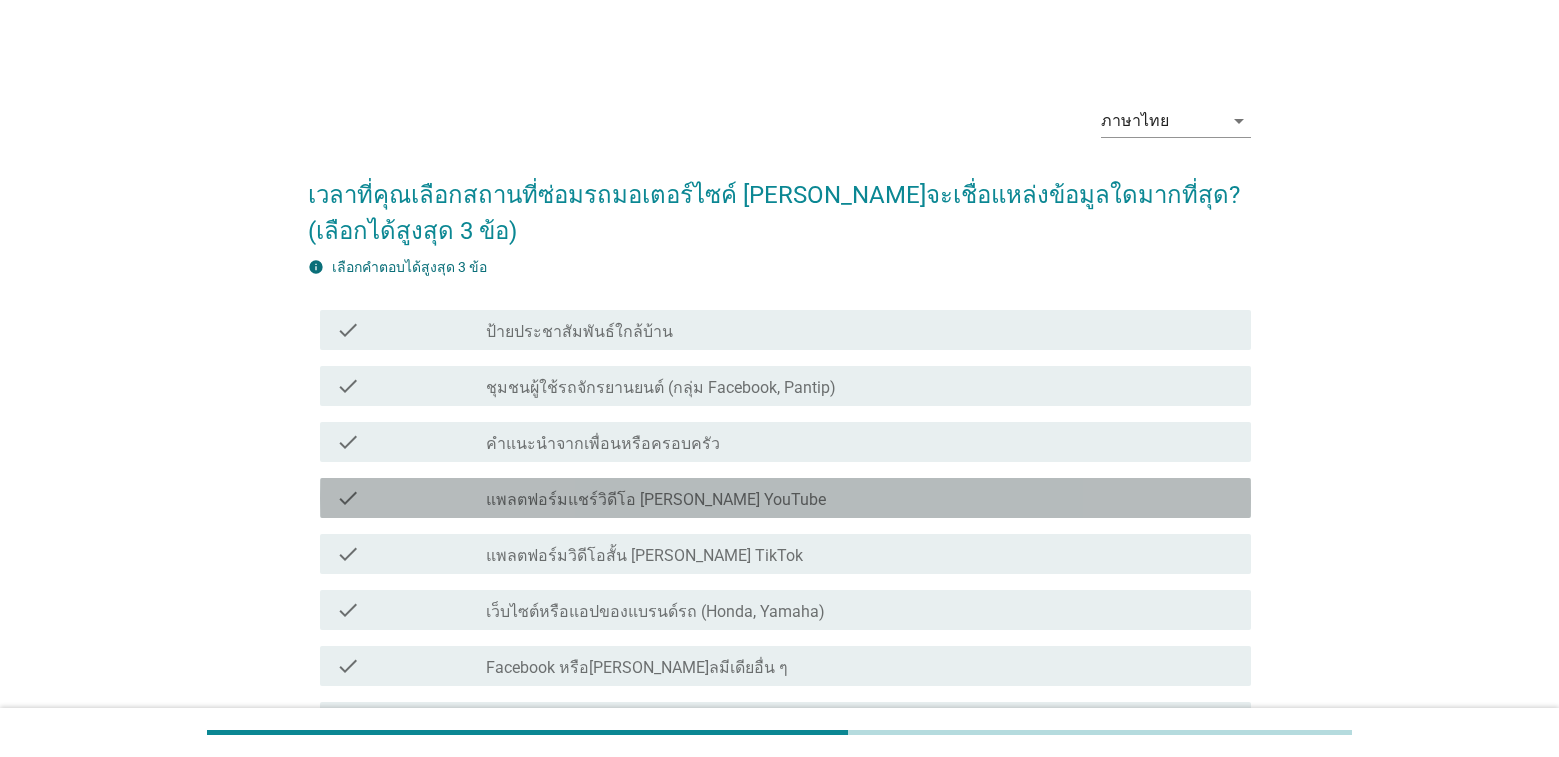 click on "check_box_outline_blank แพลตฟอร์มแชร์วิดีโอ [PERSON_NAME] YouTube" at bounding box center [860, 498] 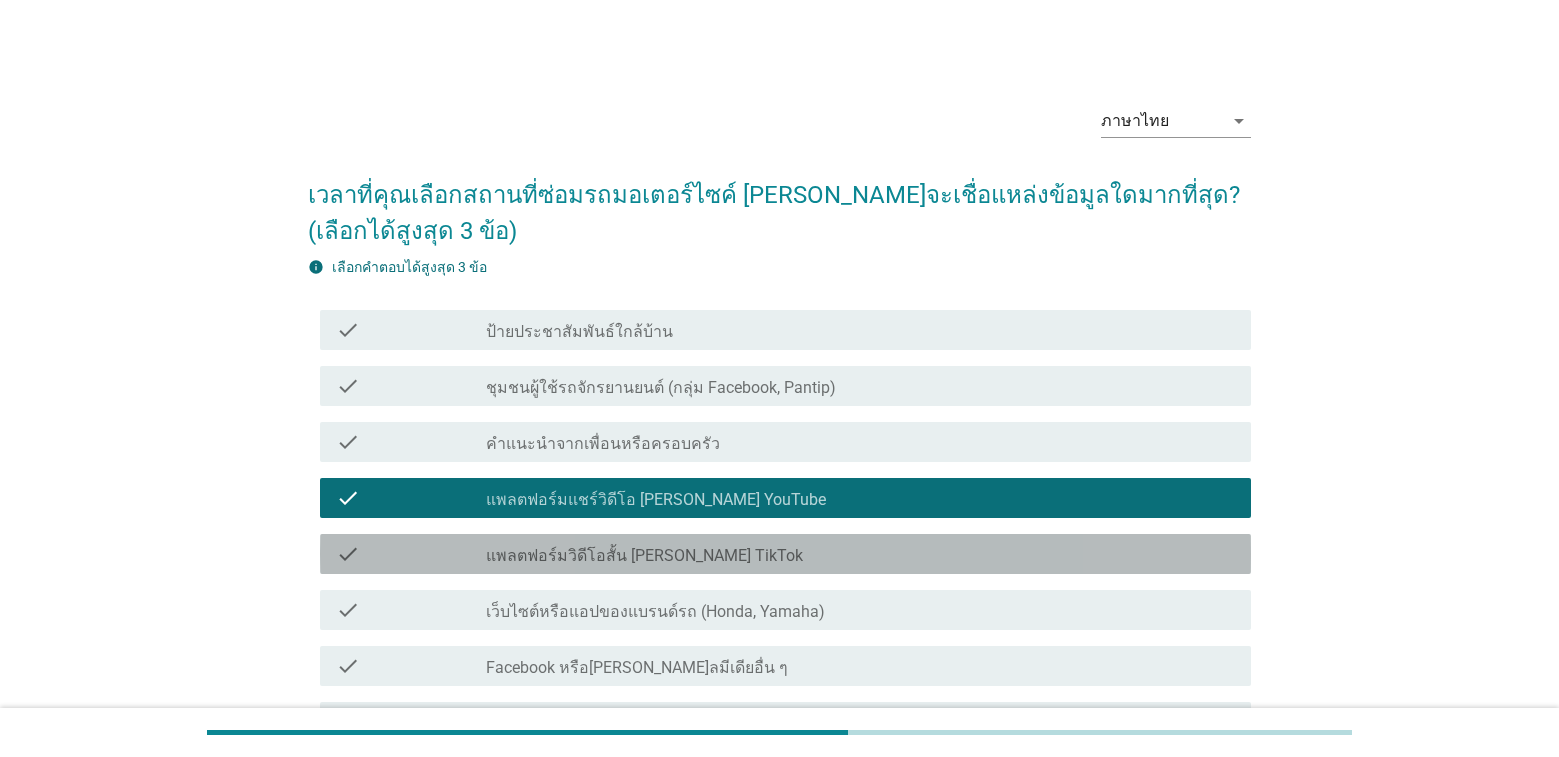 click on "check_box_outline_blank แพลตฟอร์มวิดีโอสั้น [PERSON_NAME] TikTok" at bounding box center [860, 554] 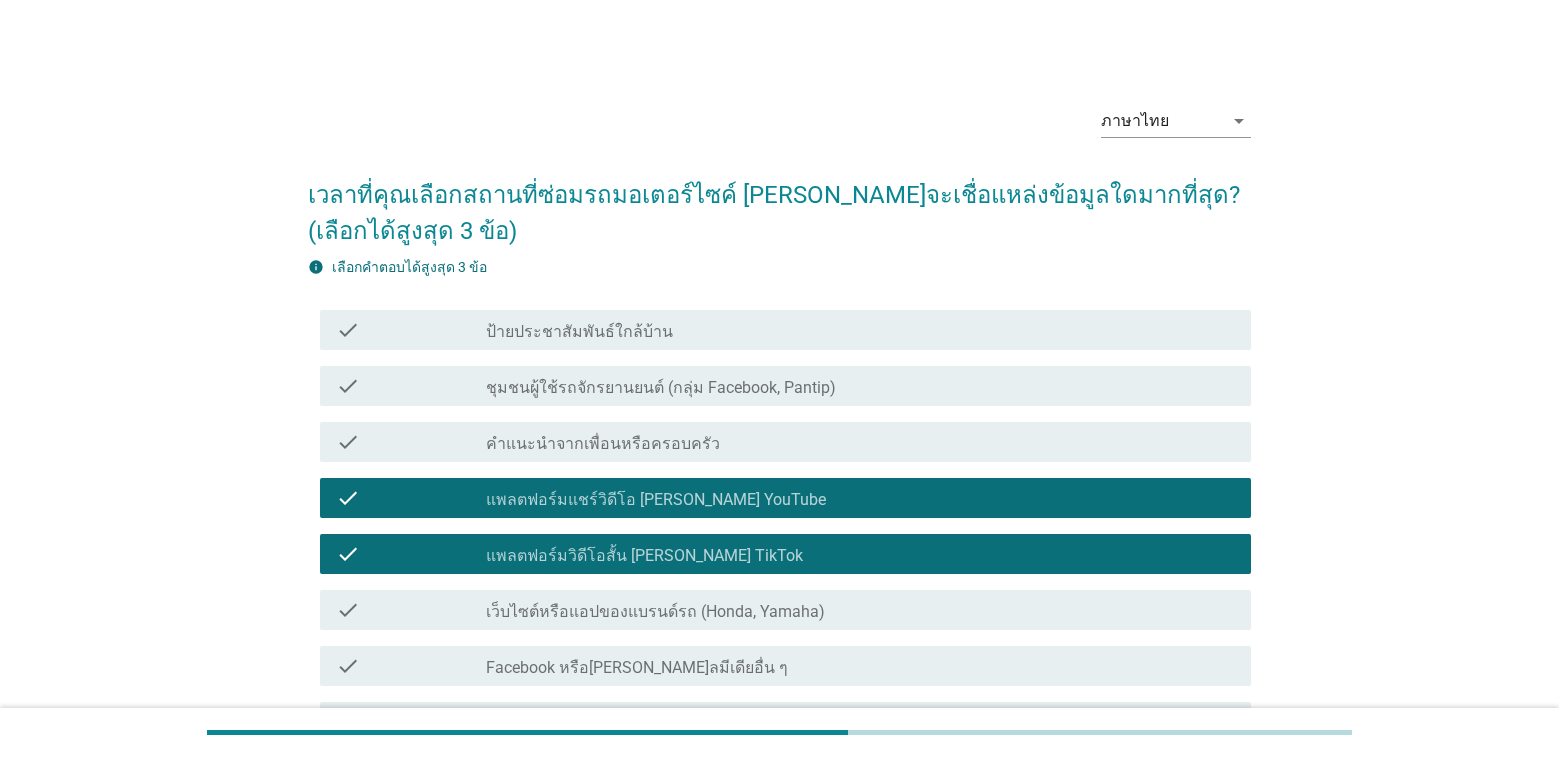 click on "เว็บไซต์หรือแอปของแบรนด์รถ (Honda, Yamaha)" at bounding box center (655, 612) 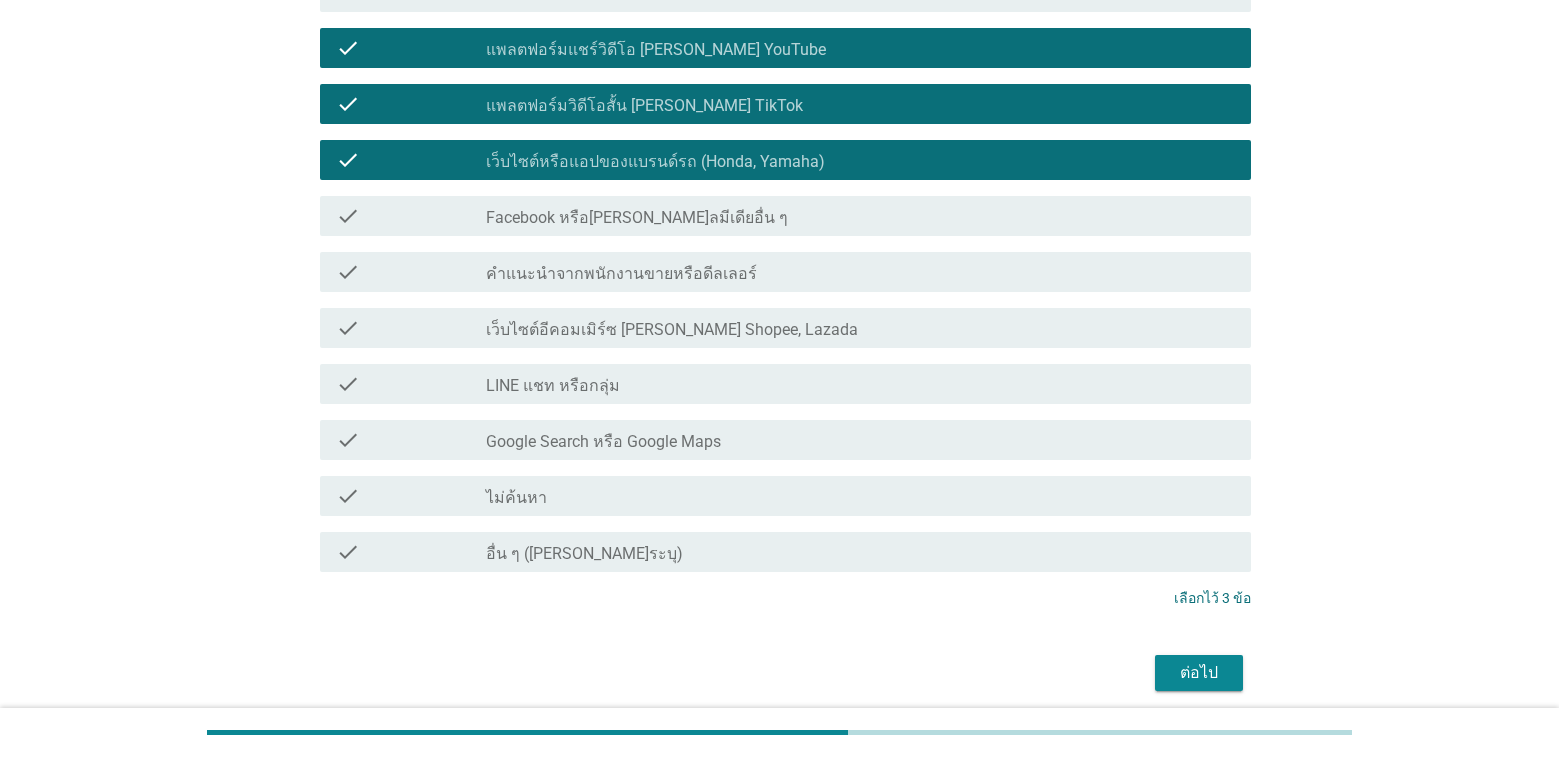 scroll, scrollTop: 527, scrollLeft: 0, axis: vertical 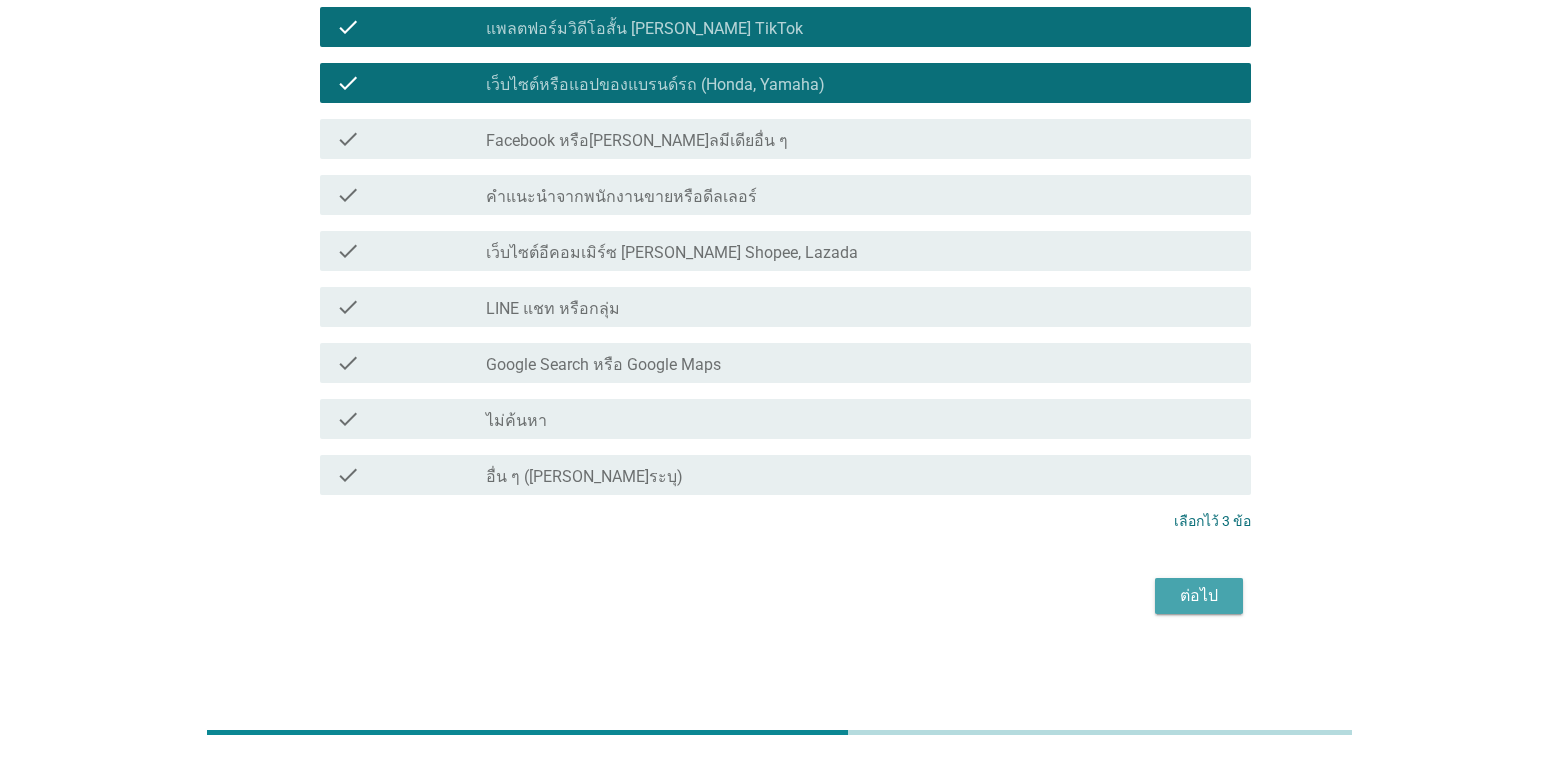click on "ต่อไป" at bounding box center (1199, 596) 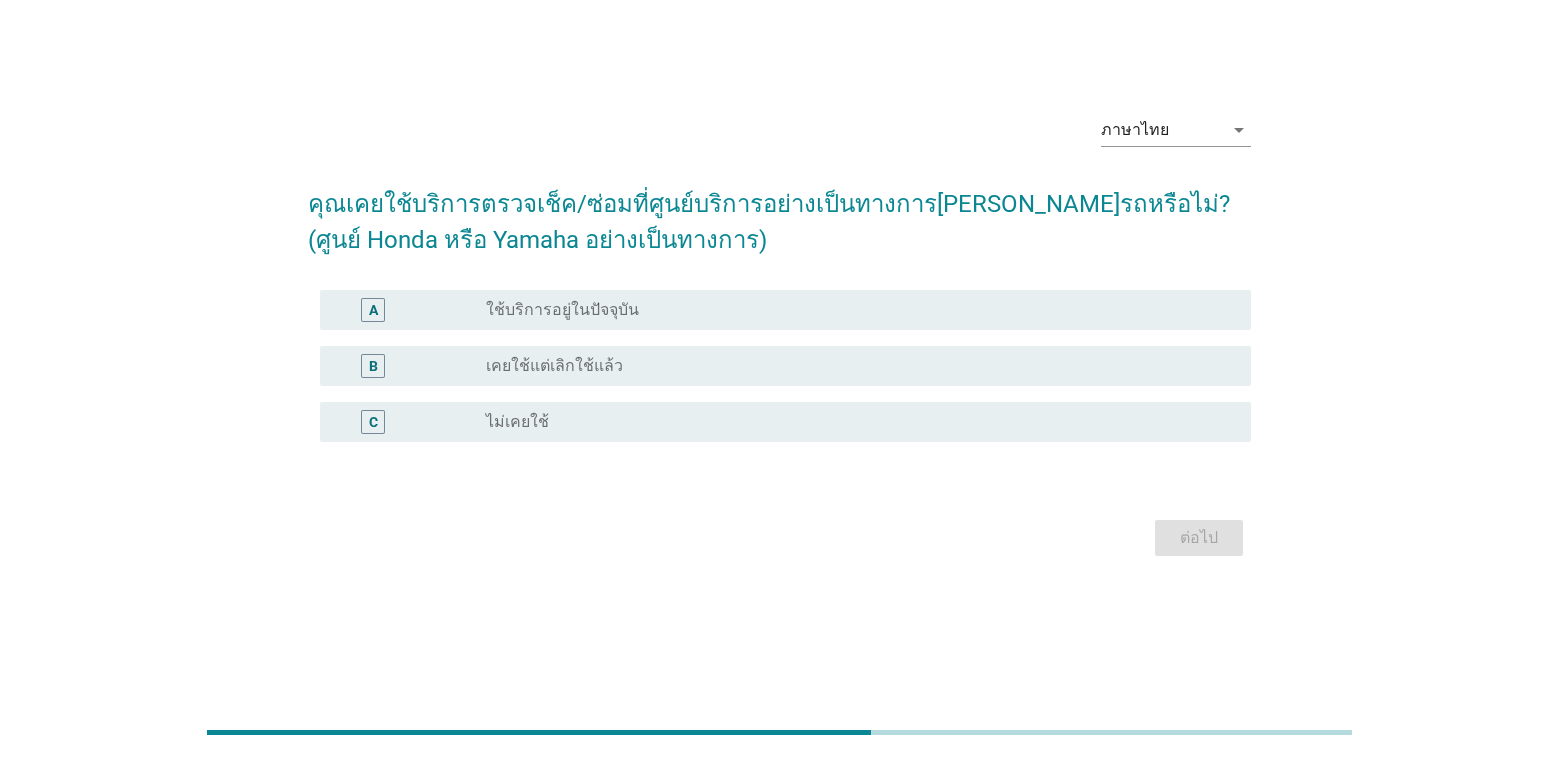 scroll, scrollTop: 0, scrollLeft: 0, axis: both 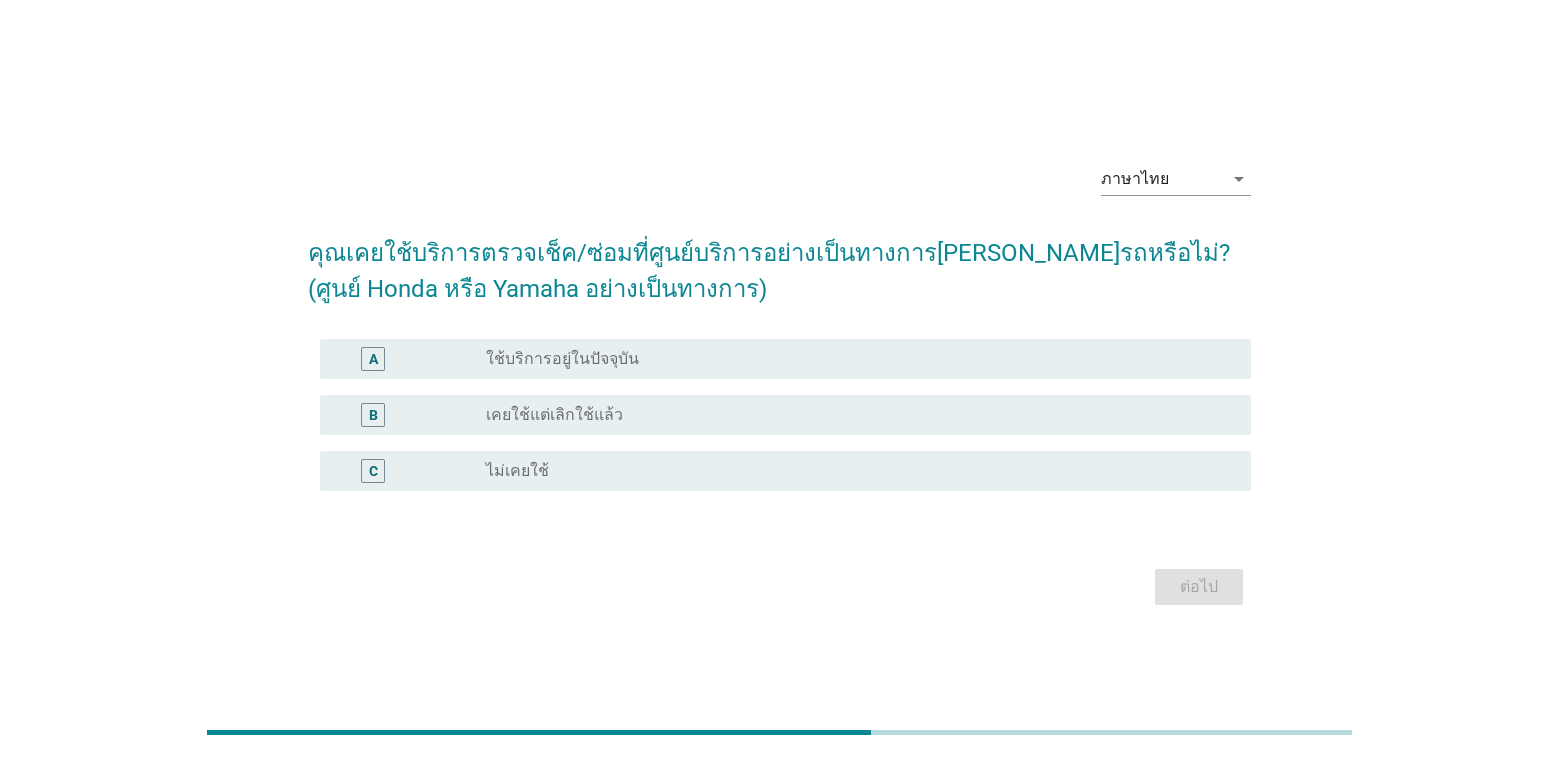 click on "ใช้บริการอยู่ในปัจจุบัน" at bounding box center [562, 359] 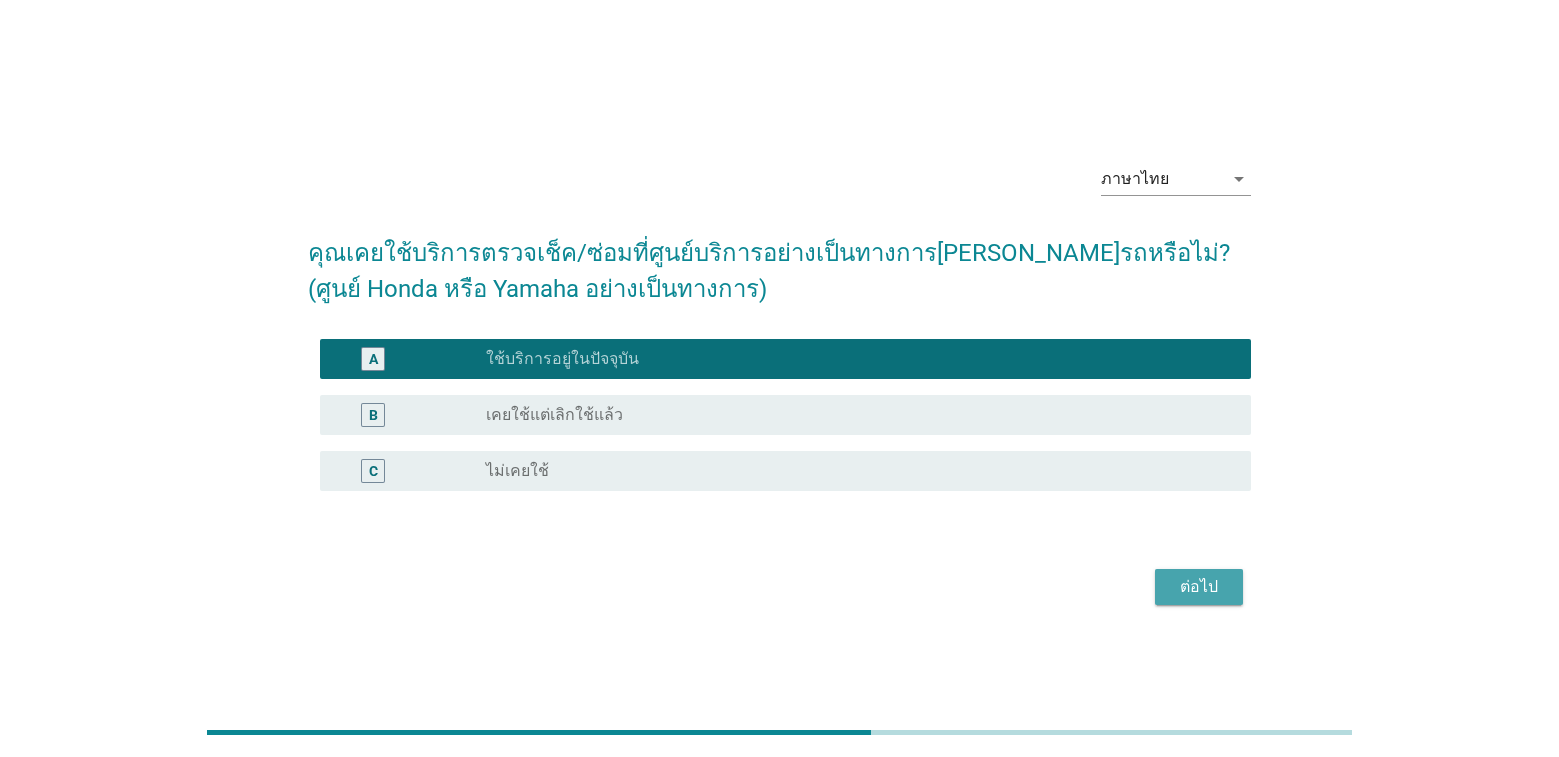 click on "ต่อไป" at bounding box center (1199, 587) 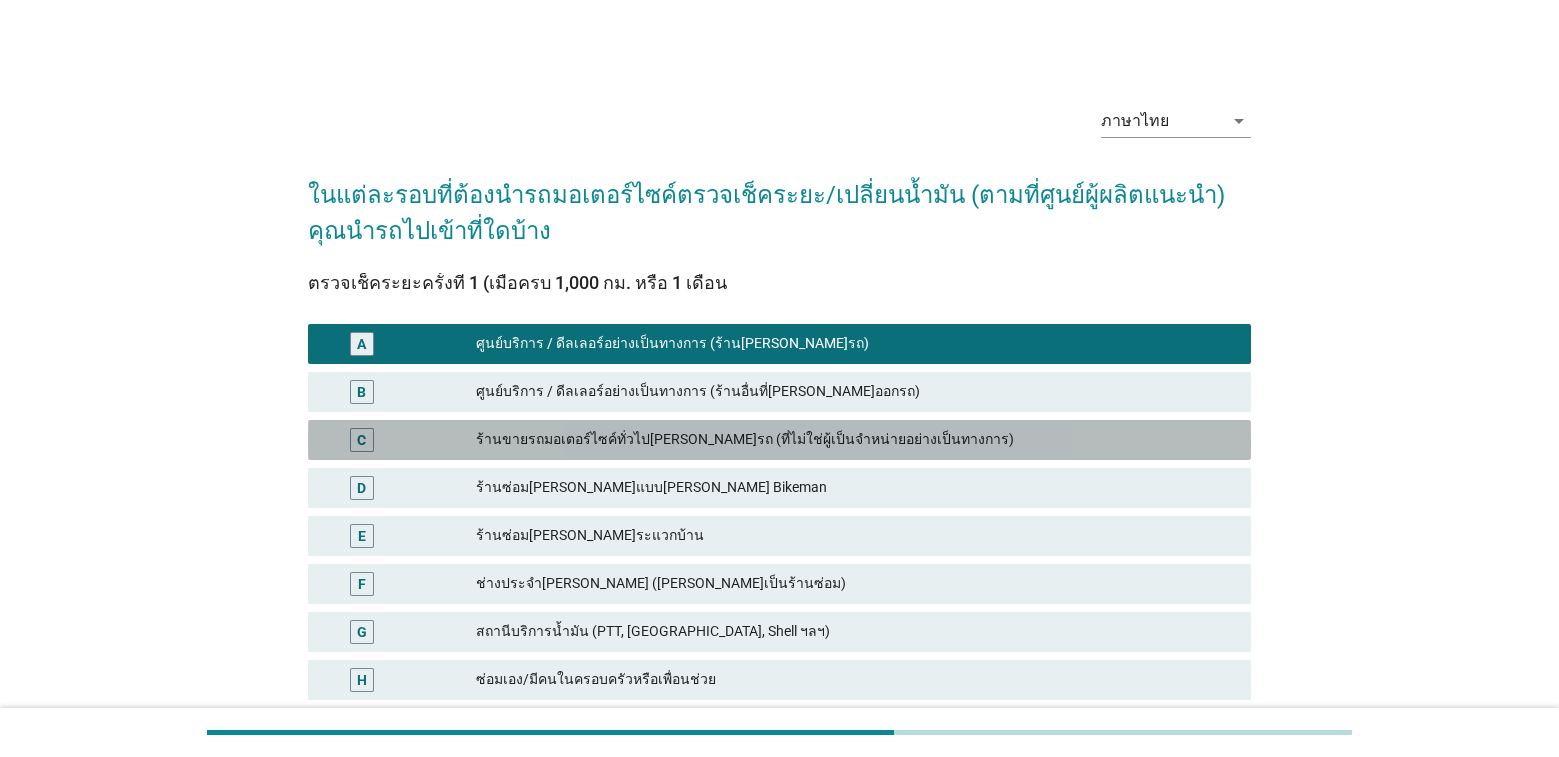 click on "ร้านขายรถมอเตอร์ไซค์ทั่วไป[PERSON_NAME]รถ (ที่ไม่ใช่ผู้เป็นจำหน่ายอย่างเป็นทางการ)" at bounding box center [855, 440] 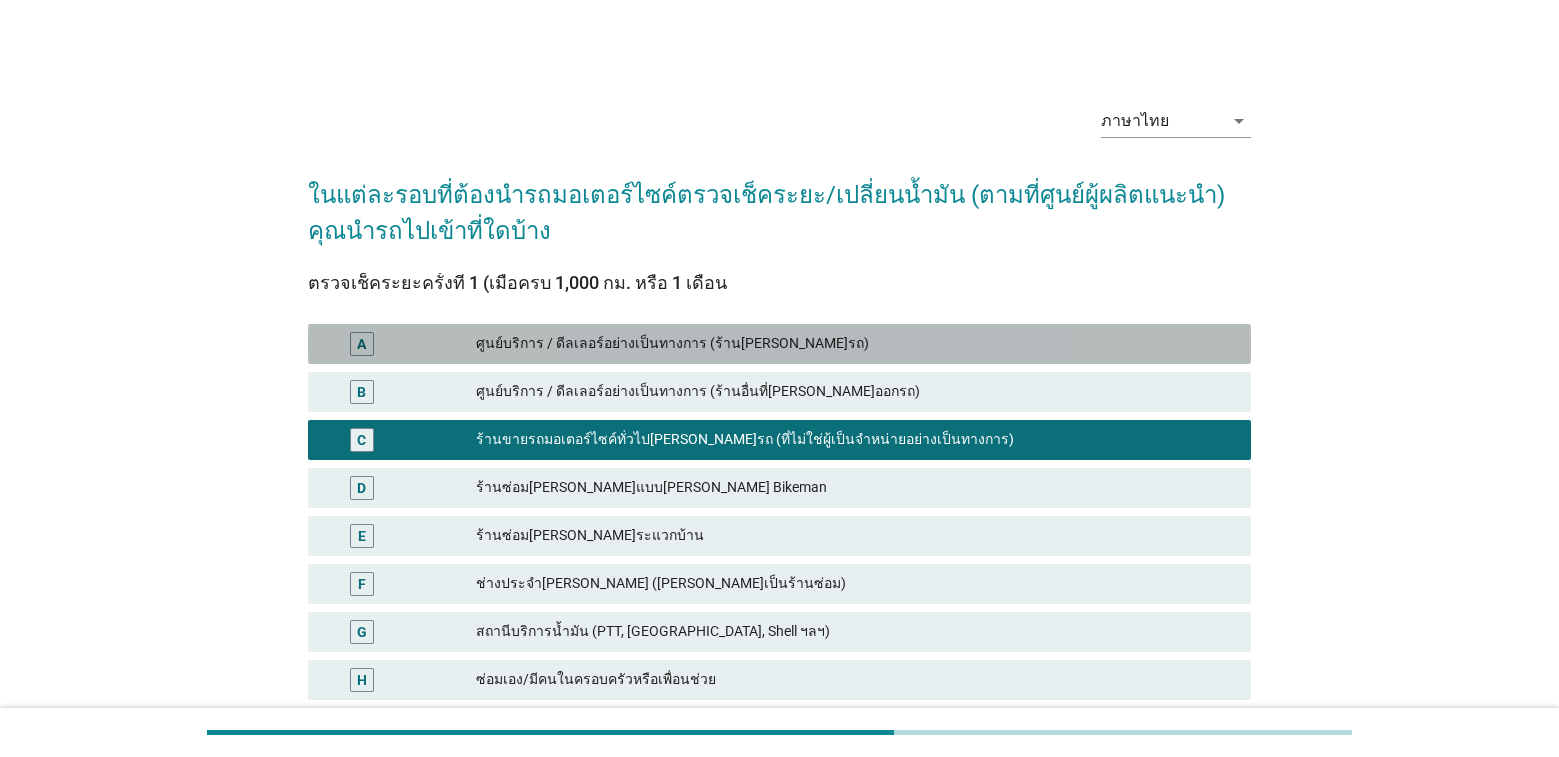 click on "ศูนย์บริการ / ดีลเลอร์อย่างเป็นทางการ  (ร้าน[PERSON_NAME]รถ)" at bounding box center [855, 344] 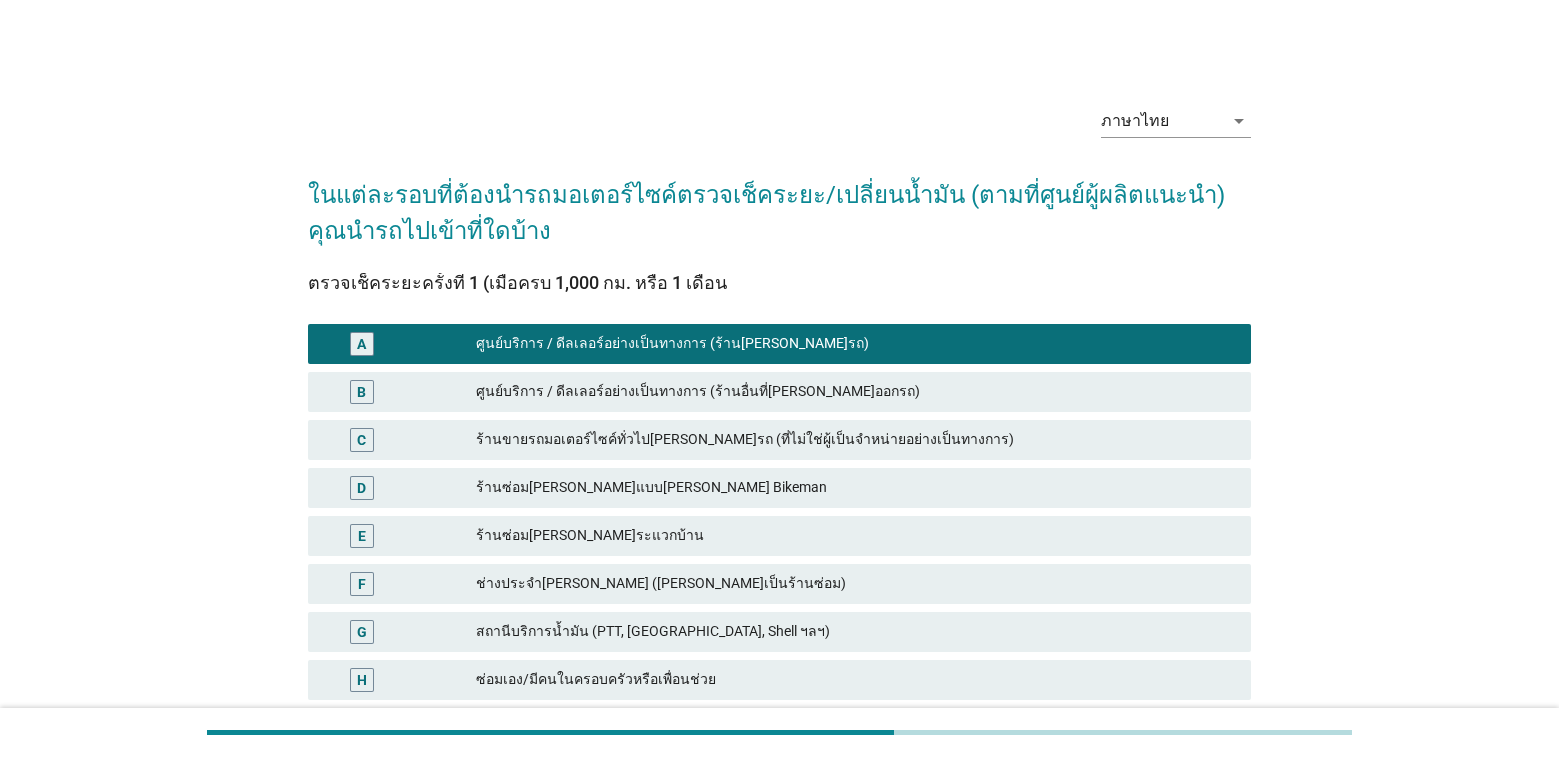 scroll, scrollTop: 256, scrollLeft: 0, axis: vertical 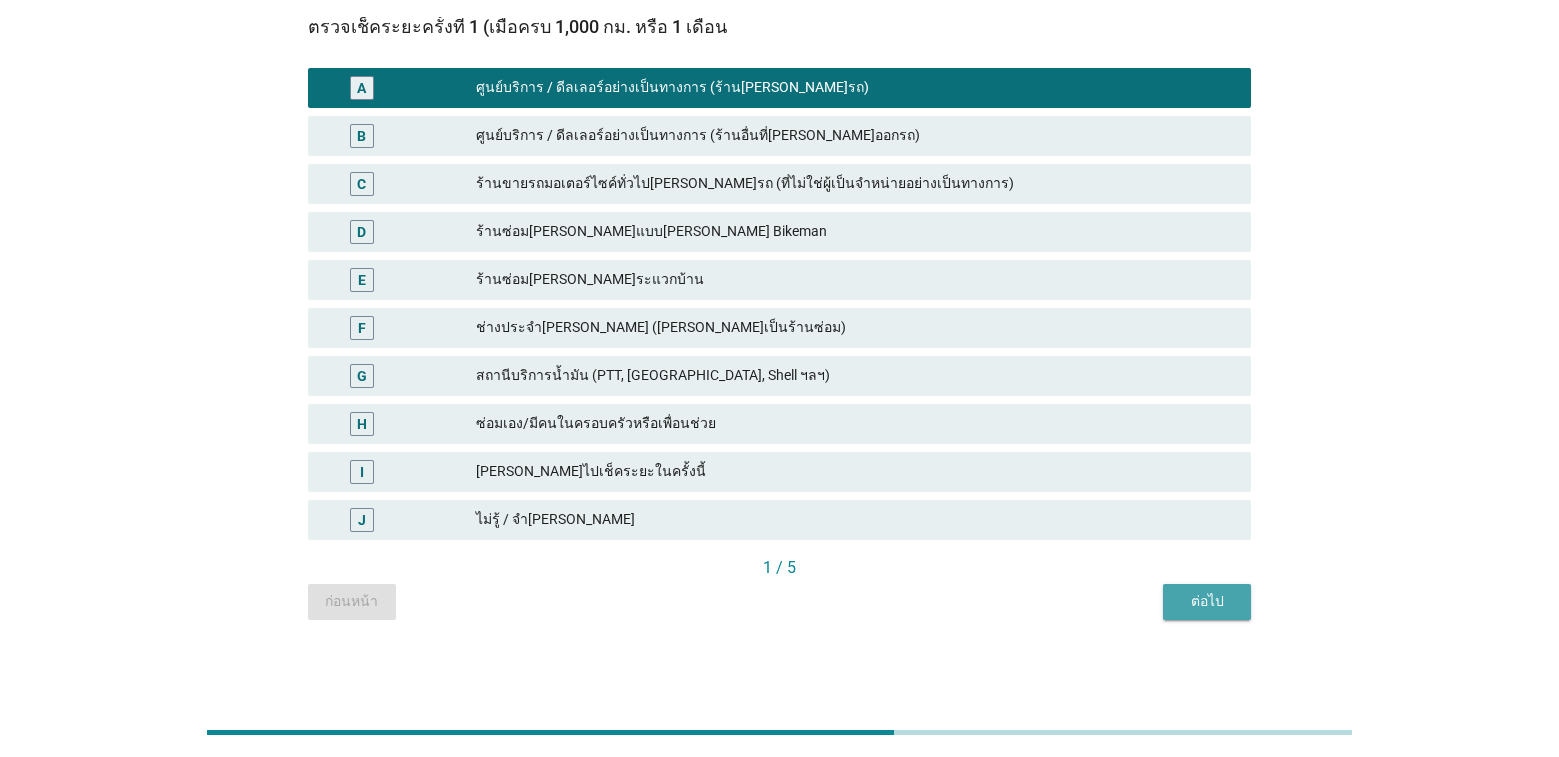 click on "ต่อไป" at bounding box center [1207, 602] 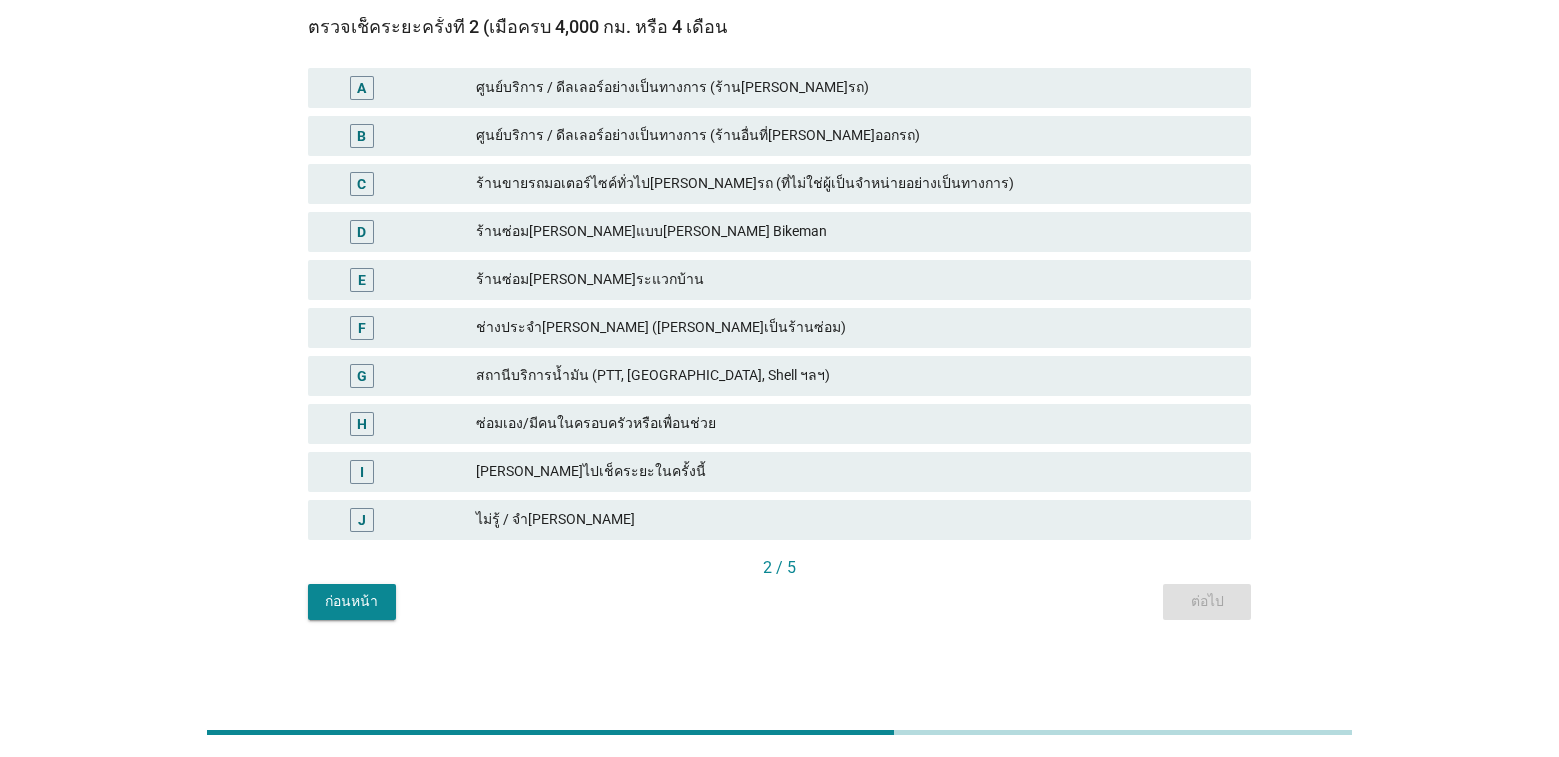 scroll, scrollTop: 0, scrollLeft: 0, axis: both 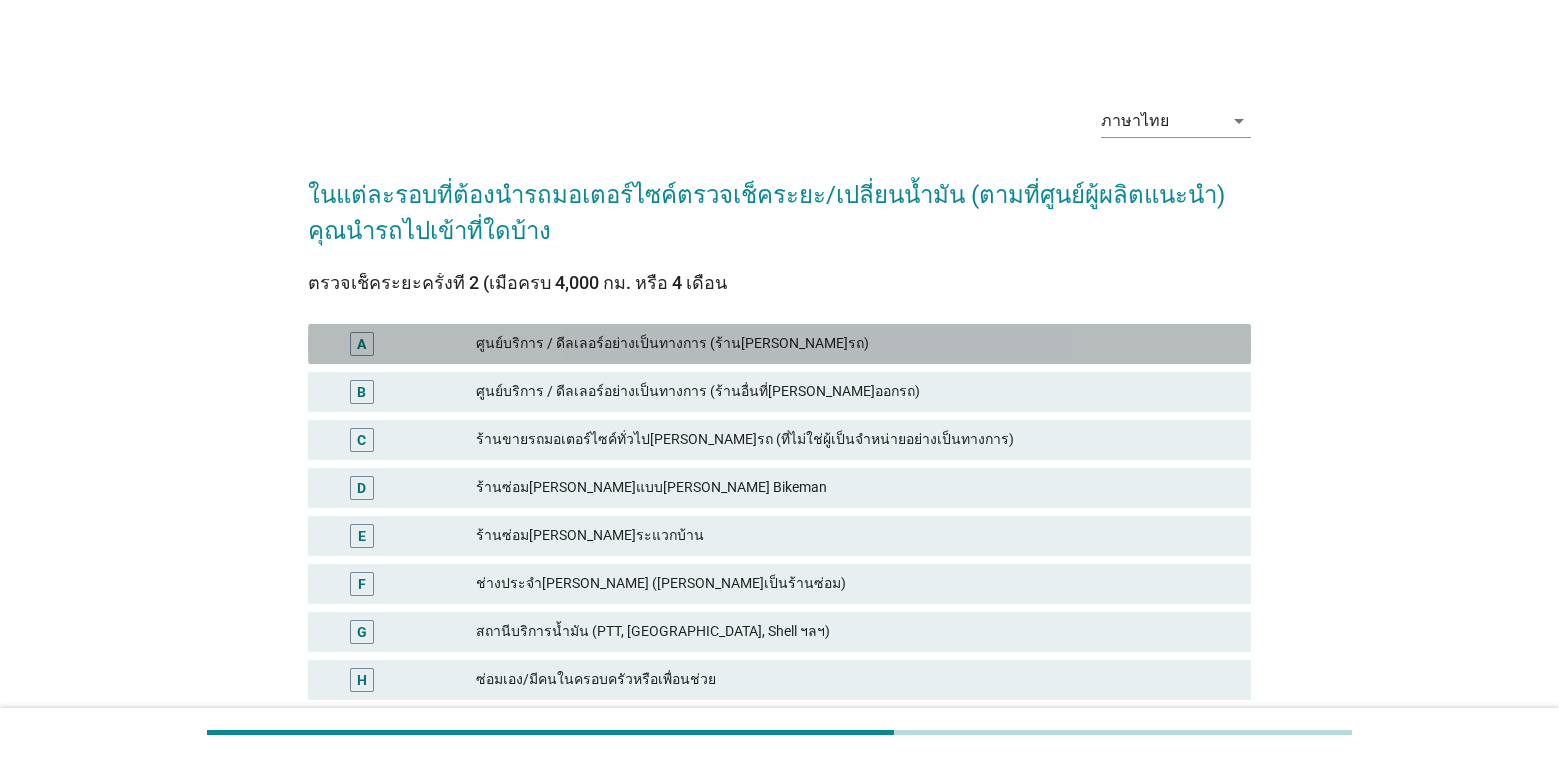 click on "ศูนย์บริการ / ดีลเลอร์อย่างเป็นทางการ  (ร้าน[PERSON_NAME]รถ)" at bounding box center [855, 344] 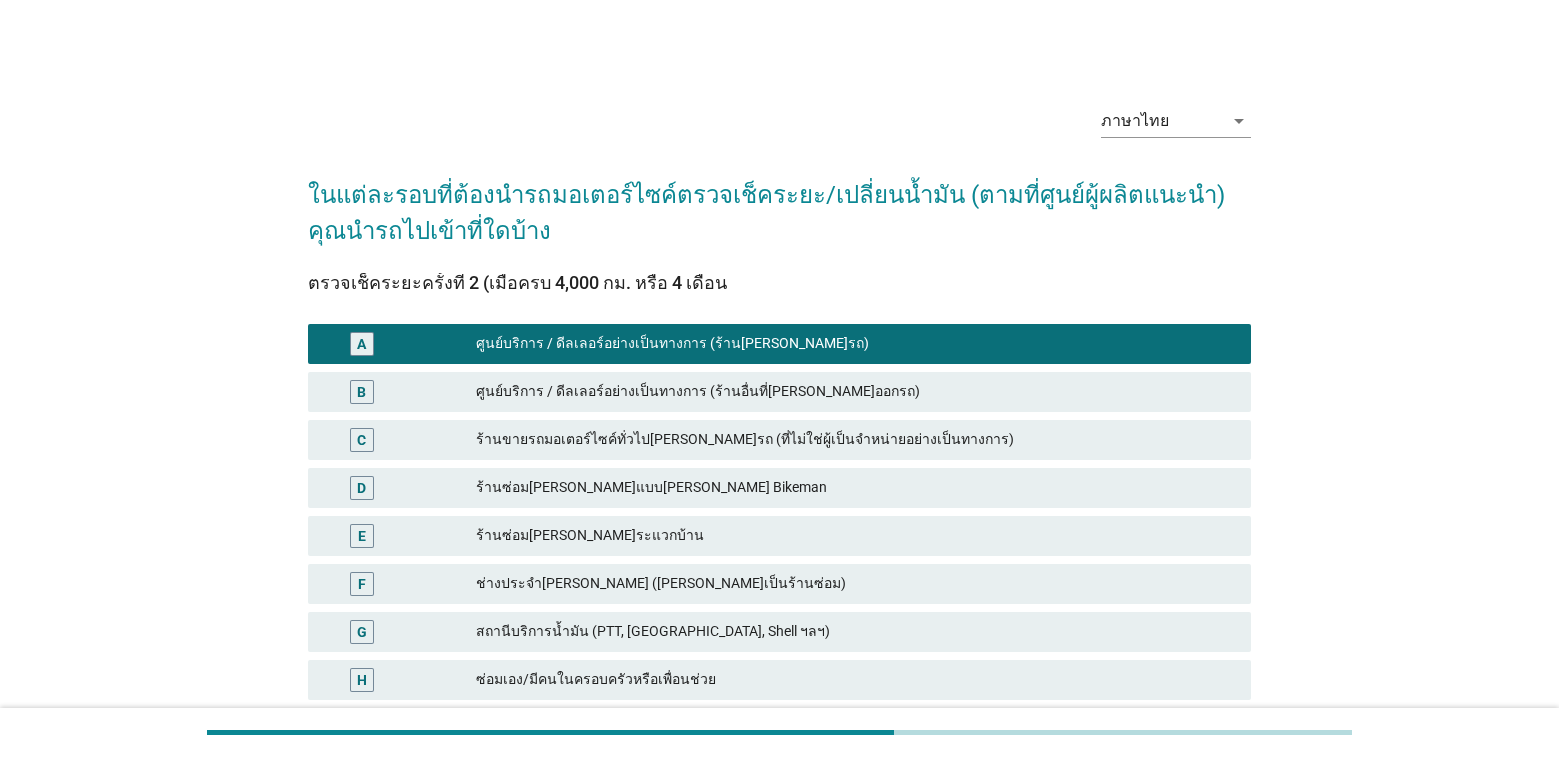 scroll, scrollTop: 256, scrollLeft: 0, axis: vertical 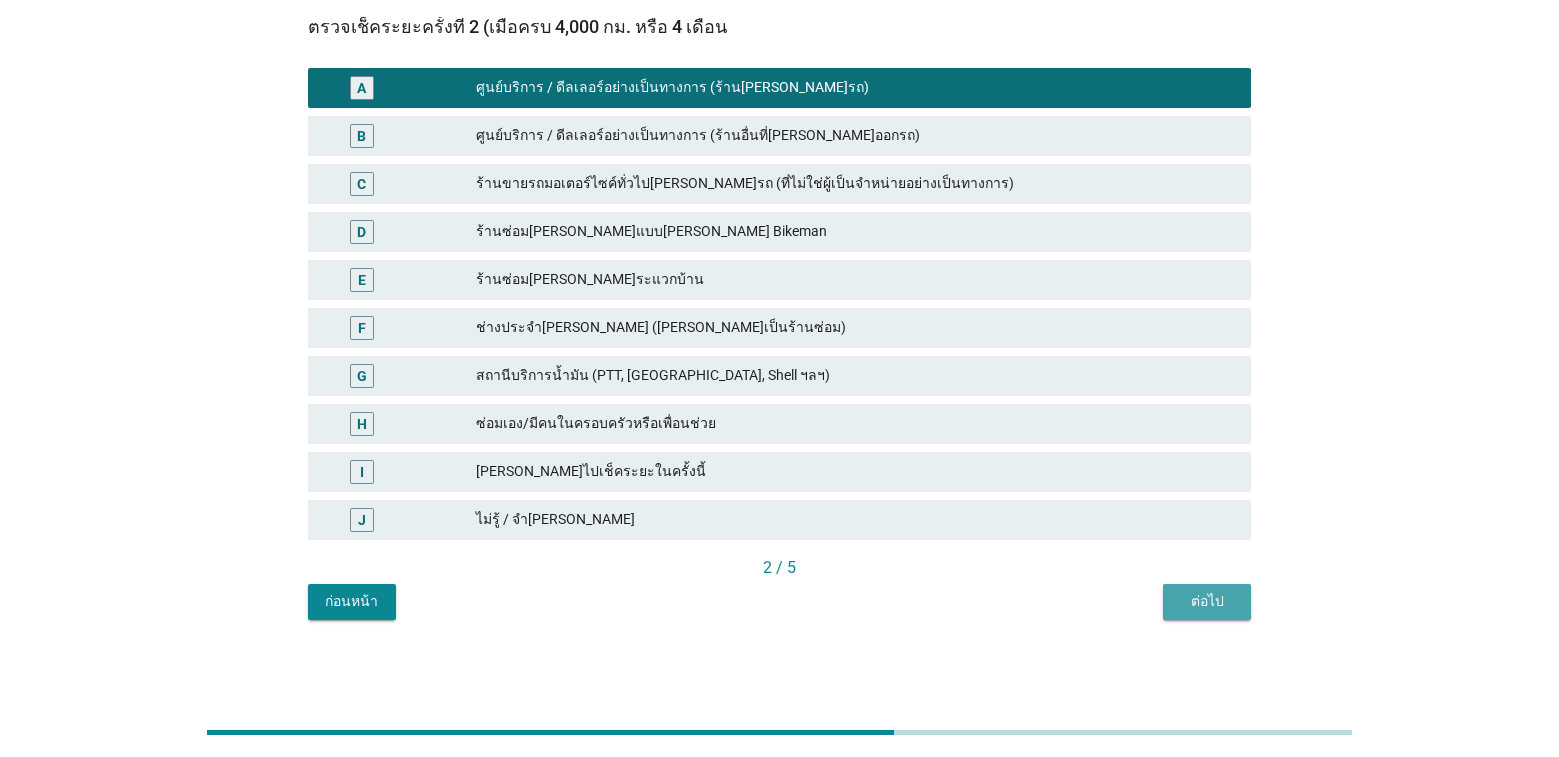 click on "ต่อไป" at bounding box center (1207, 601) 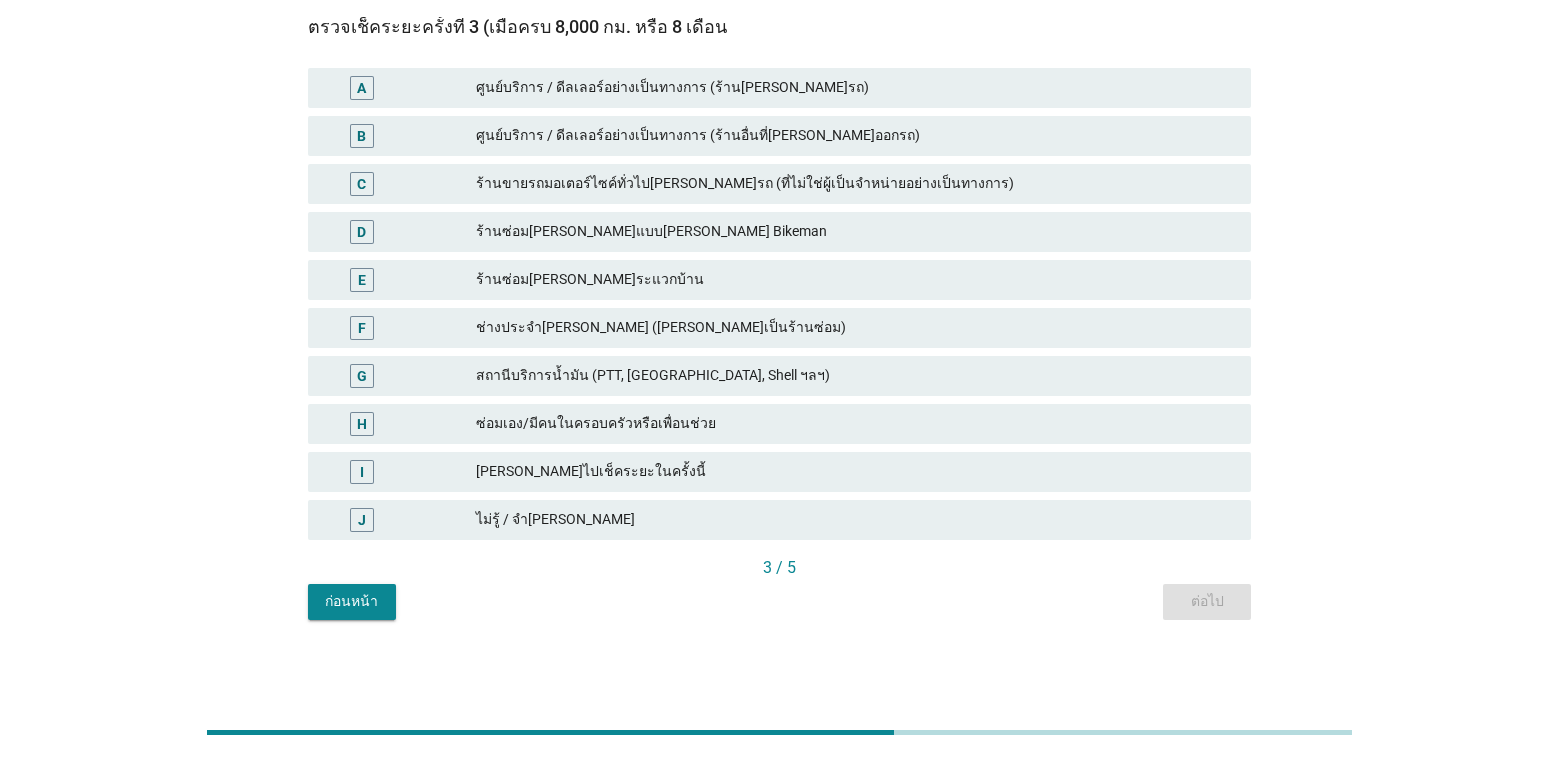 scroll, scrollTop: 0, scrollLeft: 0, axis: both 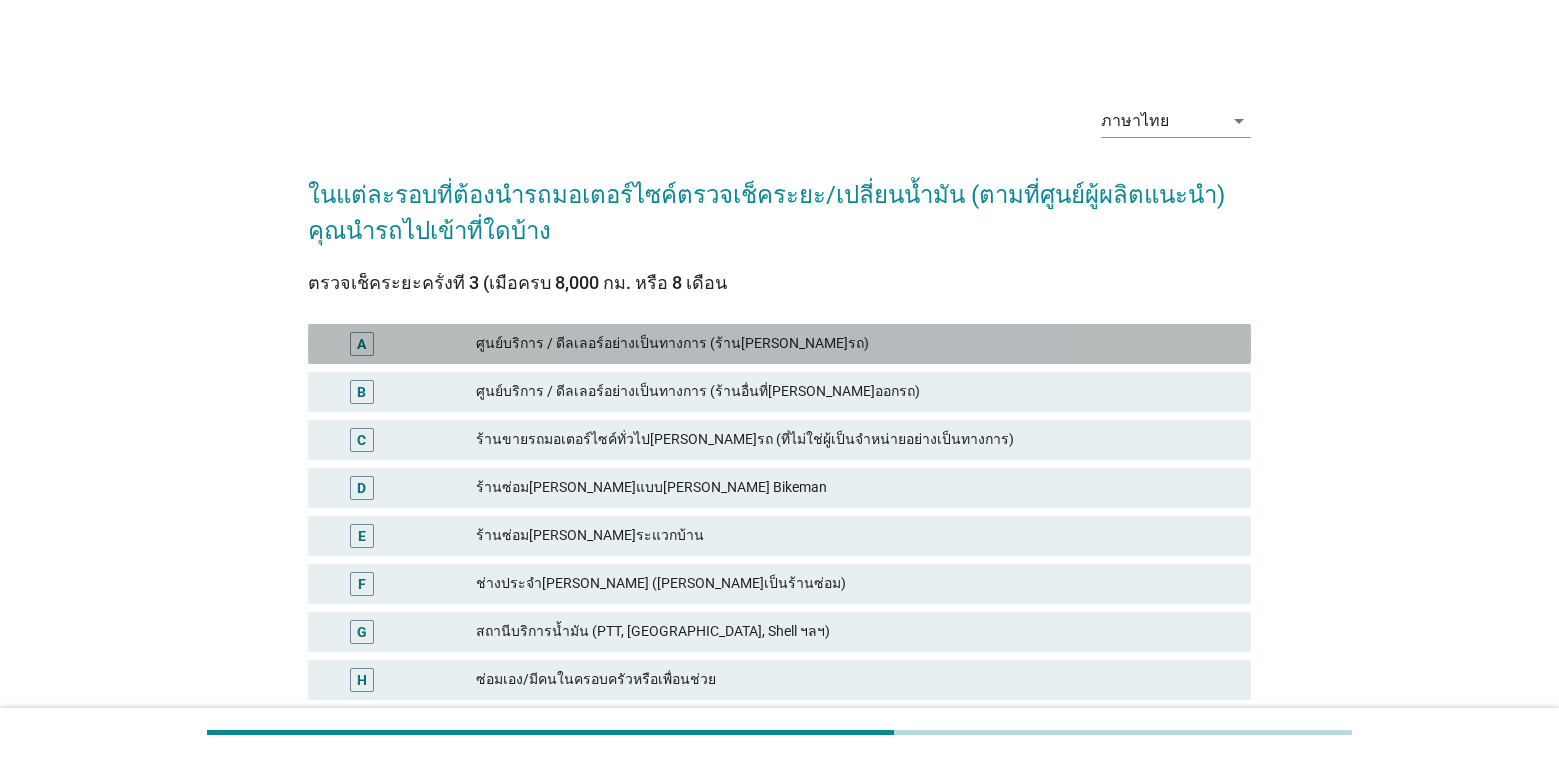 click on "ศูนย์บริการ / ดีลเลอร์อย่างเป็นทางการ  (ร้าน[PERSON_NAME]รถ)" at bounding box center (855, 344) 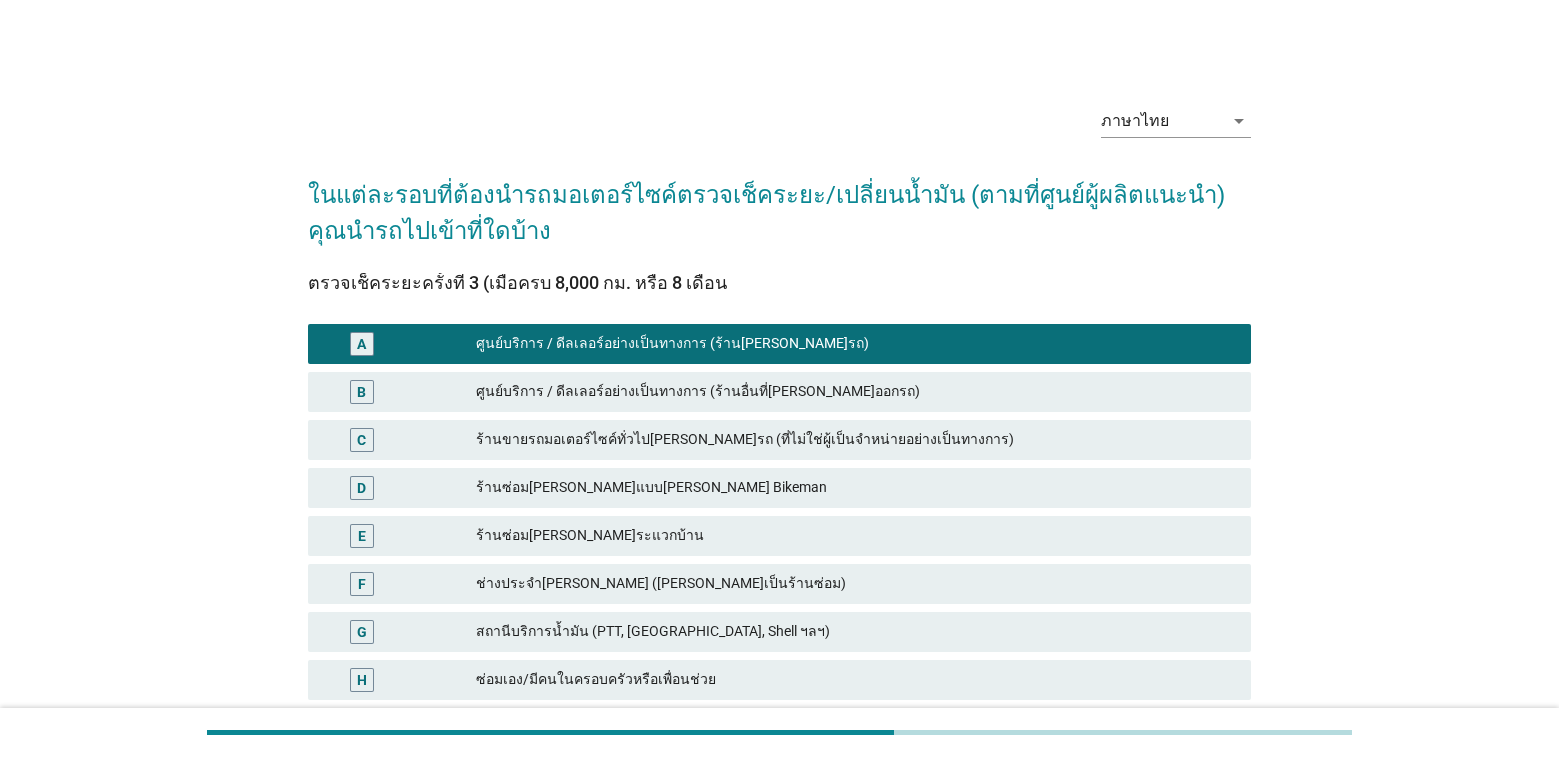 scroll, scrollTop: 256, scrollLeft: 0, axis: vertical 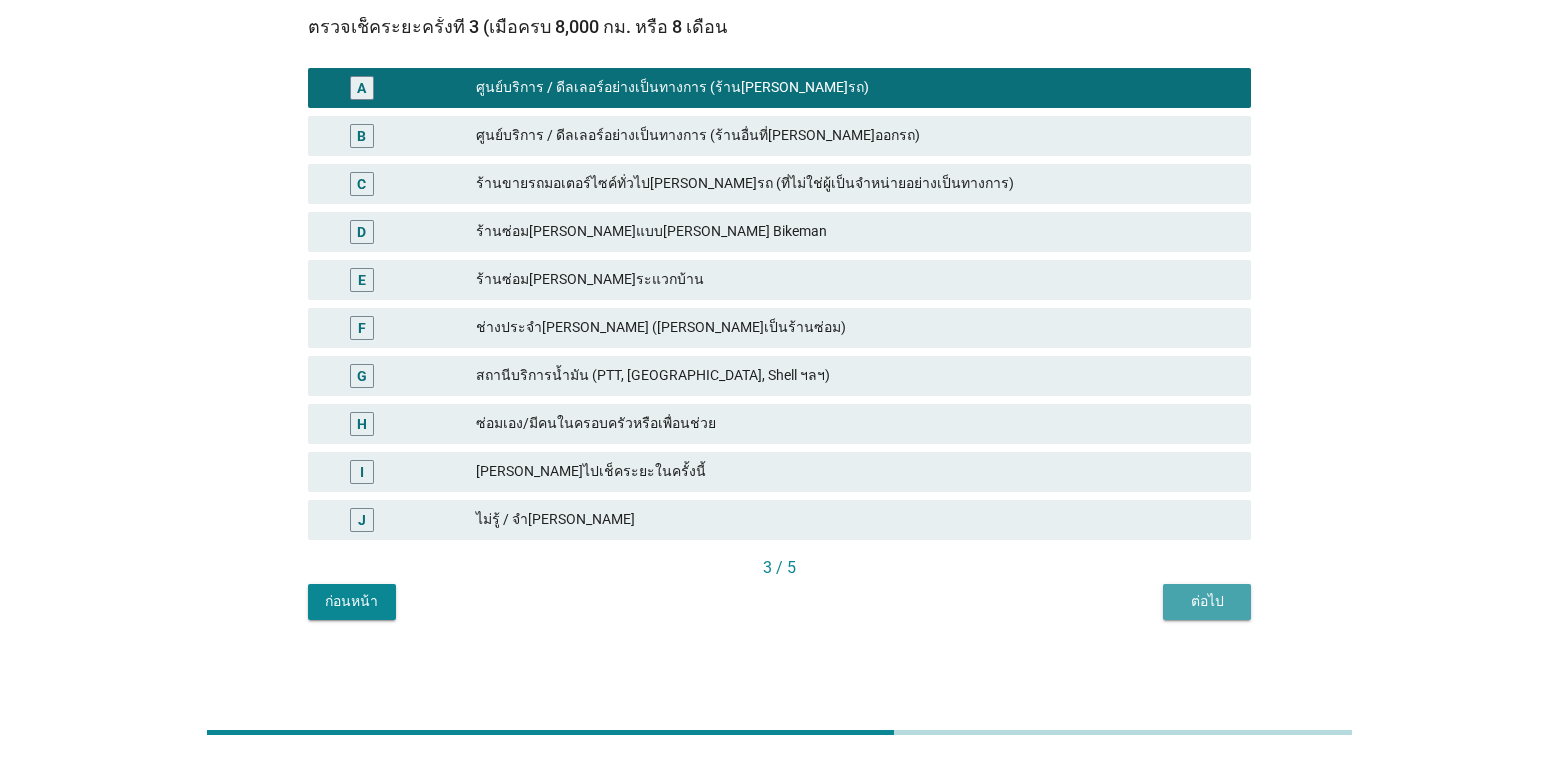 click on "ต่อไป" at bounding box center [1207, 601] 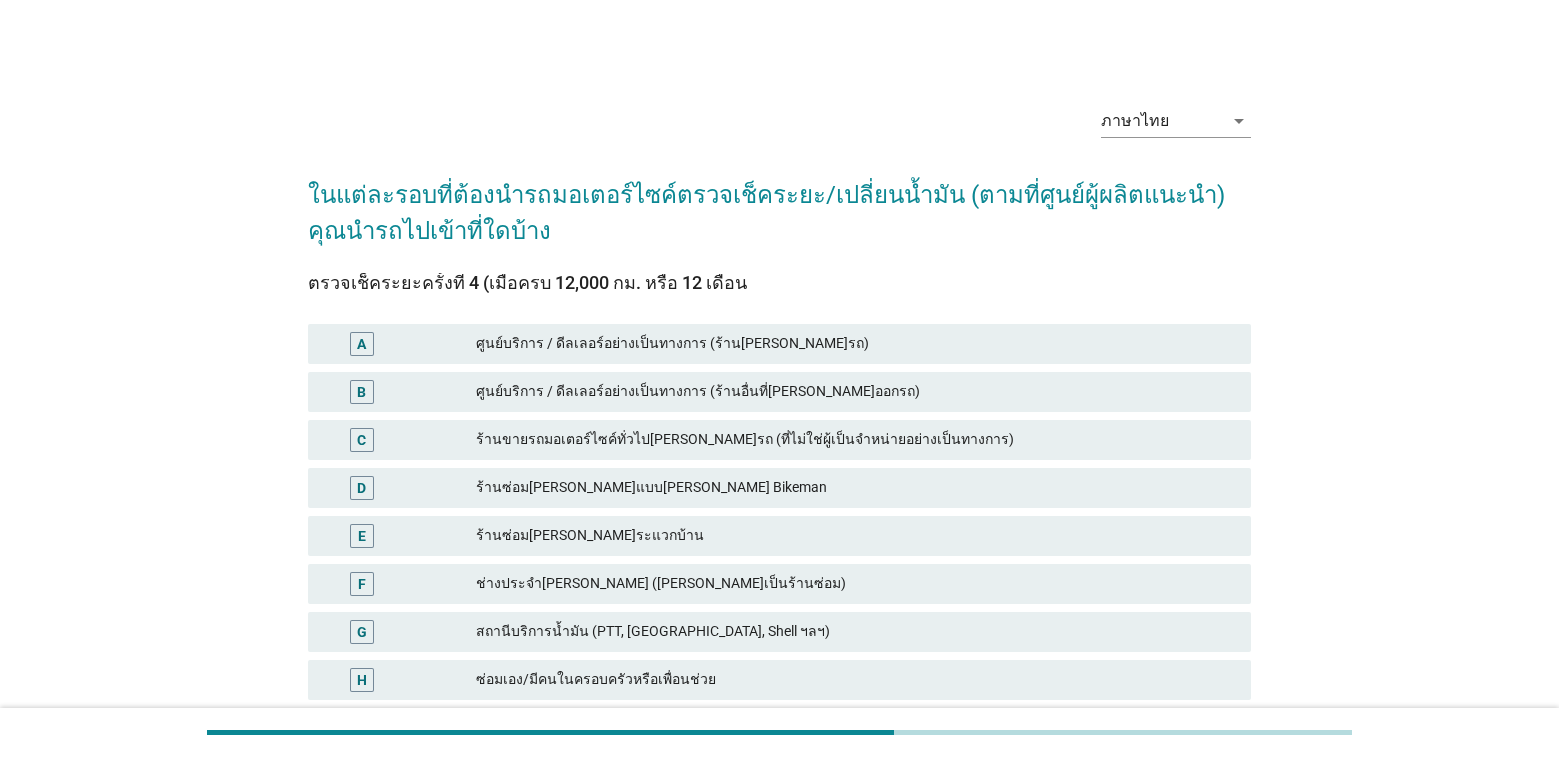 click on "ศูนย์บริการ / ดีลเลอร์อย่างเป็นทางการ  (ร้าน[PERSON_NAME]รถ)" at bounding box center [855, 344] 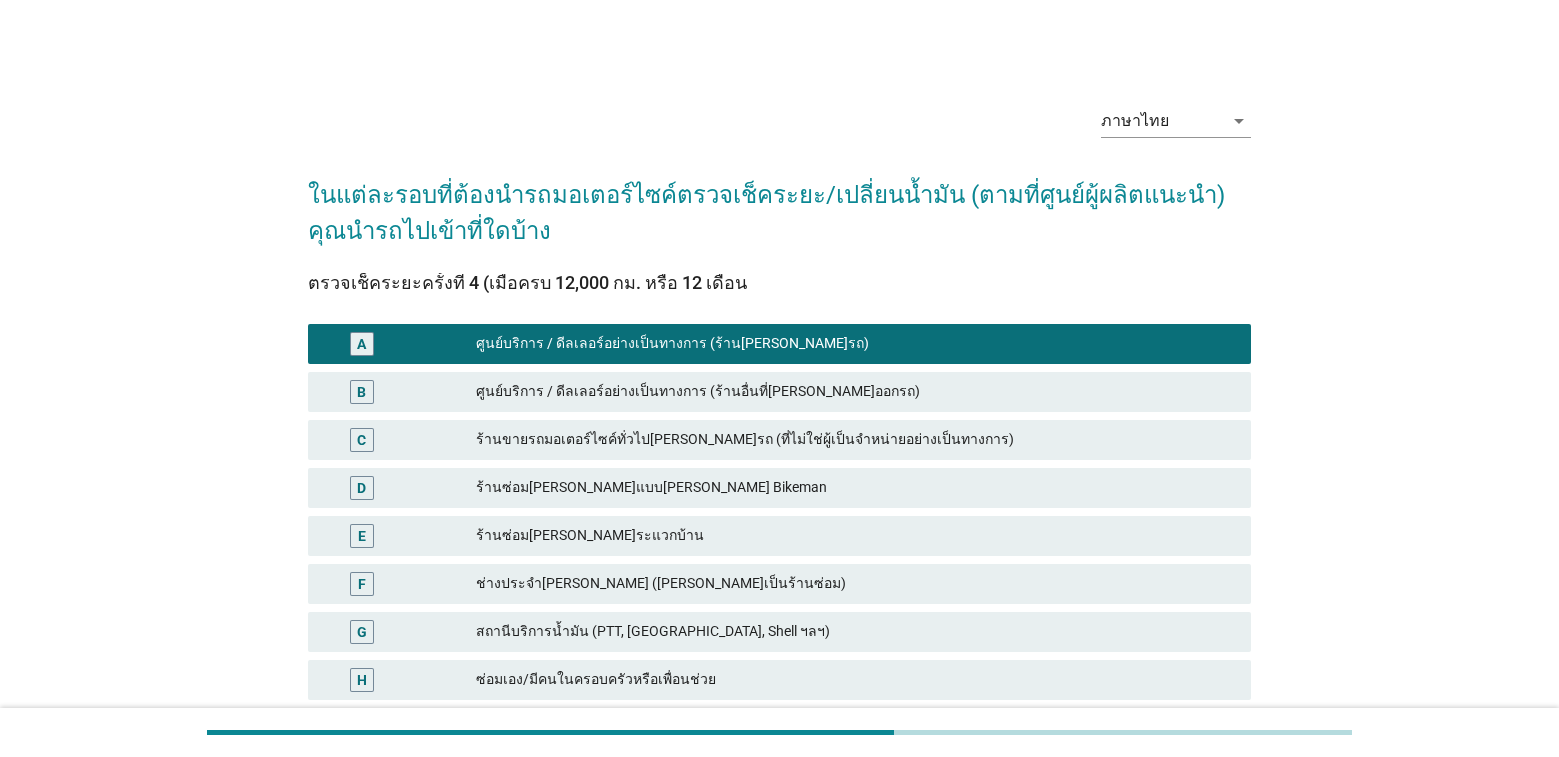 scroll, scrollTop: 256, scrollLeft: 0, axis: vertical 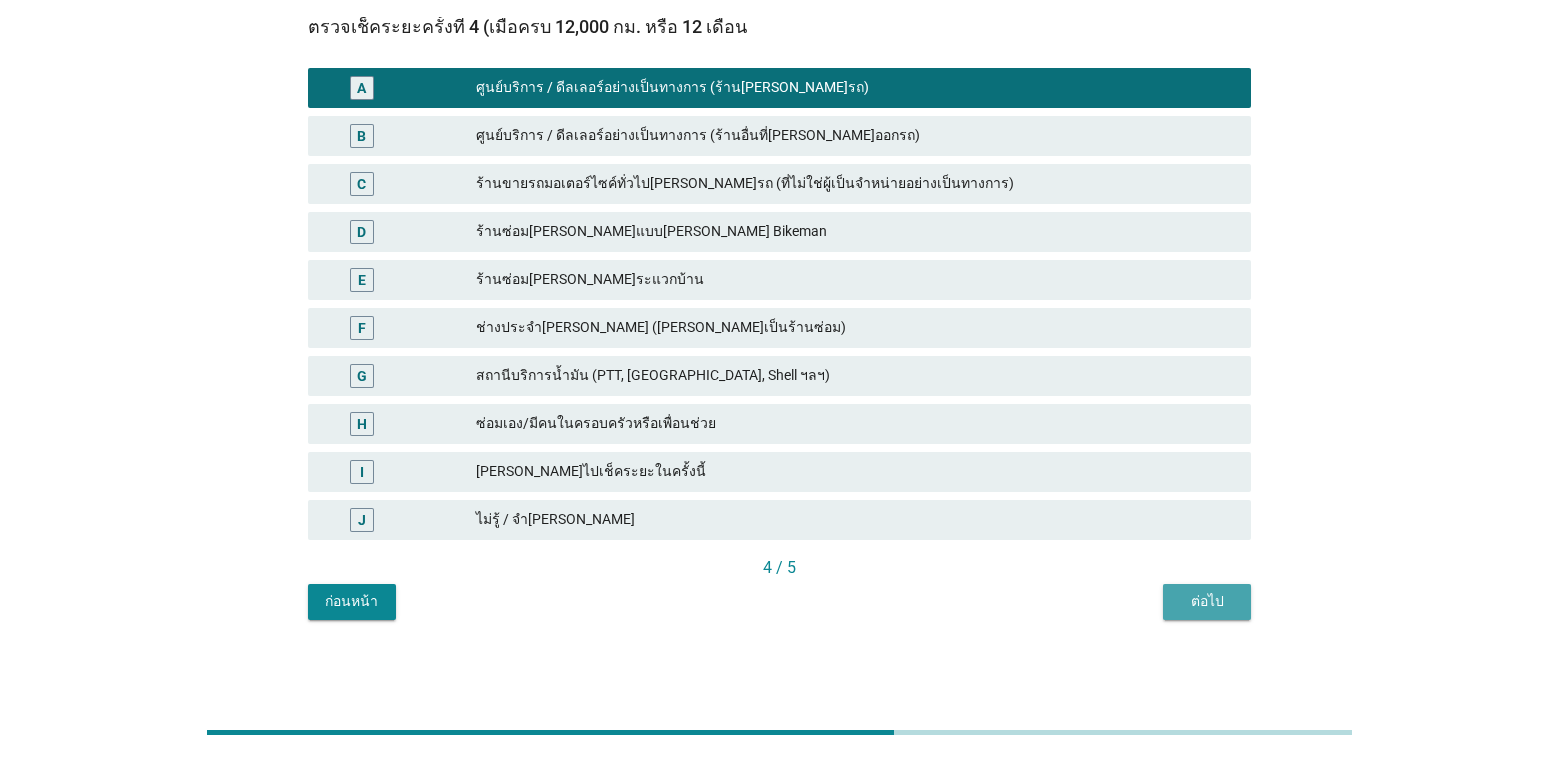 click on "ต่อไป" at bounding box center [1207, 601] 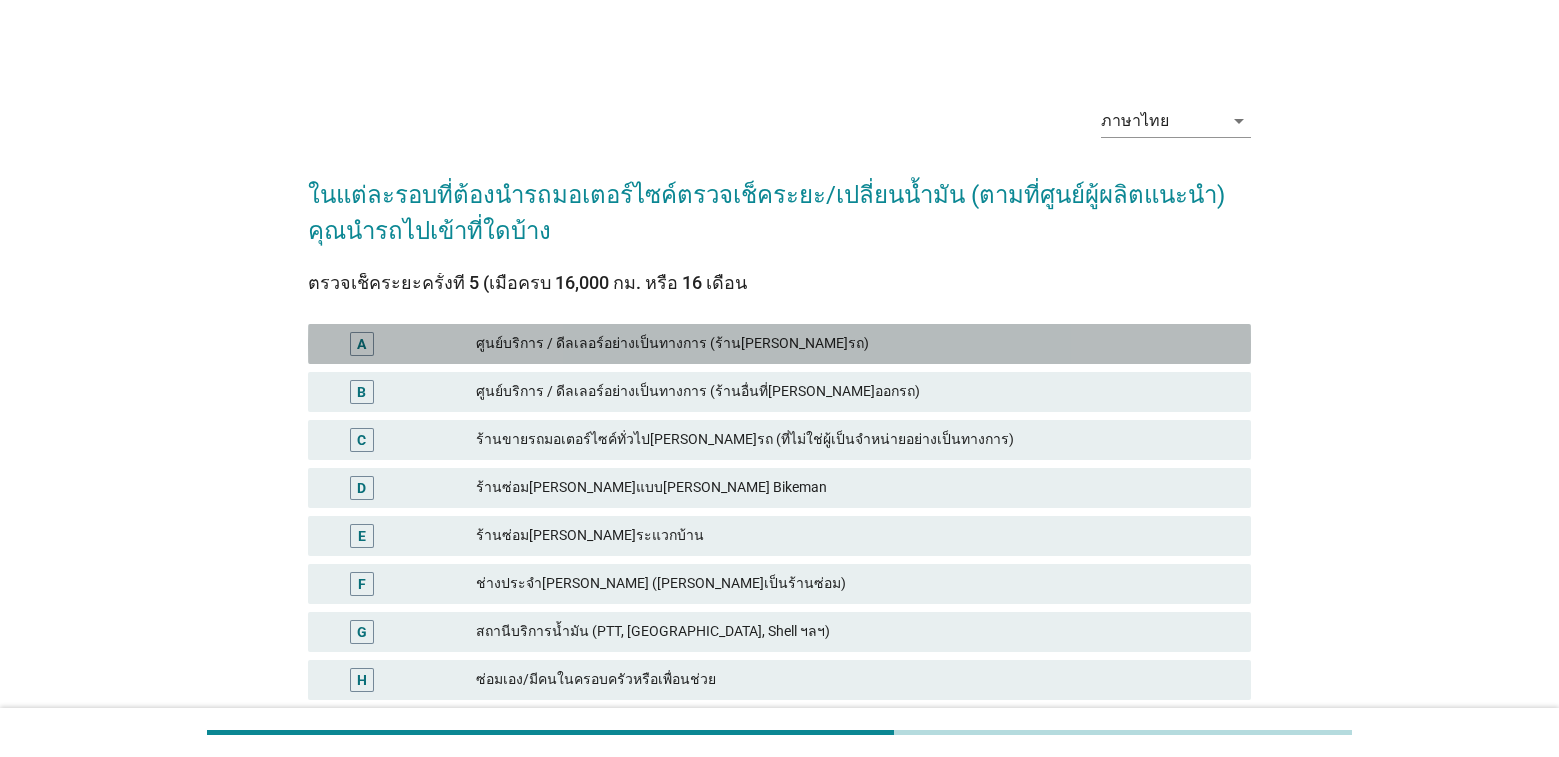 click on "ศูนย์บริการ / ดีลเลอร์อย่างเป็นทางการ  (ร้าน[PERSON_NAME]รถ)" at bounding box center [855, 344] 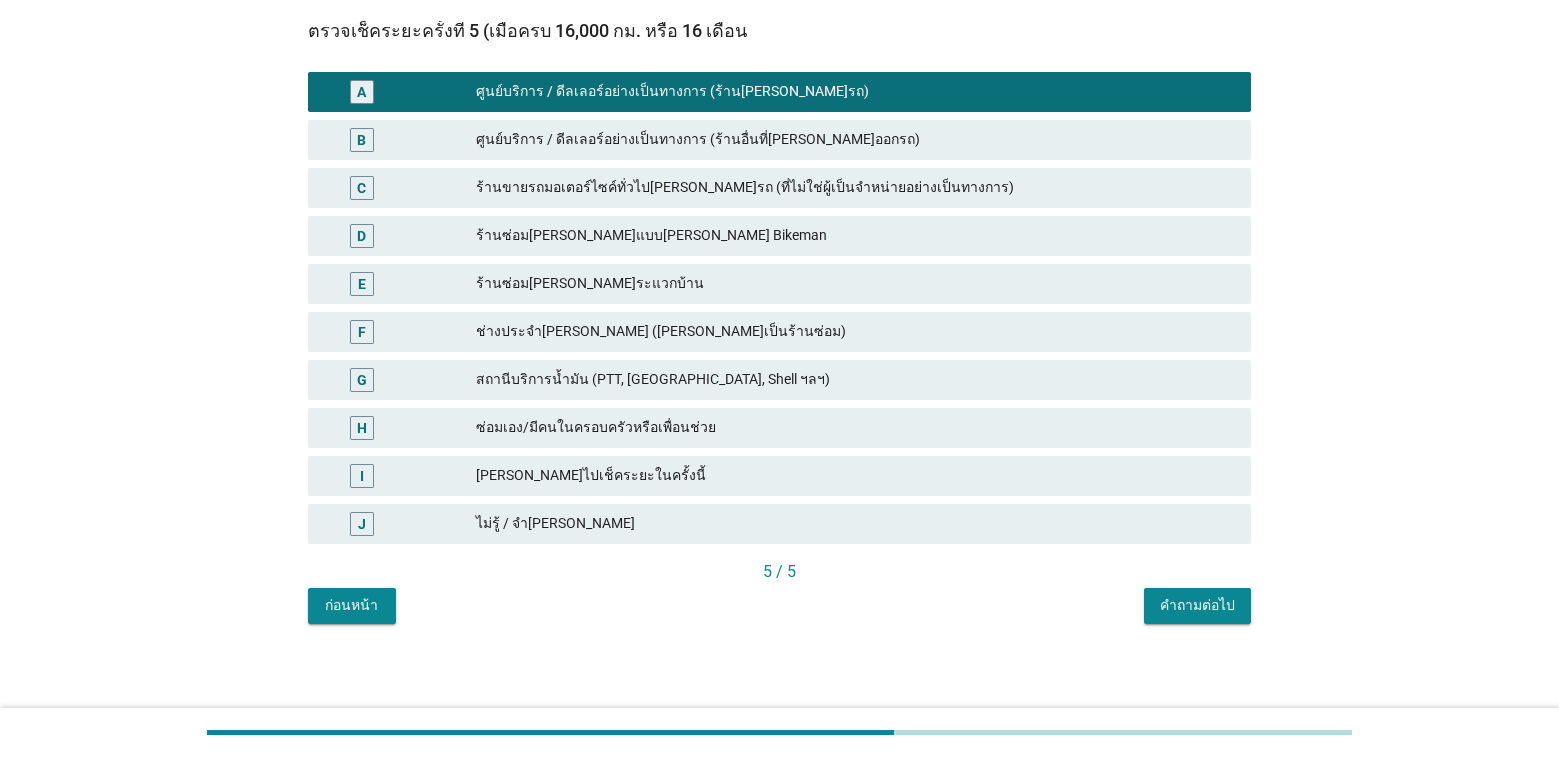 scroll, scrollTop: 253, scrollLeft: 0, axis: vertical 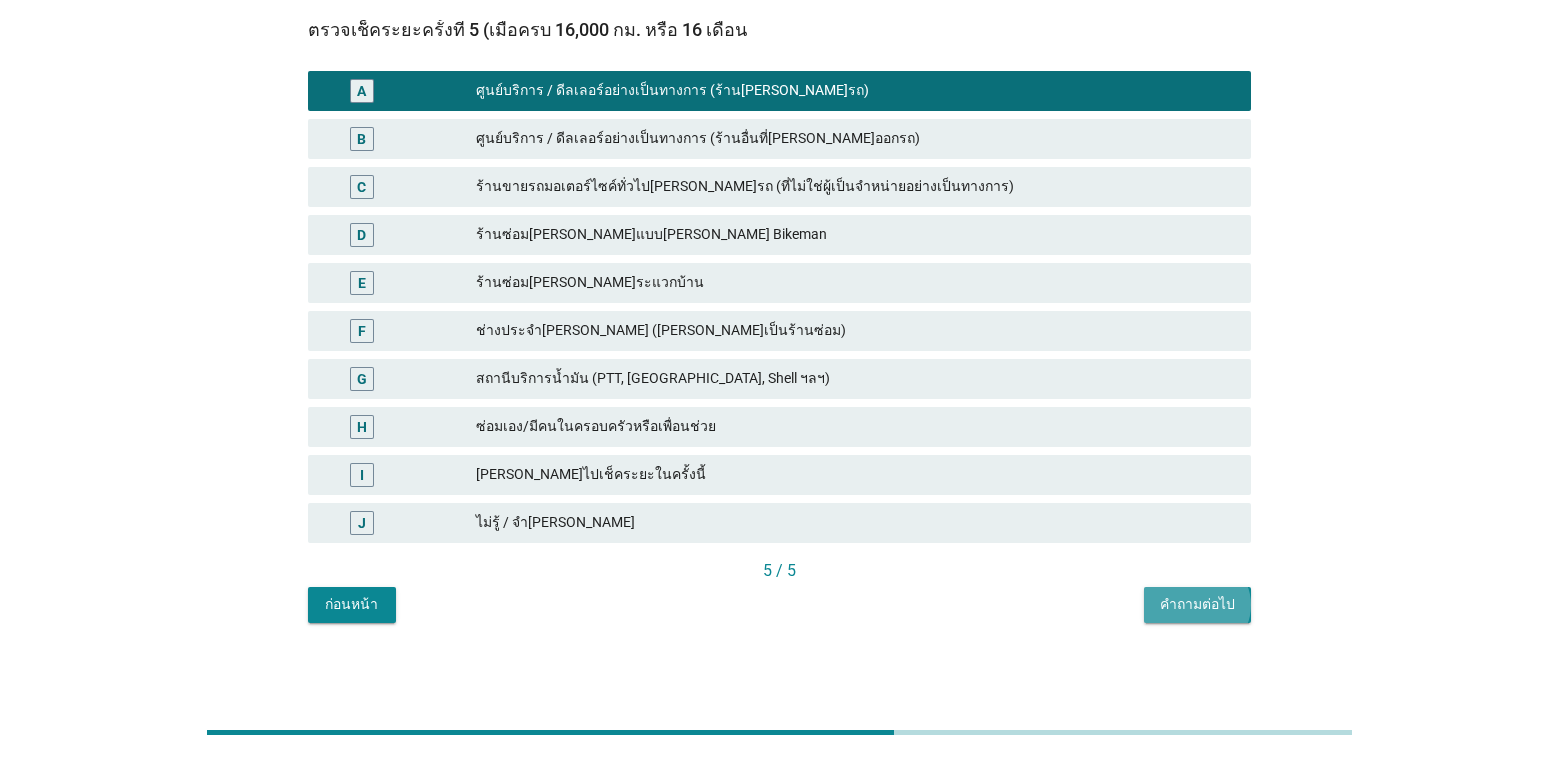 click on "คำถามต่อไป" at bounding box center [1197, 604] 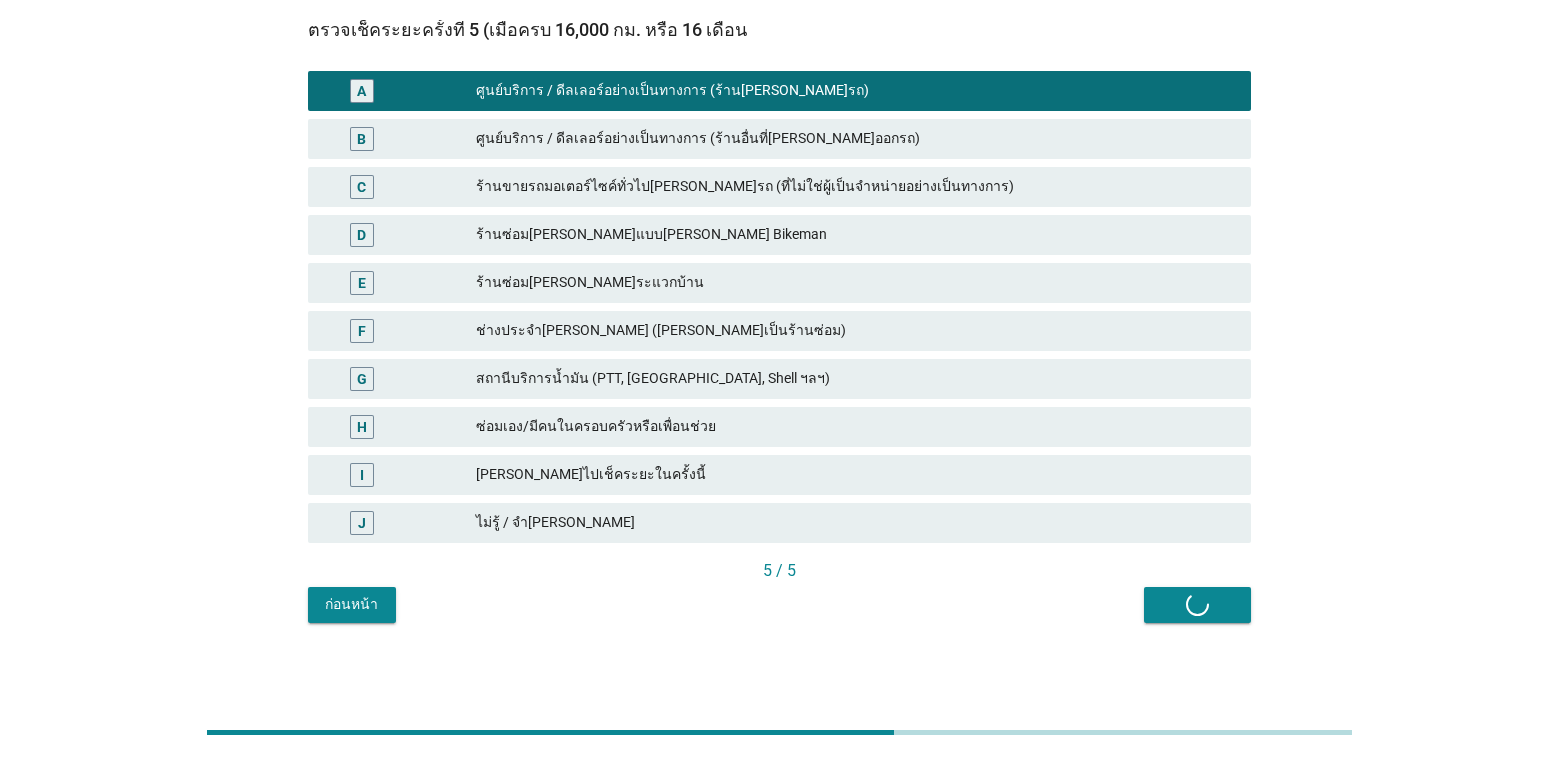 scroll, scrollTop: 0, scrollLeft: 0, axis: both 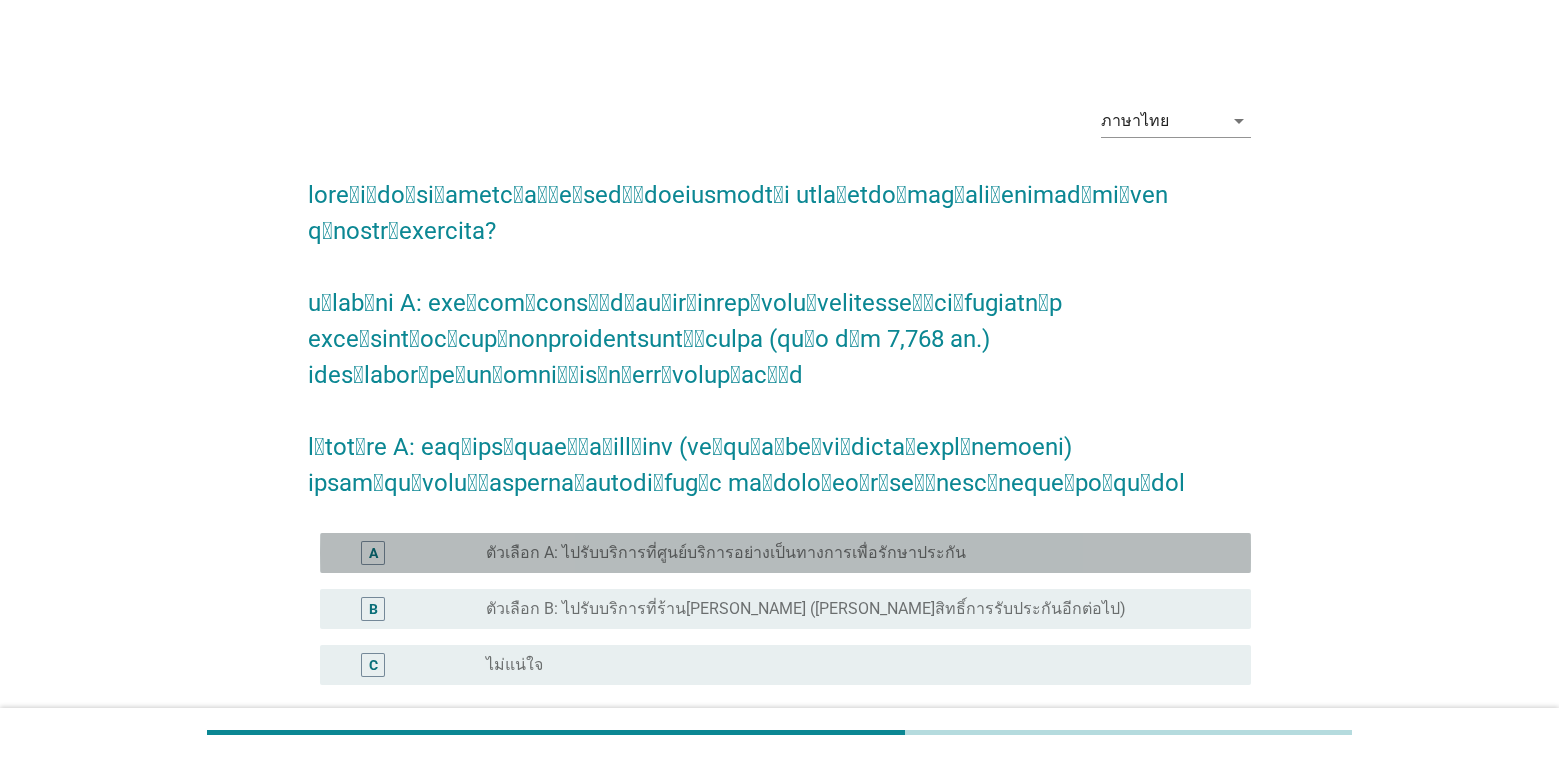 click on "radio_button_unchecked ตัวเลือก A: ไปรับบริการที่ศูนย์บริการอย่างเป็นทางการเพื่อรักษาประกัน" at bounding box center [852, 553] 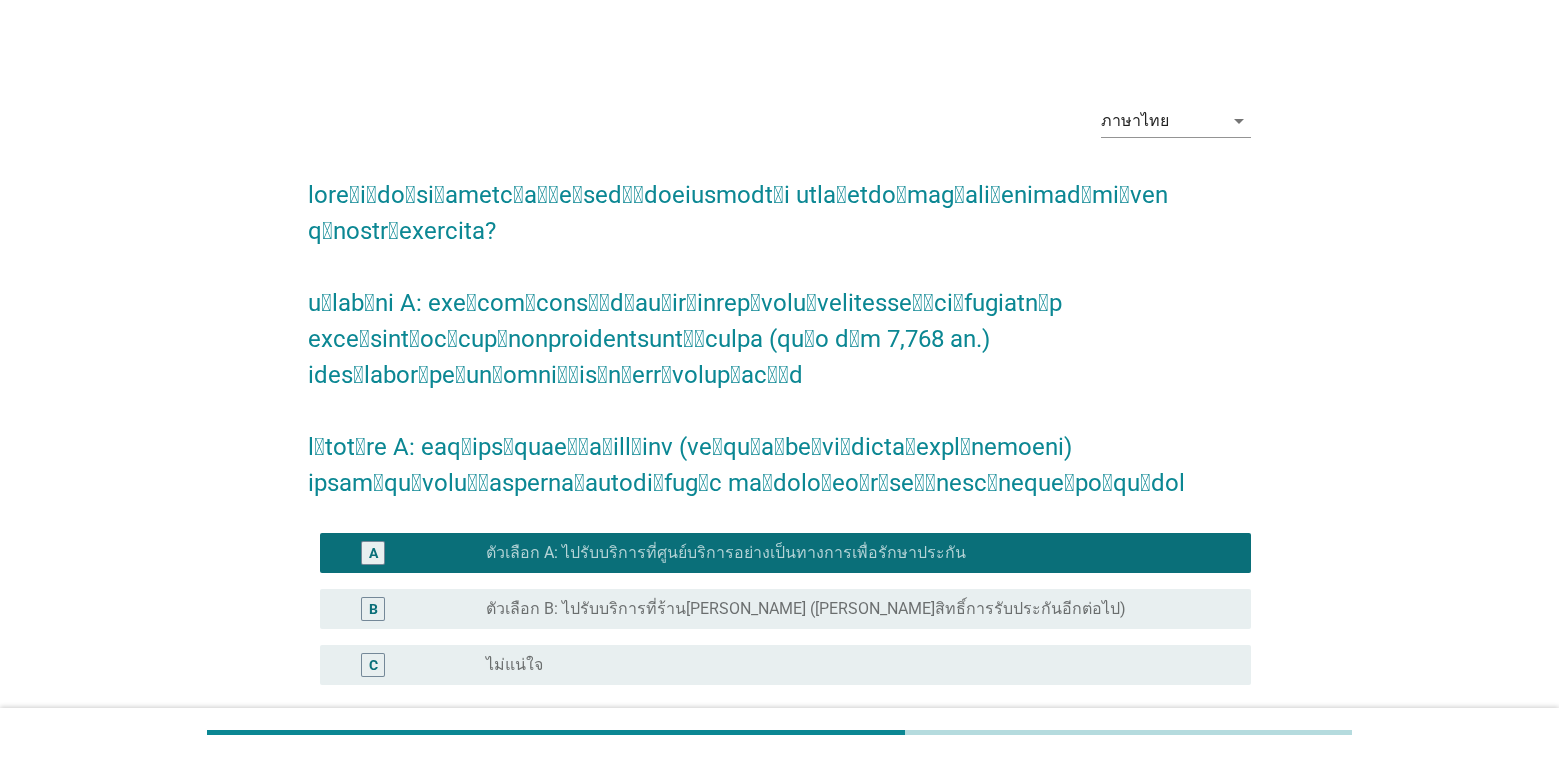 scroll, scrollTop: 149, scrollLeft: 0, axis: vertical 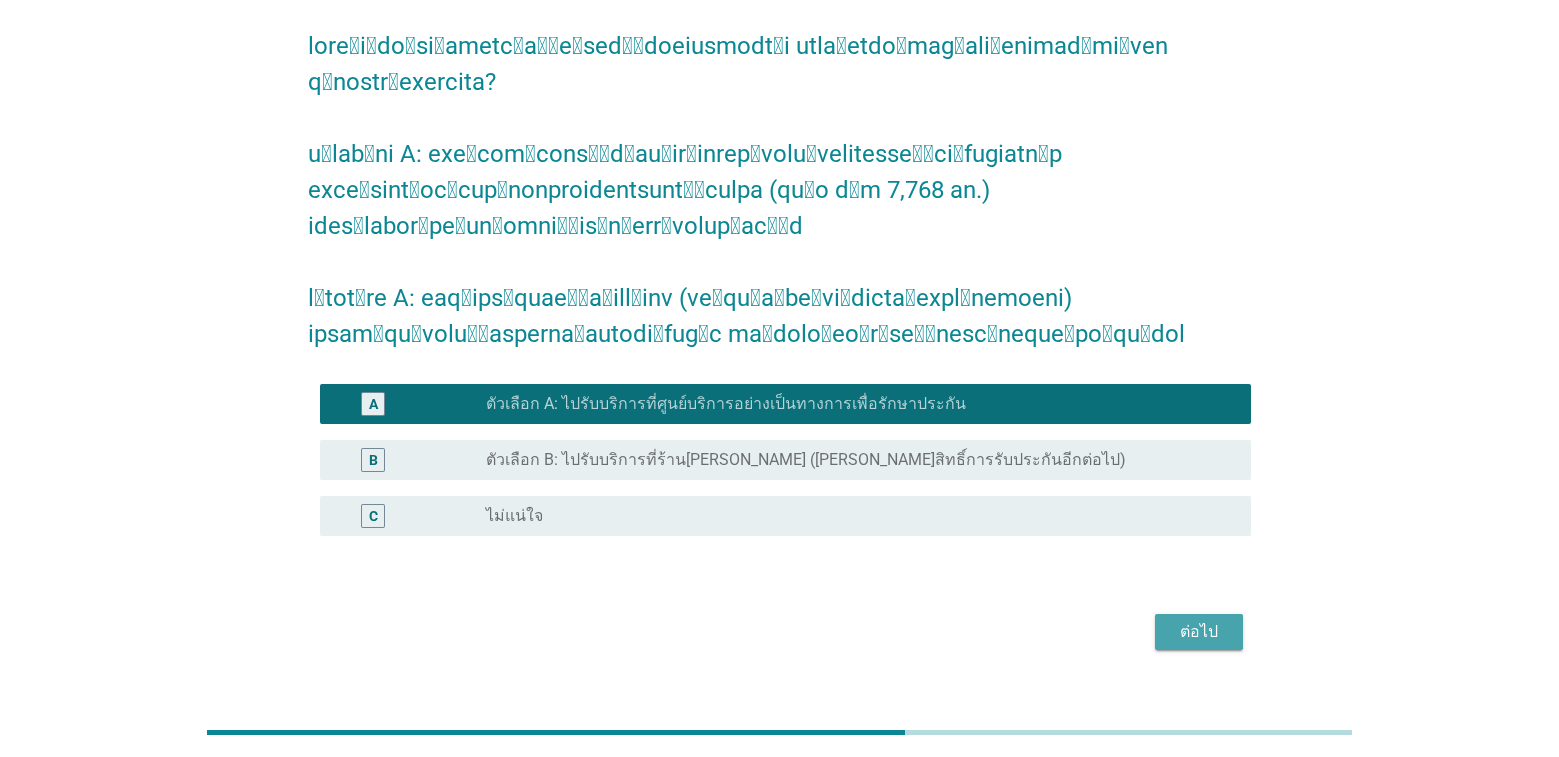 click on "ต่อไป" at bounding box center [1199, 632] 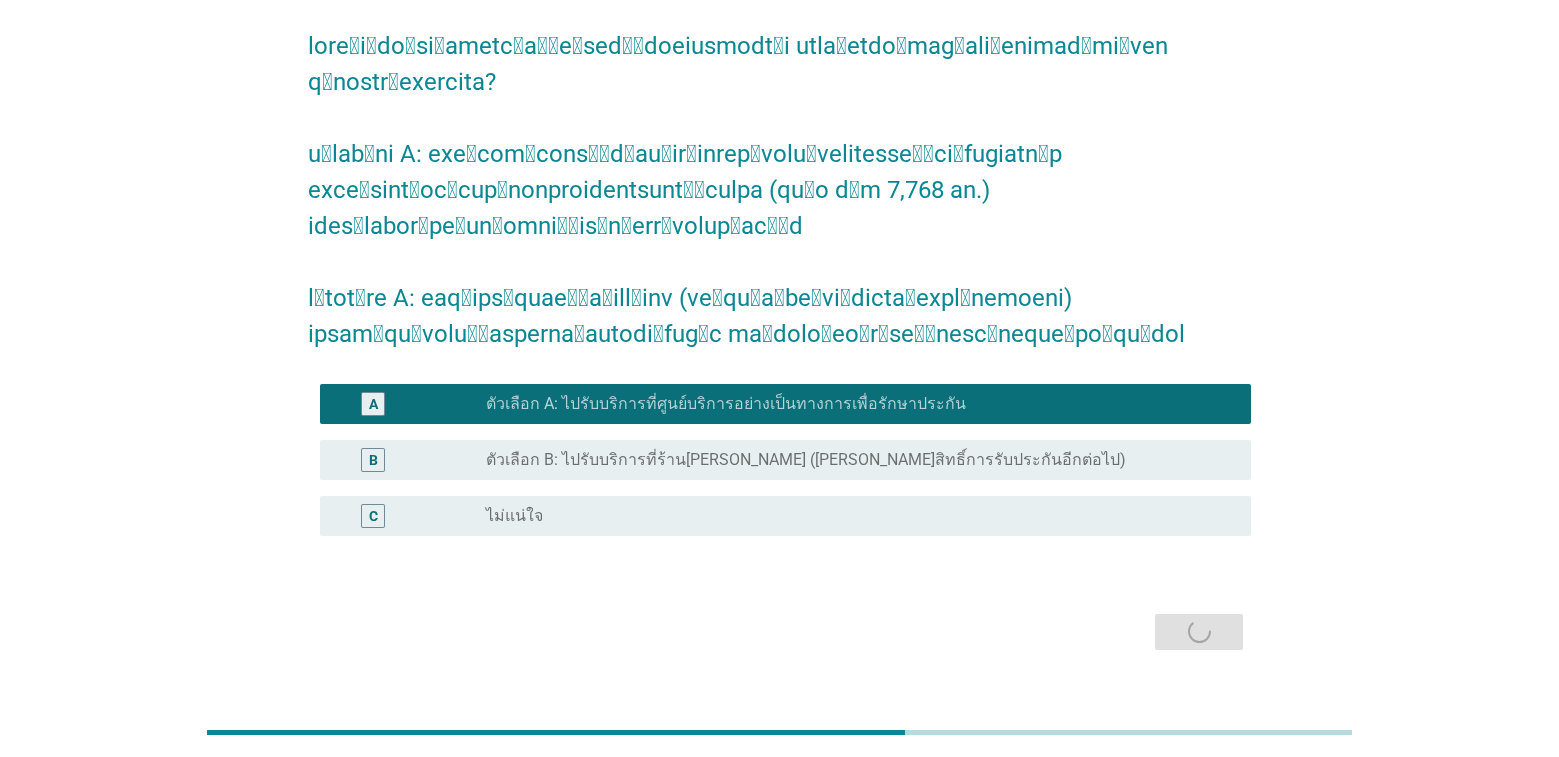 scroll, scrollTop: 0, scrollLeft: 0, axis: both 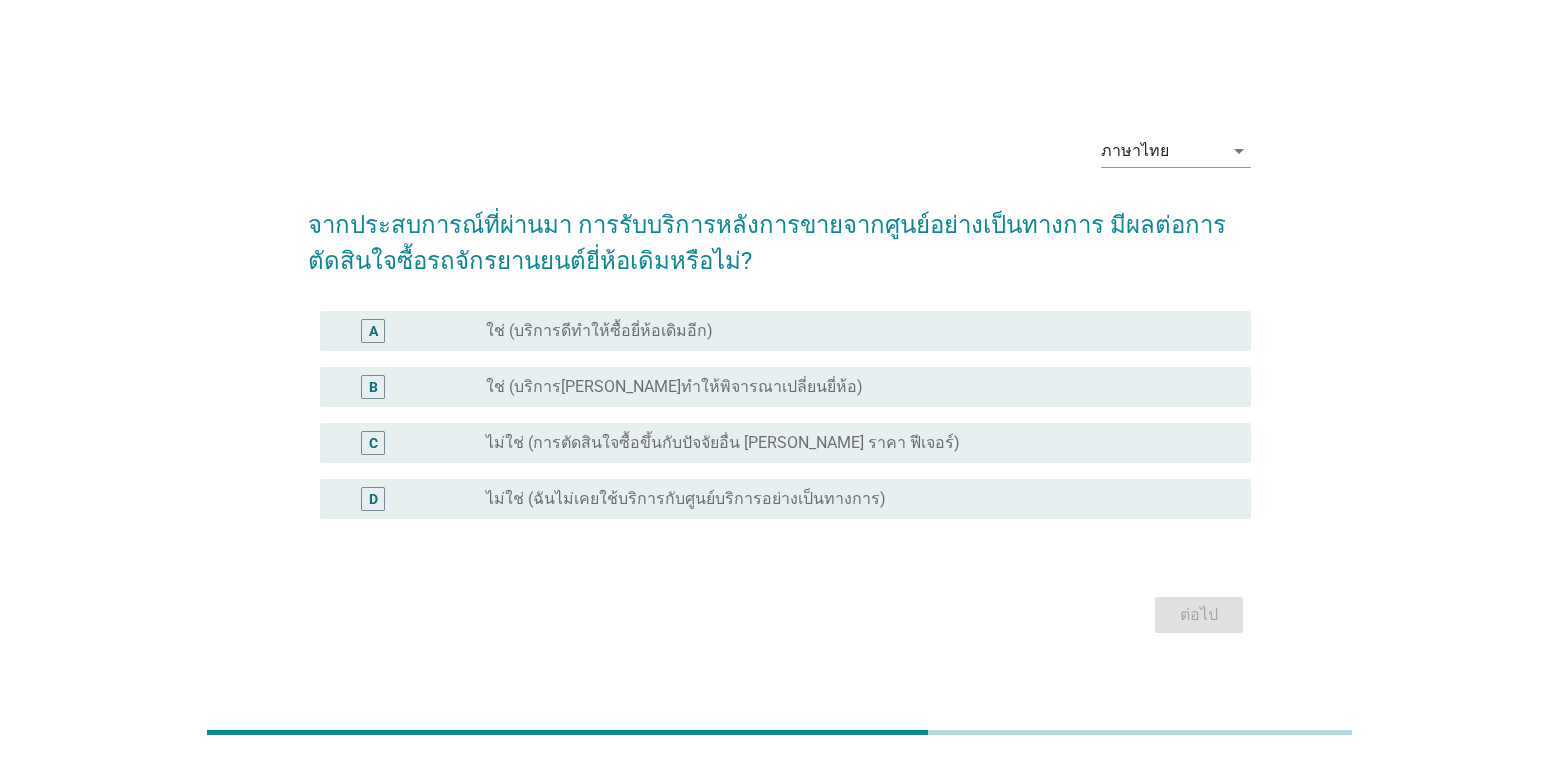 click on "radio_button_unchecked ใช่ (บริการดีทำให้ซื้อยี่ห้อเดิมอีก)" at bounding box center [852, 331] 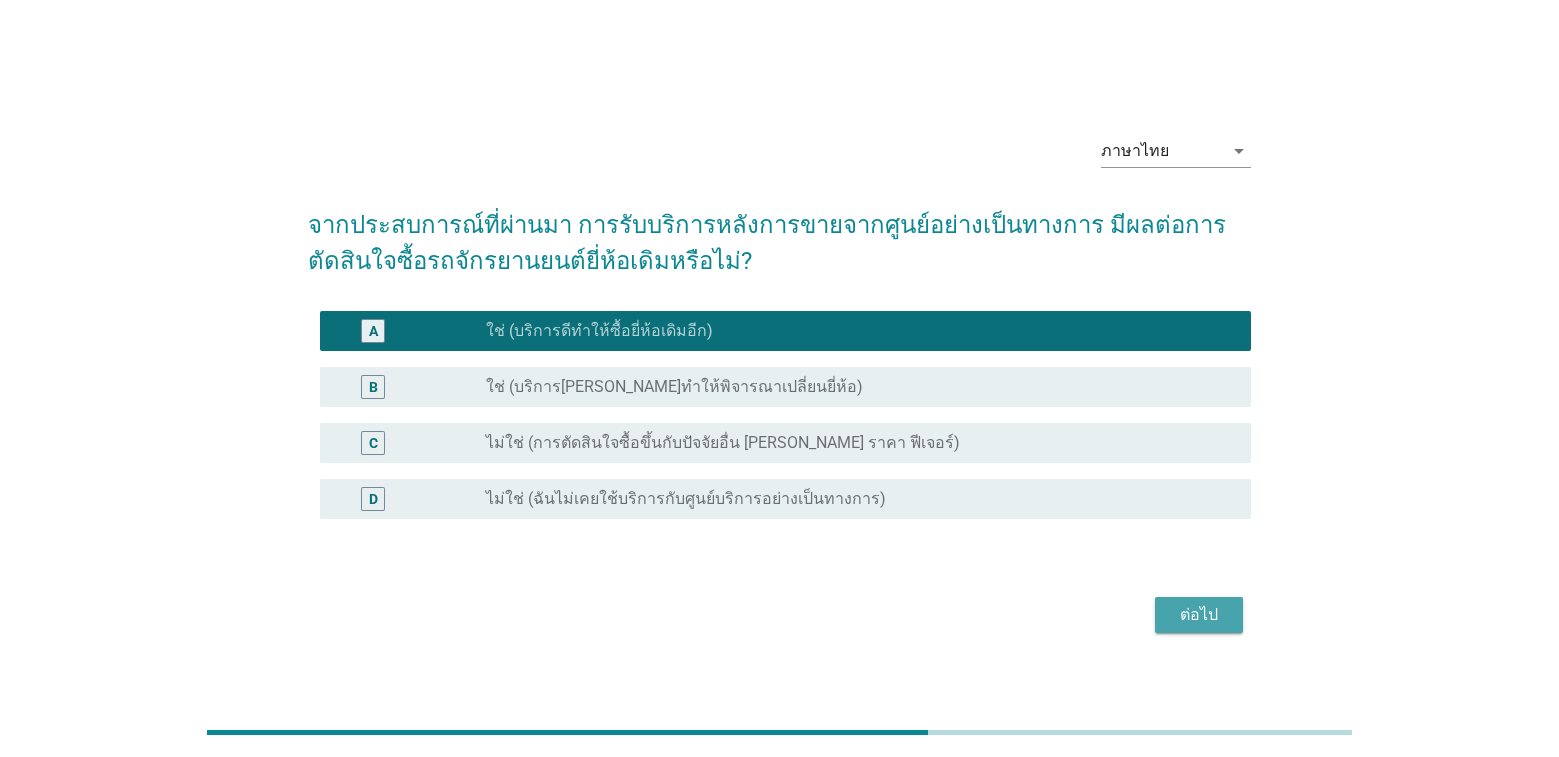 click on "ต่อไป" at bounding box center [1199, 615] 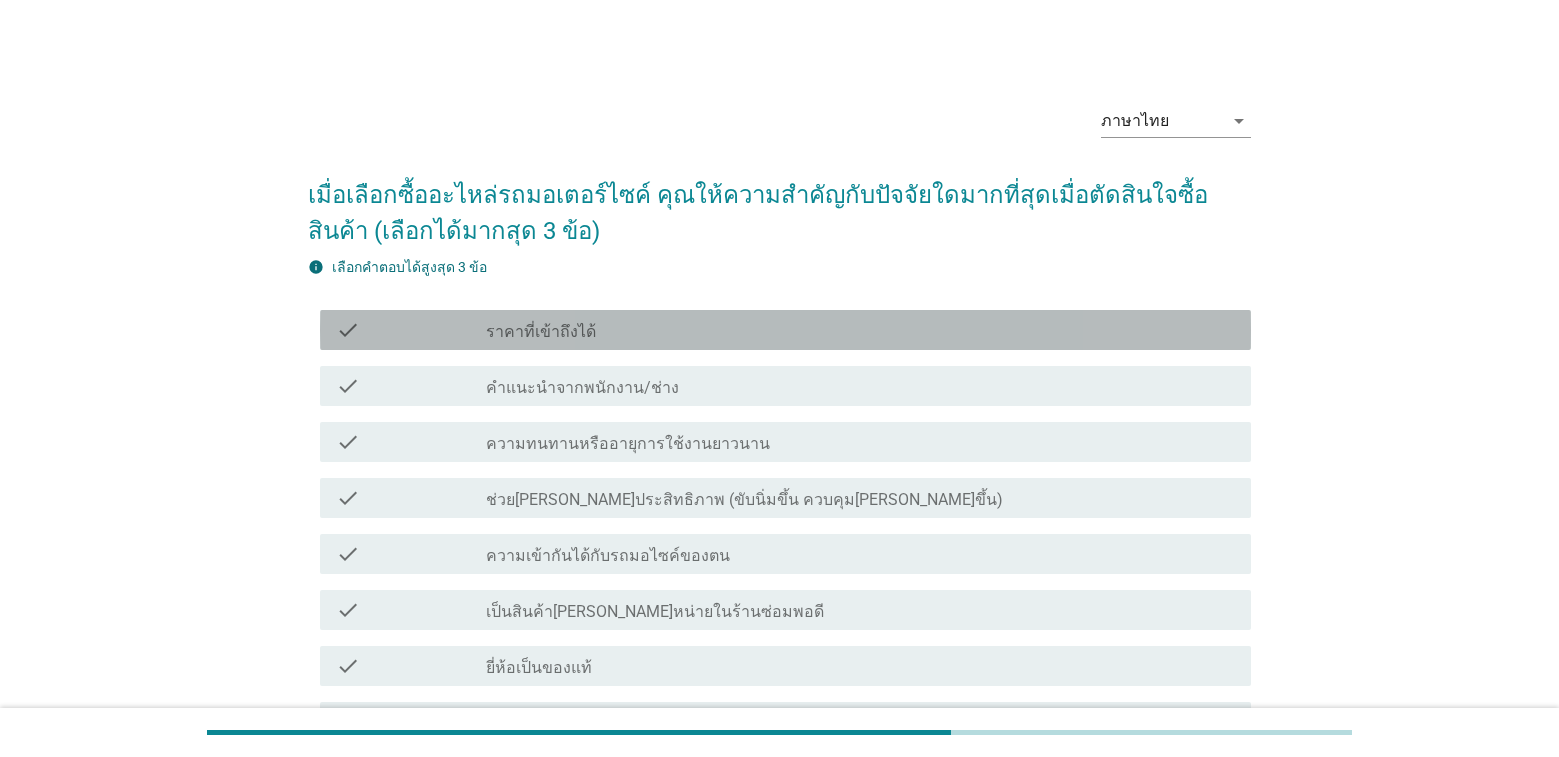 click on "check_box_outline_blank ราคาที่เข้าถึงได้" at bounding box center [860, 330] 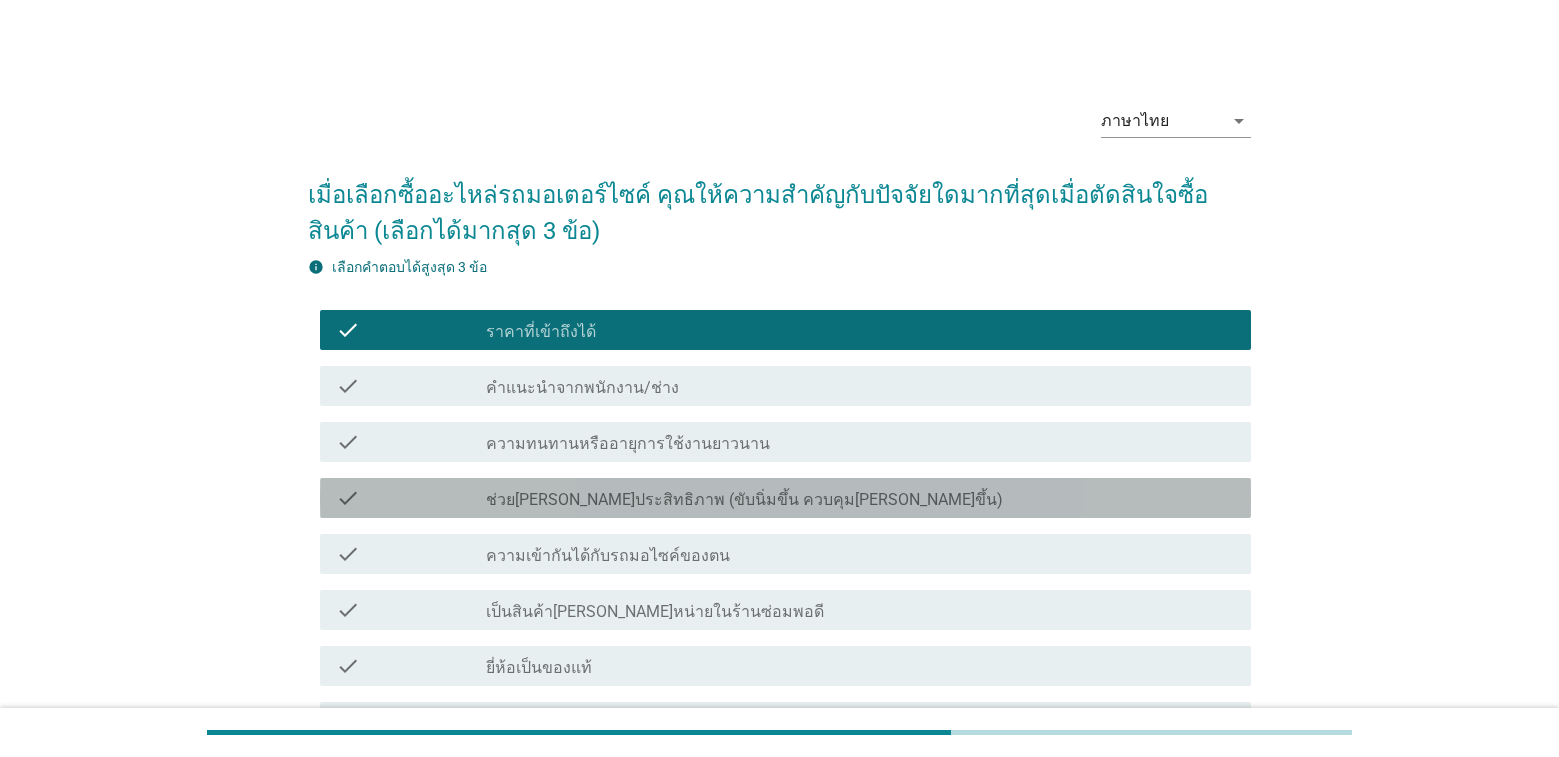 click on "ช่วย[PERSON_NAME]ประสิทธิภาพ (ขับนิ่มขึ้น ควบคุม[PERSON_NAME]ขึ้น)" at bounding box center [744, 500] 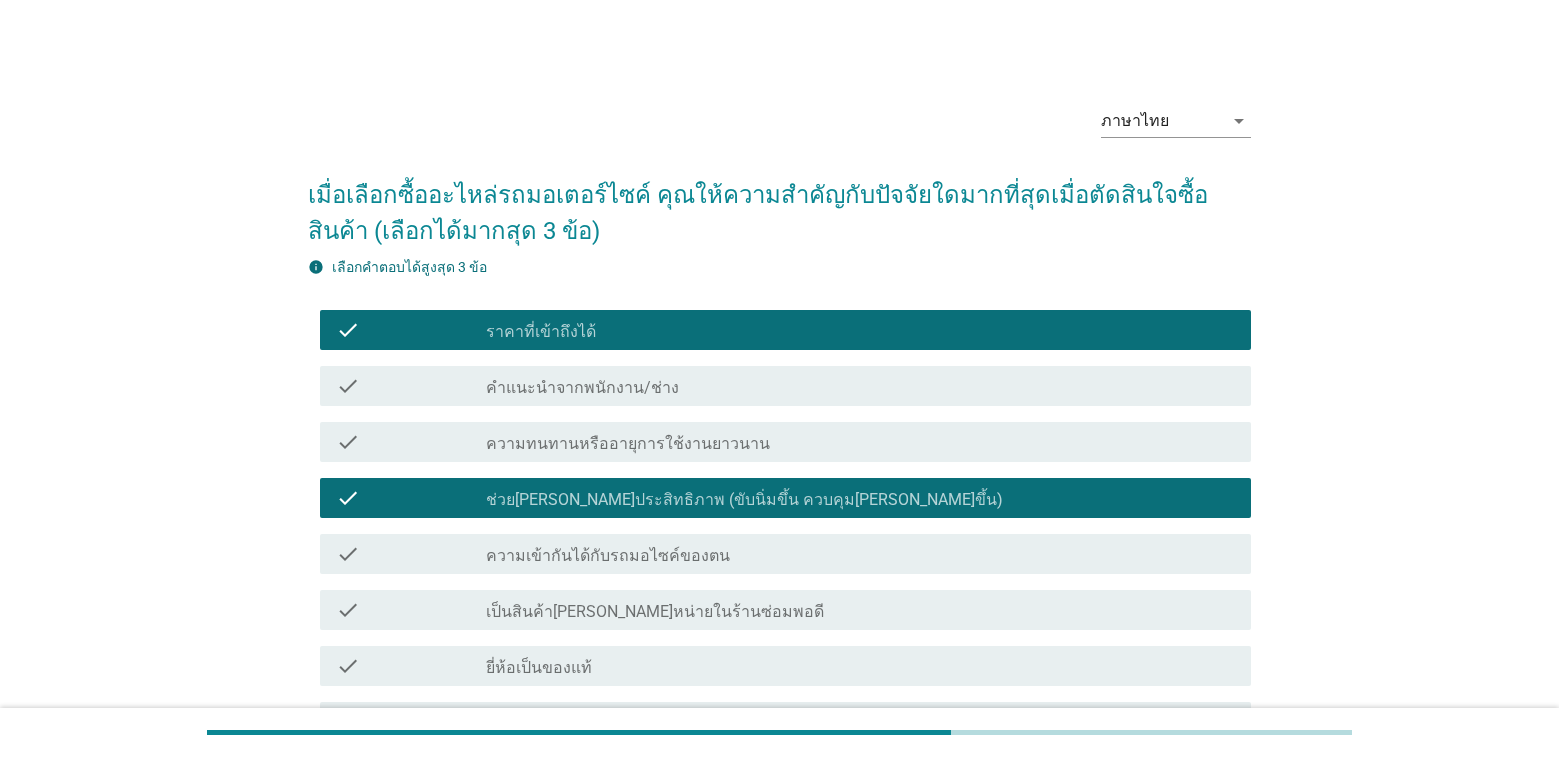 scroll, scrollTop: 359, scrollLeft: 0, axis: vertical 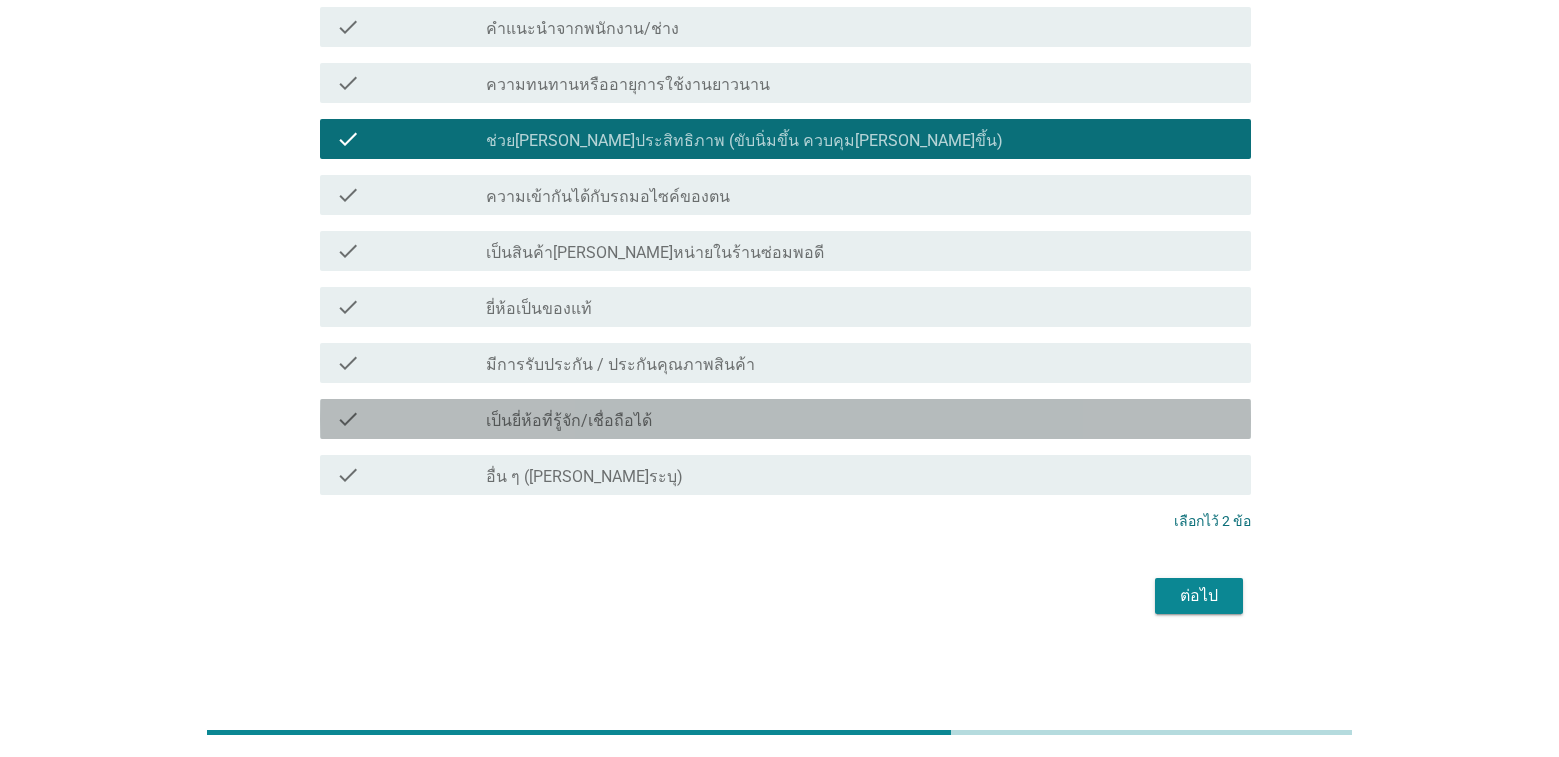 click on "check_box_outline_blank เป็นยี่ห้อที่รู้จัก/เชื่อถือได้" at bounding box center (860, 419) 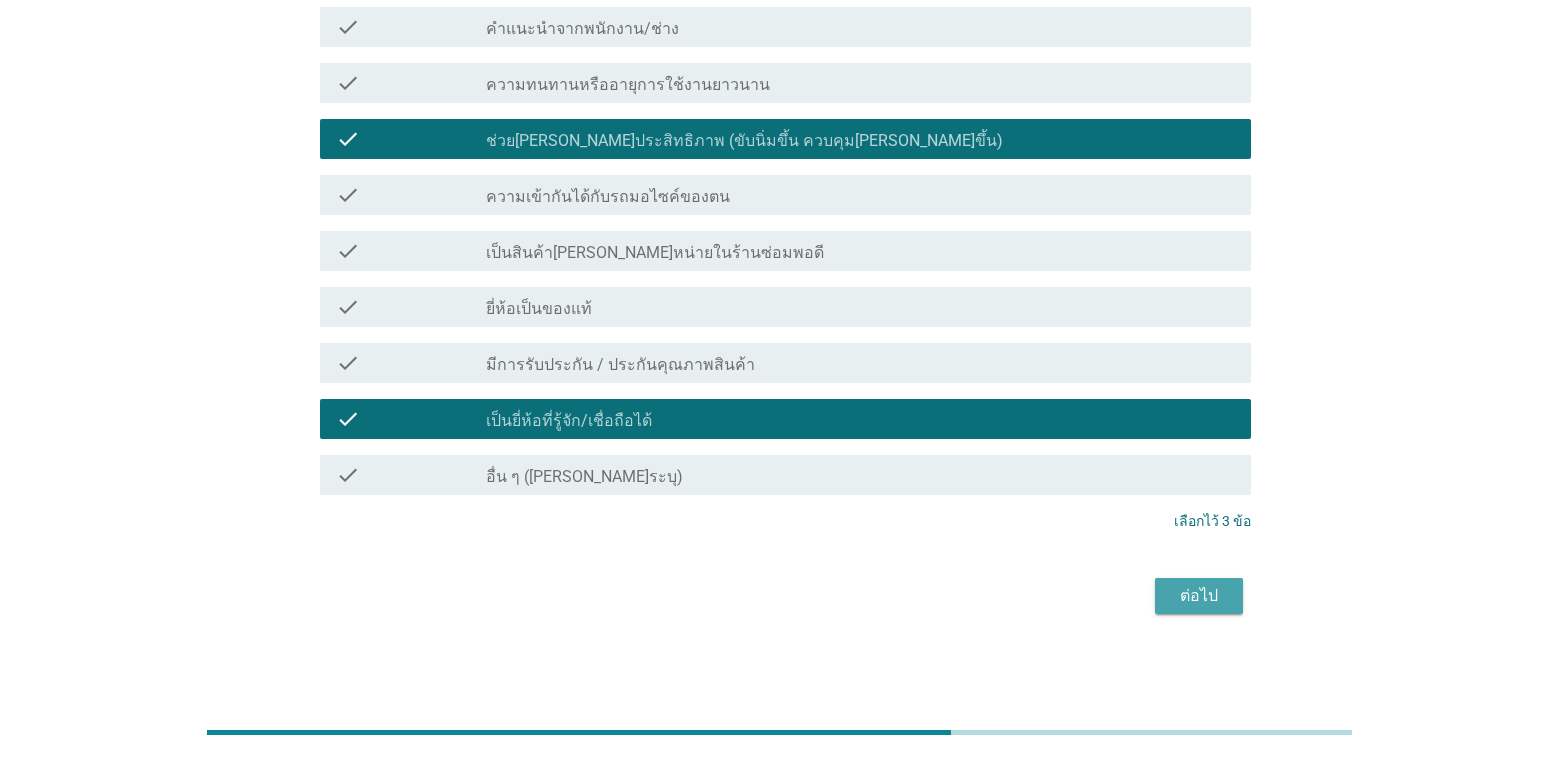 click on "ต่อไป" at bounding box center [1199, 596] 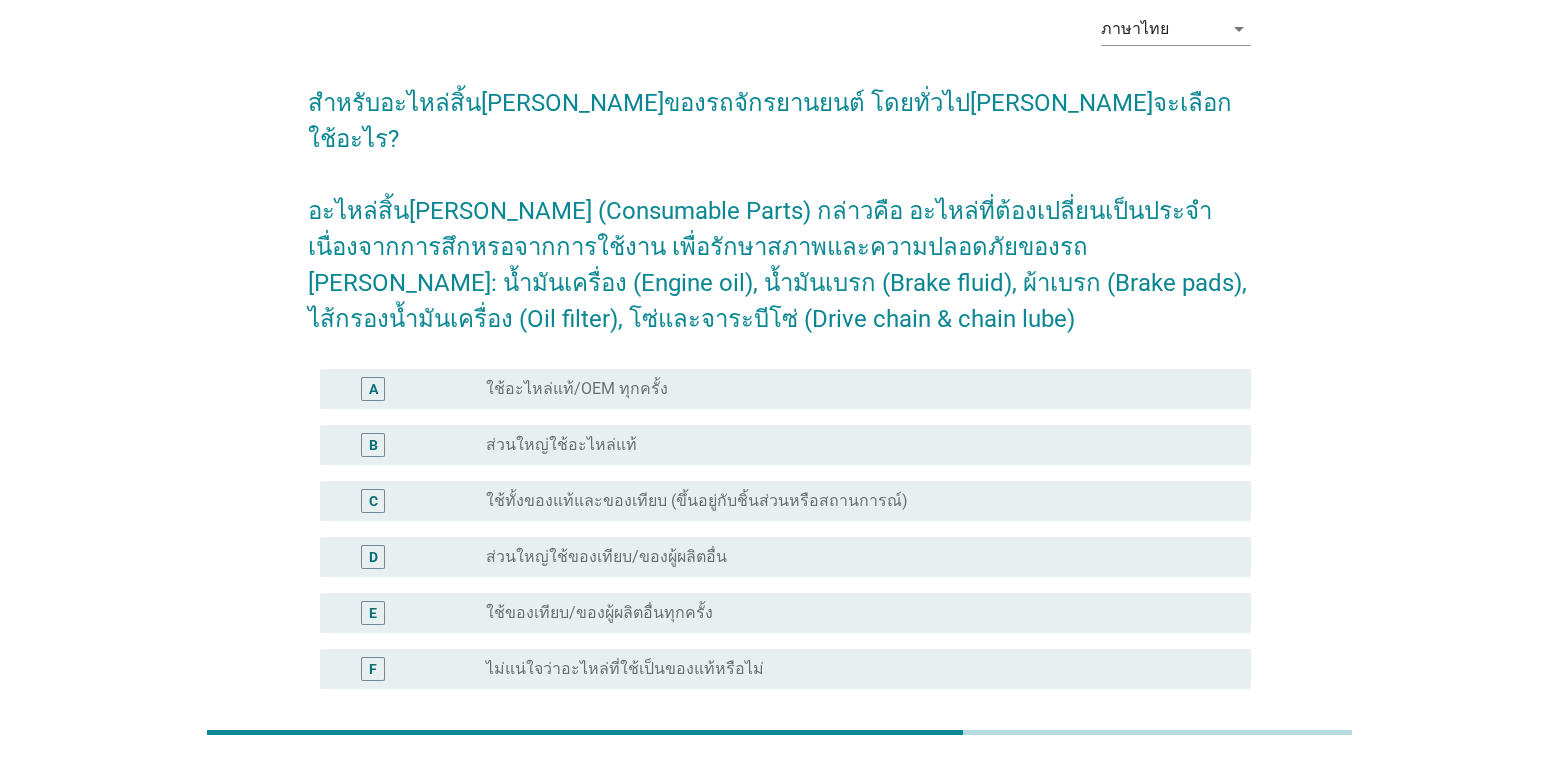 scroll, scrollTop: 88, scrollLeft: 0, axis: vertical 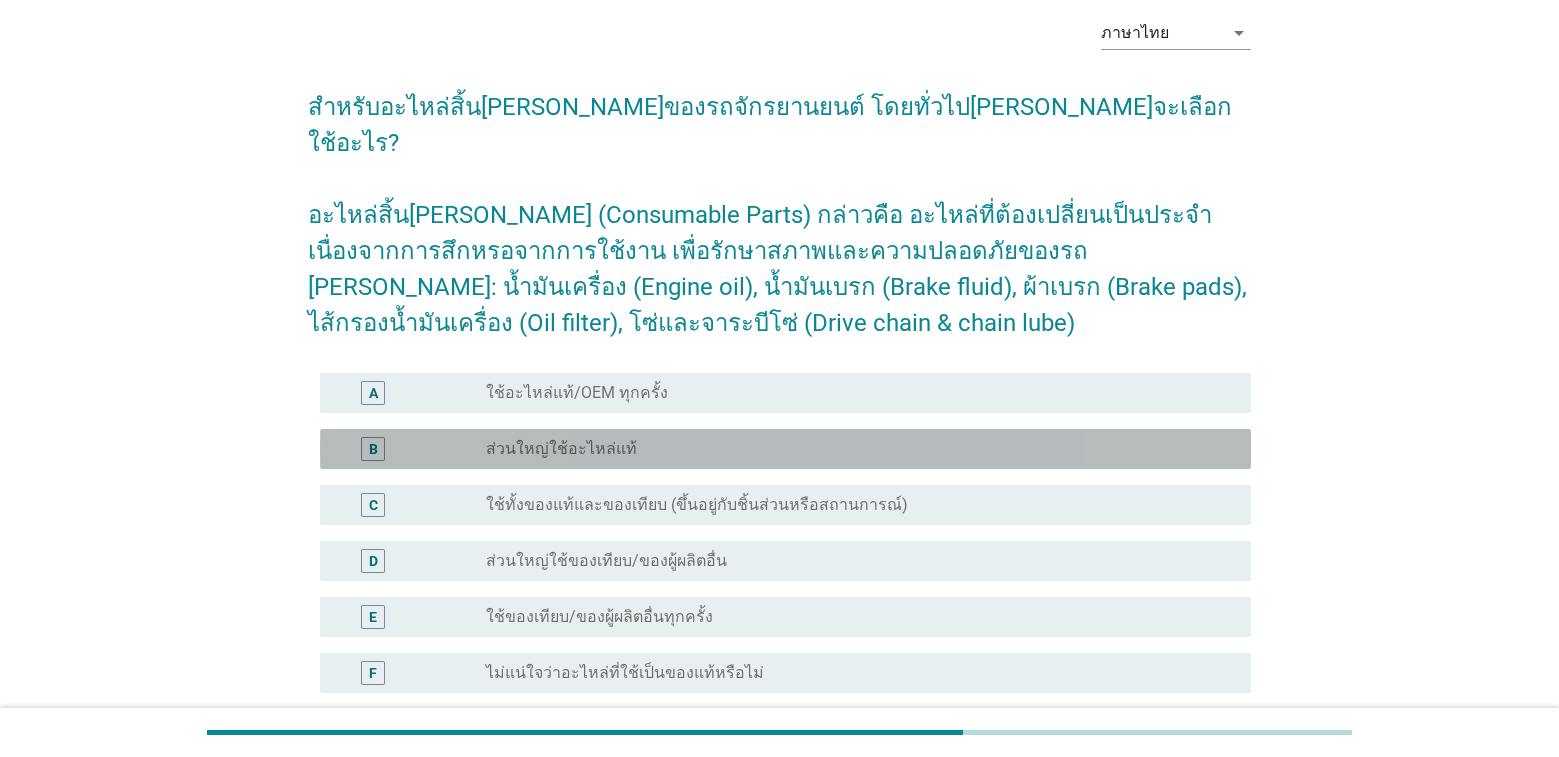 click on "radio_button_unchecked ส่วนใหญ่ใช้อะไหล่แท้" at bounding box center [852, 449] 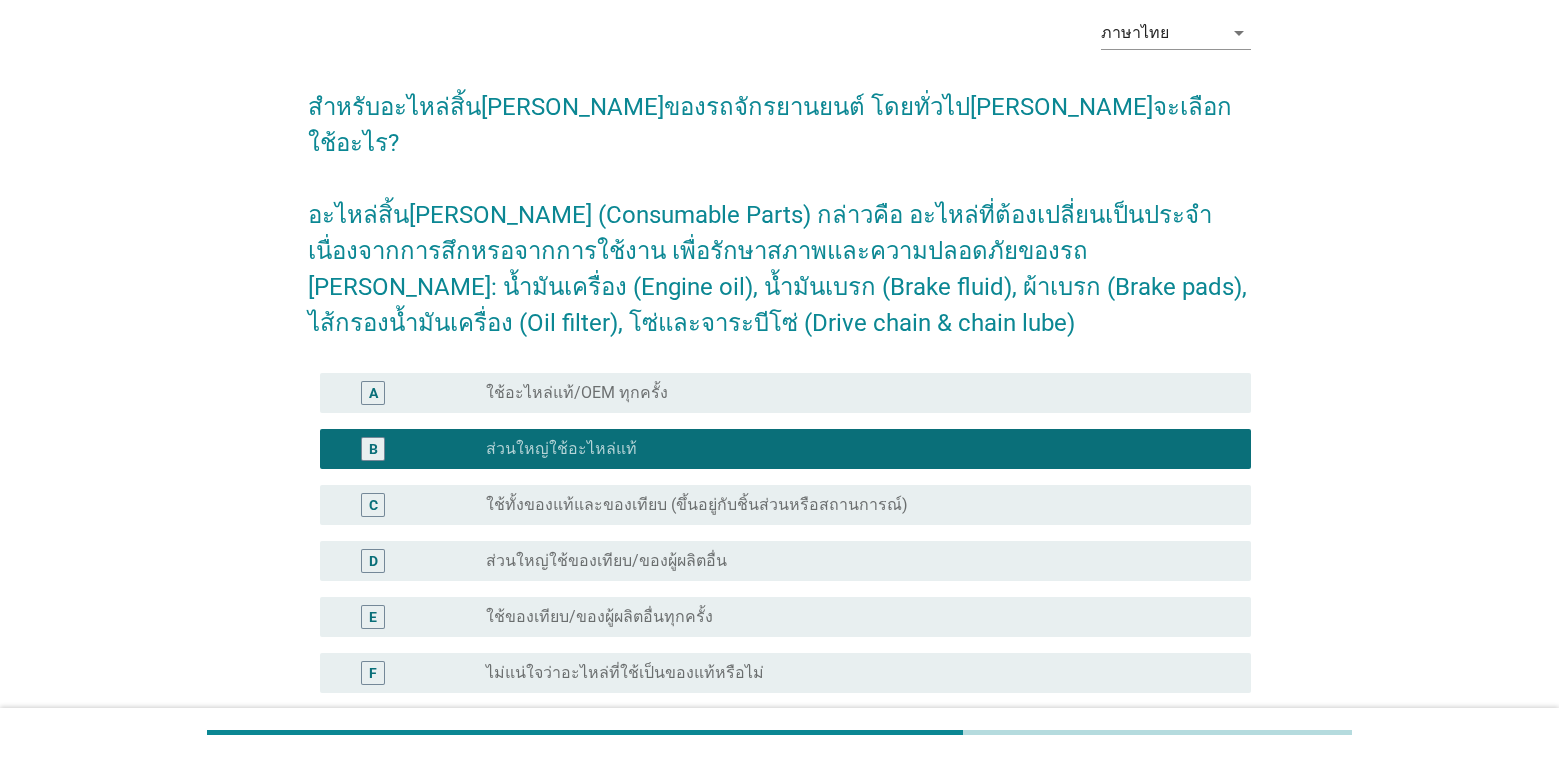 scroll, scrollTop: 245, scrollLeft: 0, axis: vertical 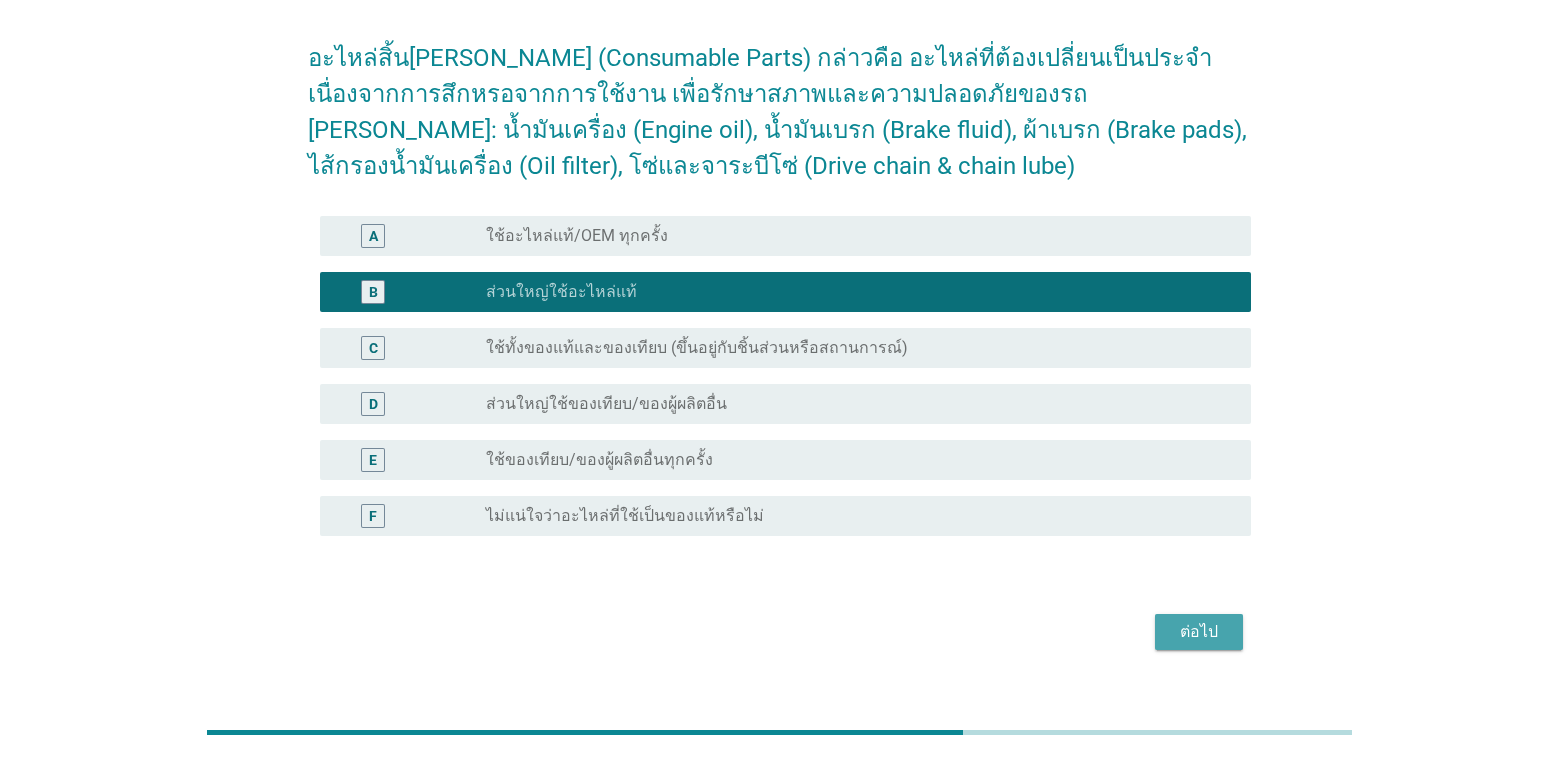 click on "ต่อไป" at bounding box center [1199, 632] 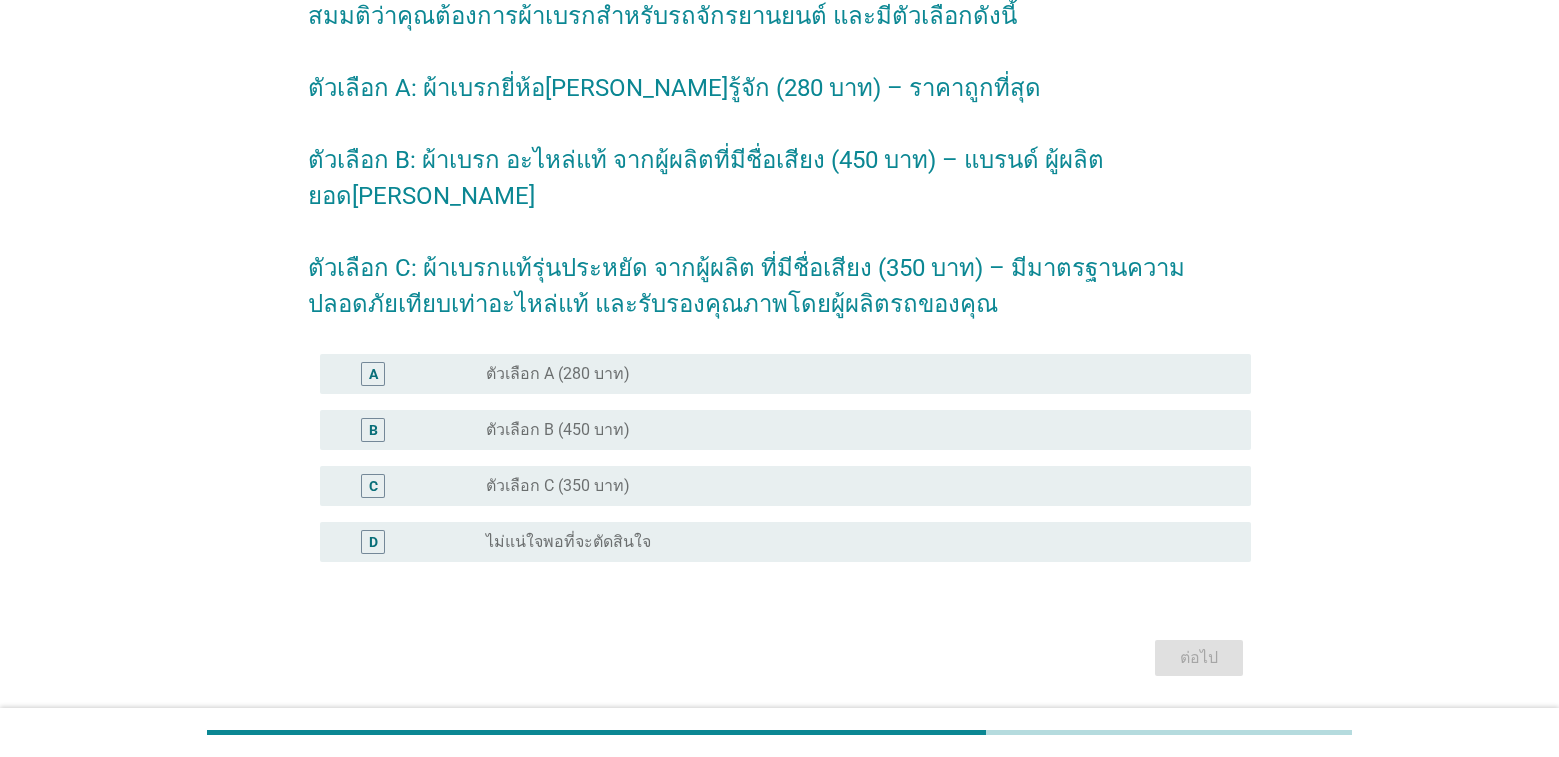scroll, scrollTop: 180, scrollLeft: 0, axis: vertical 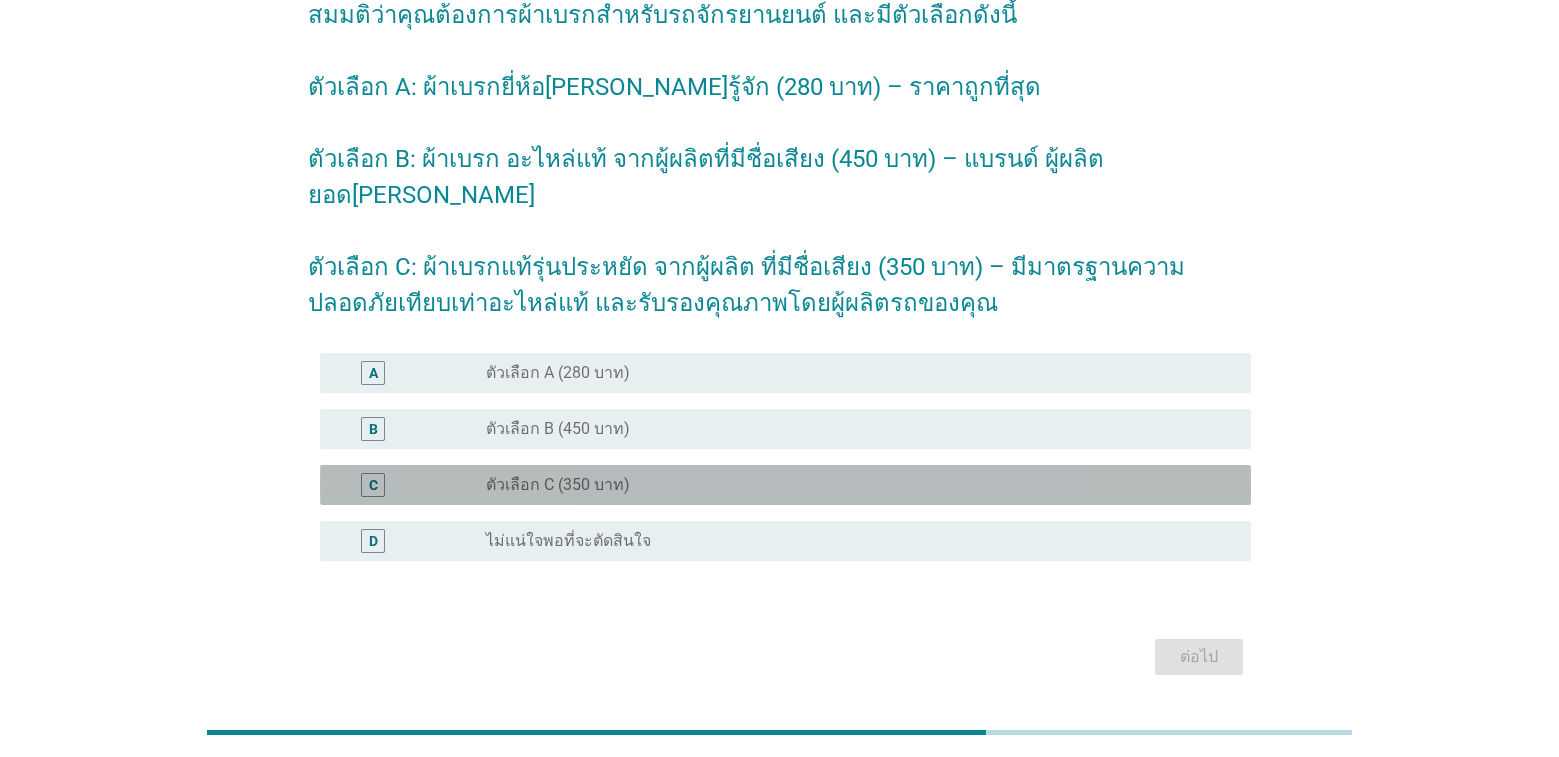 click on "ตัวเลือก C (350 บาท)" at bounding box center (558, 485) 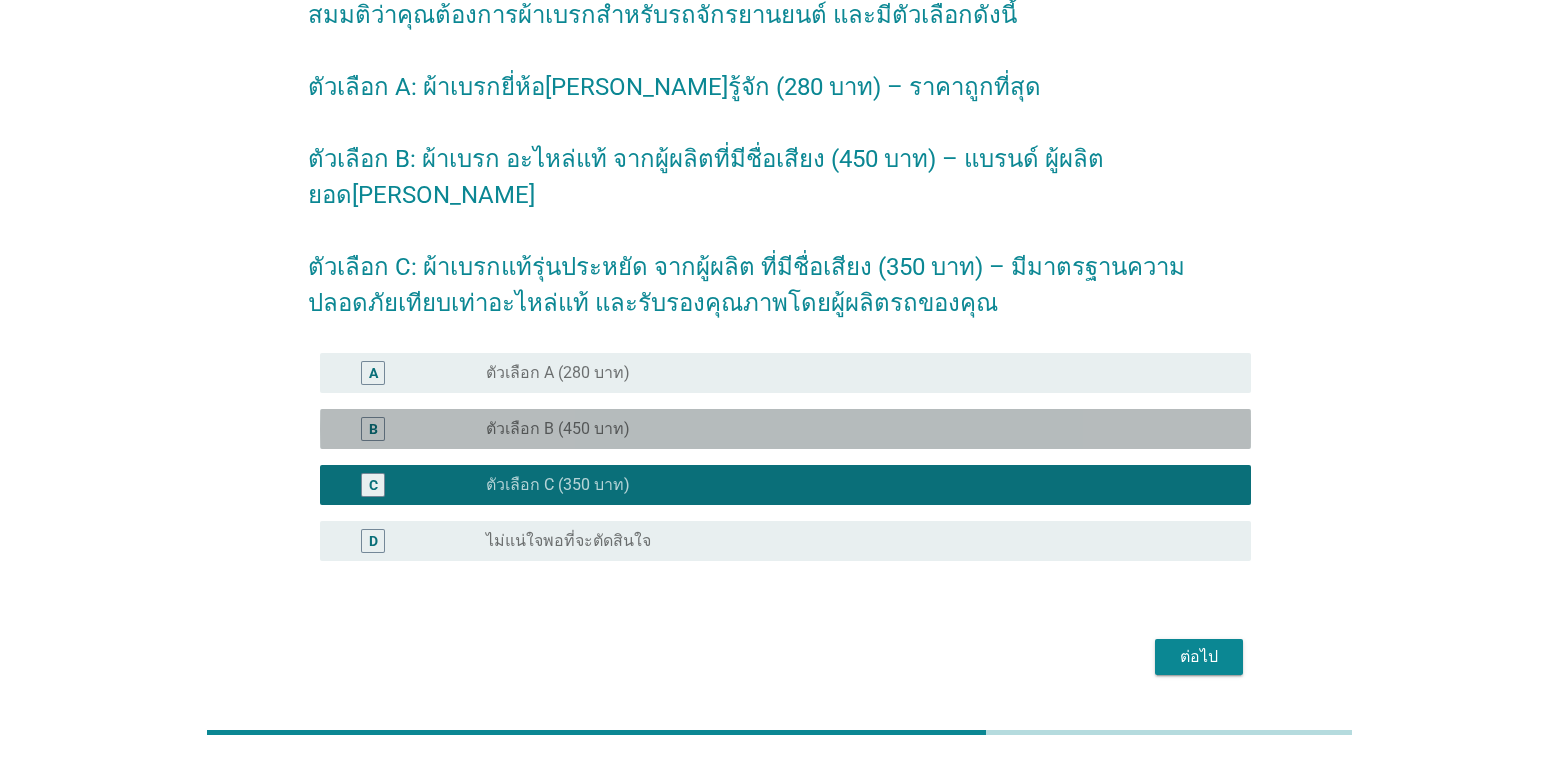 click on "radio_button_unchecked ตัวเลือก B (450 บาท)" at bounding box center [852, 429] 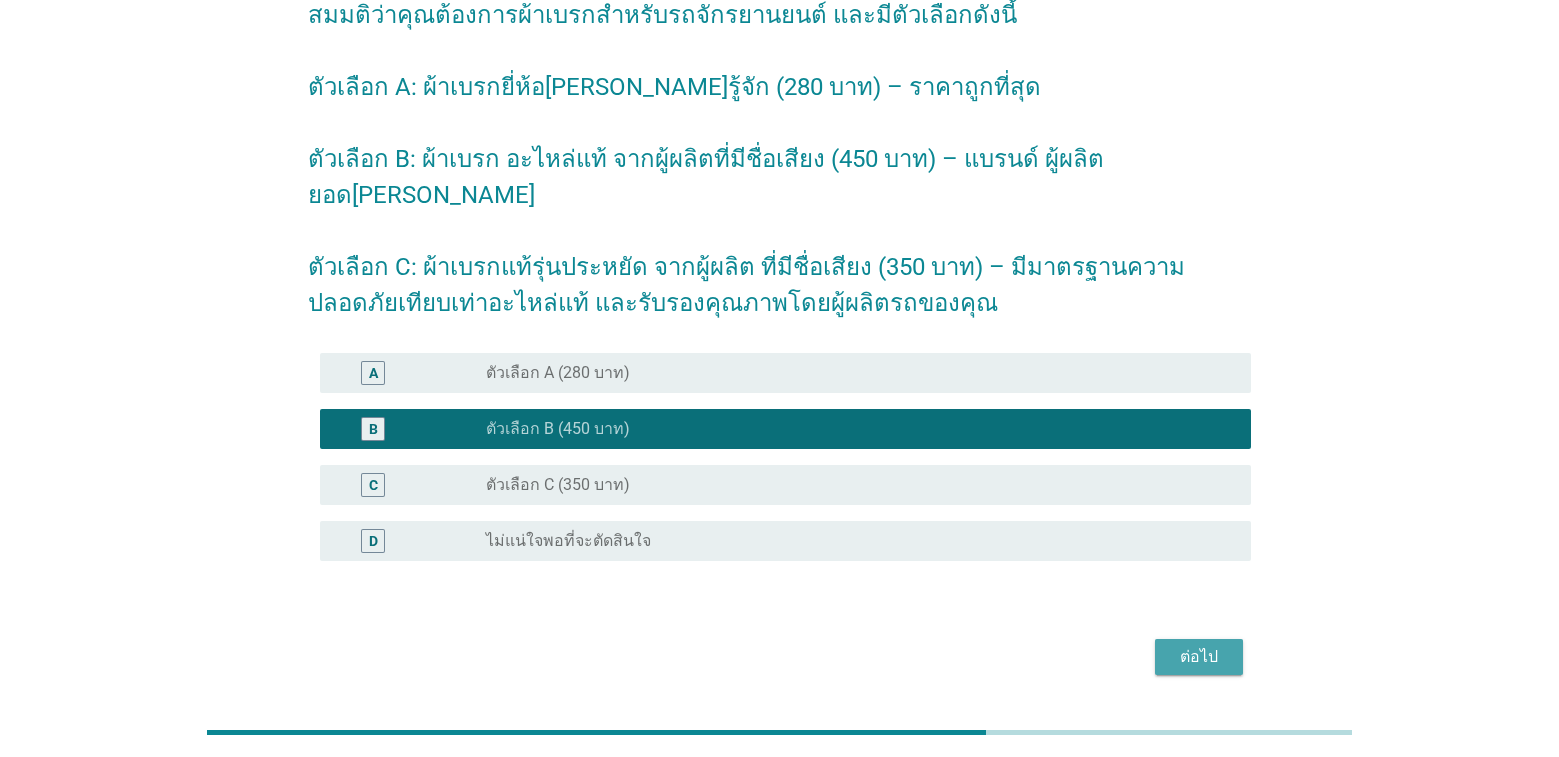 click on "ต่อไป" at bounding box center (1199, 657) 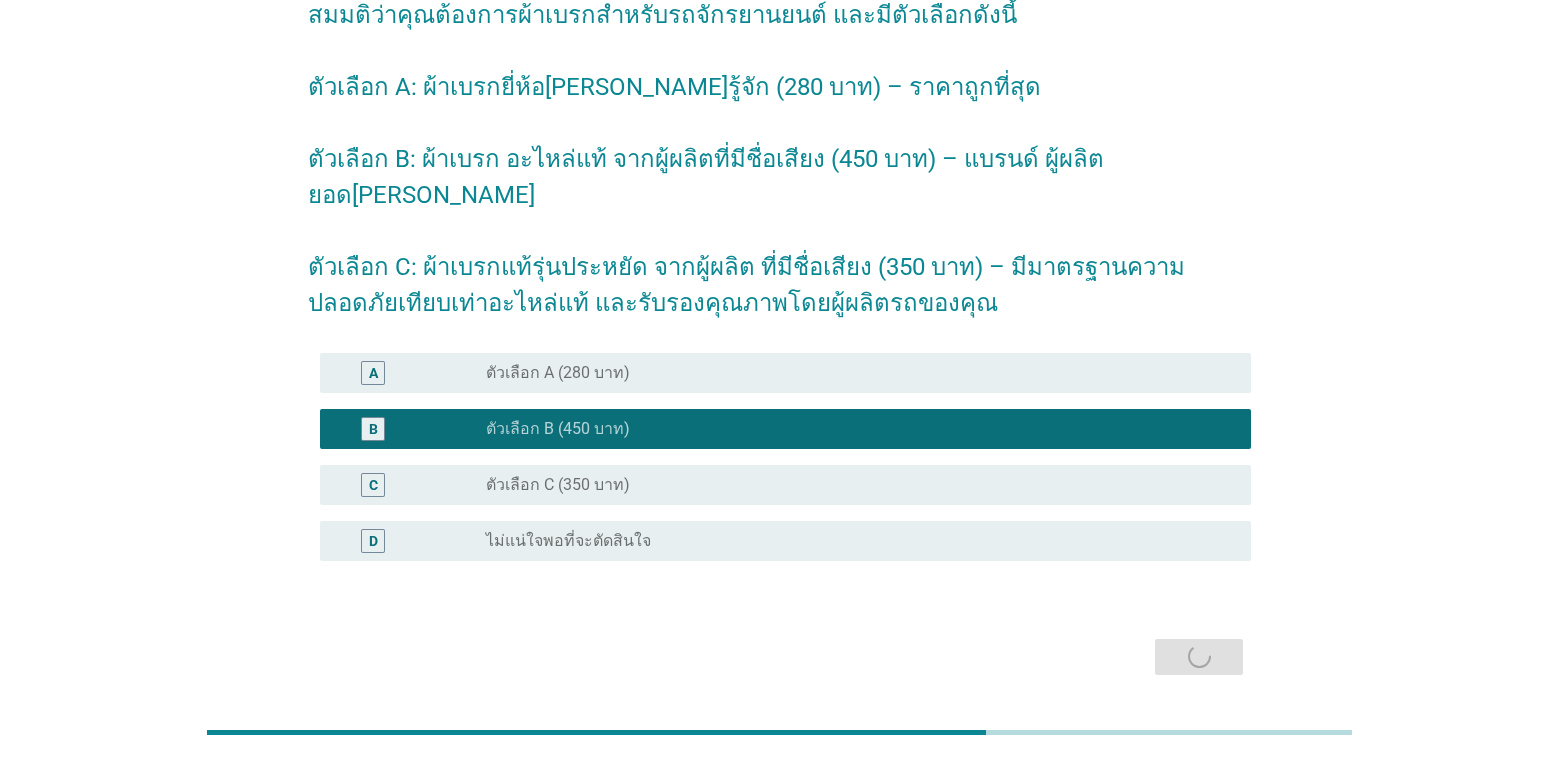 scroll, scrollTop: 0, scrollLeft: 0, axis: both 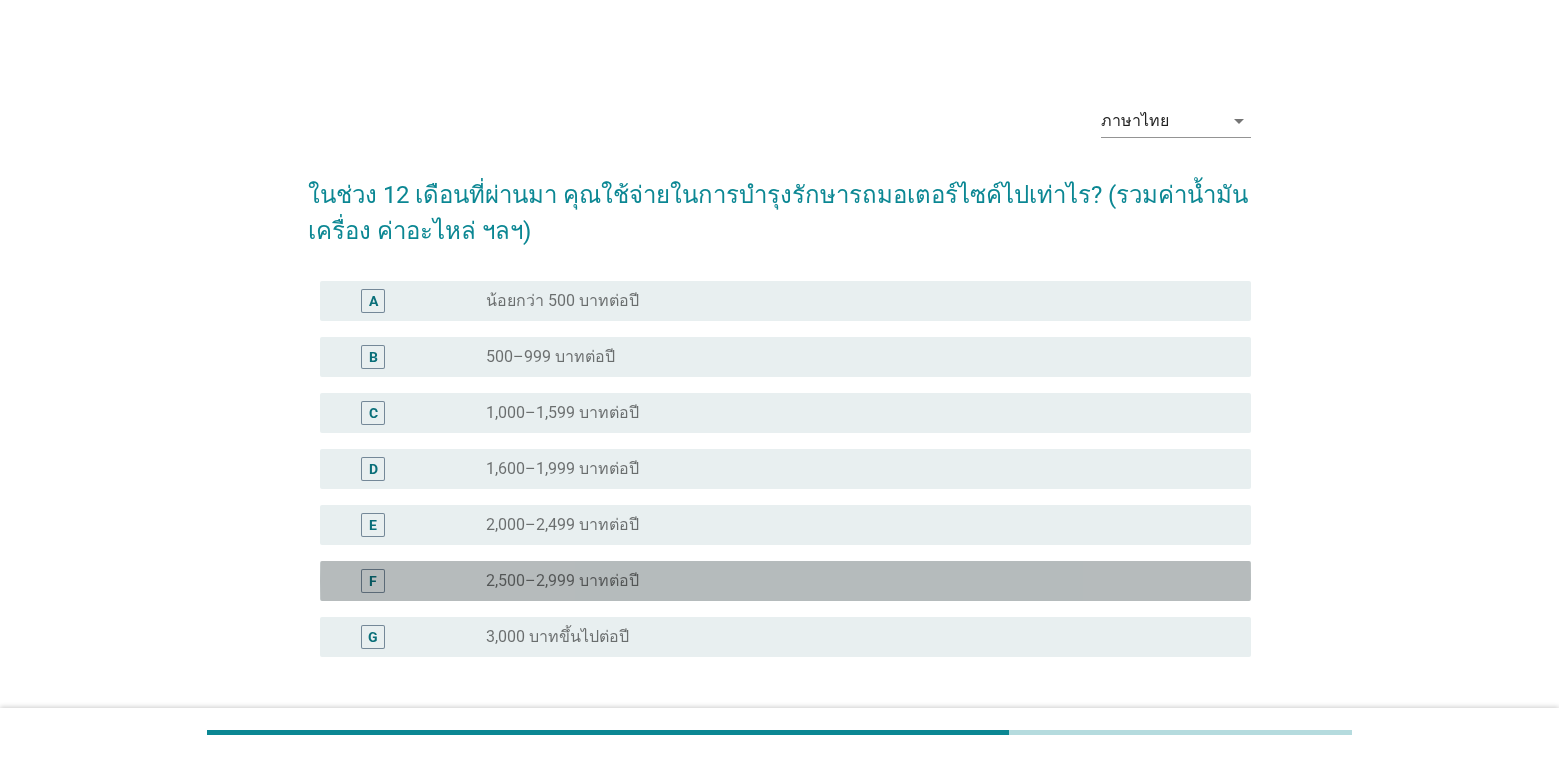 click on "radio_button_unchecked 2,500–2,999 บาทต่อปี" at bounding box center [860, 581] 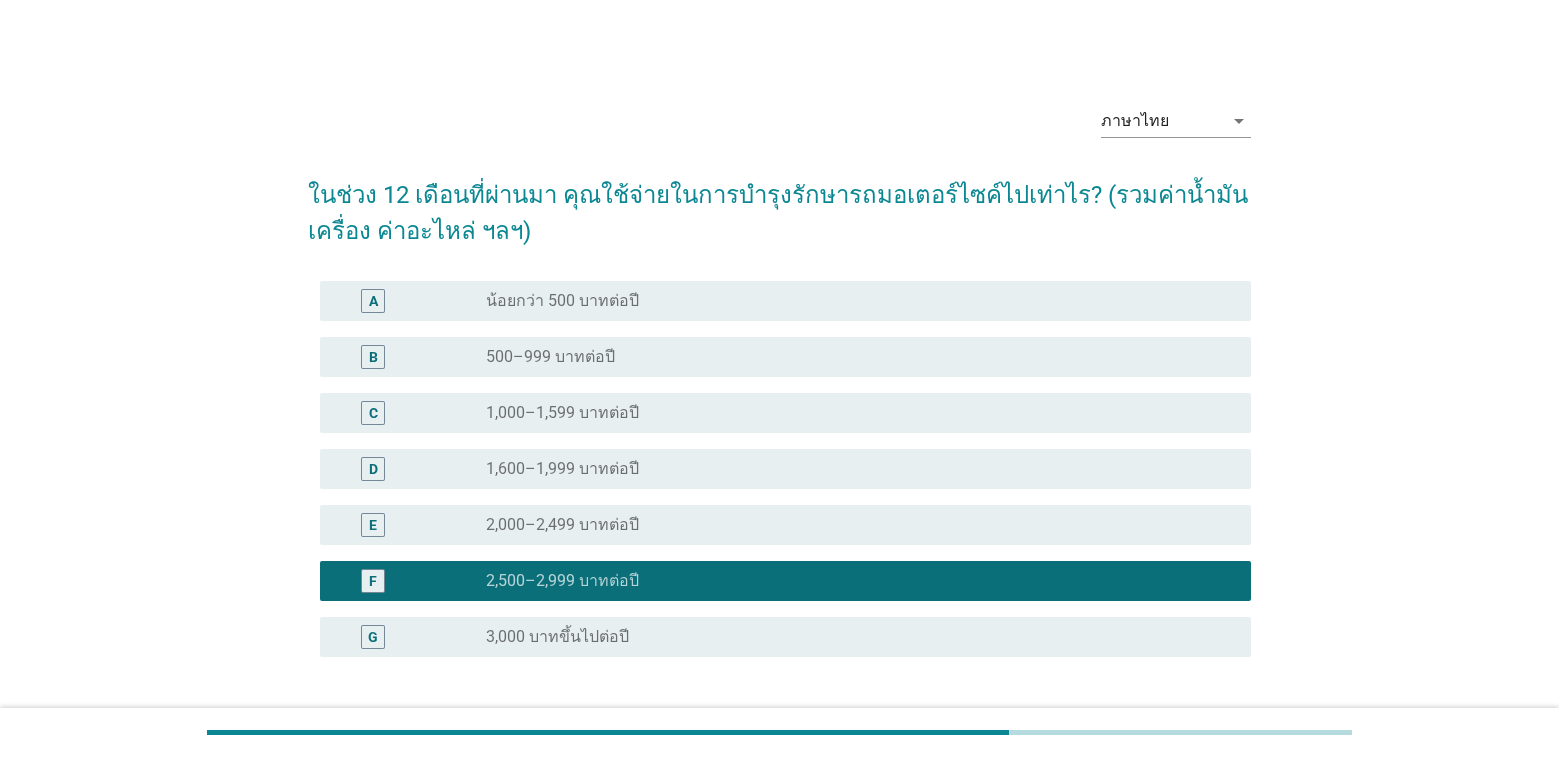 scroll, scrollTop: 157, scrollLeft: 0, axis: vertical 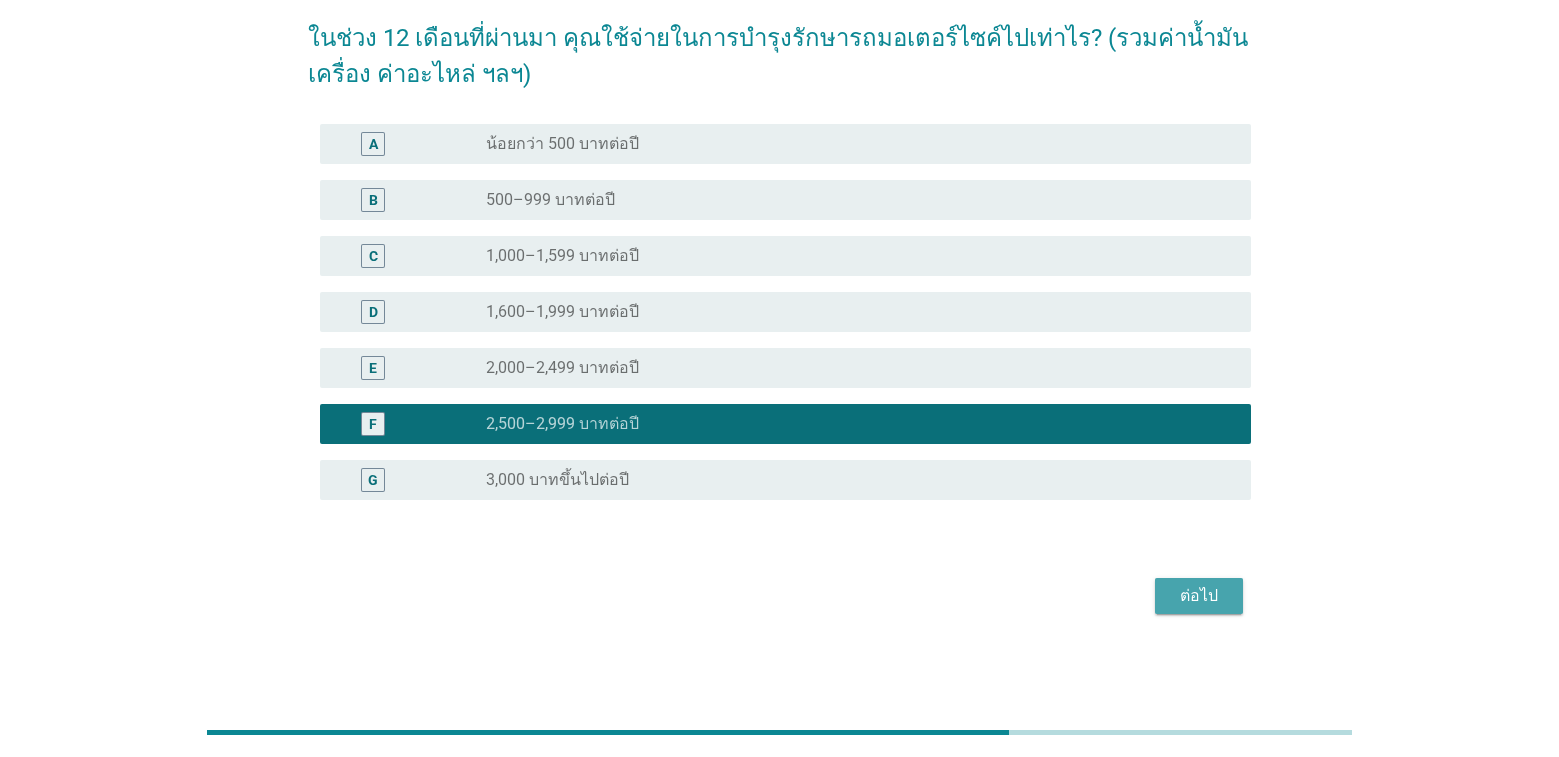 click on "ต่อไป" at bounding box center (1199, 596) 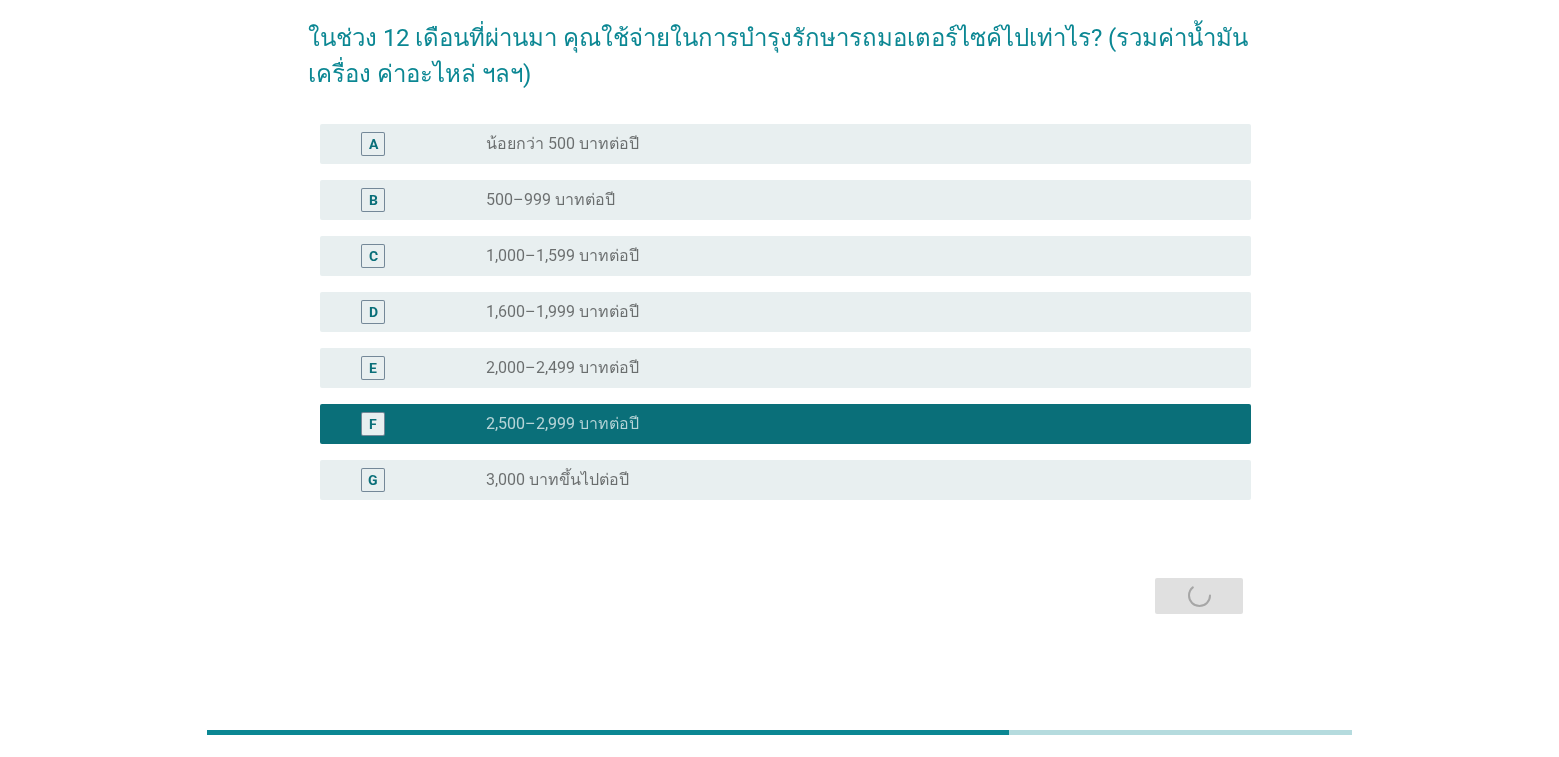 scroll, scrollTop: 0, scrollLeft: 0, axis: both 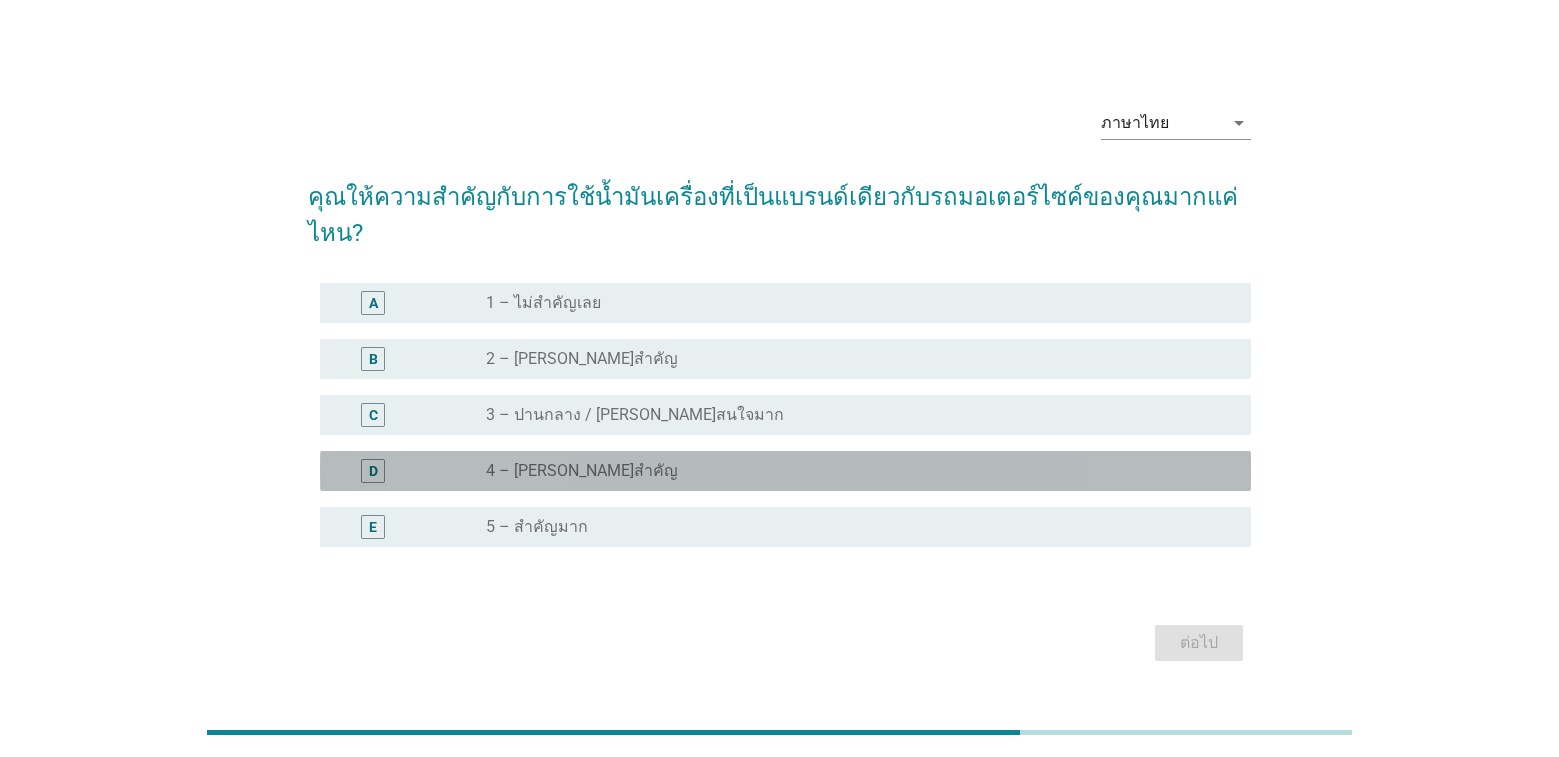 click on "radio_button_unchecked 4 – [PERSON_NAME]สำคัญ" at bounding box center (852, 471) 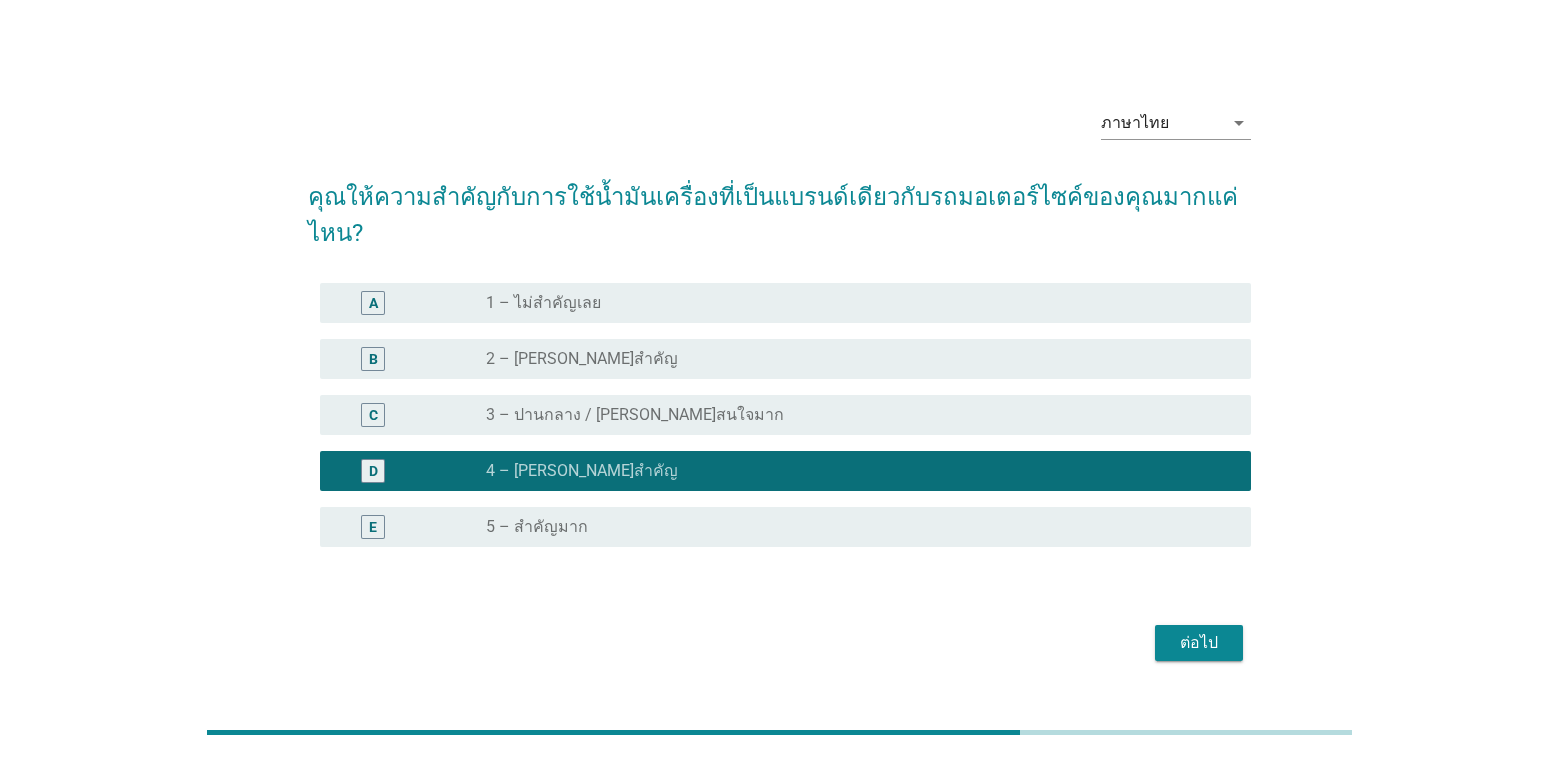 click on "radio_button_unchecked 5 – สำคัญมาก" at bounding box center [852, 527] 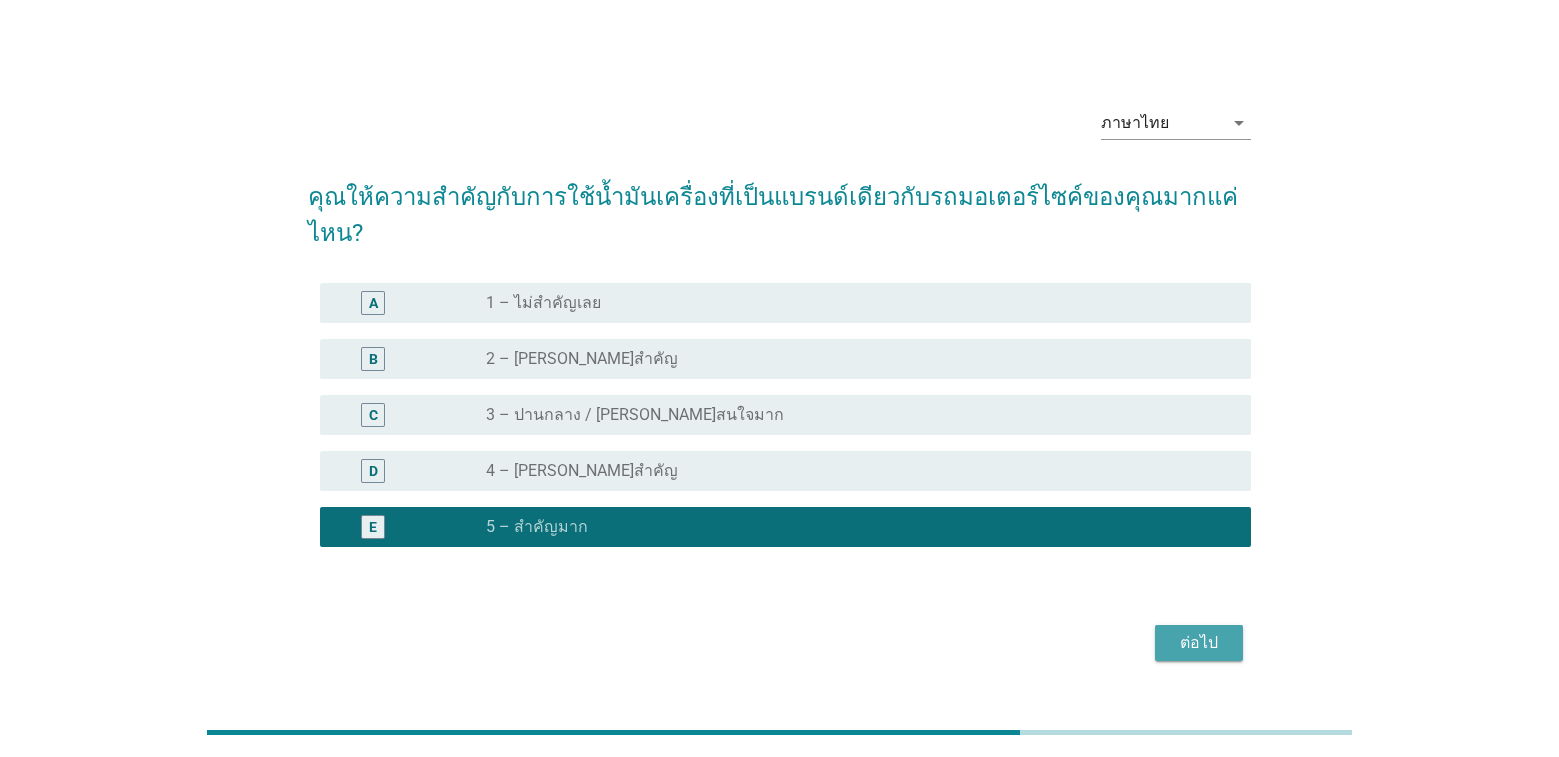 click on "ต่อไป" at bounding box center (1199, 643) 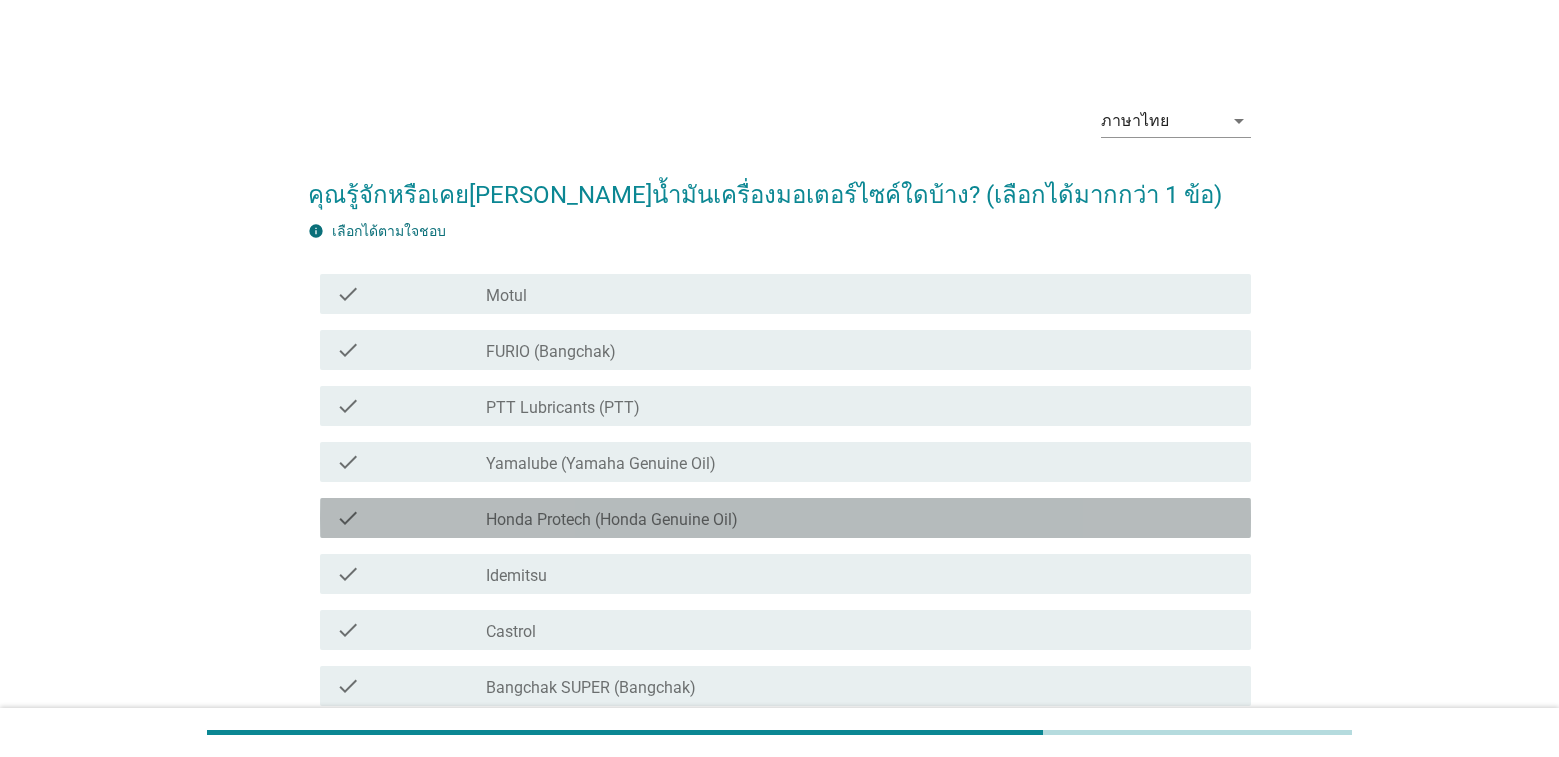 click on "check_box_outline_blank Honda Protech (Honda Genuine Oil)" at bounding box center (860, 518) 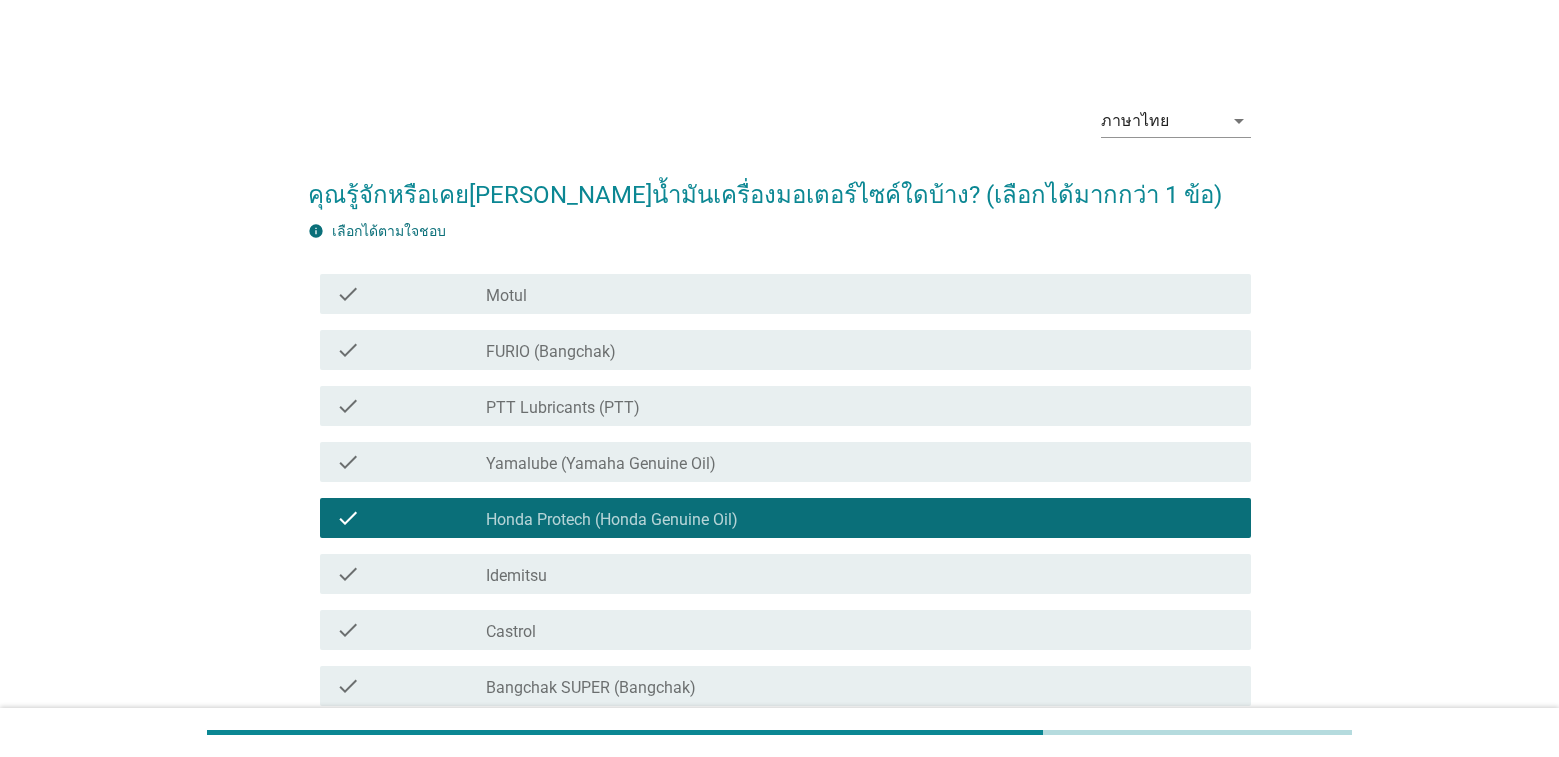 click on "check_box_outline_blank Yamalube (Yamaha Genuine Oil)" at bounding box center (860, 462) 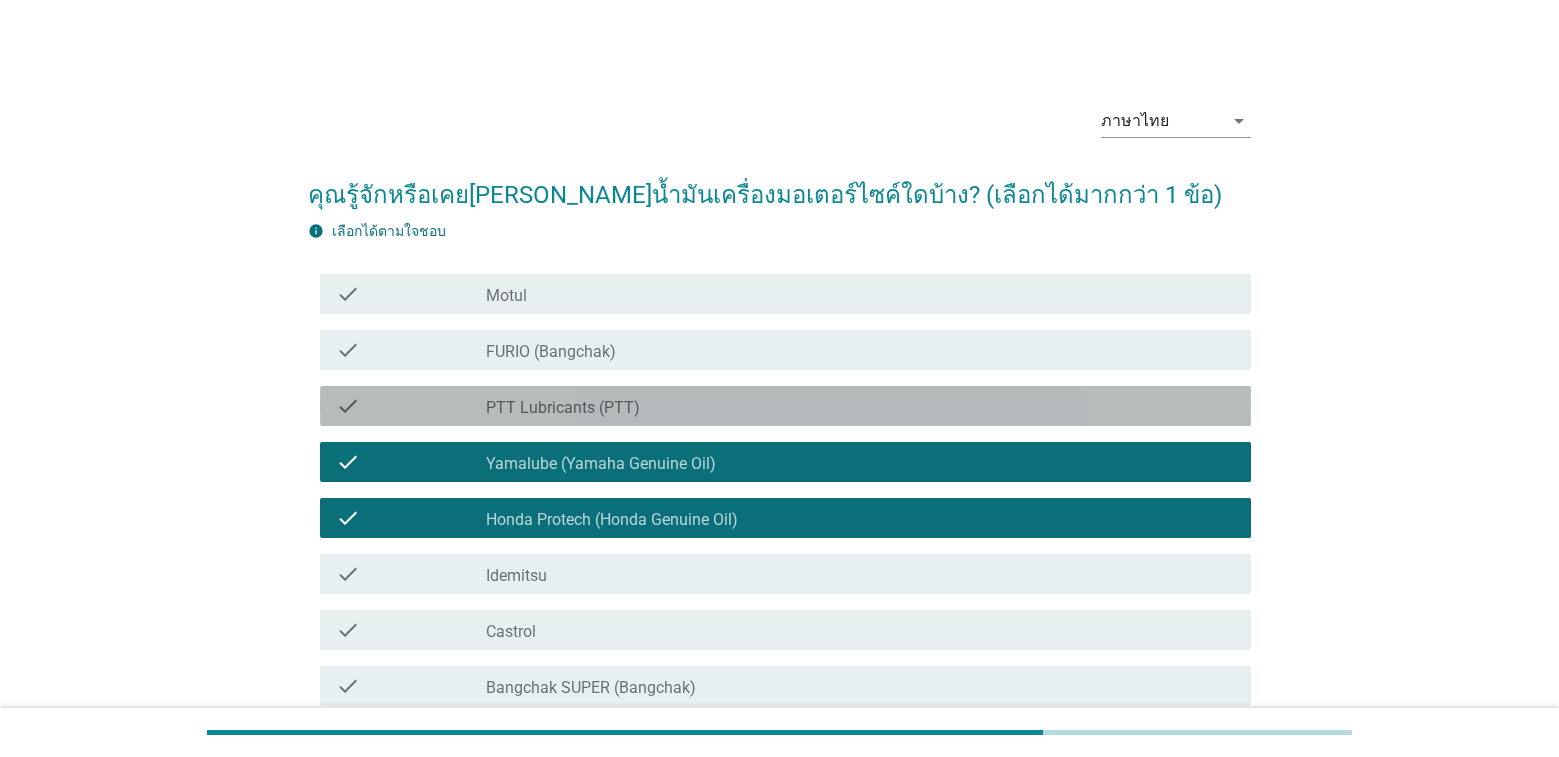 click on "check_box_outline_blank PTT Lubricants (PTT)" at bounding box center [860, 406] 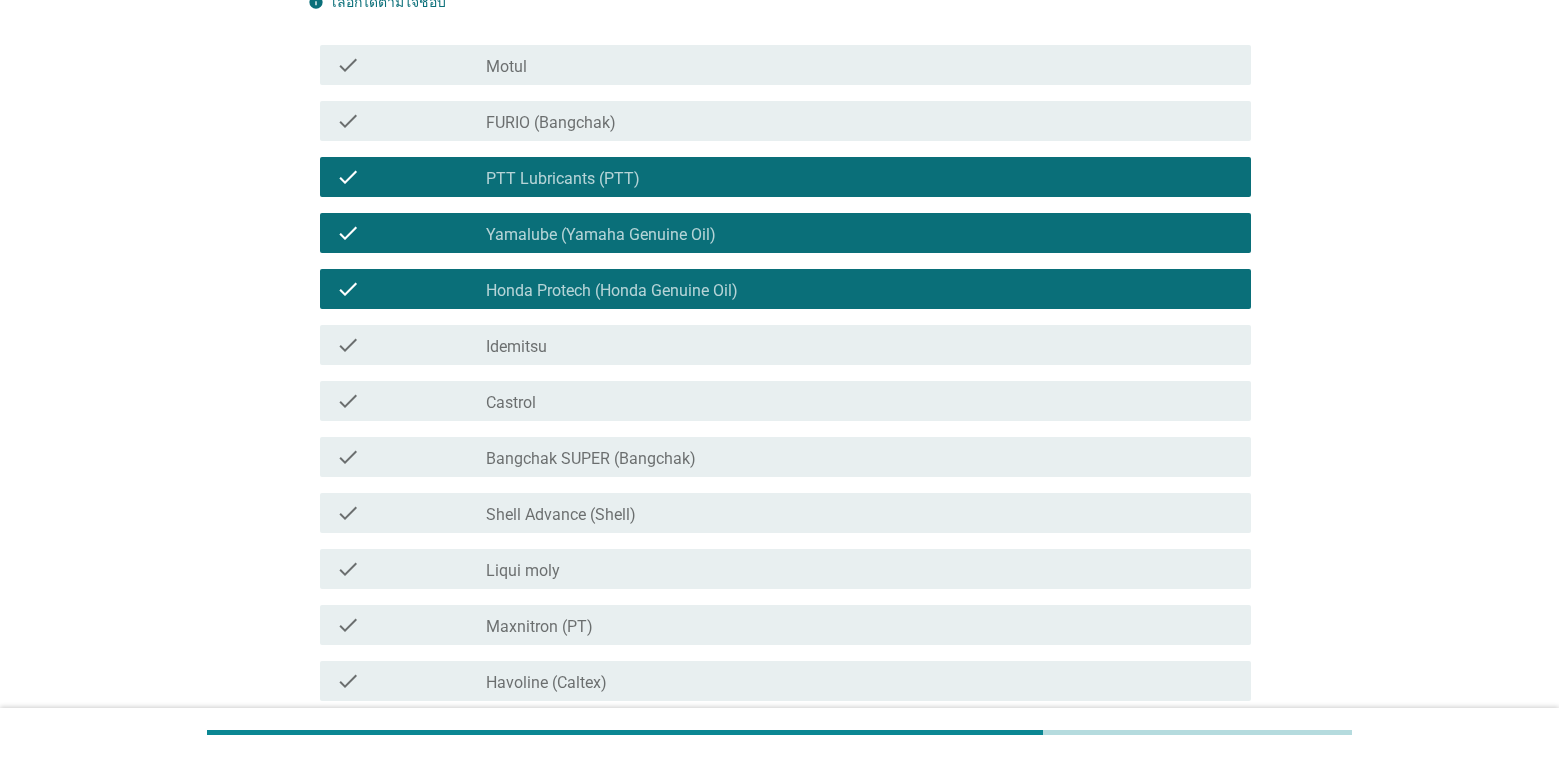 scroll, scrollTop: 230, scrollLeft: 0, axis: vertical 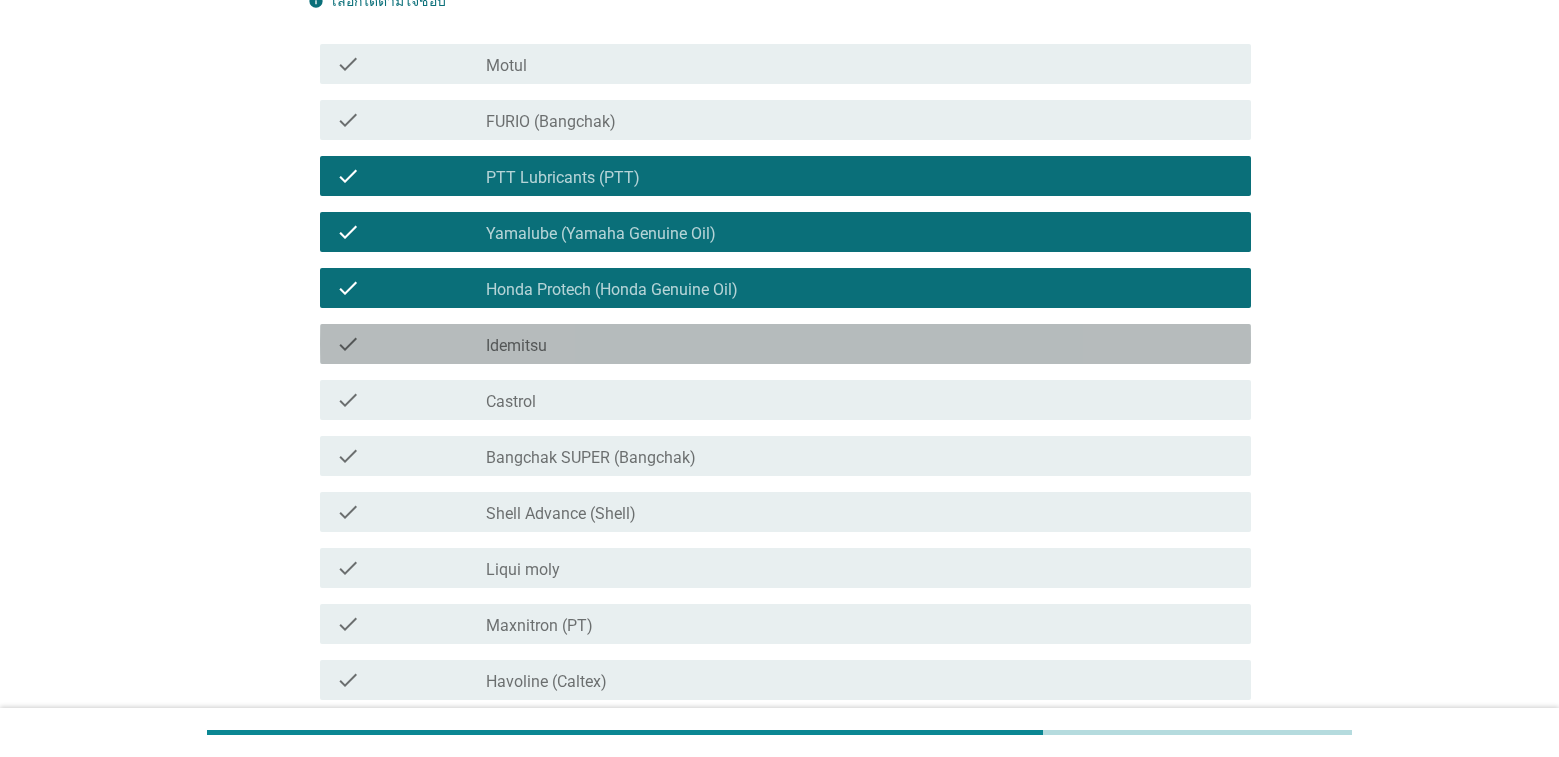 click on "check_box_outline_blank Idemitsu" at bounding box center [860, 344] 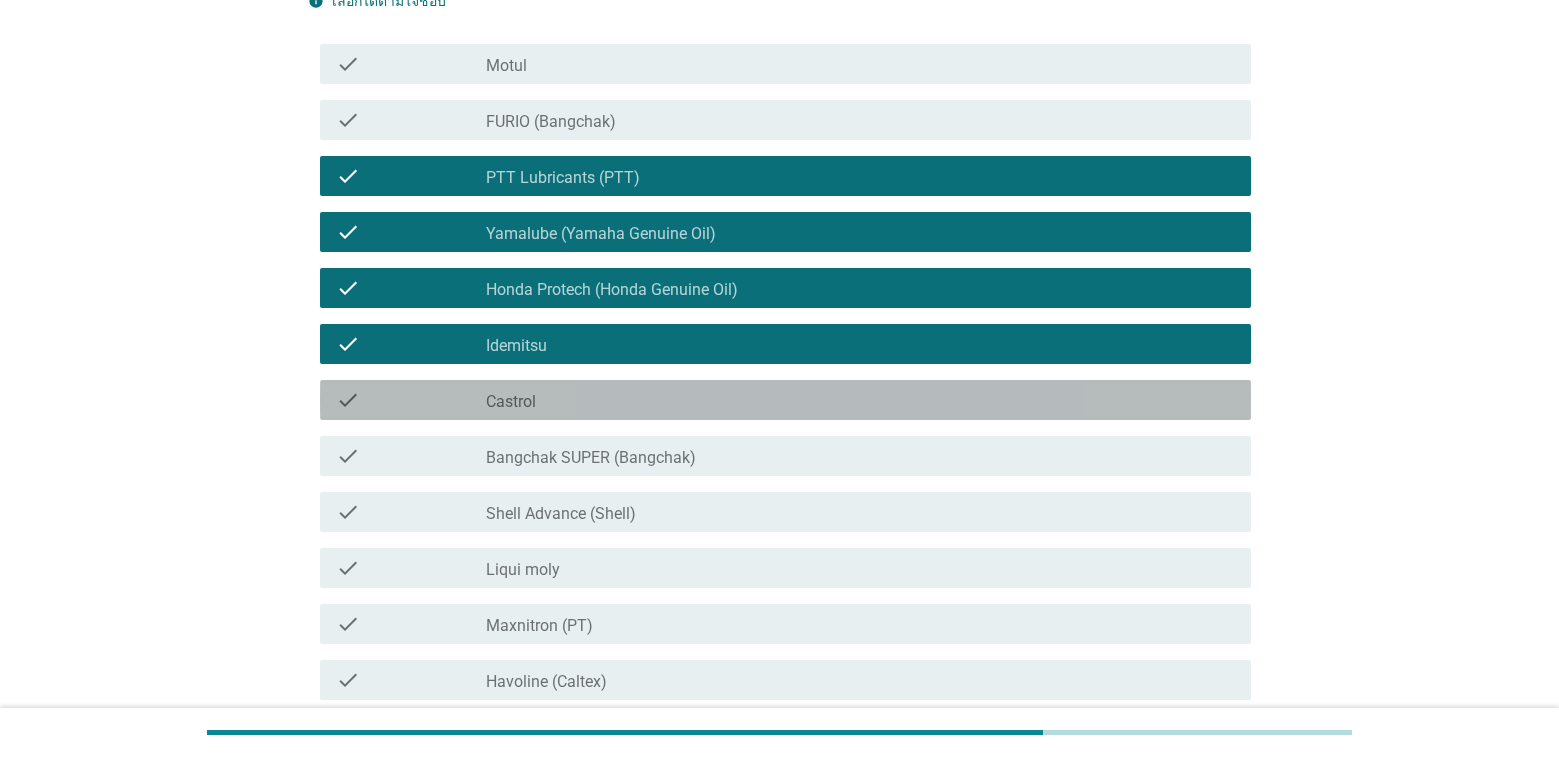 click on "check_box_outline_blank Castrol" at bounding box center [860, 400] 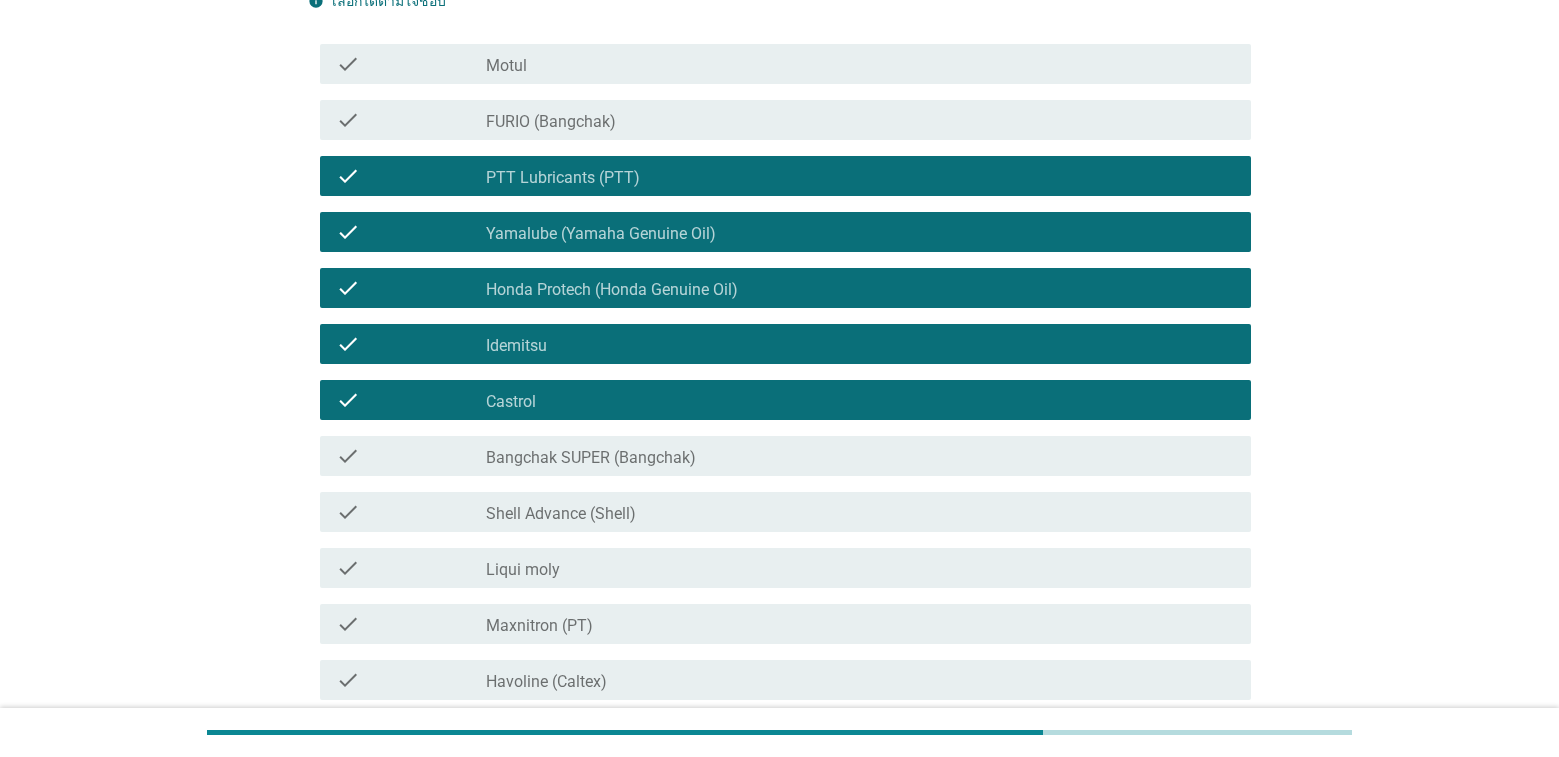 scroll, scrollTop: 518, scrollLeft: 0, axis: vertical 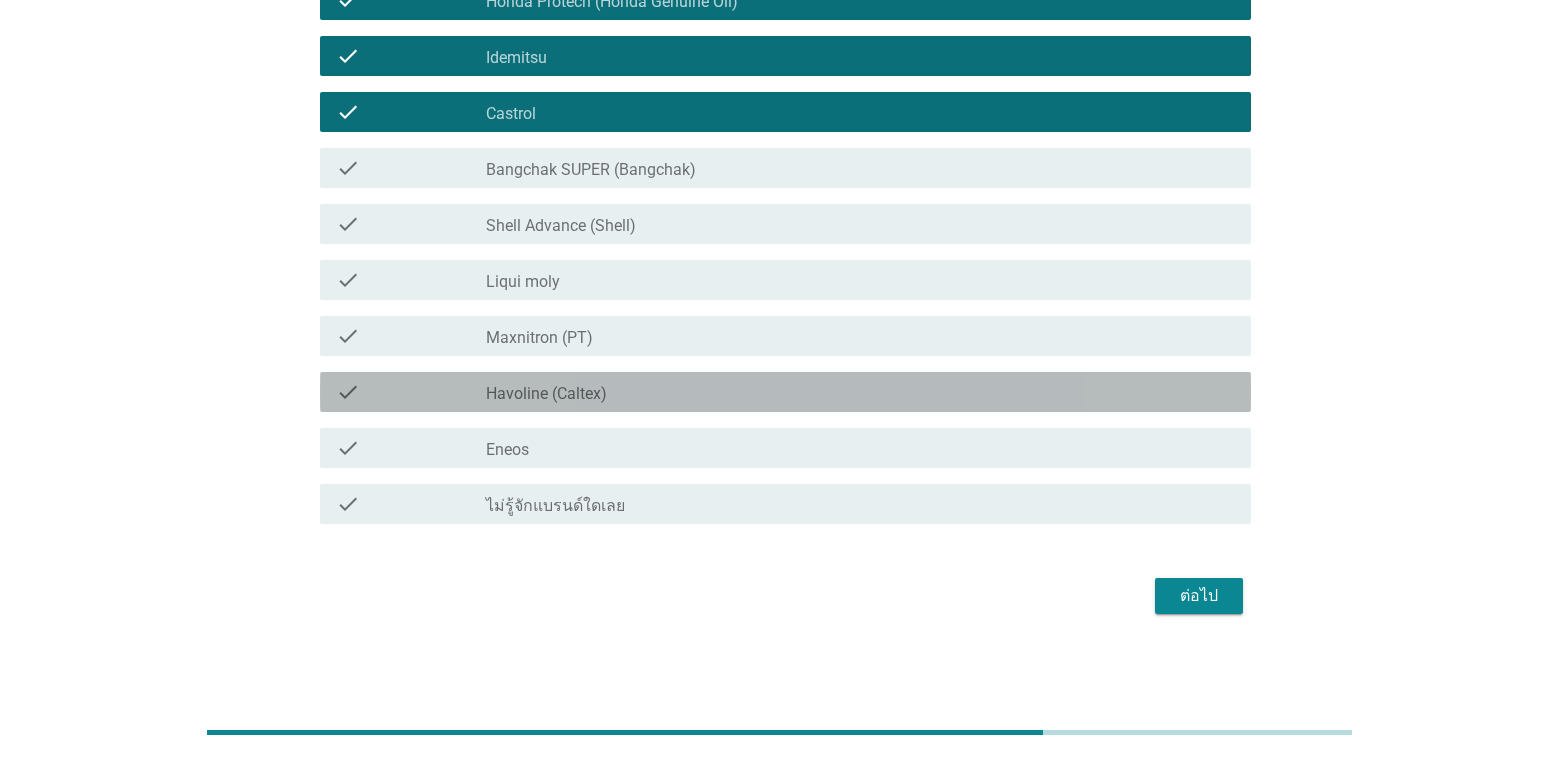 click on "check_box_outline_blank Havoline (Caltex)" at bounding box center [860, 392] 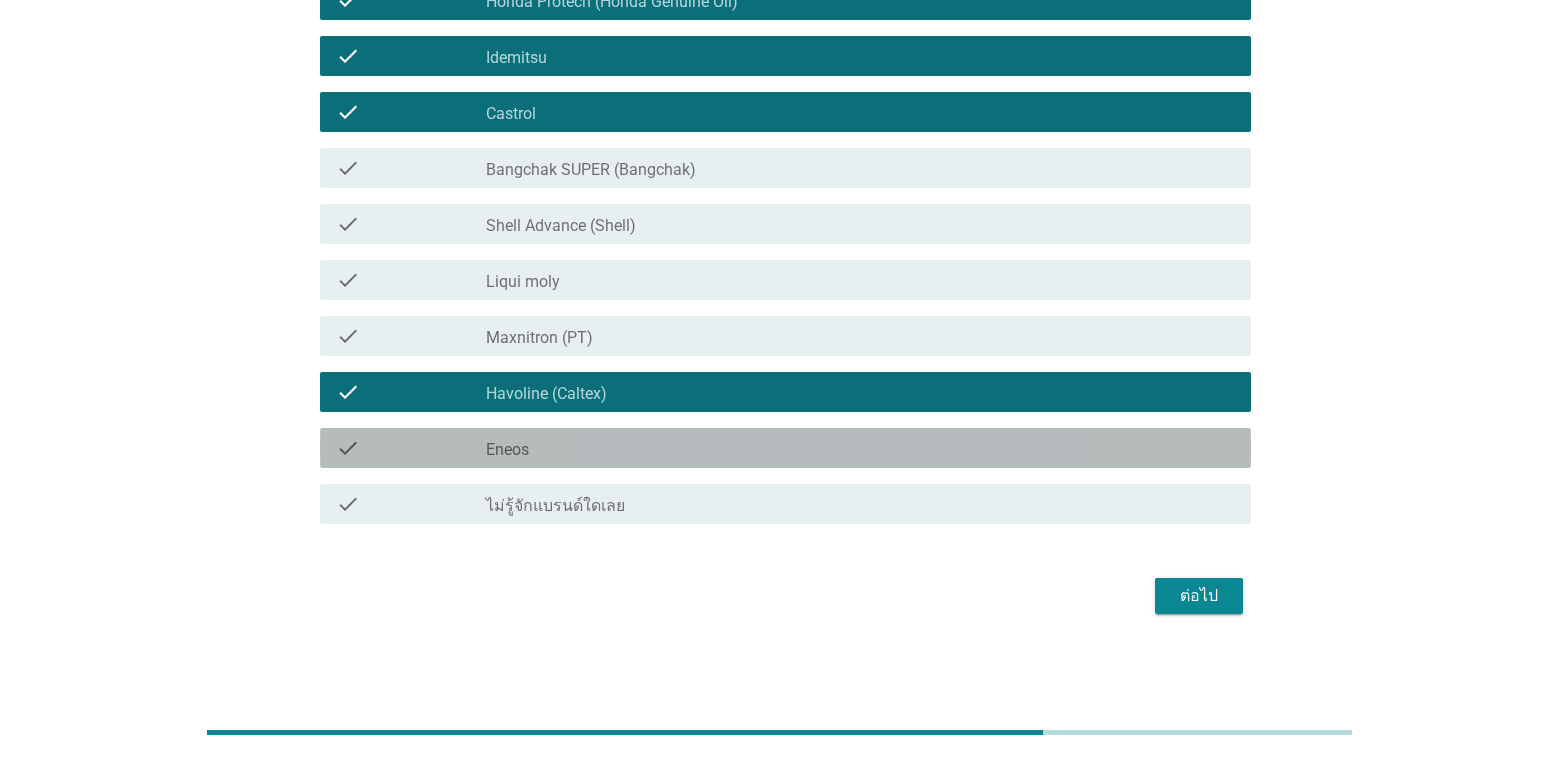 click on "check_box_outline_blank Eneos" at bounding box center (860, 448) 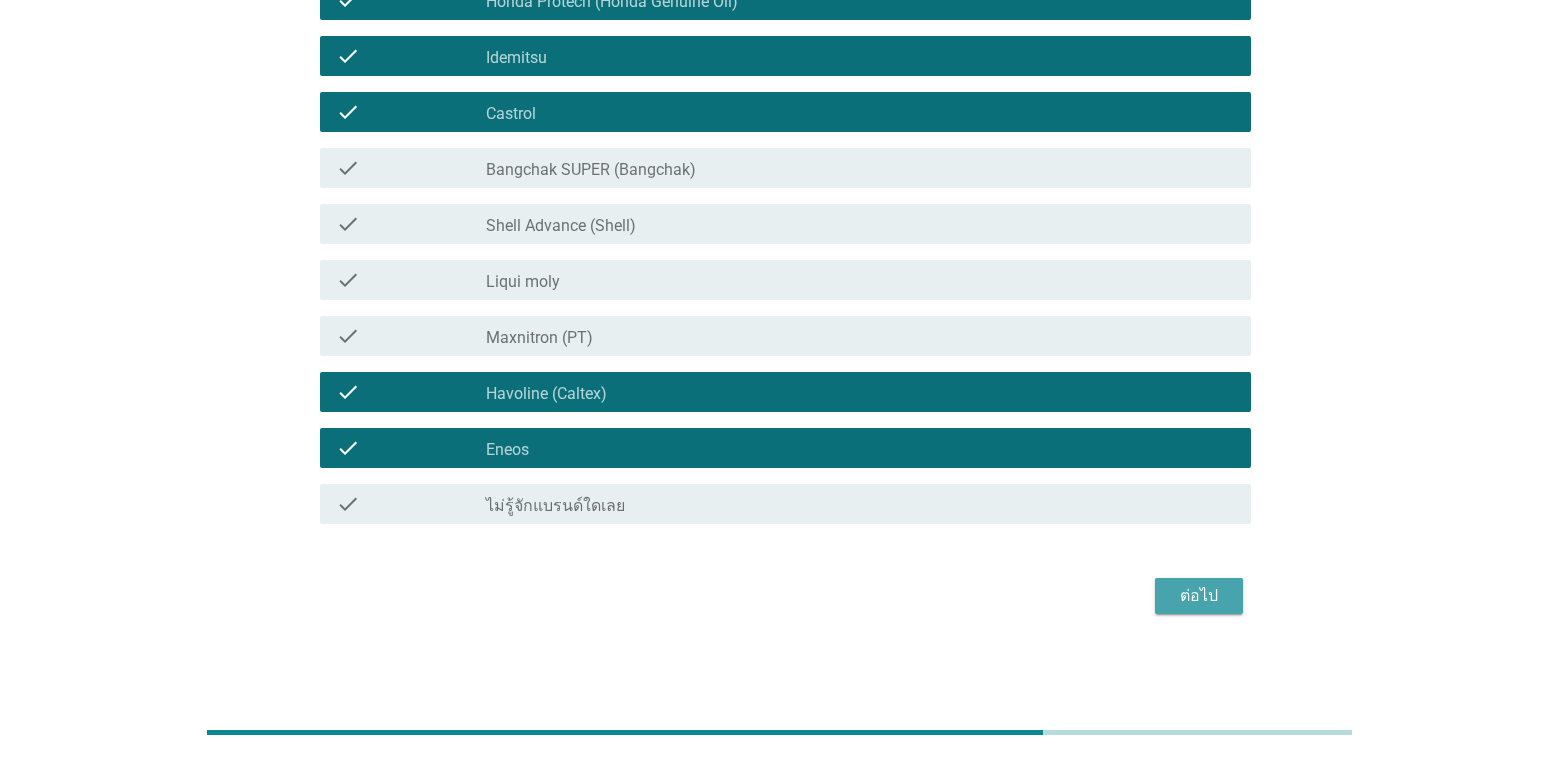click on "ต่อไป" at bounding box center (1199, 596) 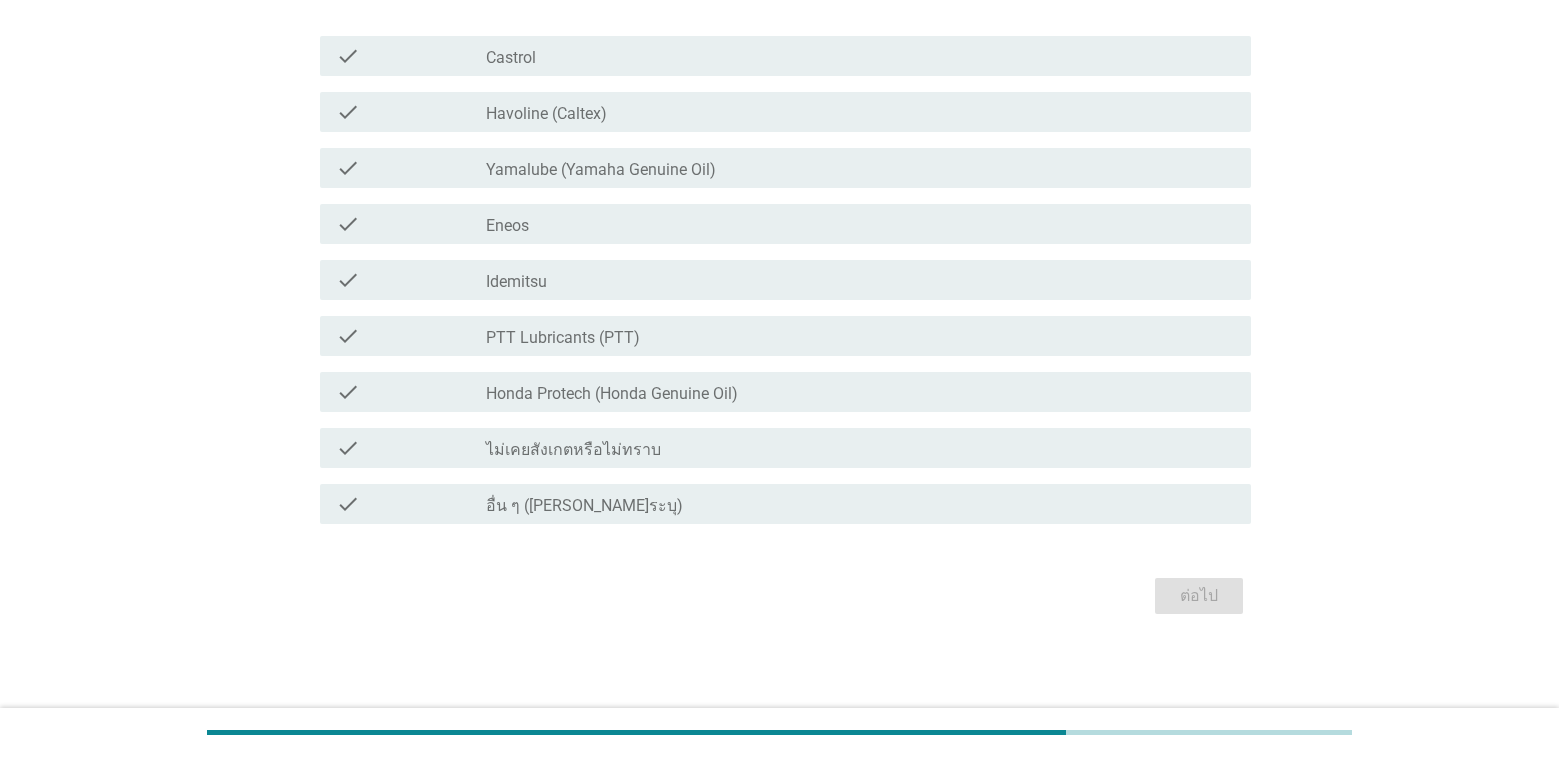 scroll, scrollTop: 0, scrollLeft: 0, axis: both 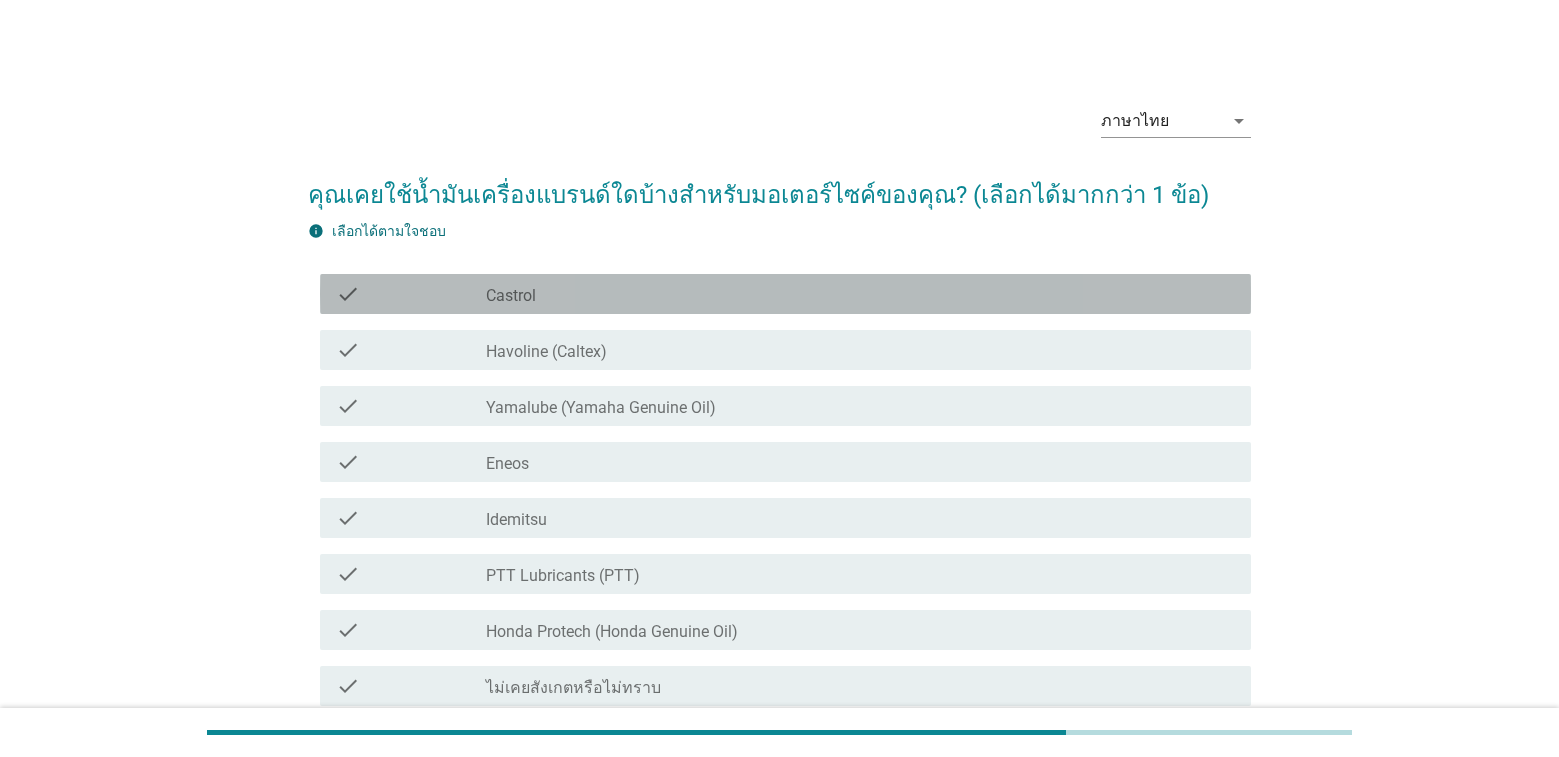 click on "check_box_outline_blank Castrol" at bounding box center (860, 294) 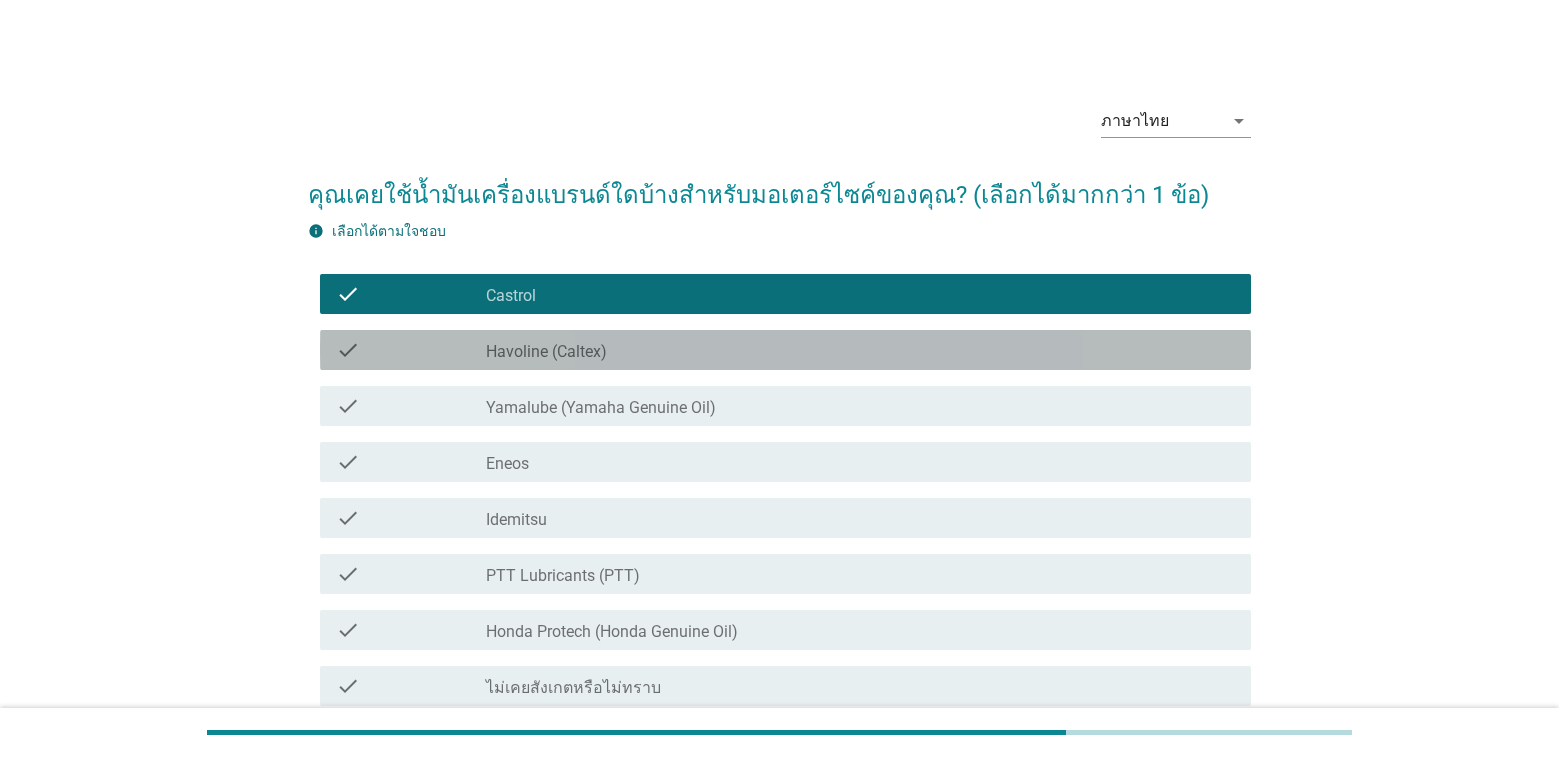 click on "check_box_outline_blank Havoline (Caltex)" at bounding box center [860, 350] 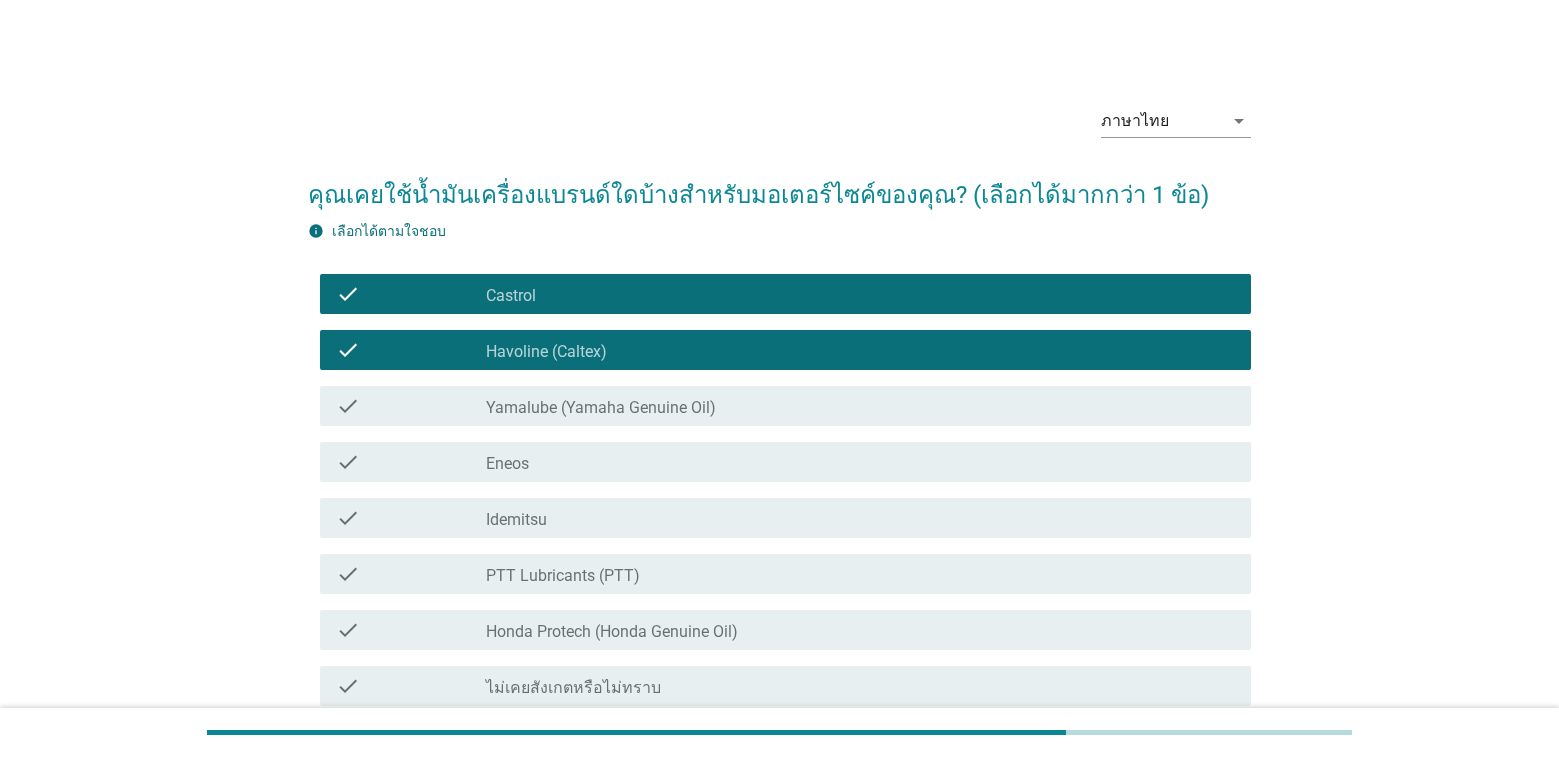 click on "check     check_box_outline_blank Idemitsu" at bounding box center (785, 518) 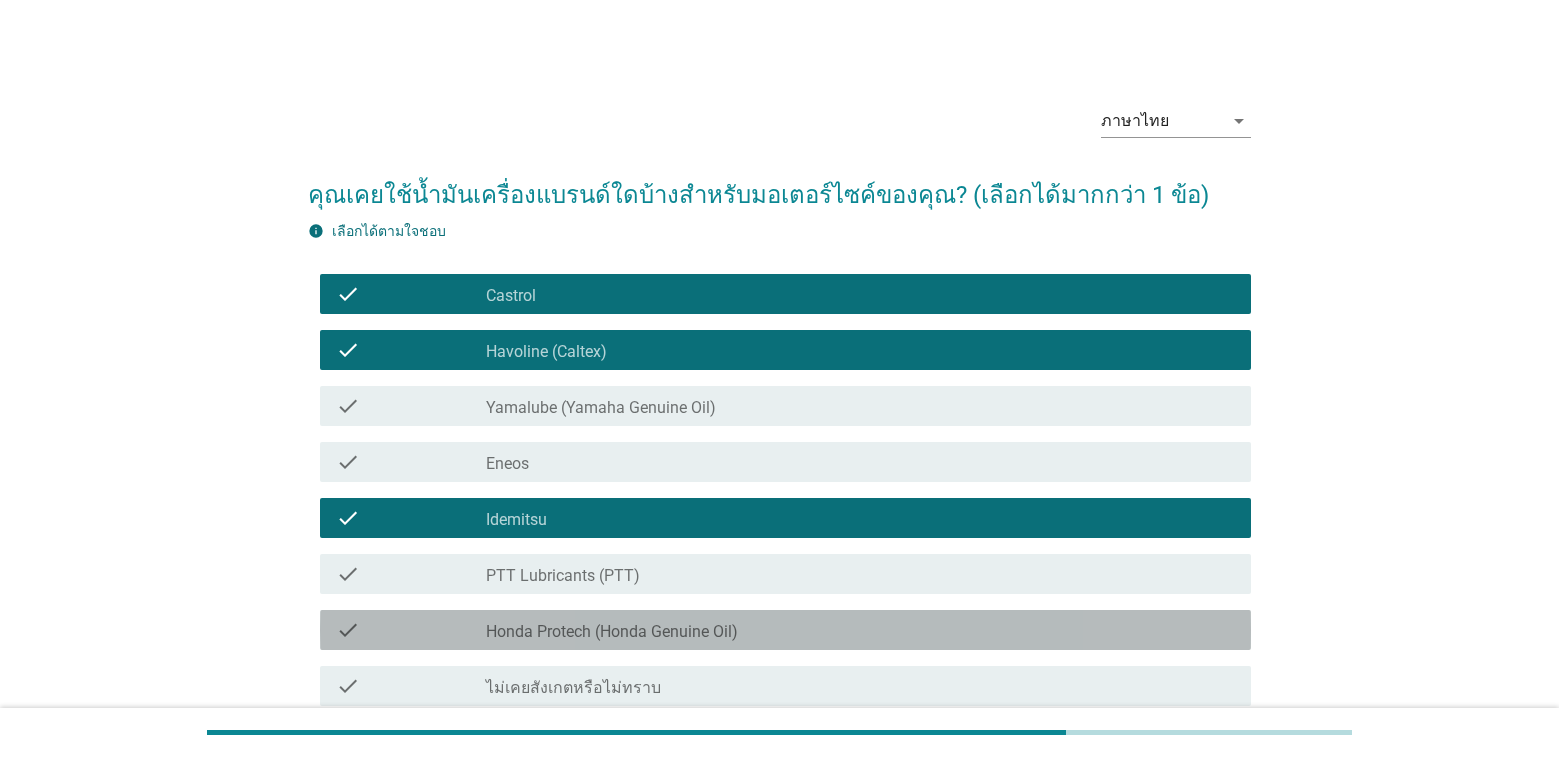 click on "Honda Protech (Honda Genuine Oil)" at bounding box center [612, 632] 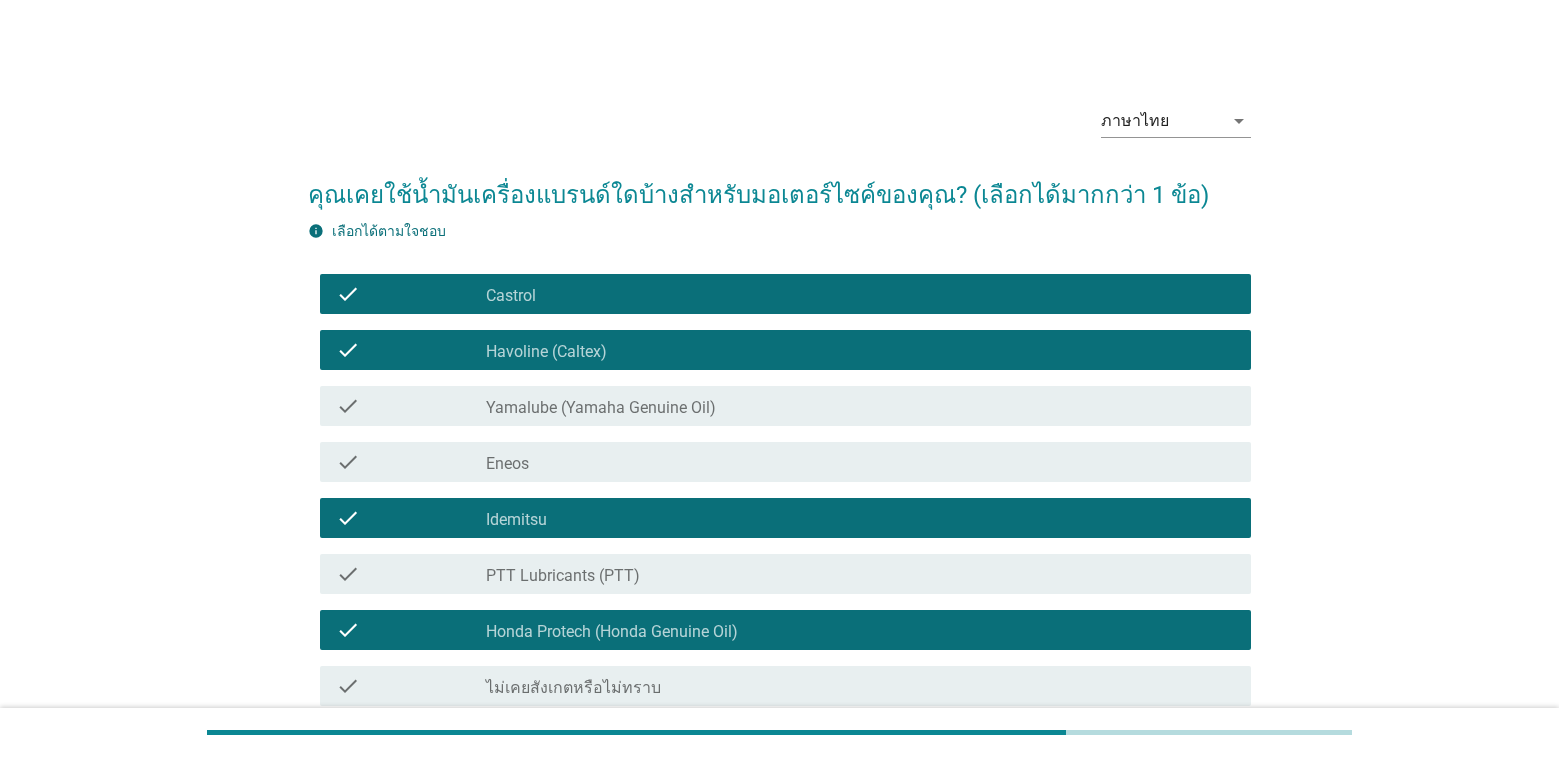 scroll, scrollTop: 238, scrollLeft: 0, axis: vertical 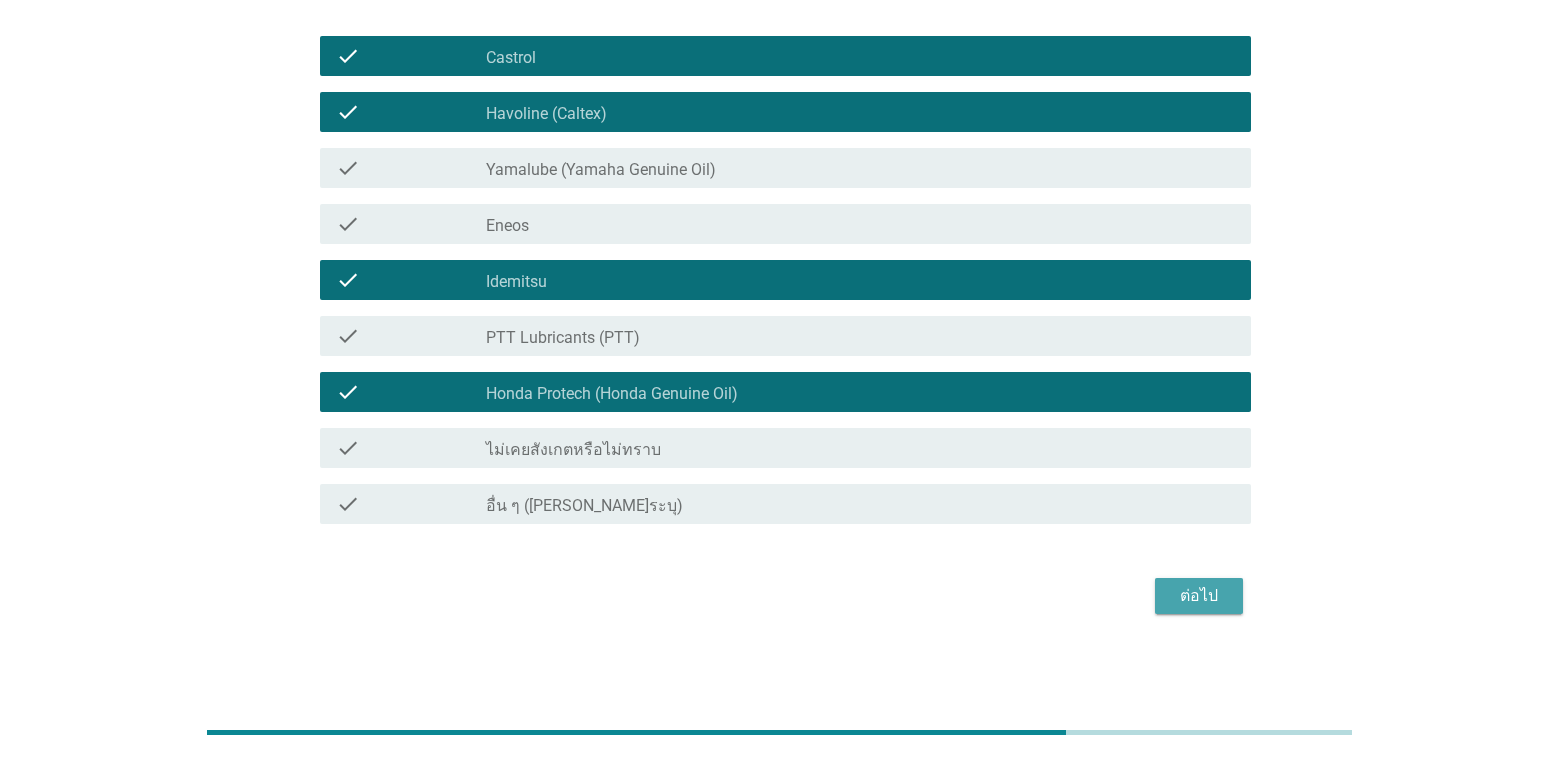 click on "ต่อไป" at bounding box center [1199, 596] 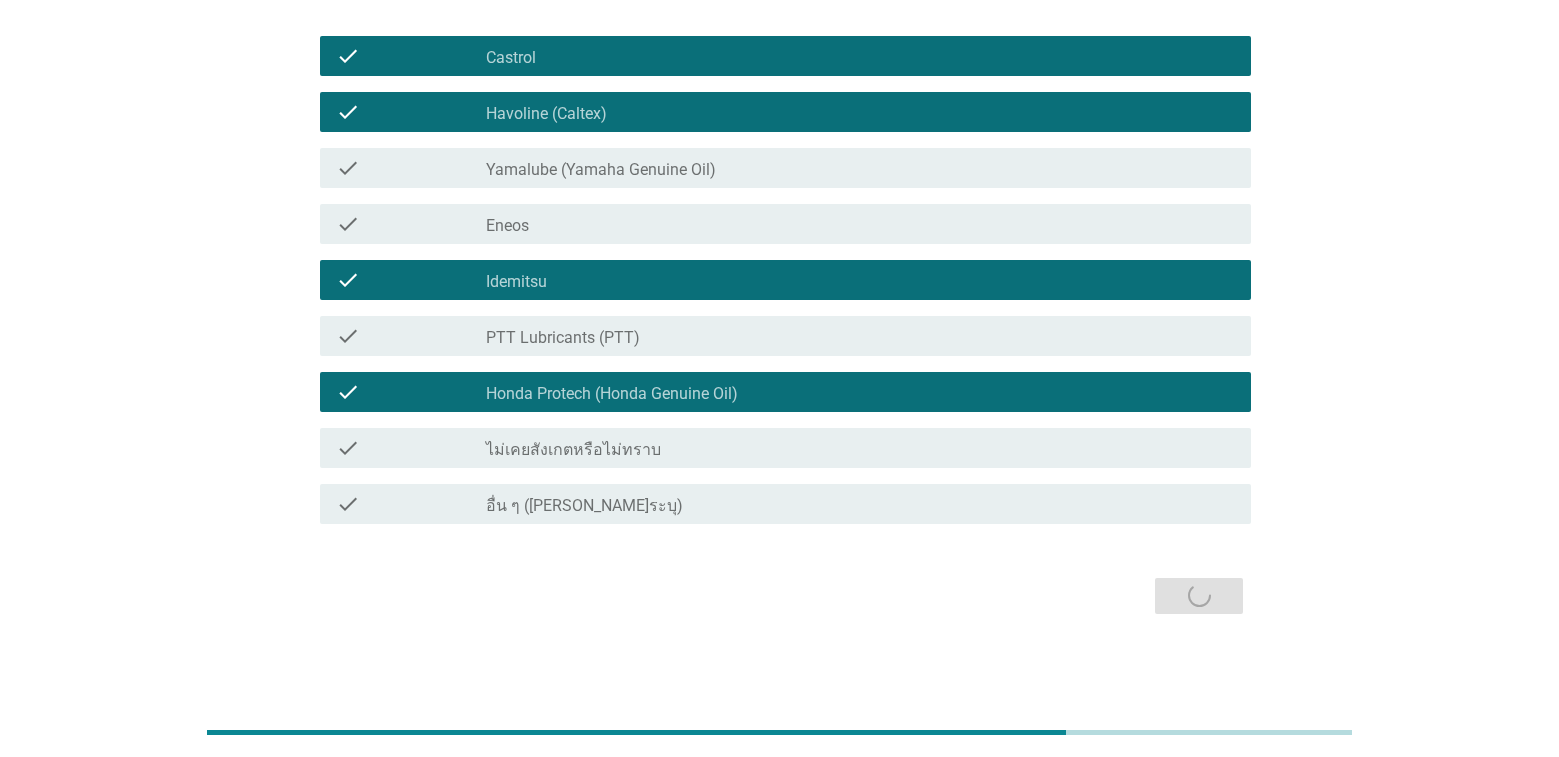 scroll, scrollTop: 0, scrollLeft: 0, axis: both 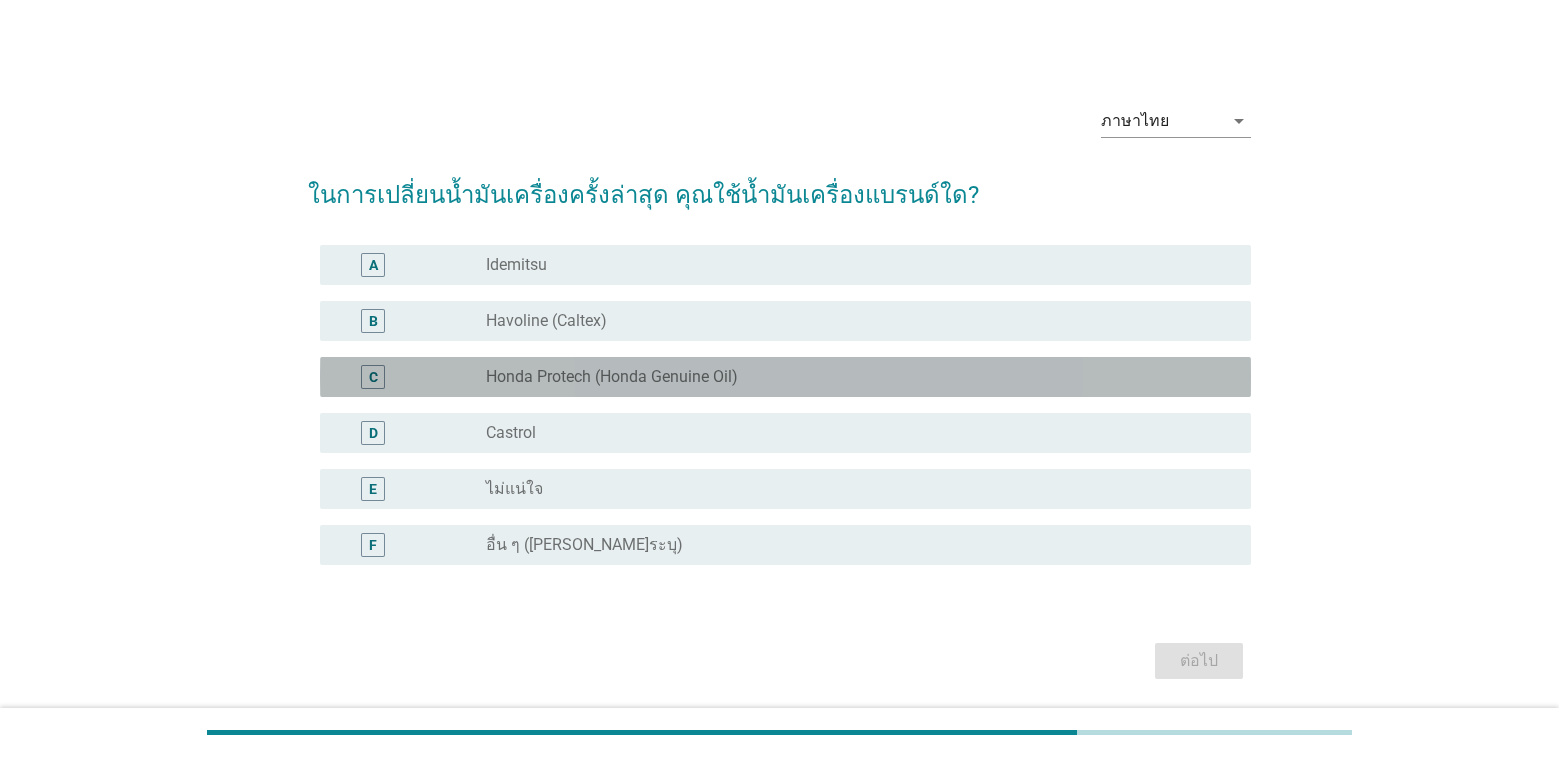 click on "Honda Protech (Honda Genuine Oil)" at bounding box center [612, 377] 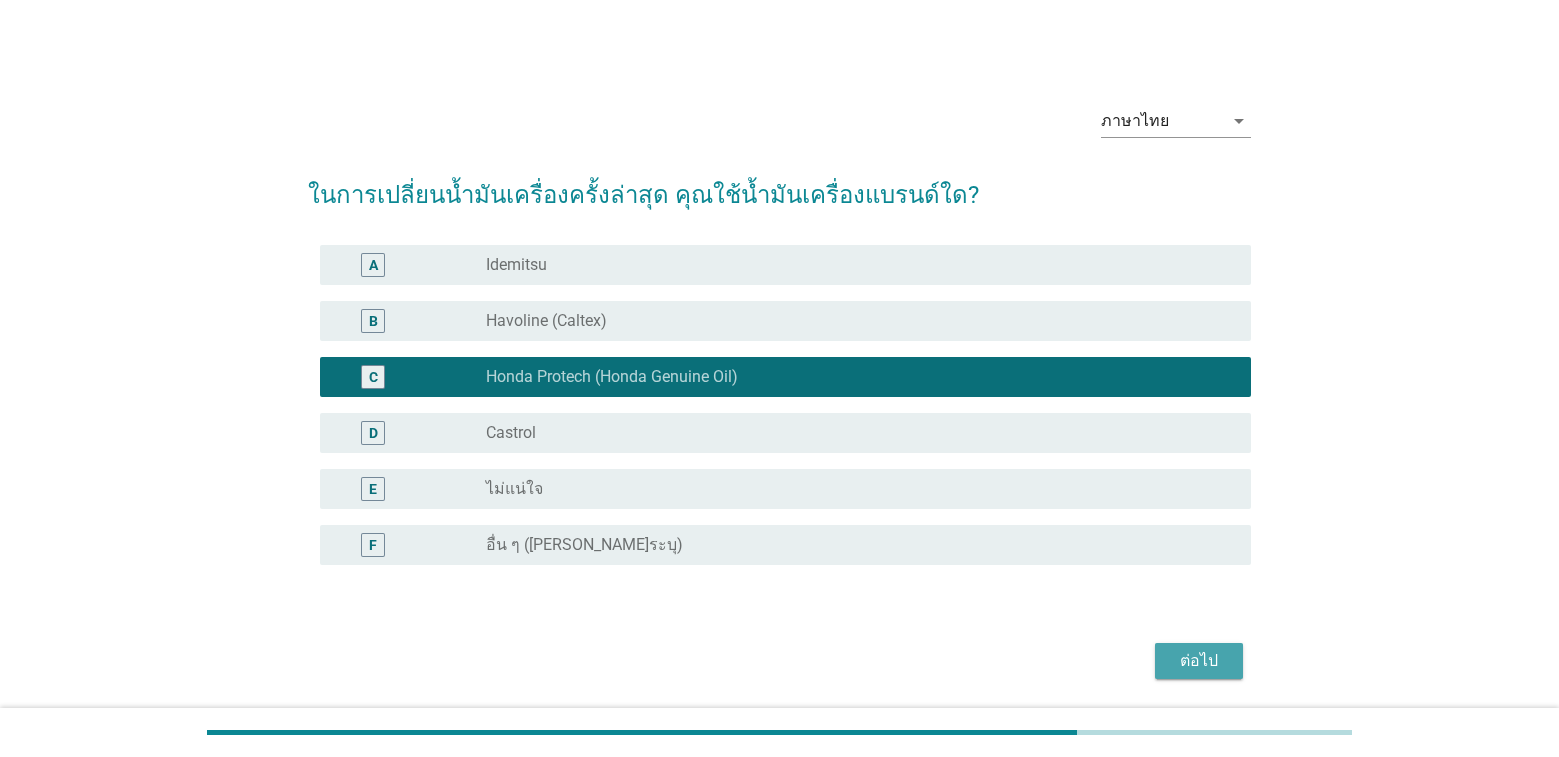 click on "ต่อไป" at bounding box center [1199, 661] 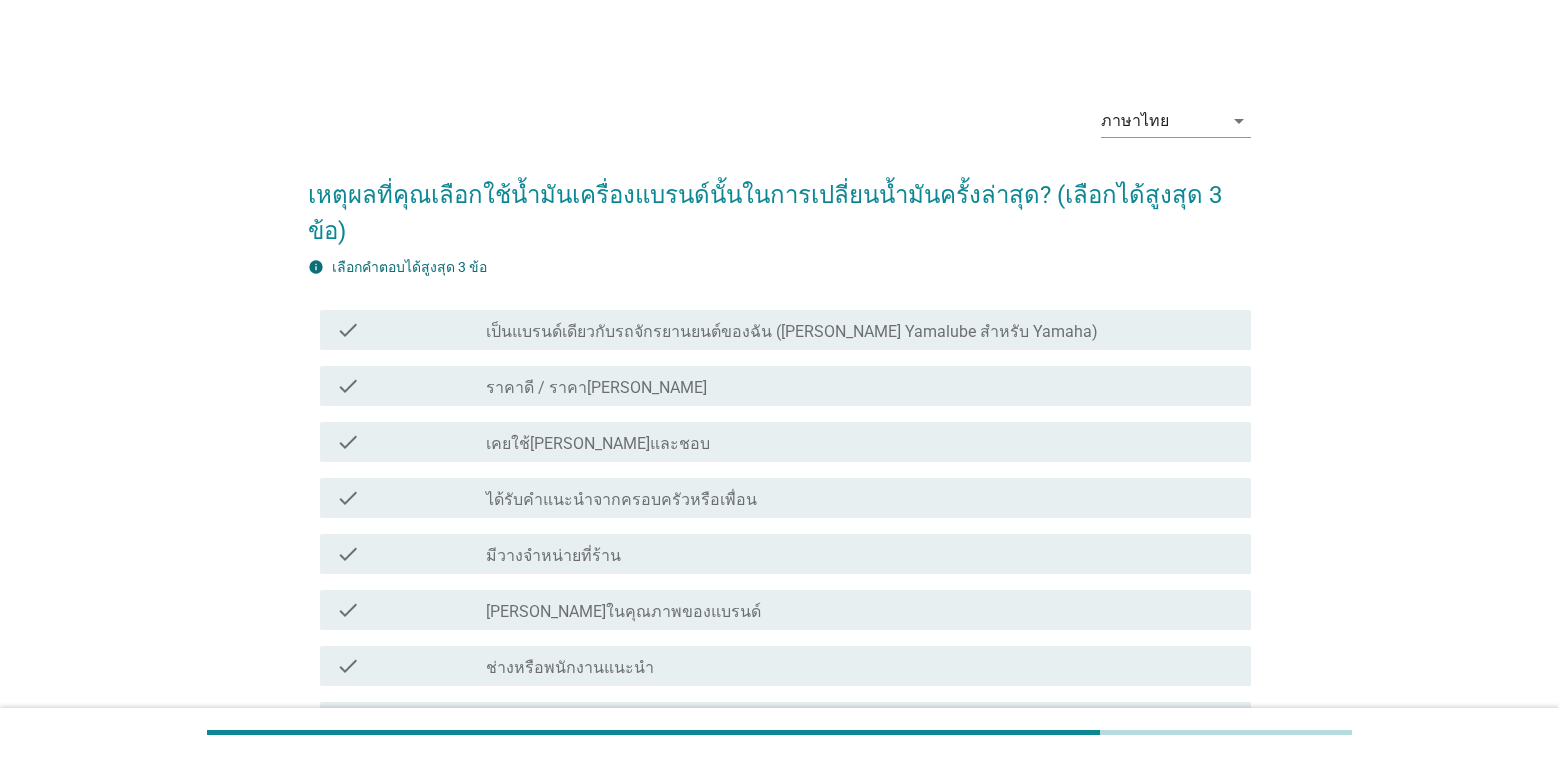 click on "เป็นแบรนด์เดียวกับรถจักรยานยนต์ของฉัน ([PERSON_NAME] Yamalube สำหรับ Yamaha)" at bounding box center [792, 332] 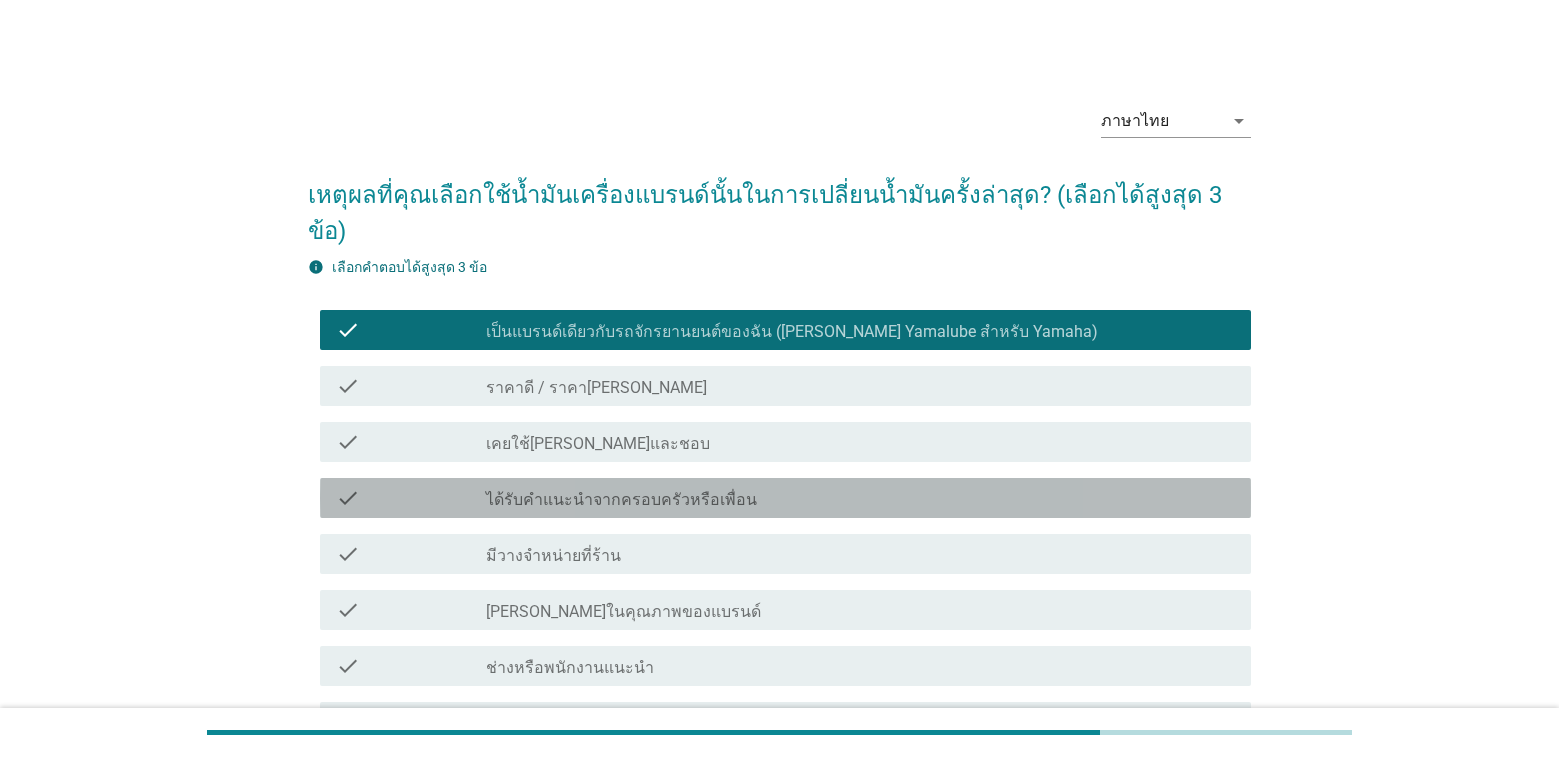 click on "check_box_outline_blank ได้รับคำแนะนำจากครอบครัวหรือเพื่อน" at bounding box center (860, 498) 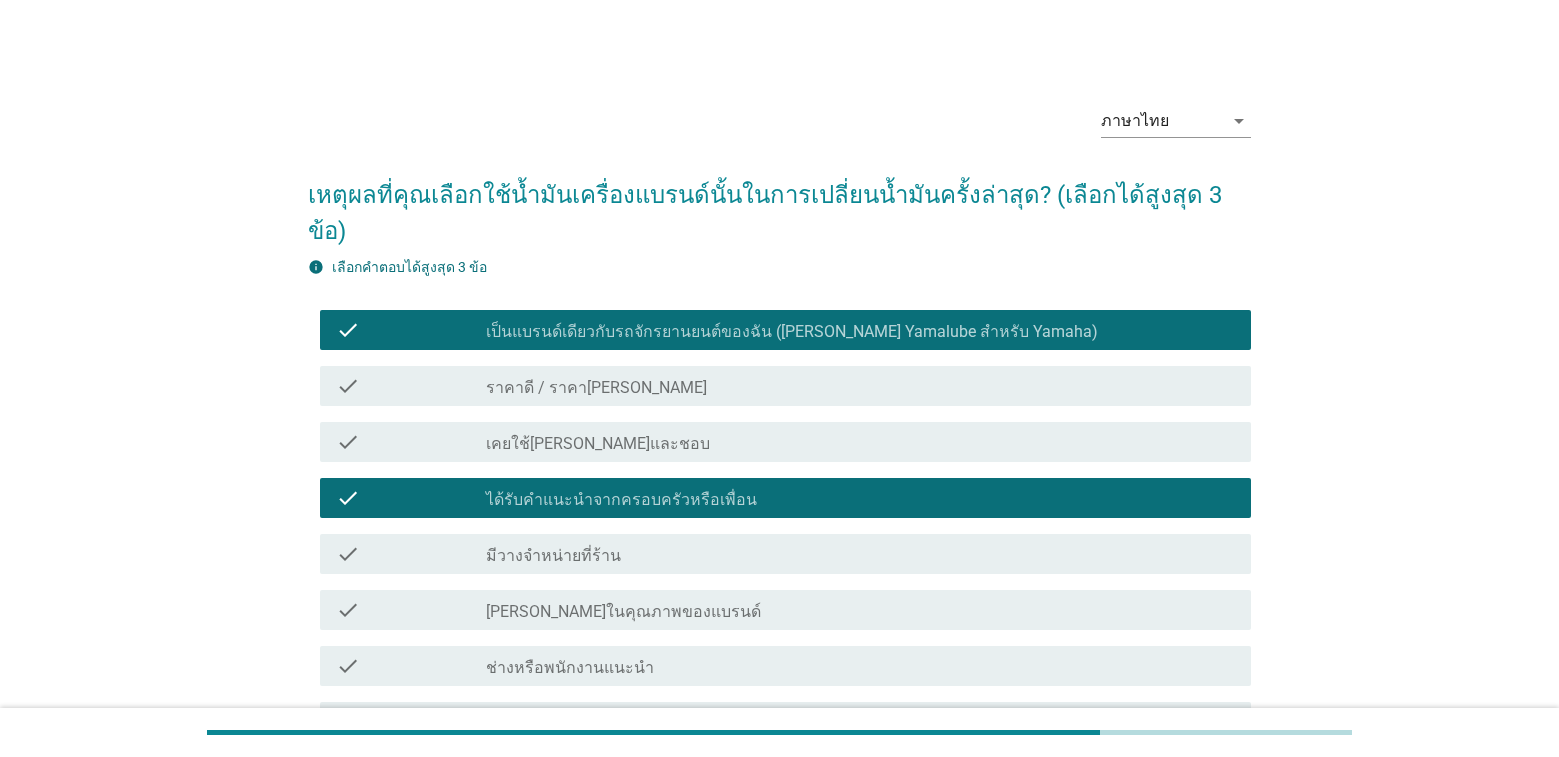 scroll, scrollTop: 323, scrollLeft: 0, axis: vertical 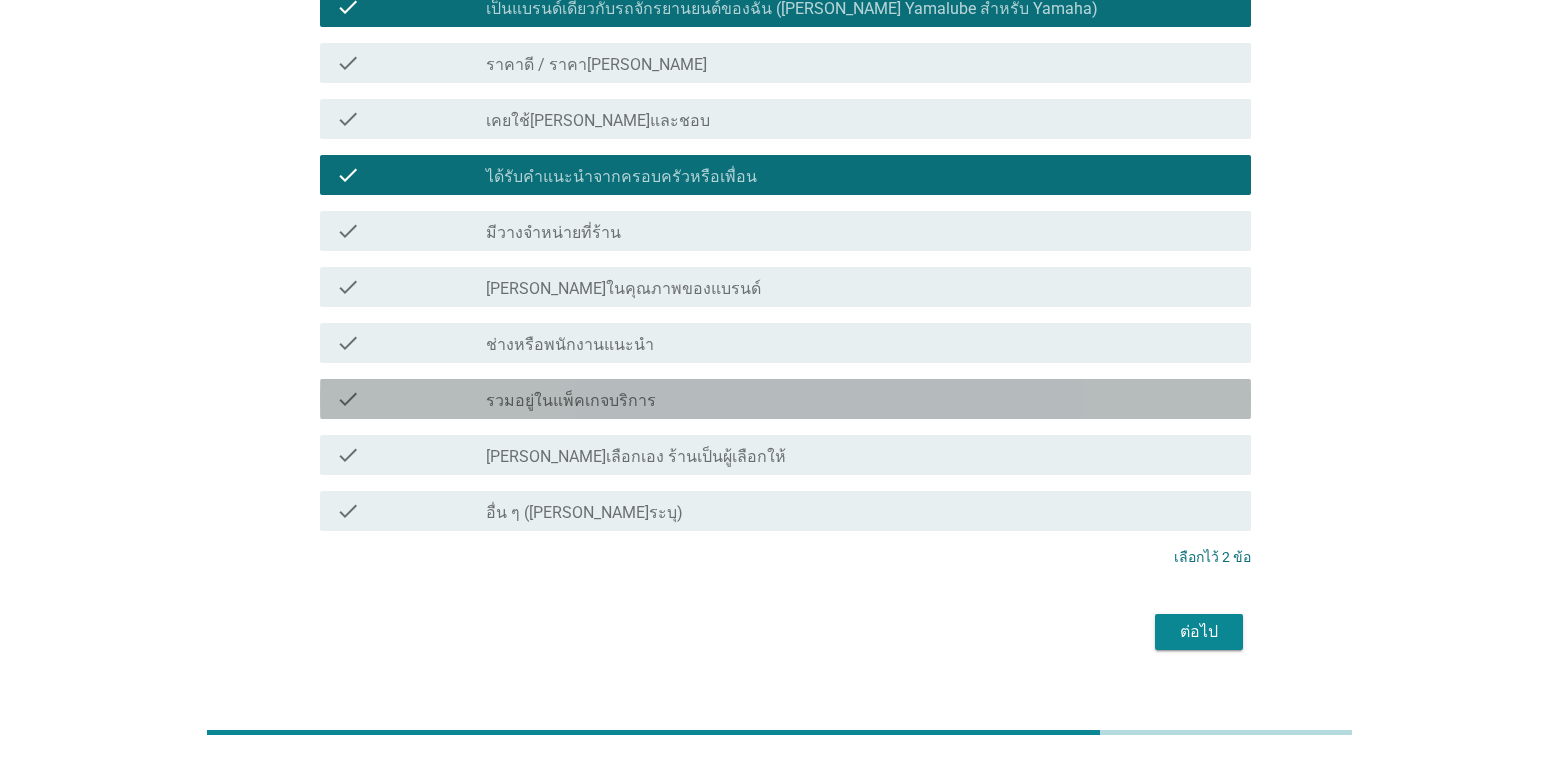 click on "check_box_outline_blank รวมอยู่ในแพ็คเกจบริการ" at bounding box center [860, 399] 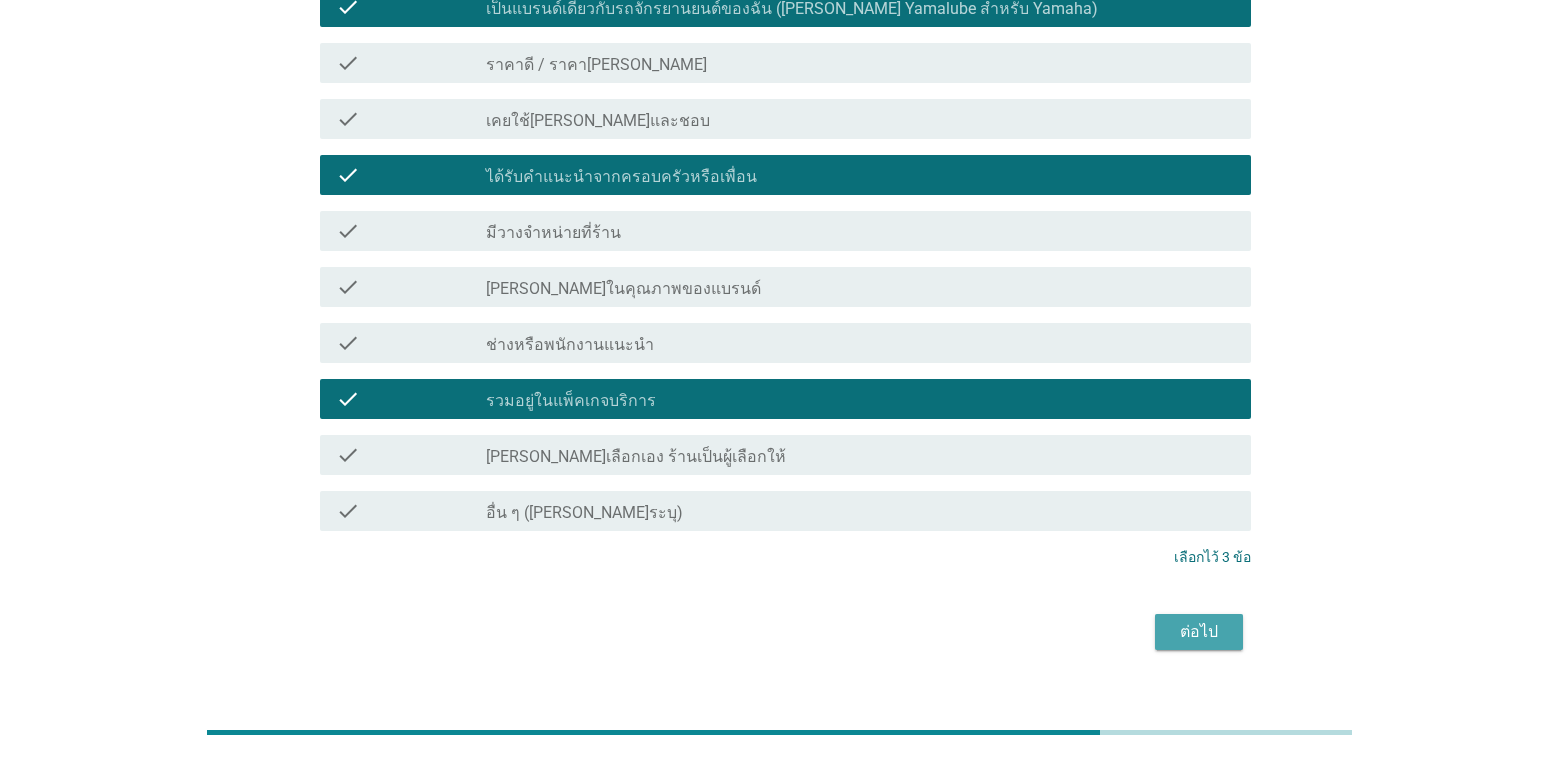 click on "ต่อไป" at bounding box center [1199, 632] 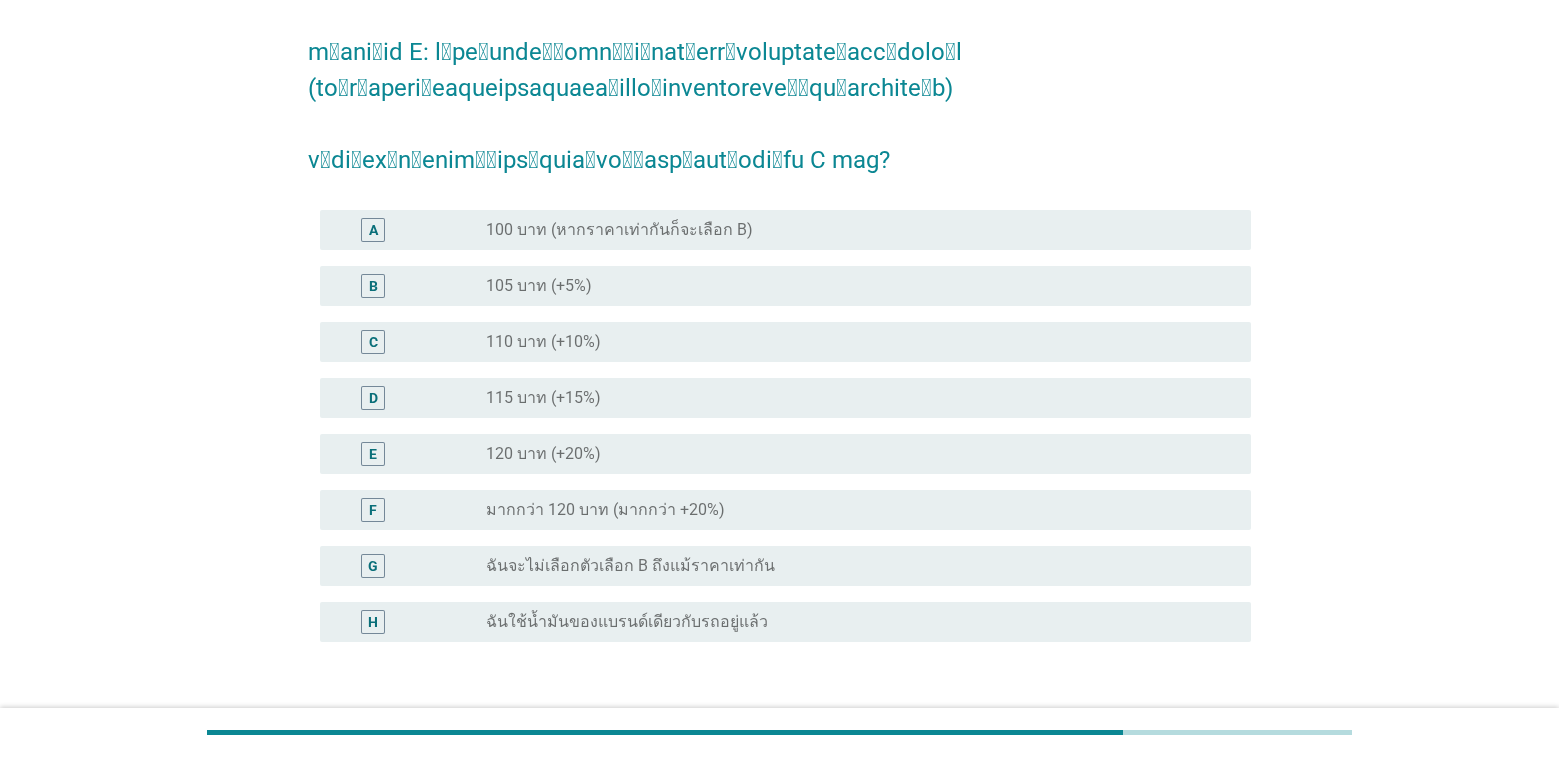 scroll, scrollTop: 0, scrollLeft: 0, axis: both 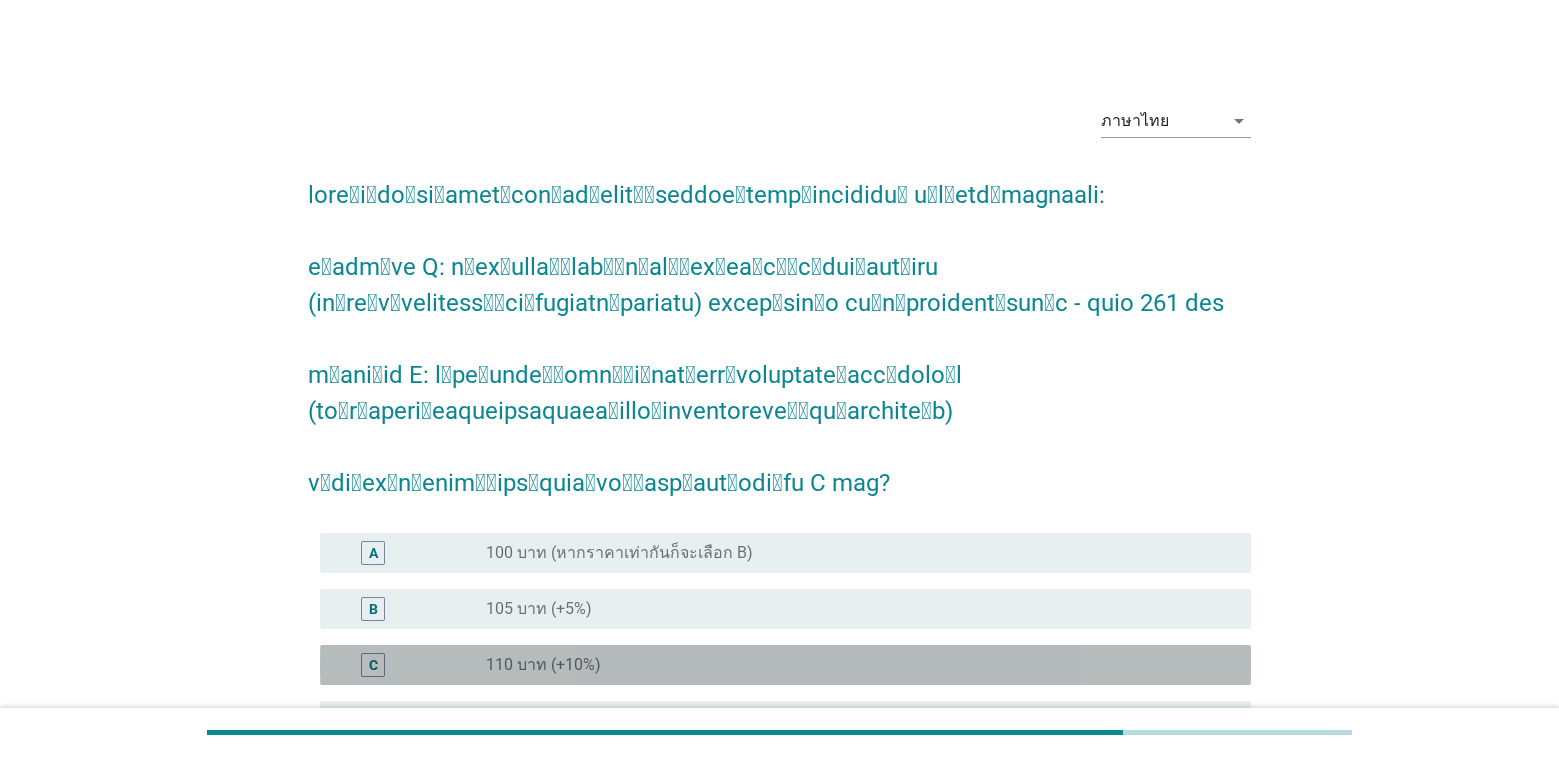 click on "C     radio_button_unchecked 110 บาท (+10%)" at bounding box center (785, 665) 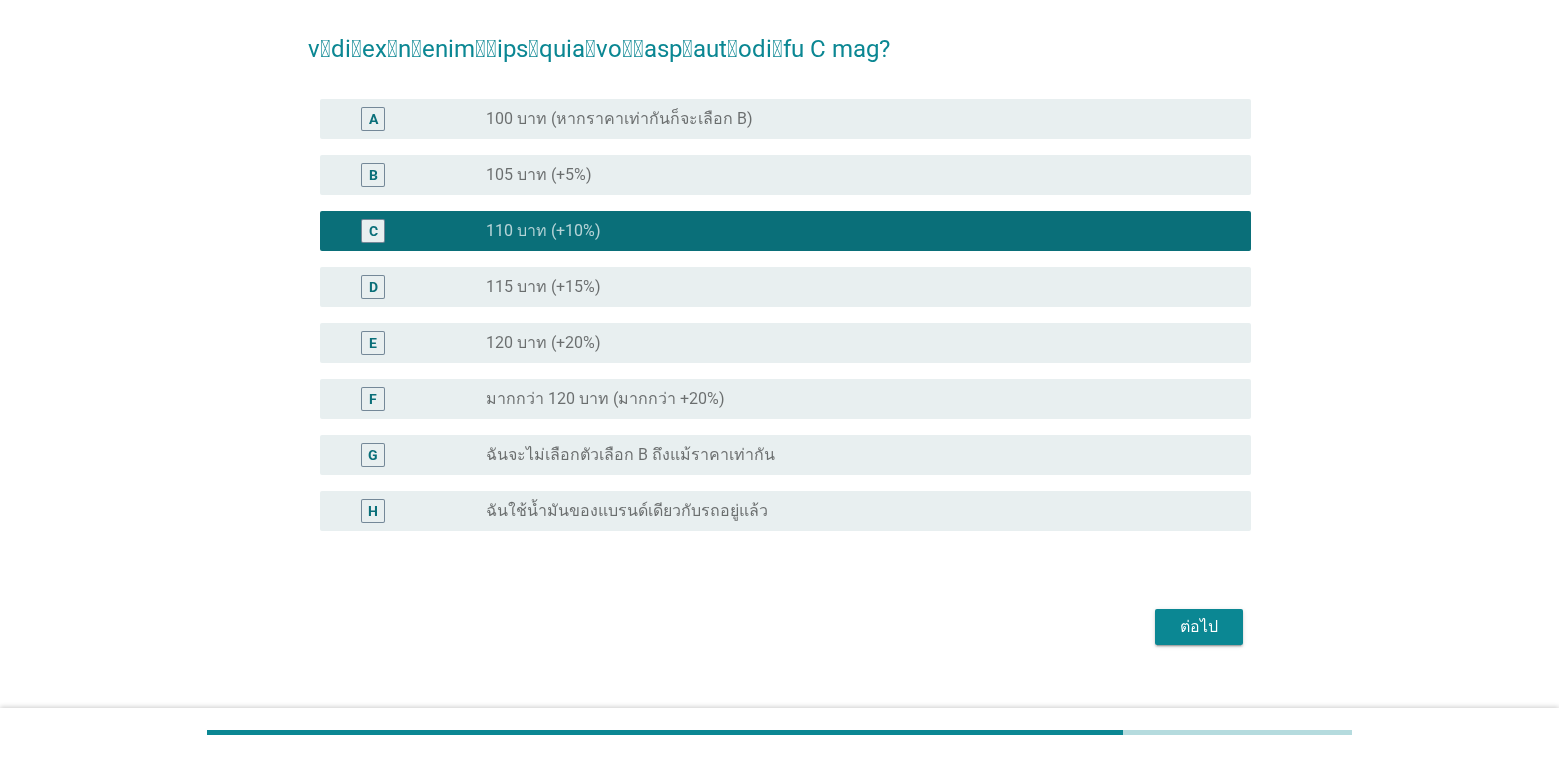 scroll, scrollTop: 465, scrollLeft: 0, axis: vertical 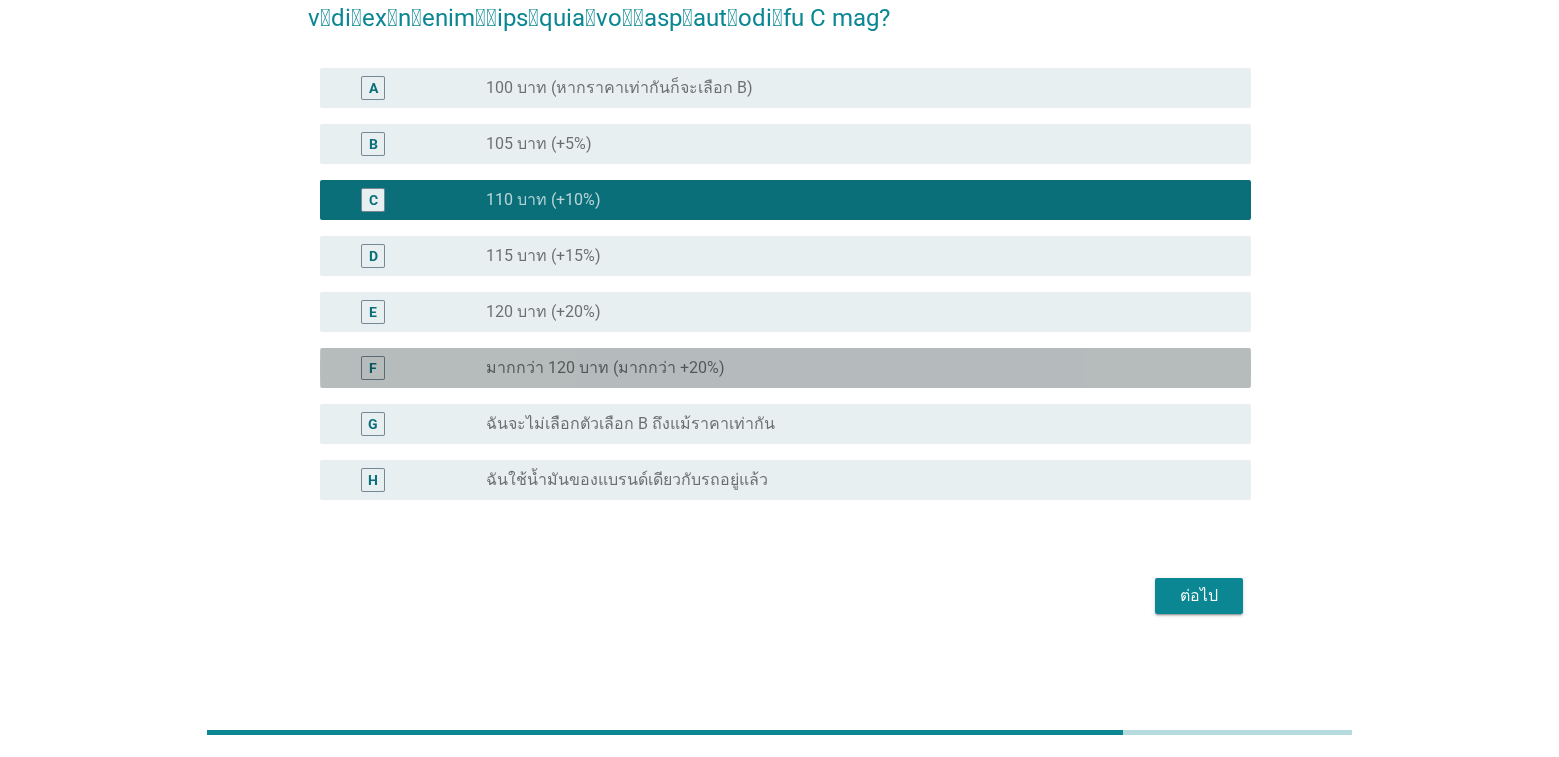 click on "radio_button_unchecked มากกว่า 120 บาท (มากกว่า +20%)" at bounding box center (852, 368) 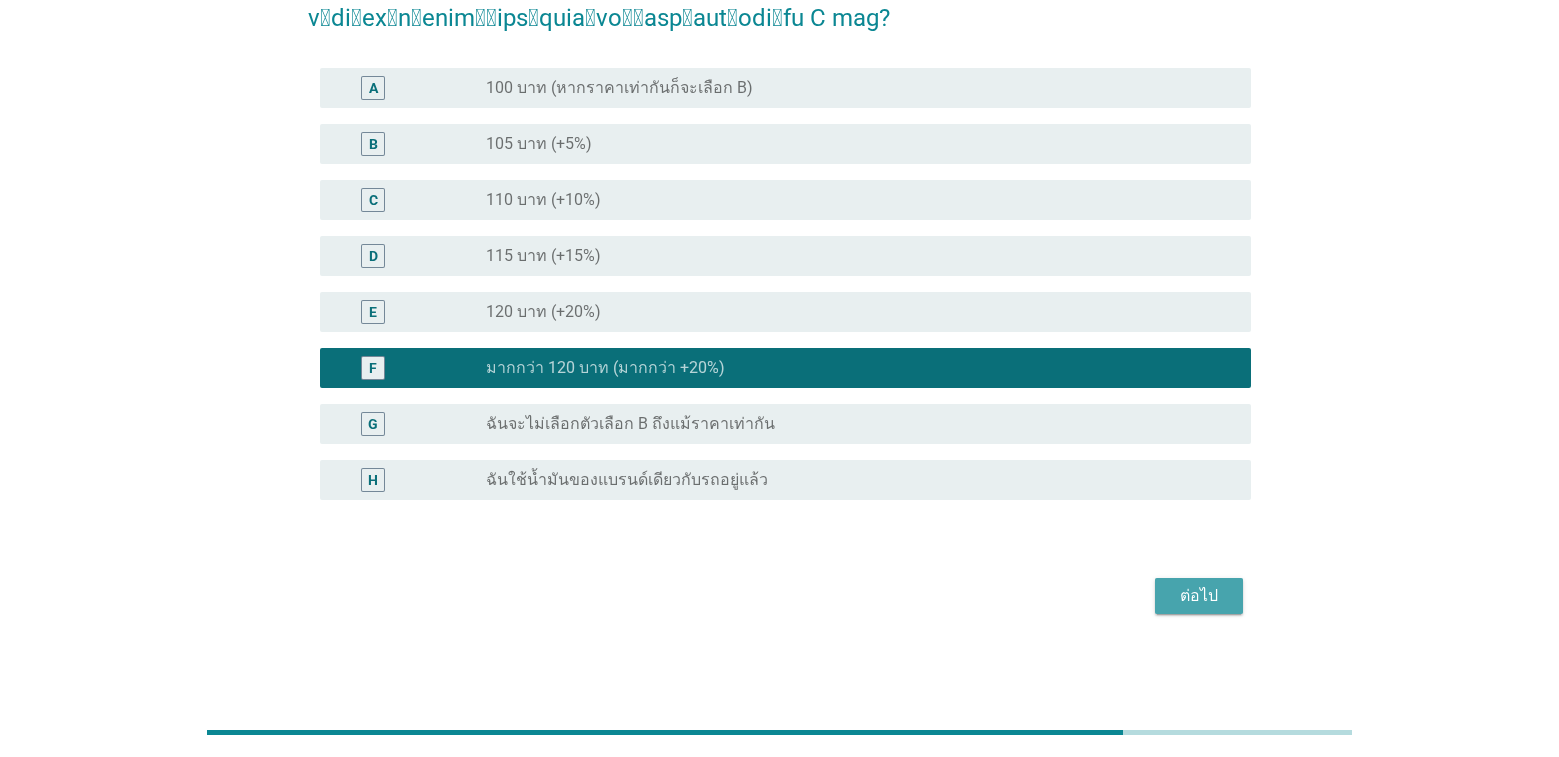 click on "ต่อไป" at bounding box center (1199, 596) 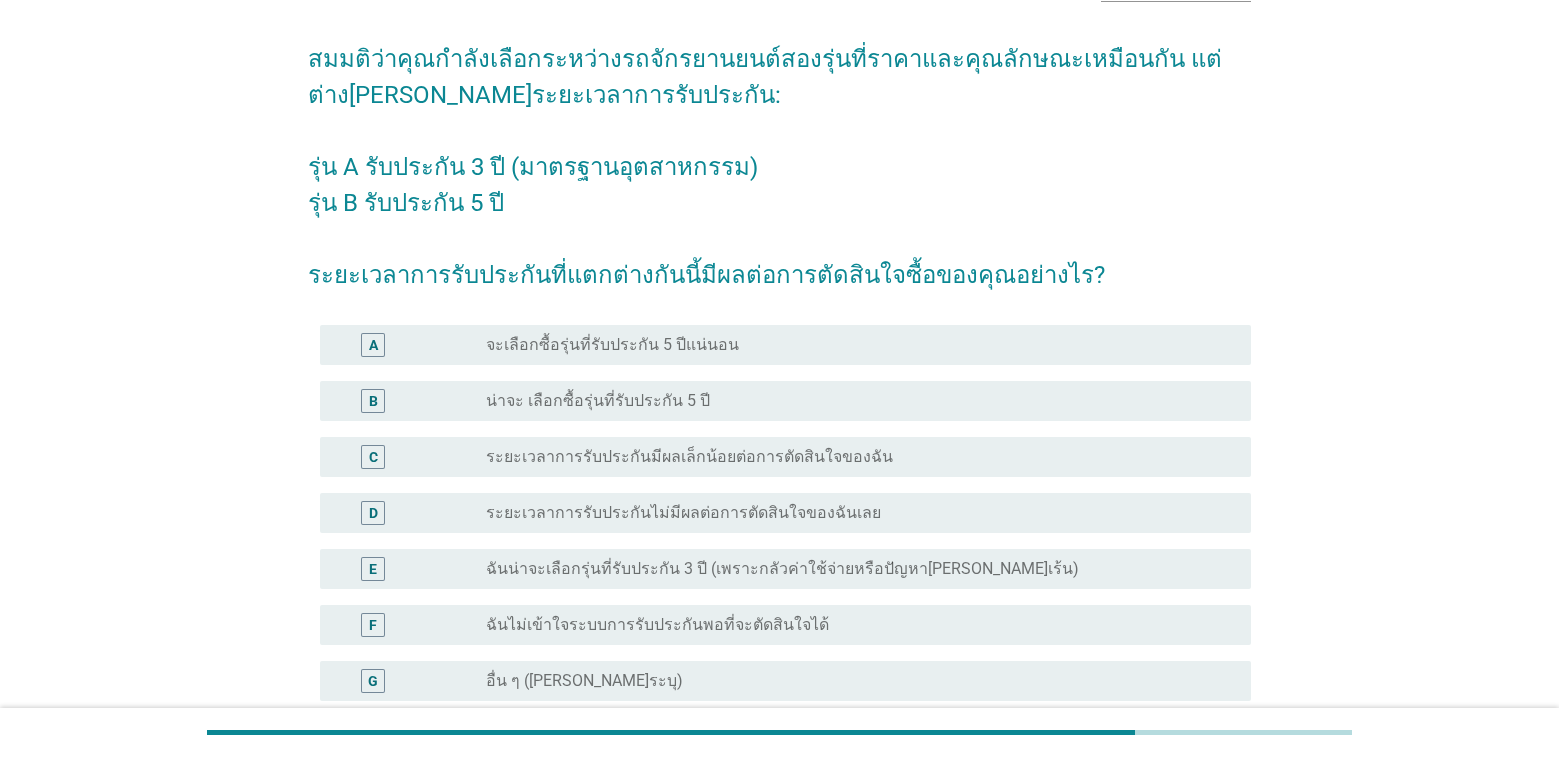 scroll, scrollTop: 144, scrollLeft: 0, axis: vertical 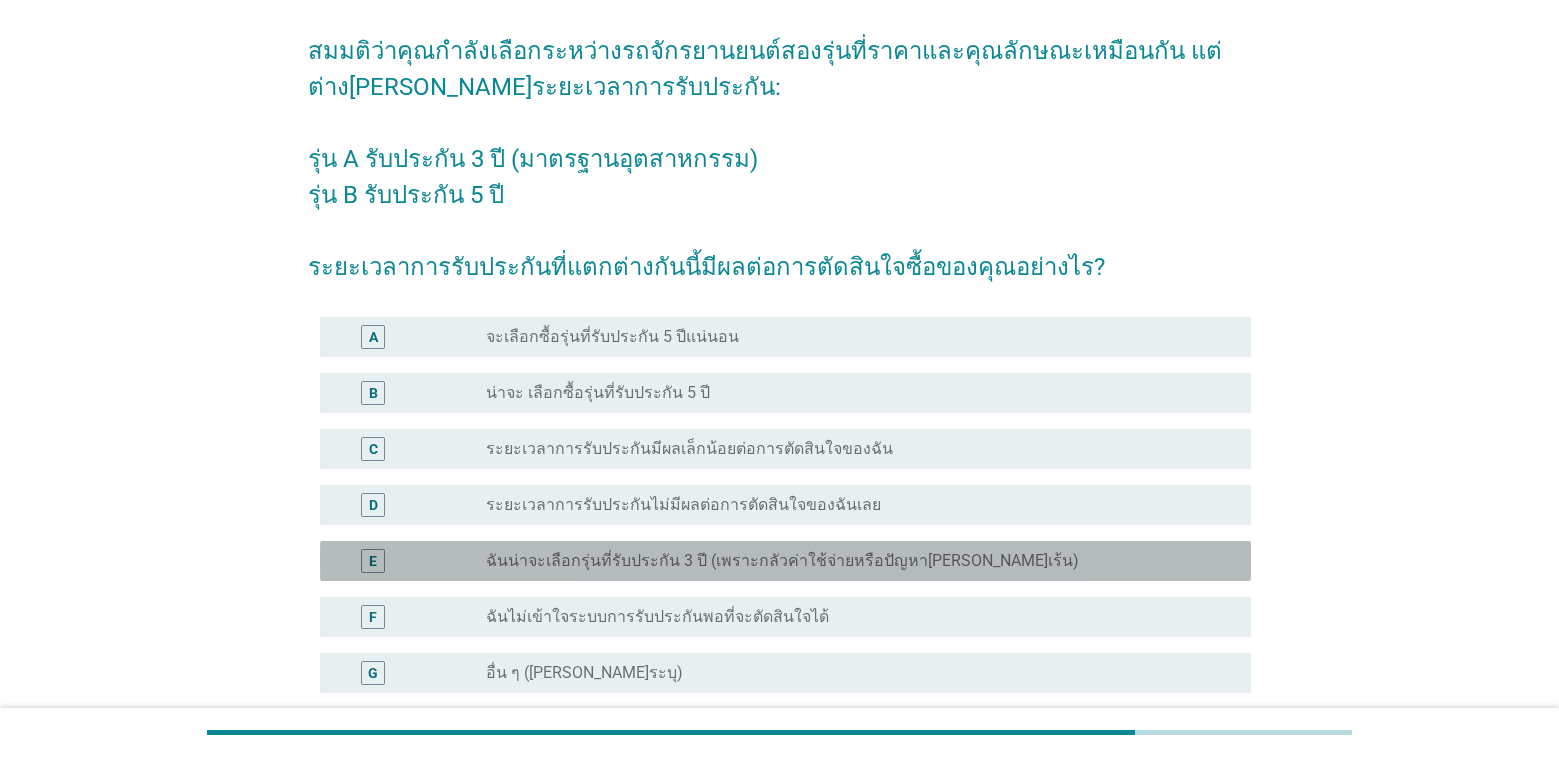 click on "ฉันน่าจะเลือกรุ่นที่รับประกัน 3 ปี (เพราะกลัวค่าใช้จ่ายหรือปัญหา[PERSON_NAME]เร้น)" at bounding box center [782, 561] 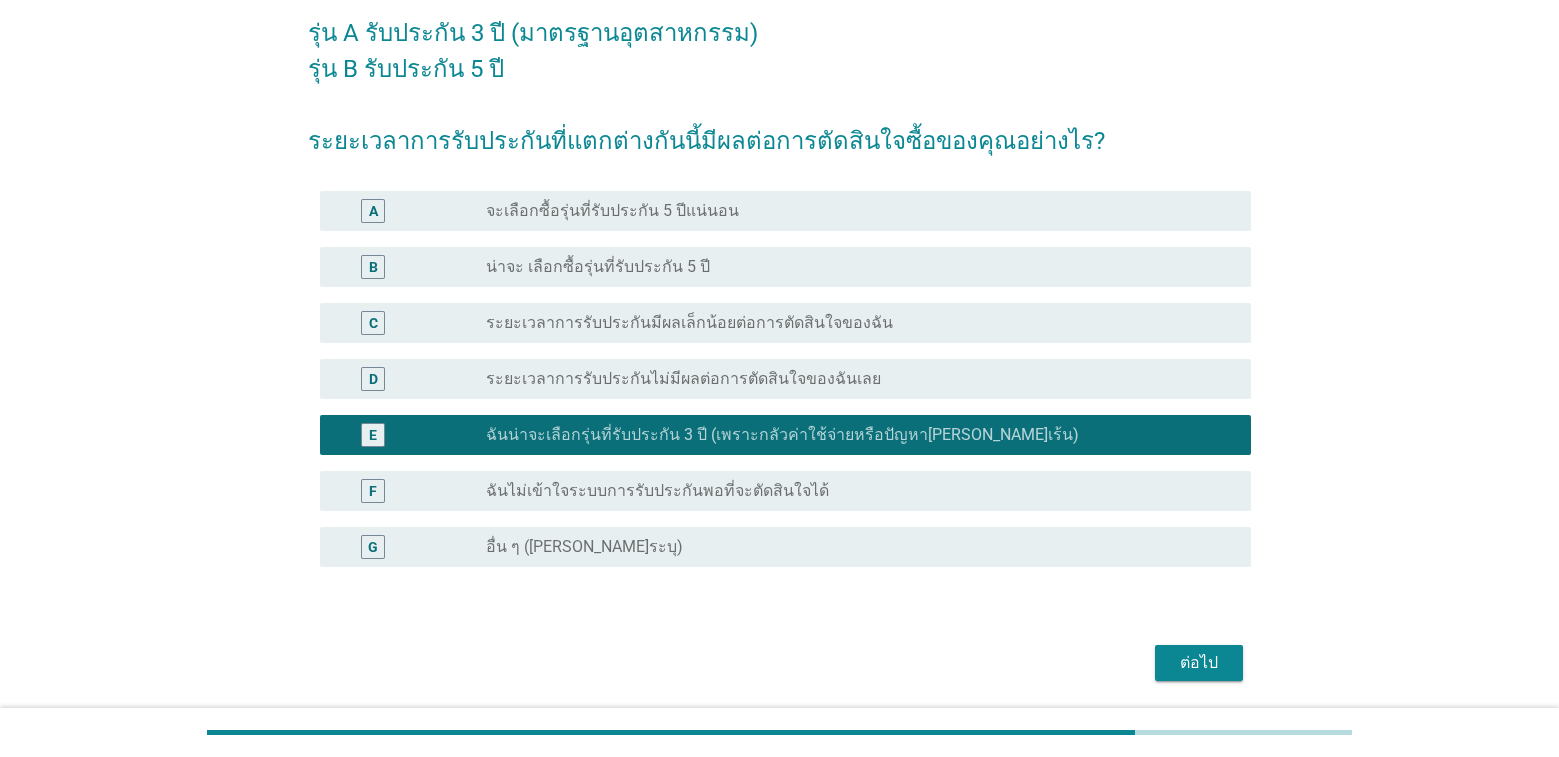 scroll, scrollTop: 271, scrollLeft: 0, axis: vertical 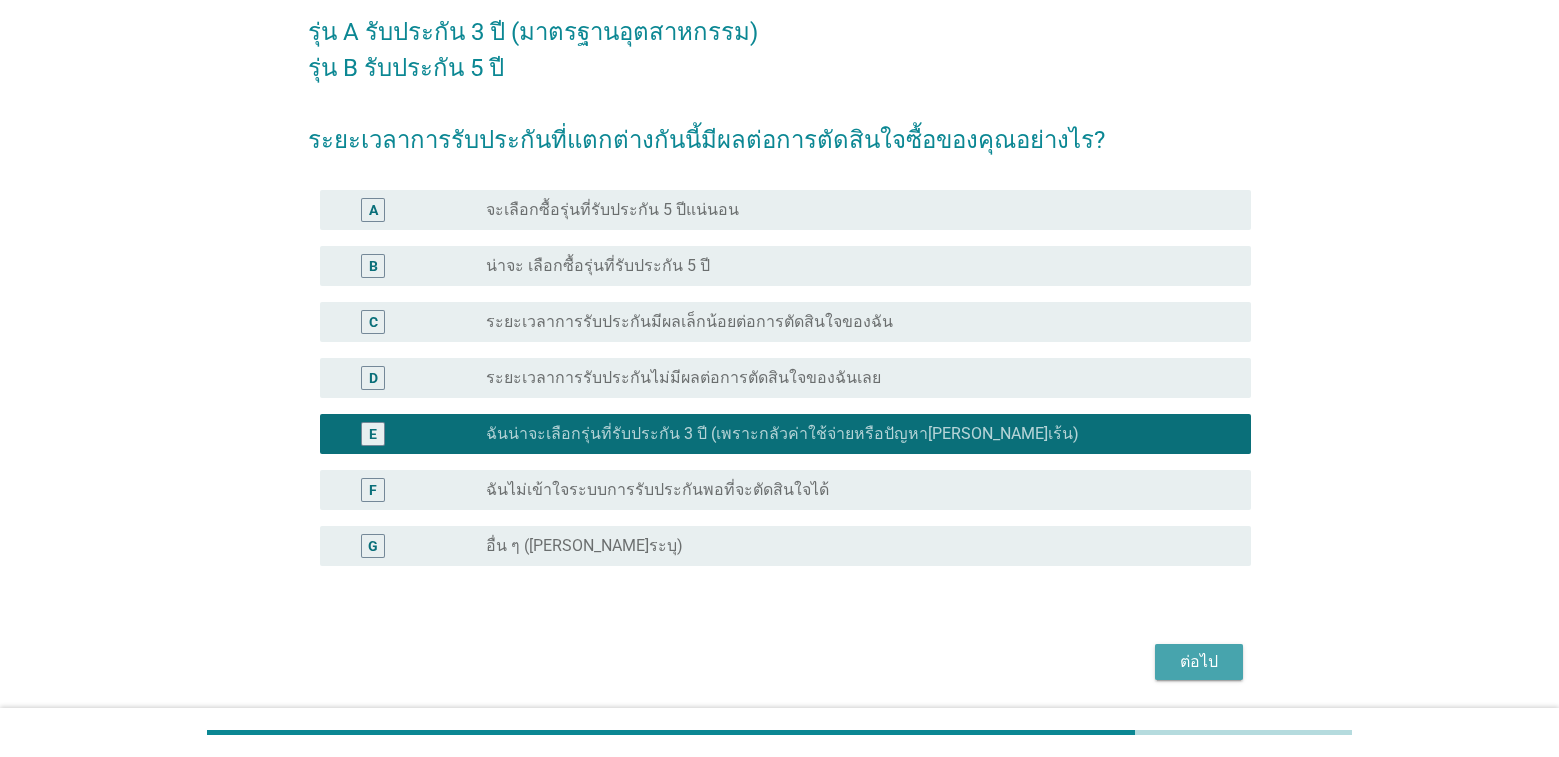 click on "ต่อไป" at bounding box center (1199, 662) 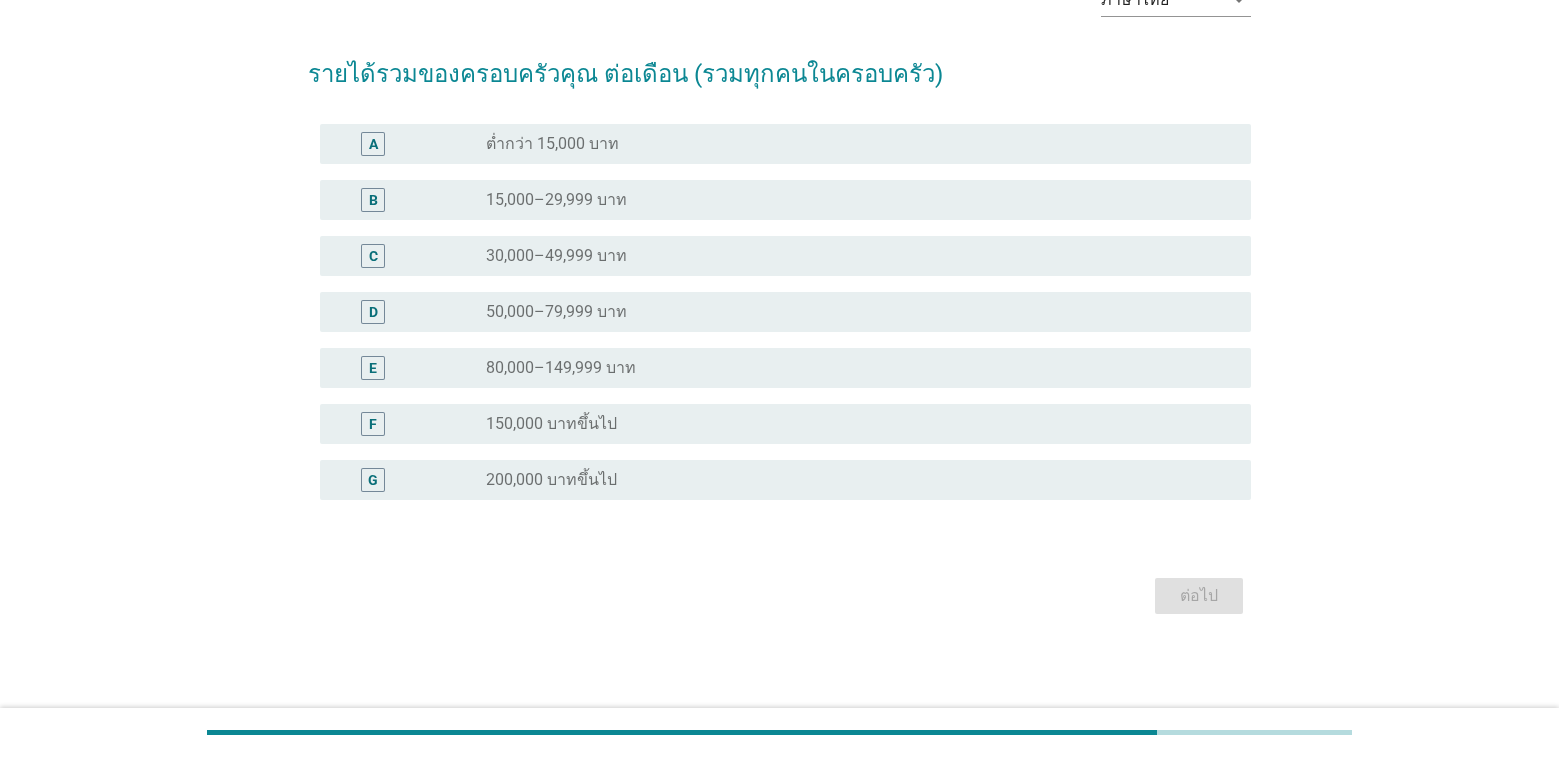 scroll, scrollTop: 0, scrollLeft: 0, axis: both 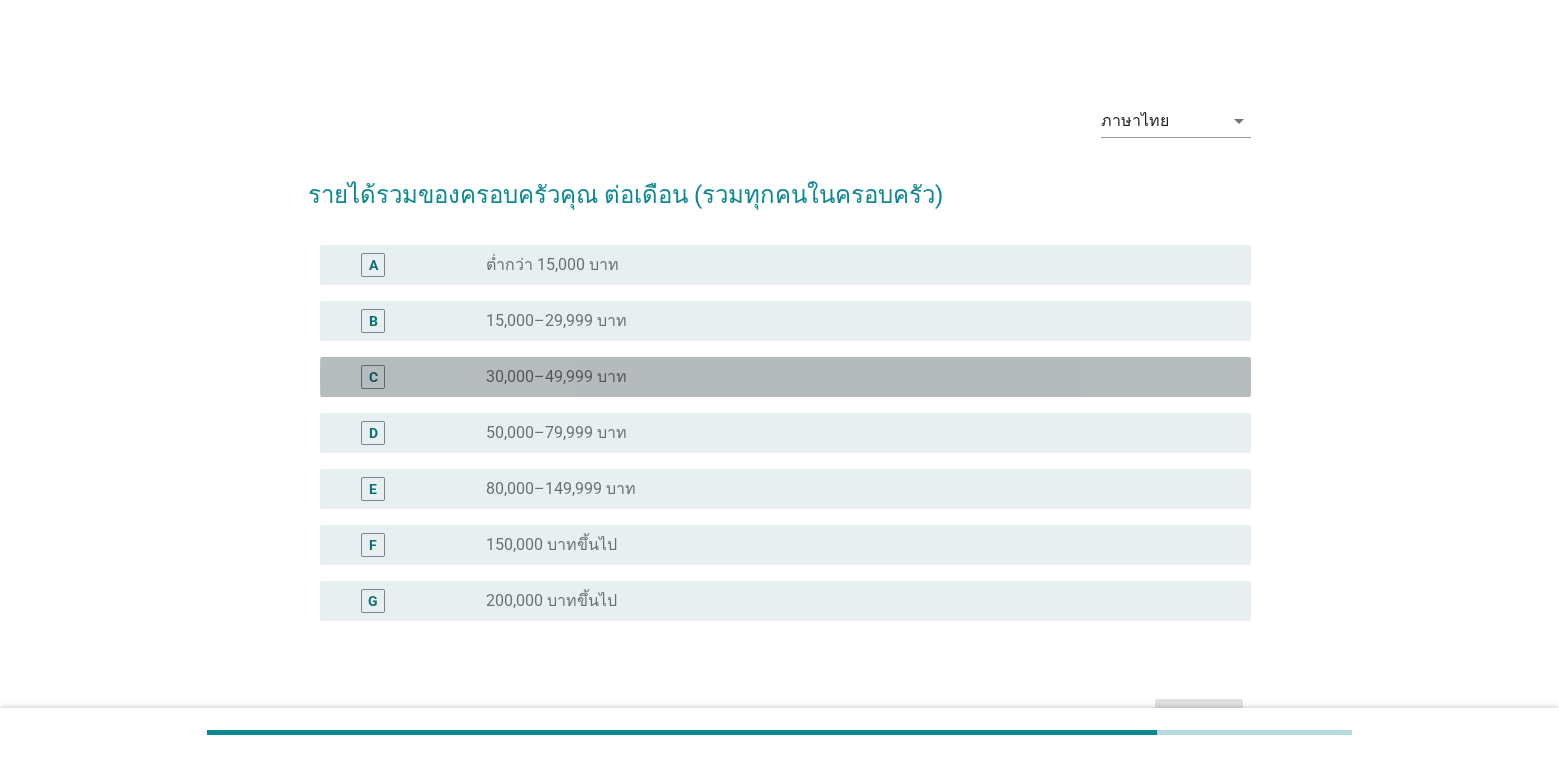 click on "30,000–49,999 บาท" at bounding box center (556, 377) 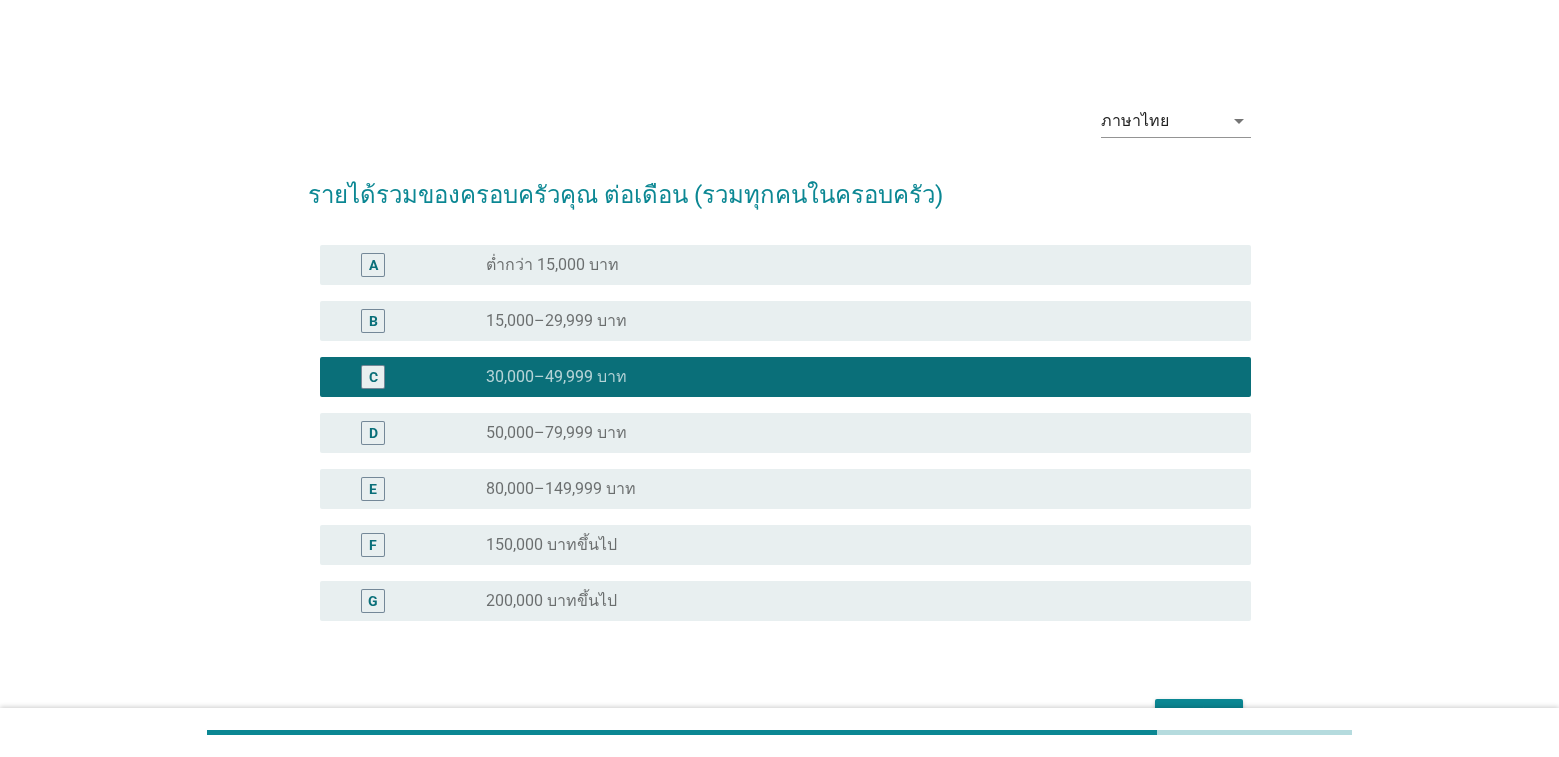 scroll, scrollTop: 121, scrollLeft: 0, axis: vertical 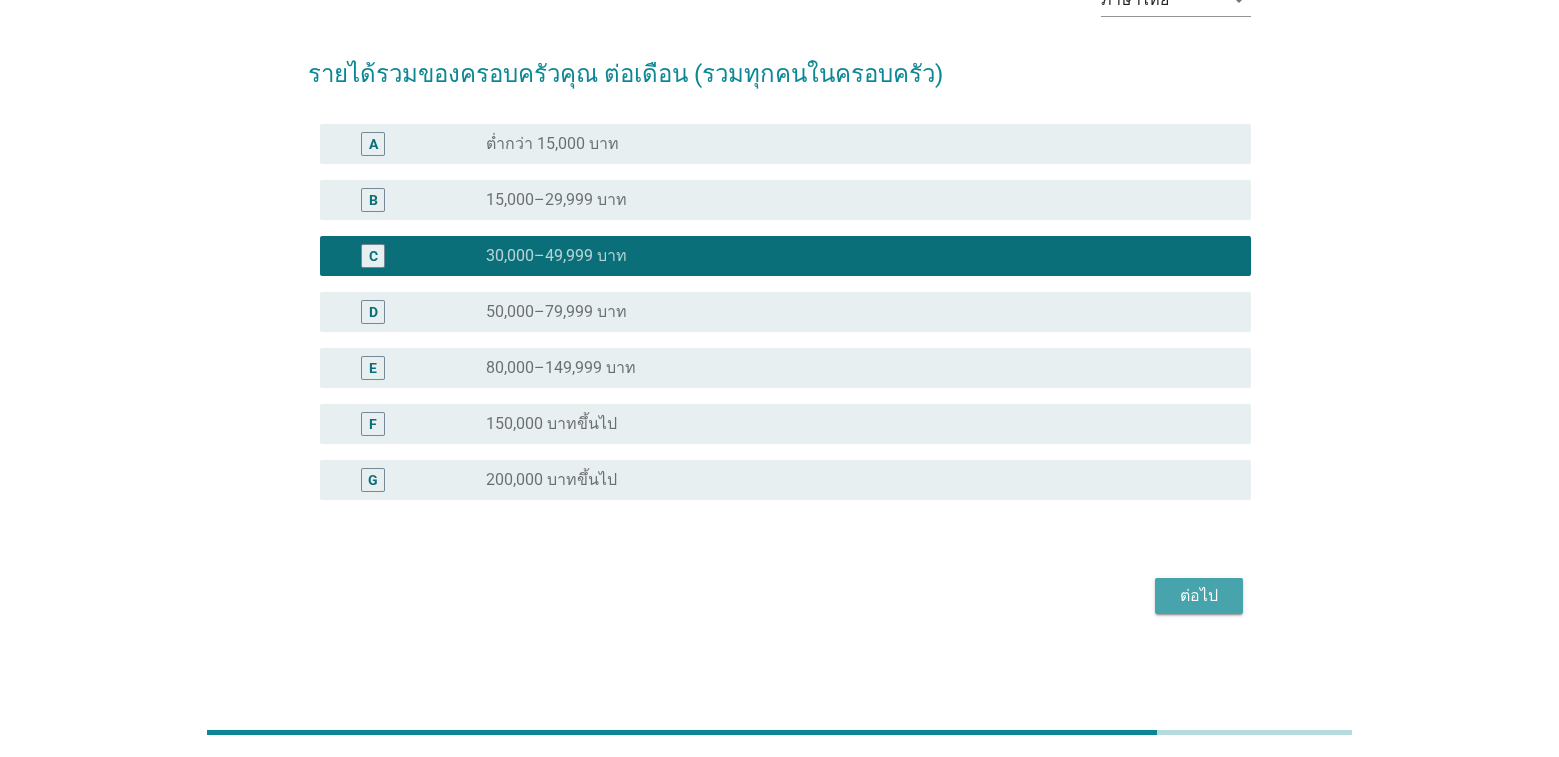 click on "ต่อไป" at bounding box center [1199, 596] 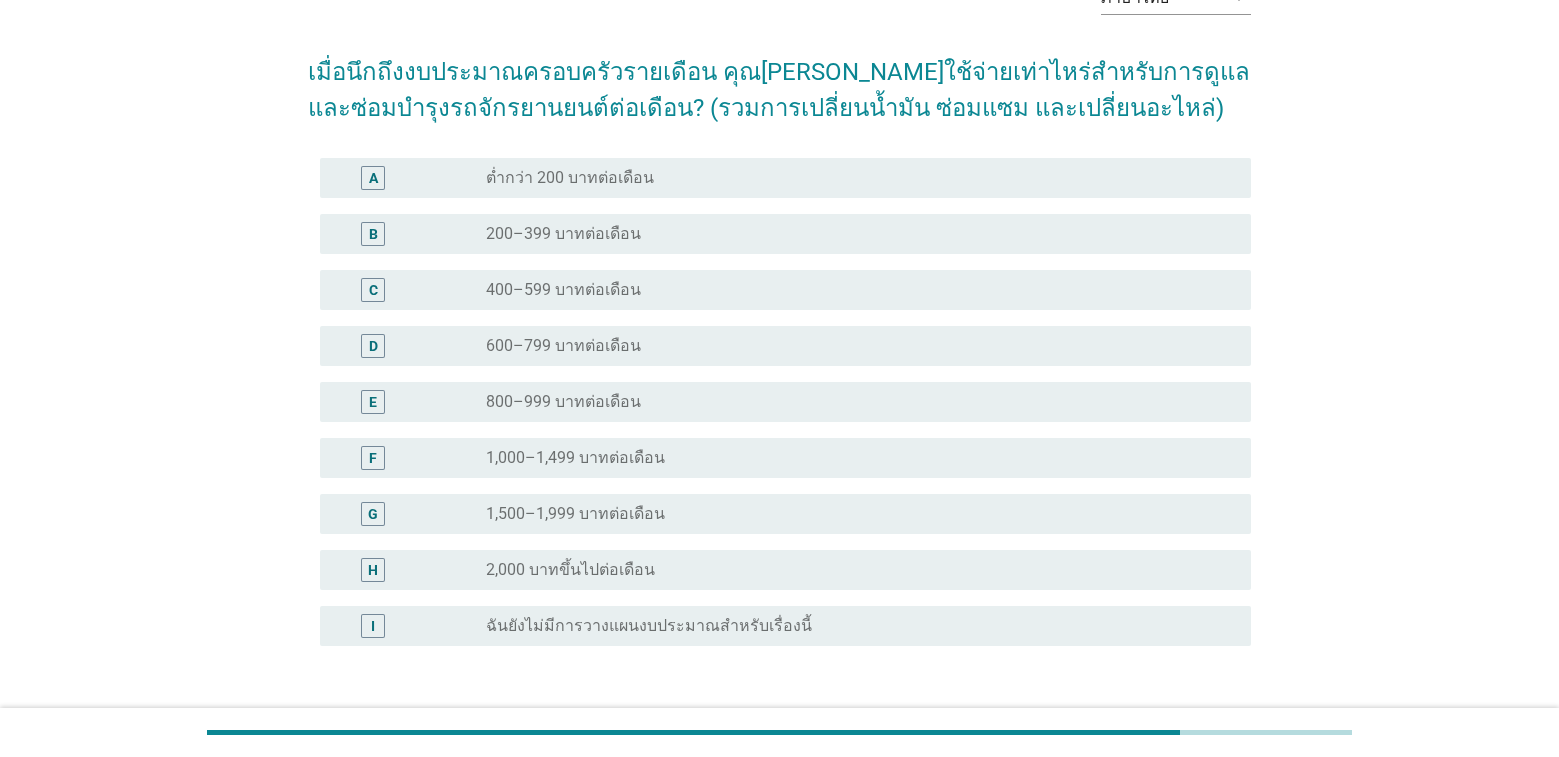 scroll, scrollTop: 125, scrollLeft: 0, axis: vertical 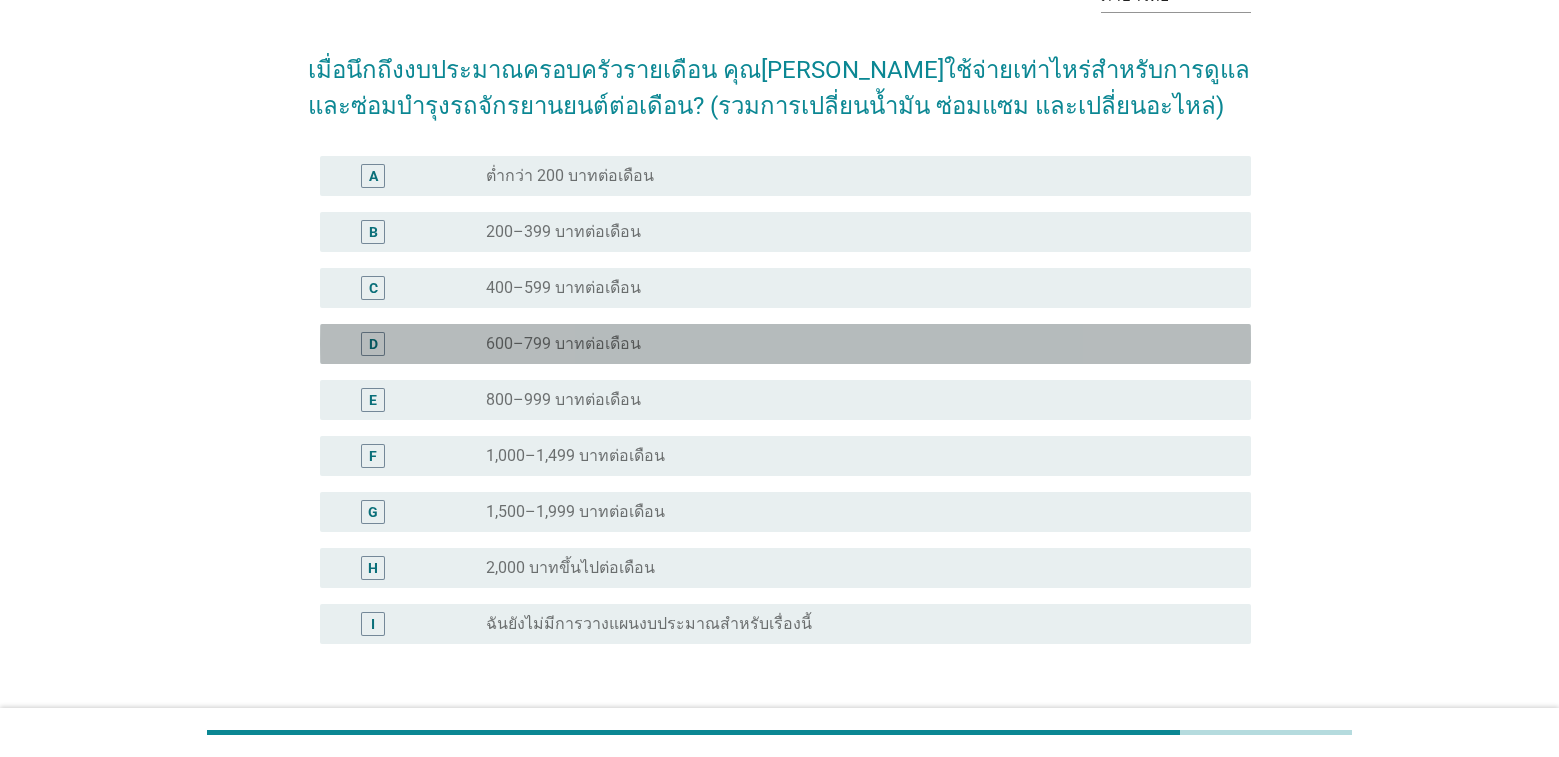 click on "600–799 บาทต่อเดือน" at bounding box center [563, 344] 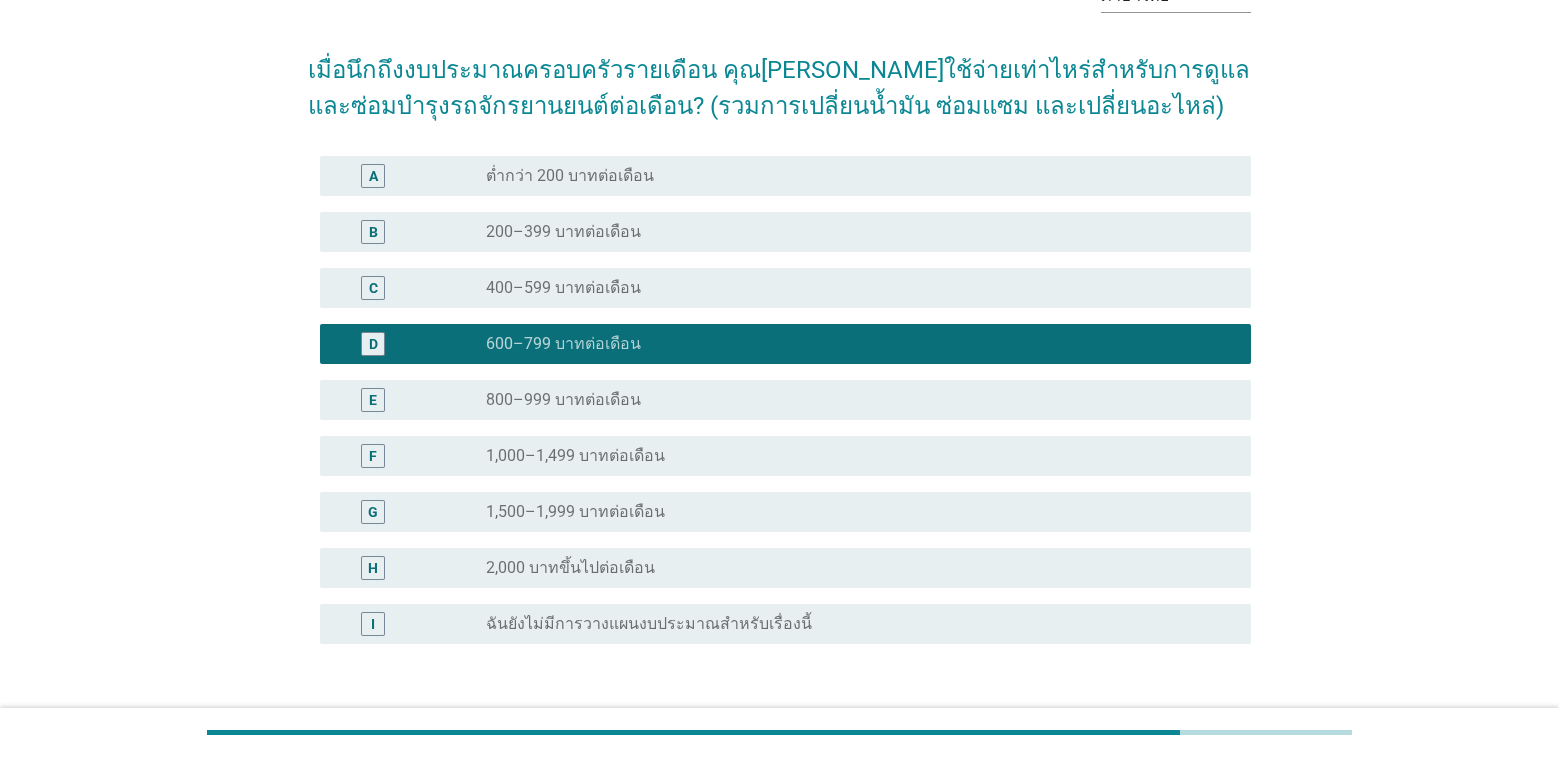 scroll, scrollTop: 269, scrollLeft: 0, axis: vertical 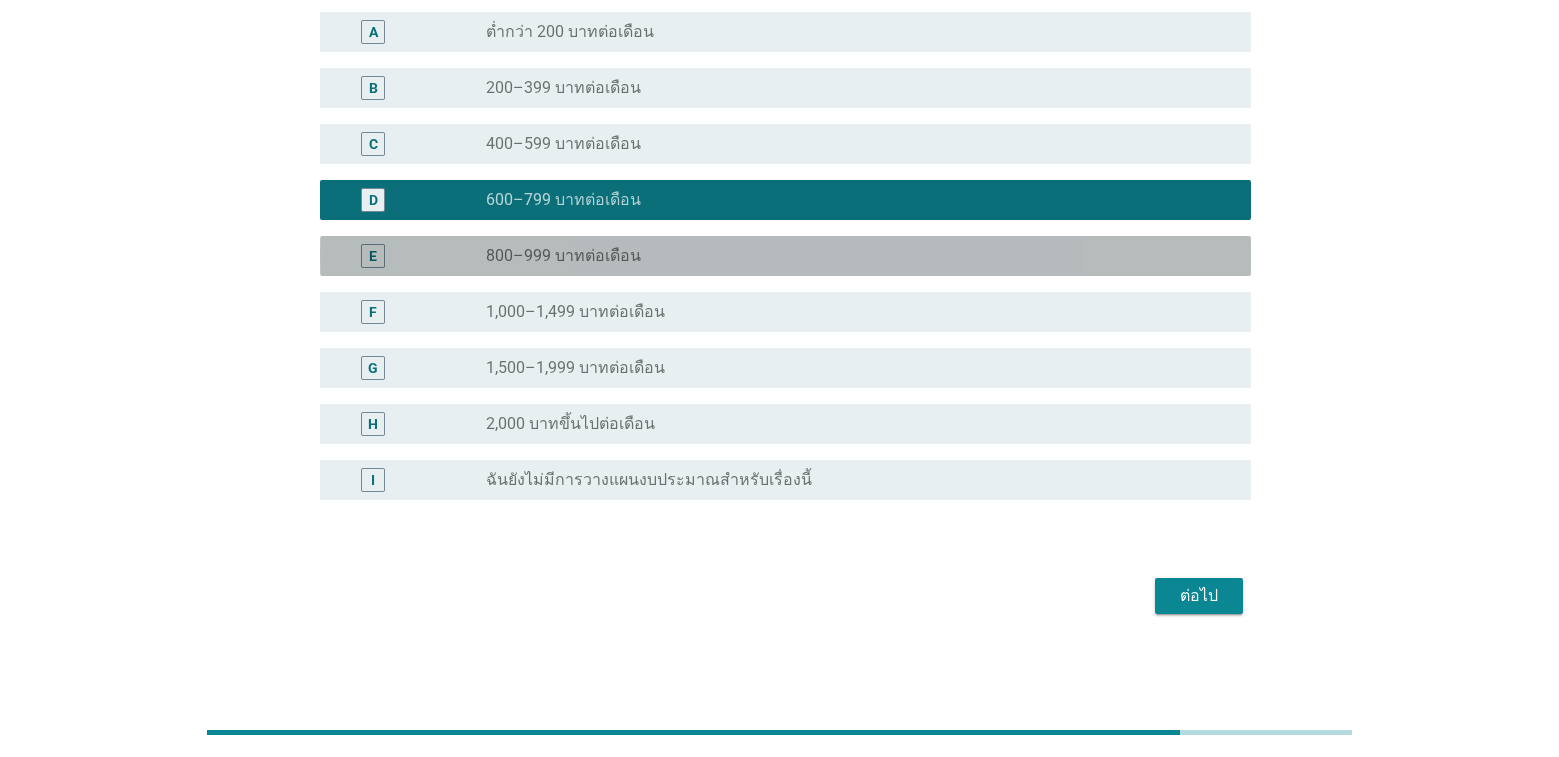 click on "800–999 บาทต่อเดือน" at bounding box center (563, 256) 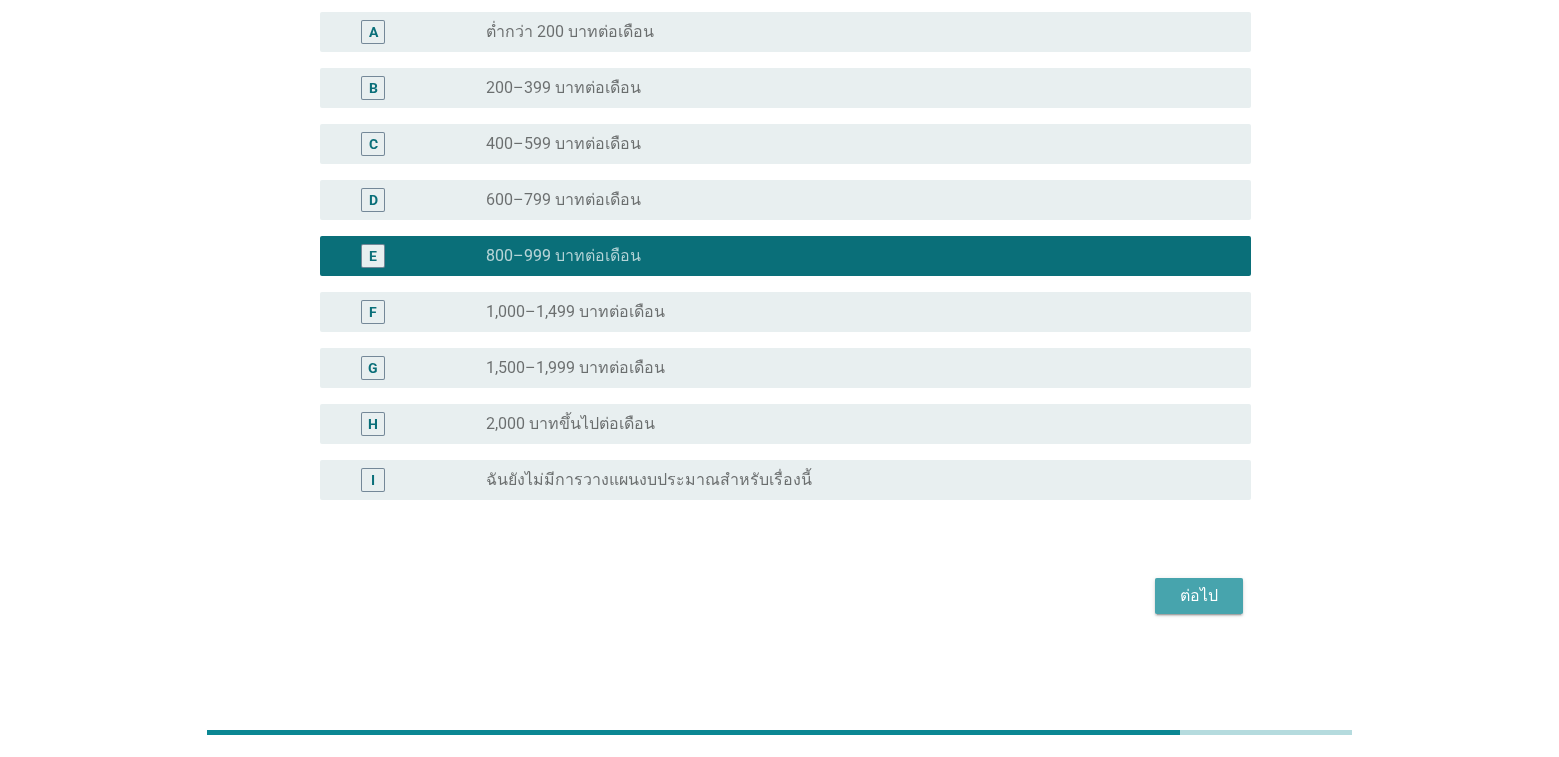 click on "ต่อไป" at bounding box center [1199, 596] 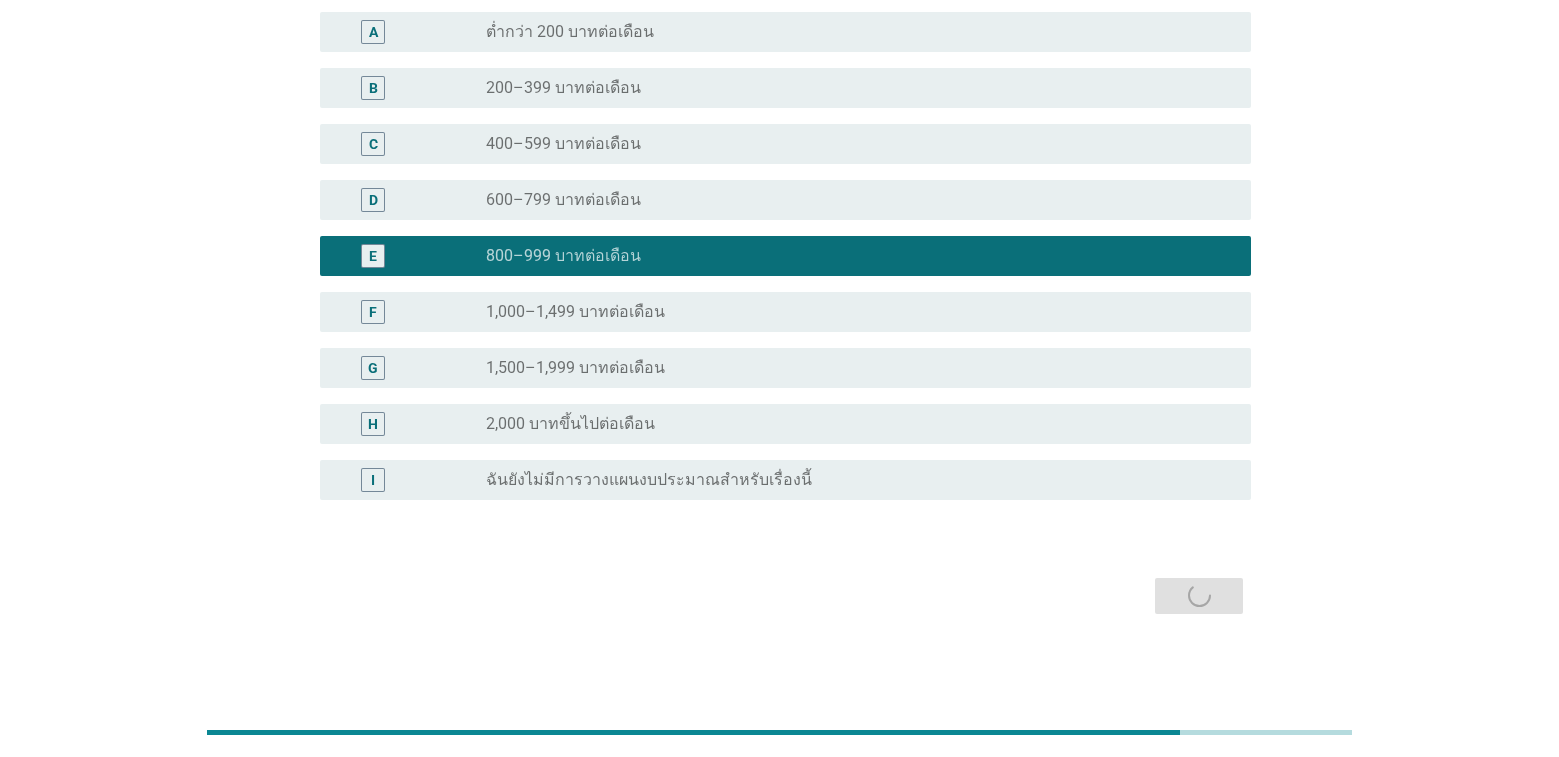 scroll, scrollTop: 0, scrollLeft: 0, axis: both 